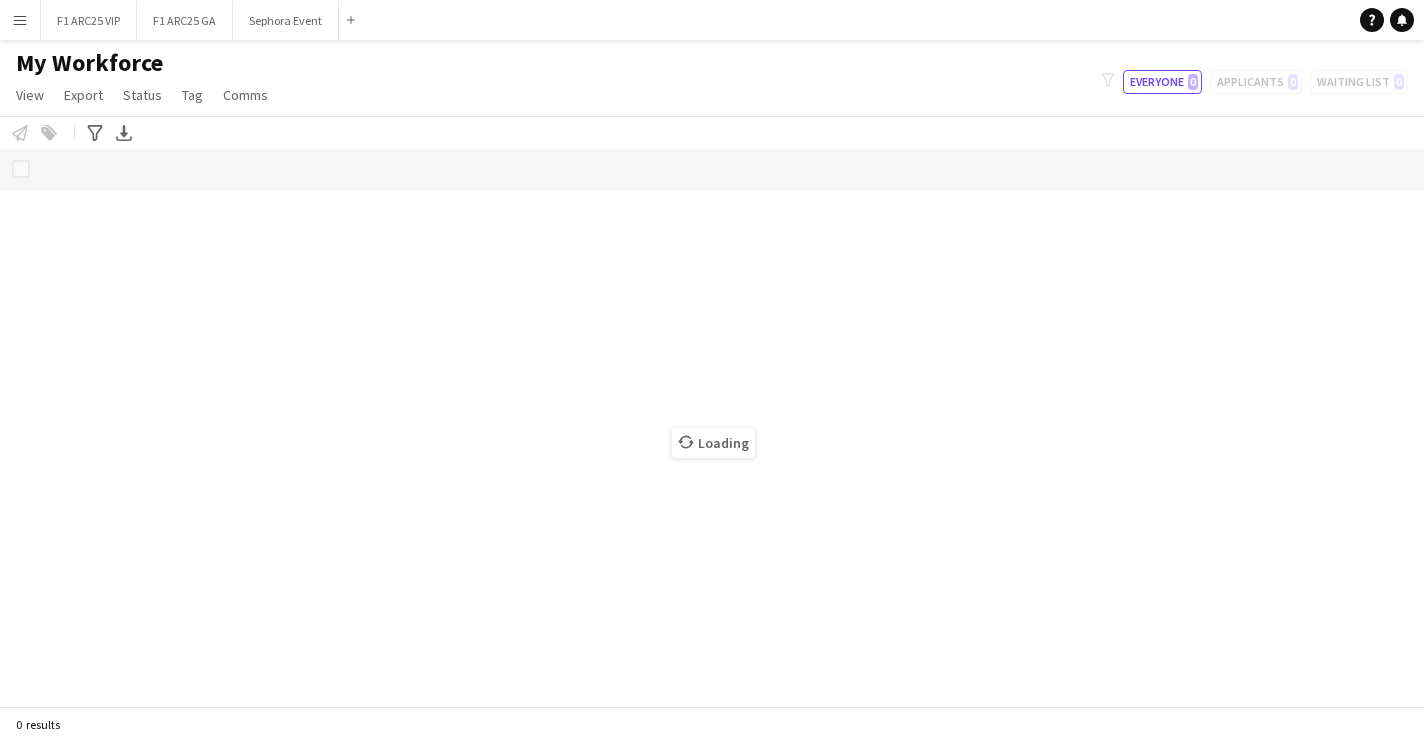 scroll, scrollTop: 0, scrollLeft: 0, axis: both 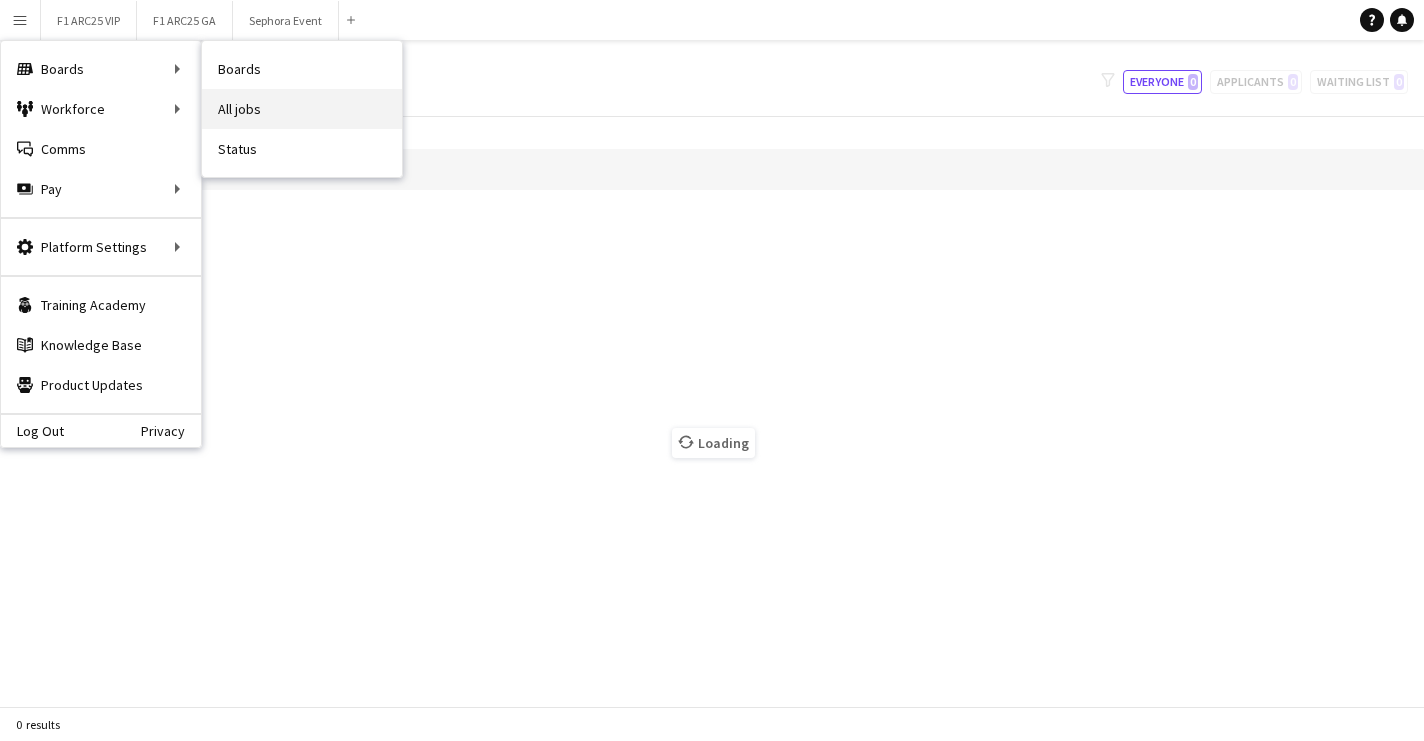 click on "All jobs" at bounding box center [302, 109] 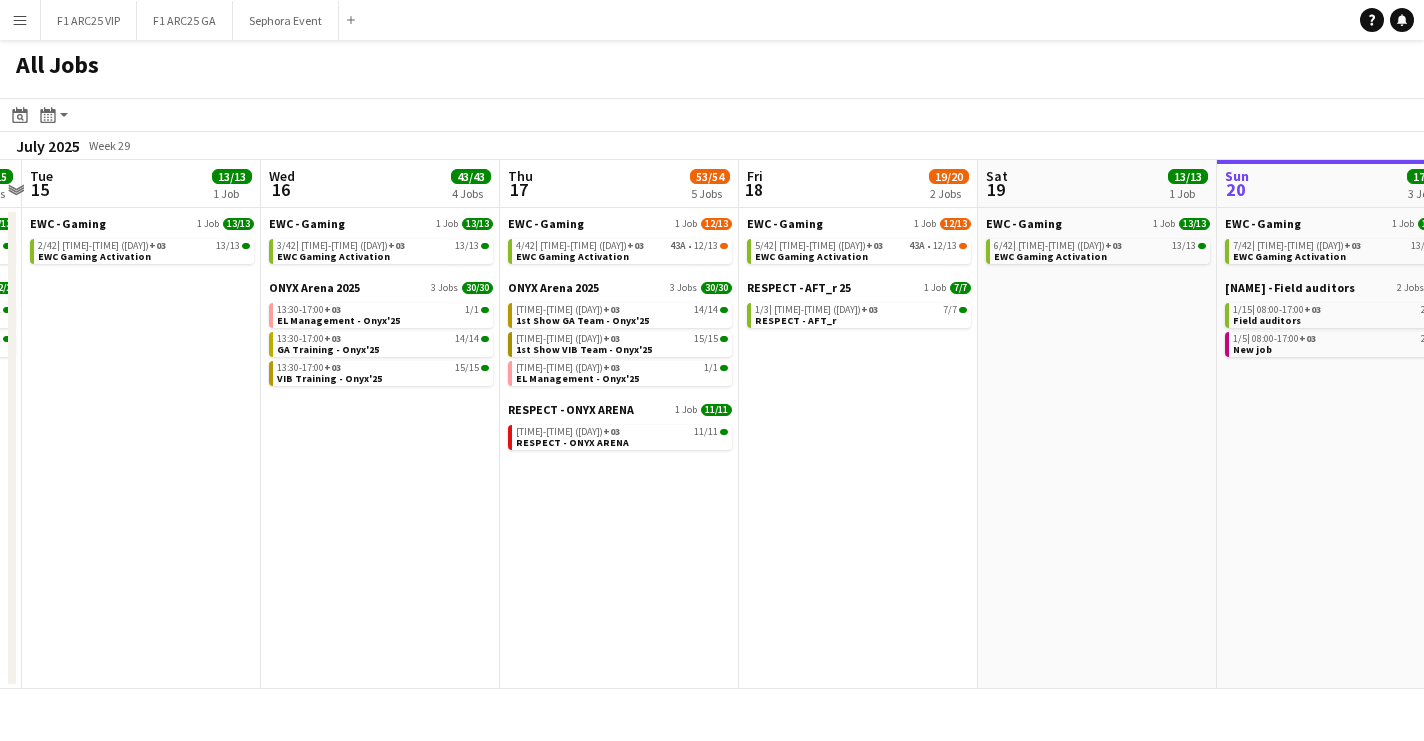 scroll, scrollTop: 0, scrollLeft: 697, axis: horizontal 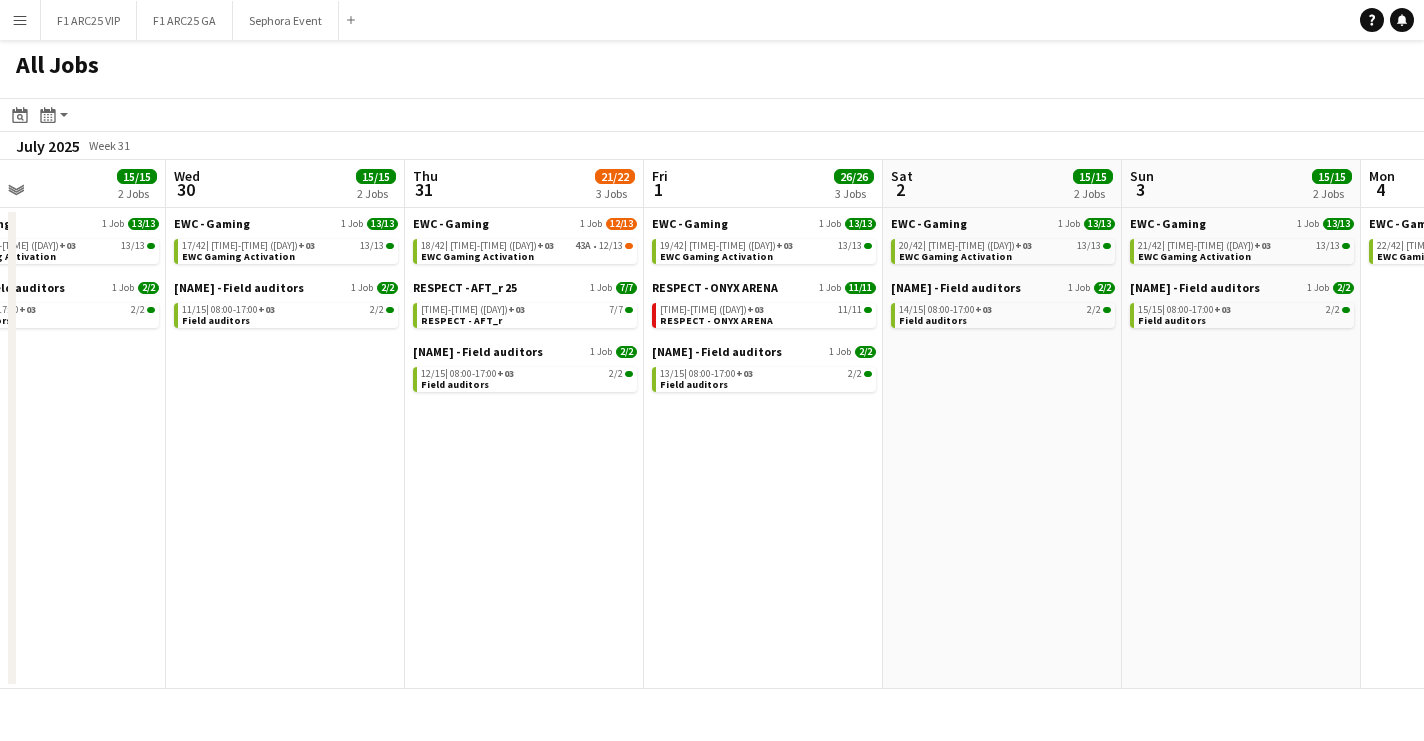 click on "Menu" at bounding box center (20, 20) 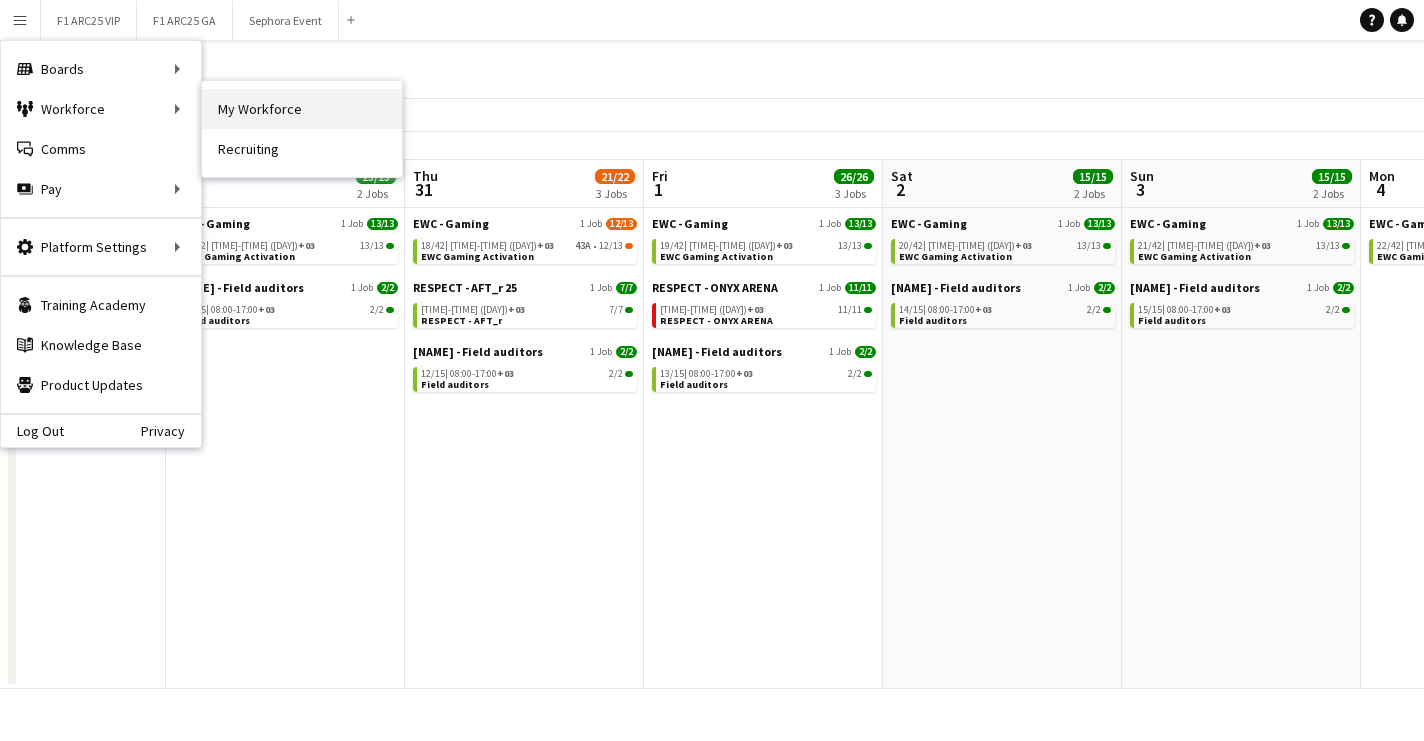 click on "My Workforce" at bounding box center [302, 109] 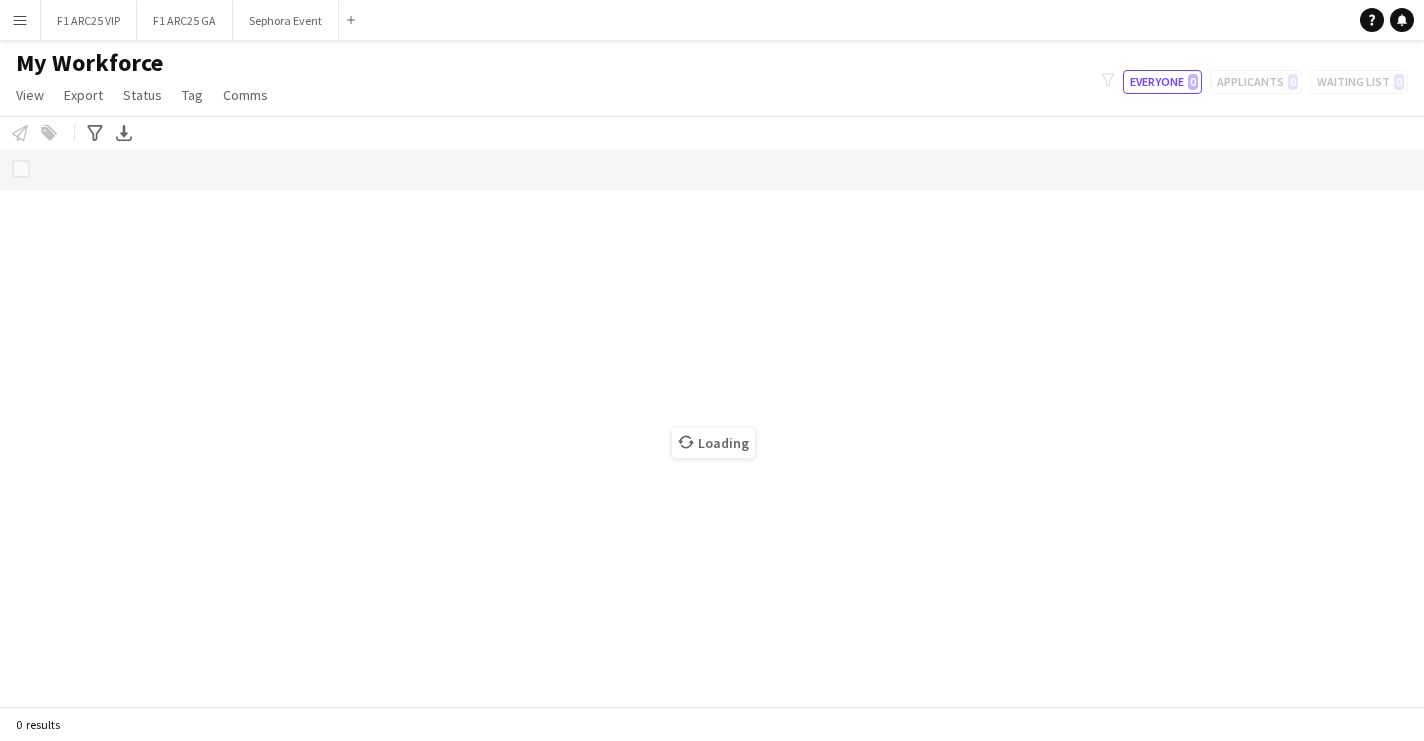 click on "Menu" at bounding box center (20, 20) 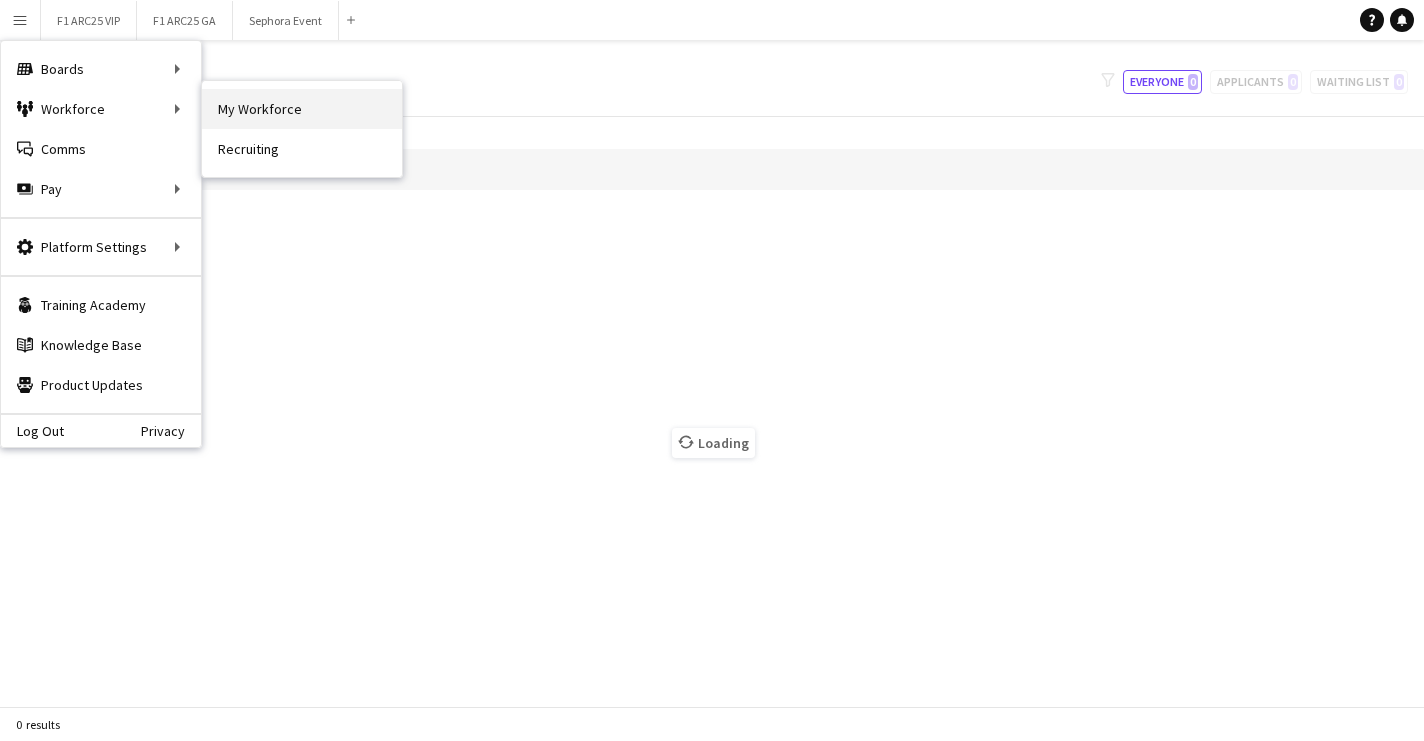 click on "My Workforce" at bounding box center (302, 109) 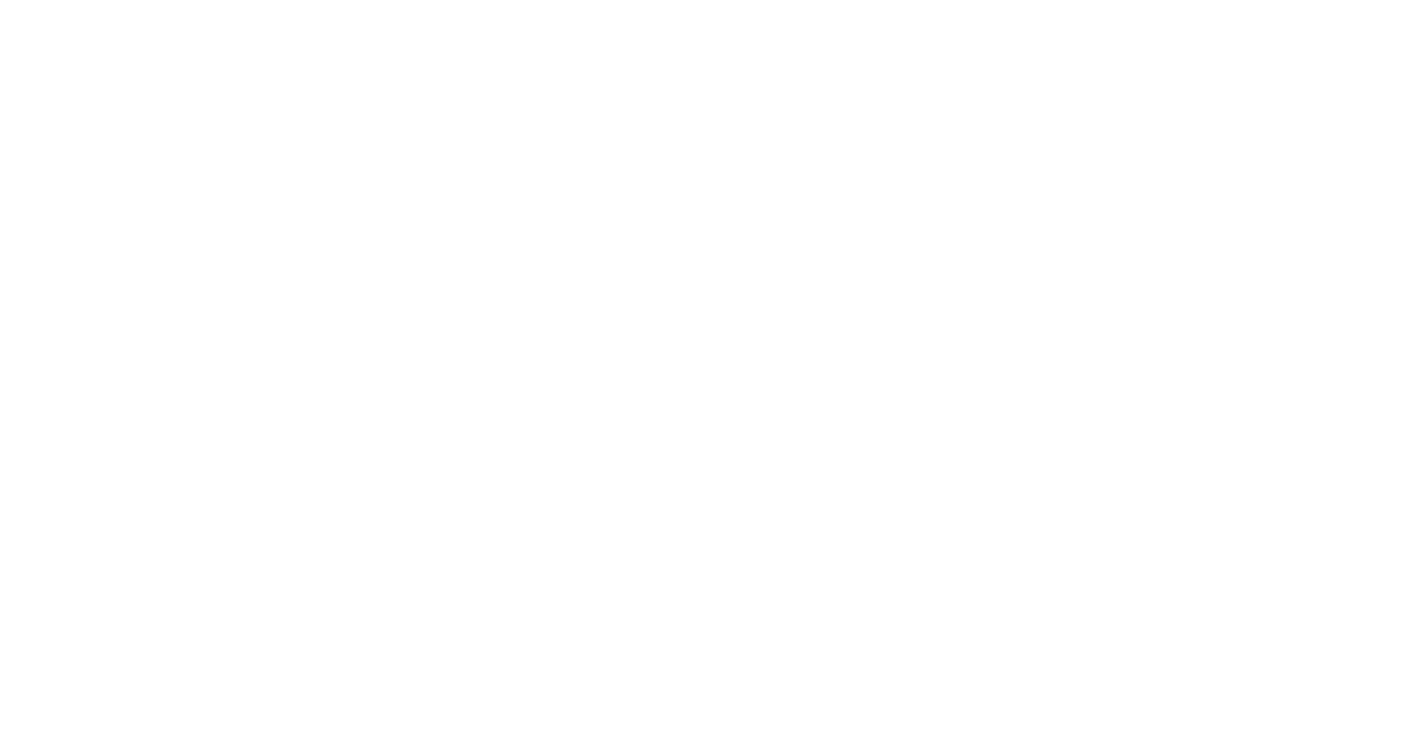 scroll, scrollTop: 0, scrollLeft: 0, axis: both 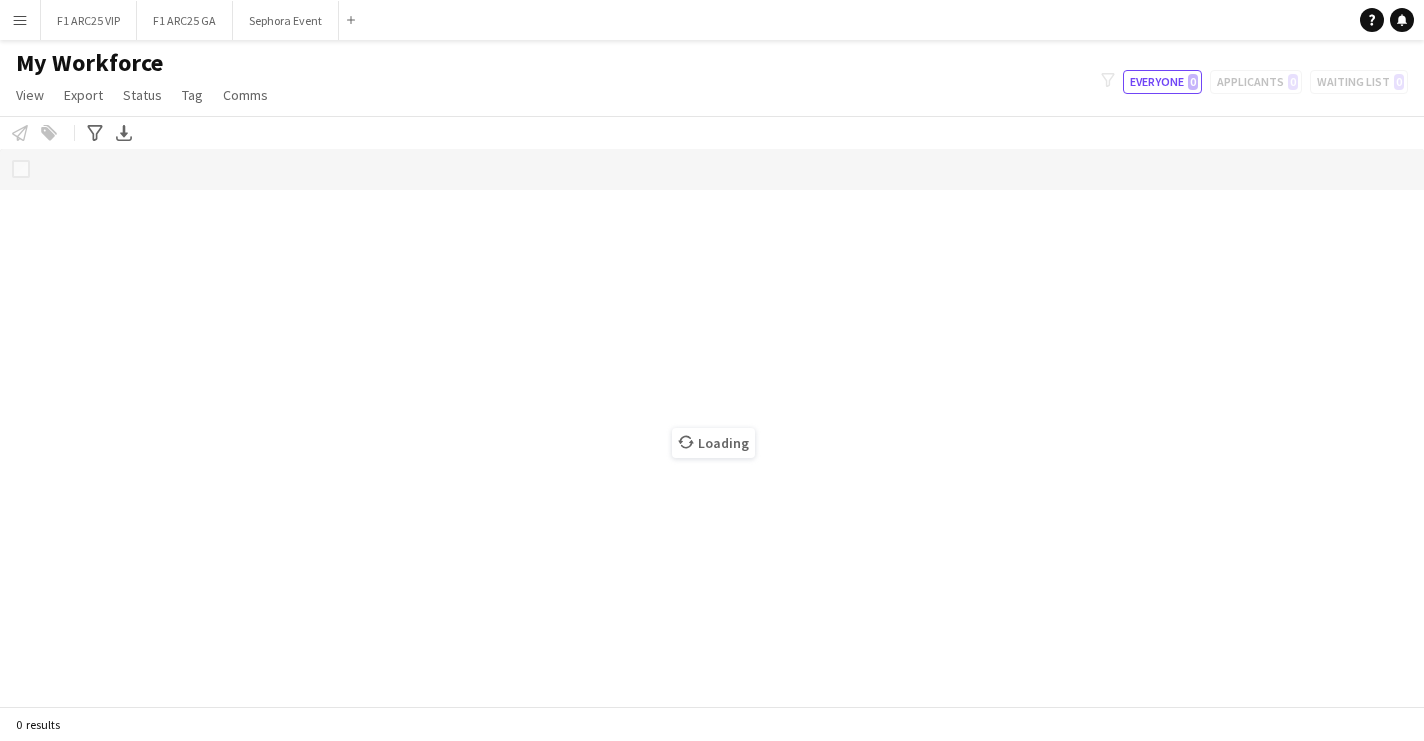 click on "My Workforce   View   Views  Default view New view Update view Delete view Edit name Customise view Customise filters Reset Filters Reset View Reset All  Export  Export as XLSX Export as PDF  Status  Edit  Tag  New tag  Edit tag  1.1 Based in Riyadh (2797) 1.2 Based in Dammam (91) 1.3 Based in Jeddah (990) 1.4 Based in Tabuk (56) 1.5 Based in Al Ula (251) 1.6 Based in Makkah (56) 1.7 Based in Madinah (30) 1.8 Based in Other Cities (26) 2.1 English Level = 1/3 Poor (747) 2.2 English Level = 2/3 Good (1576) 2.3 English Level = 3/3 Excellent  (1136) Beast ED (57) DGCL Approved Pool  (21) F1 Movie Premier - VOX Cinemas, Red Sea Mall Jeddah (18) F1 Movie Premiere - VOX Cinemas, VIA Riyadh (21) Gold Star - Staff ⭐ (10) Gold Star - Supervisors ⭐⭐ (5) Models - AlUla Based (3) Models - Jeddah Based  (4) Models - Riyadh Based (46) Photo Shoot (28) Presentable A (750) Presentable B (1531) Presentable C (528) Respect - Potential  (1) Respect Team (55) Ride operator / BW (164) Saudi Profiles (70) SBF Employees (41)" 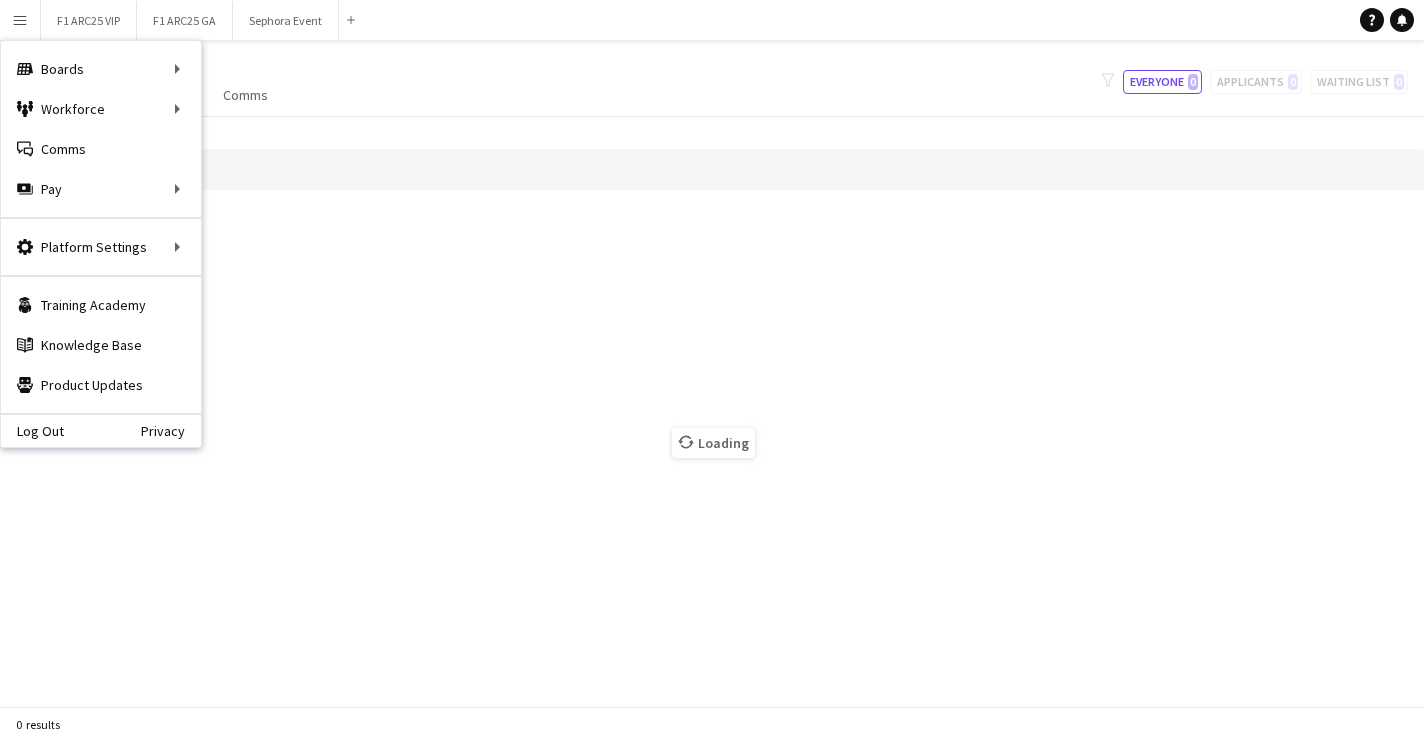 click on "Menu" at bounding box center (20, 20) 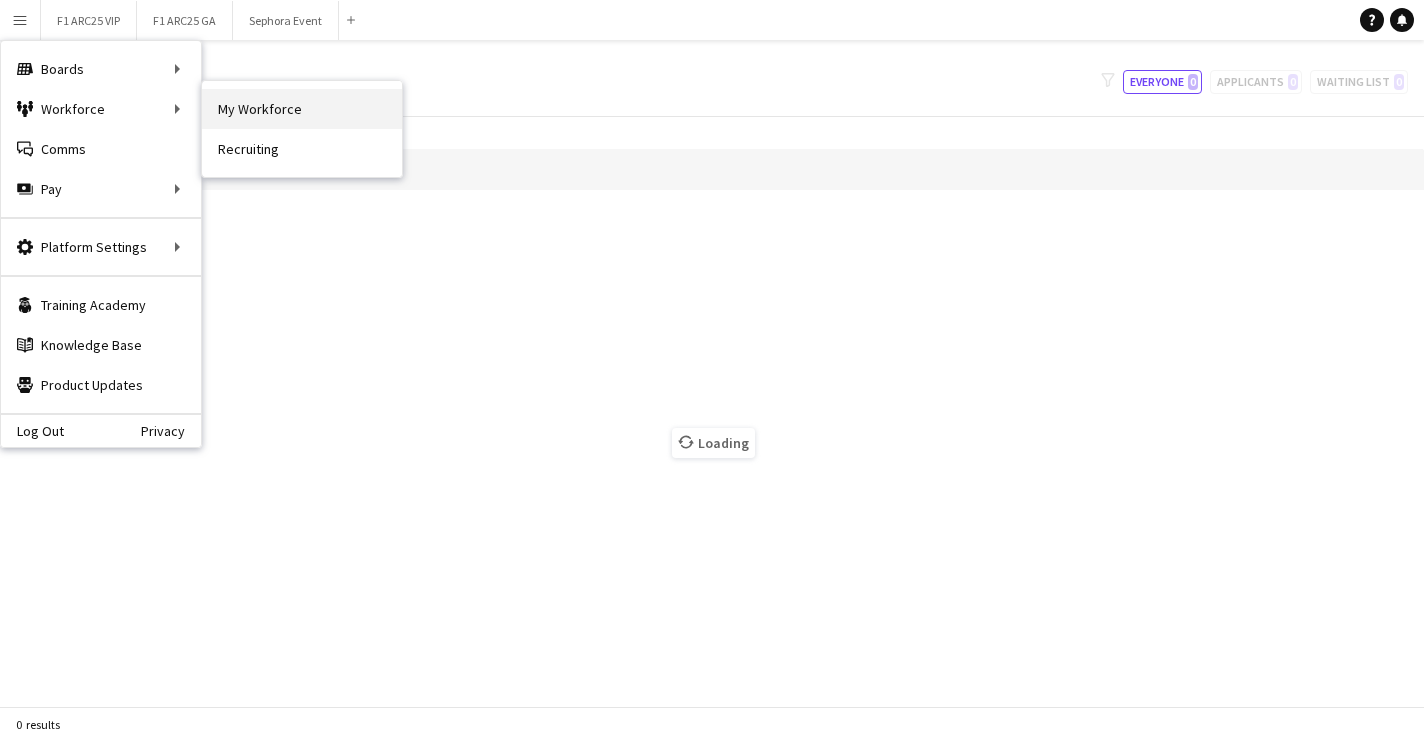 click on "My Workforce" at bounding box center [302, 109] 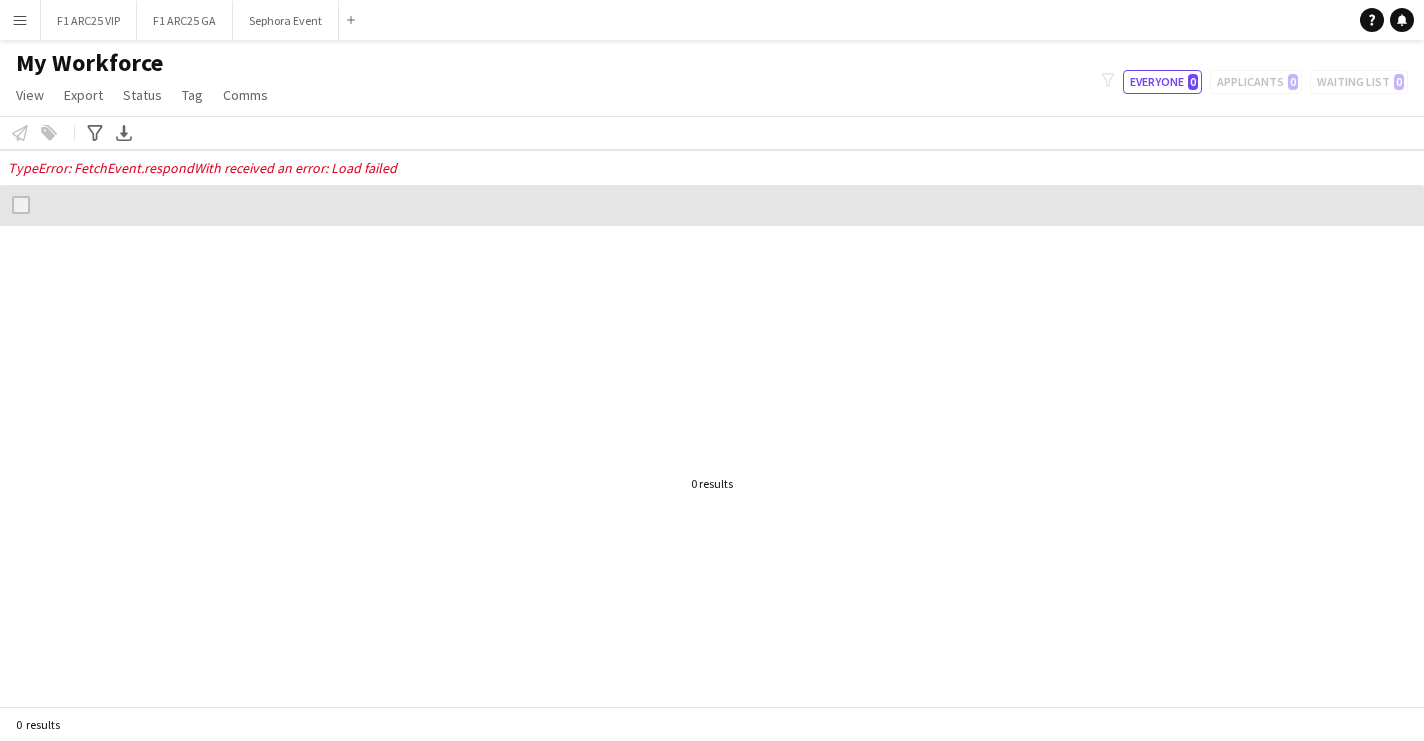 click on "TypeError: FetchEvent.respondWith received an error: Load failed" 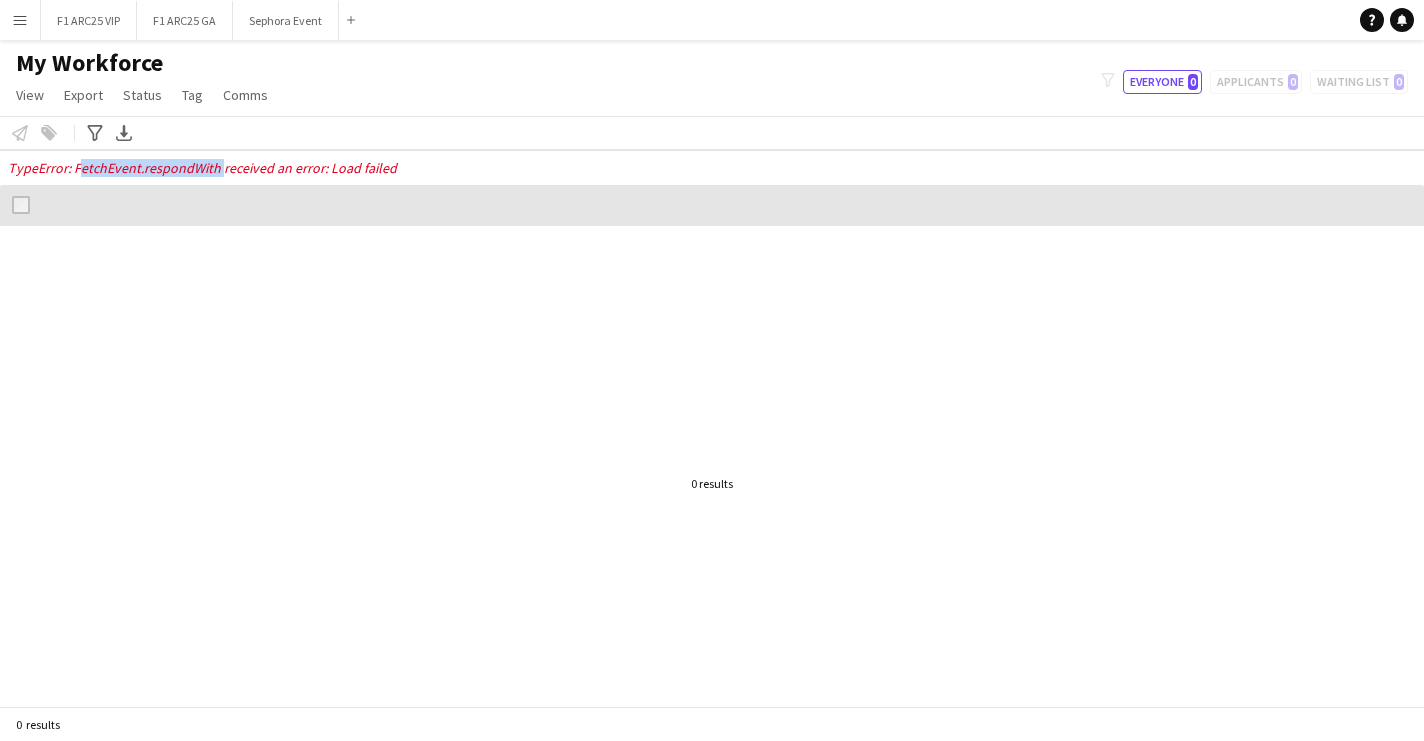 click on "TypeError: FetchEvent.respondWith received an error: Load failed" 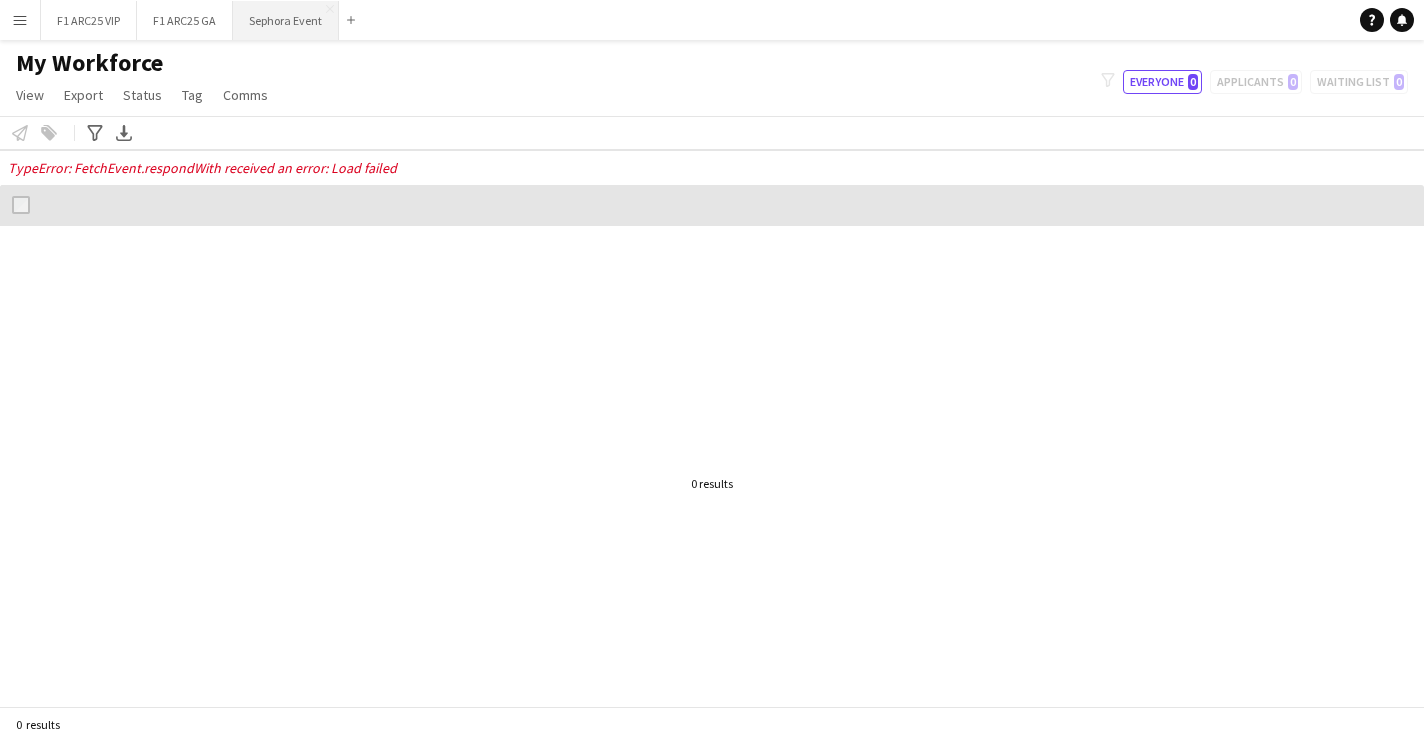 click on "My Workforce   View   Views  Default view New view Update view Delete view Edit name Customise view Customise filters Reset Filters Reset View Reset All  Export  Export as XLSX Export as PDF  Status  Edit  Tag  New tag  Edit tag  1.1 Based in Riyadh (2797) 1.2 Based in Dammam (91) 1.3 Based in Jeddah (990) 1.4 Based in Tabuk (56) 1.5 Based in Al Ula (251) 1.6 Based in Makkah (56) 1.7 Based in Madinah (30) 1.8 Based in Other Cities (26) 2.1 English Level = 1/3 Poor (747) 2.2 English Level = 2/3 Good (1576) 2.3 English Level = 3/3 Excellent  (1136) Beast ED (57) DGCL Approved Pool  (21) F1 Movie Premier - VOX Cinemas, Red Sea Mall Jeddah (18) F1 Movie Premiere - VOX Cinemas, VIA Riyadh (21) Gold Star - Staff ⭐ (10) Gold Star - Supervisors ⭐⭐ (5) Models - AlUla Based (3) Models - Jeddah Based  (4) Models - Riyadh Based (46) Photo Shoot (28) Presentable A (750) Presentable B (1531) Presentable C (528) Respect - Potential  (1) Respect Team (55) Ride operator / BW (164) Saudi Profiles (70) SBF Employees (41)" 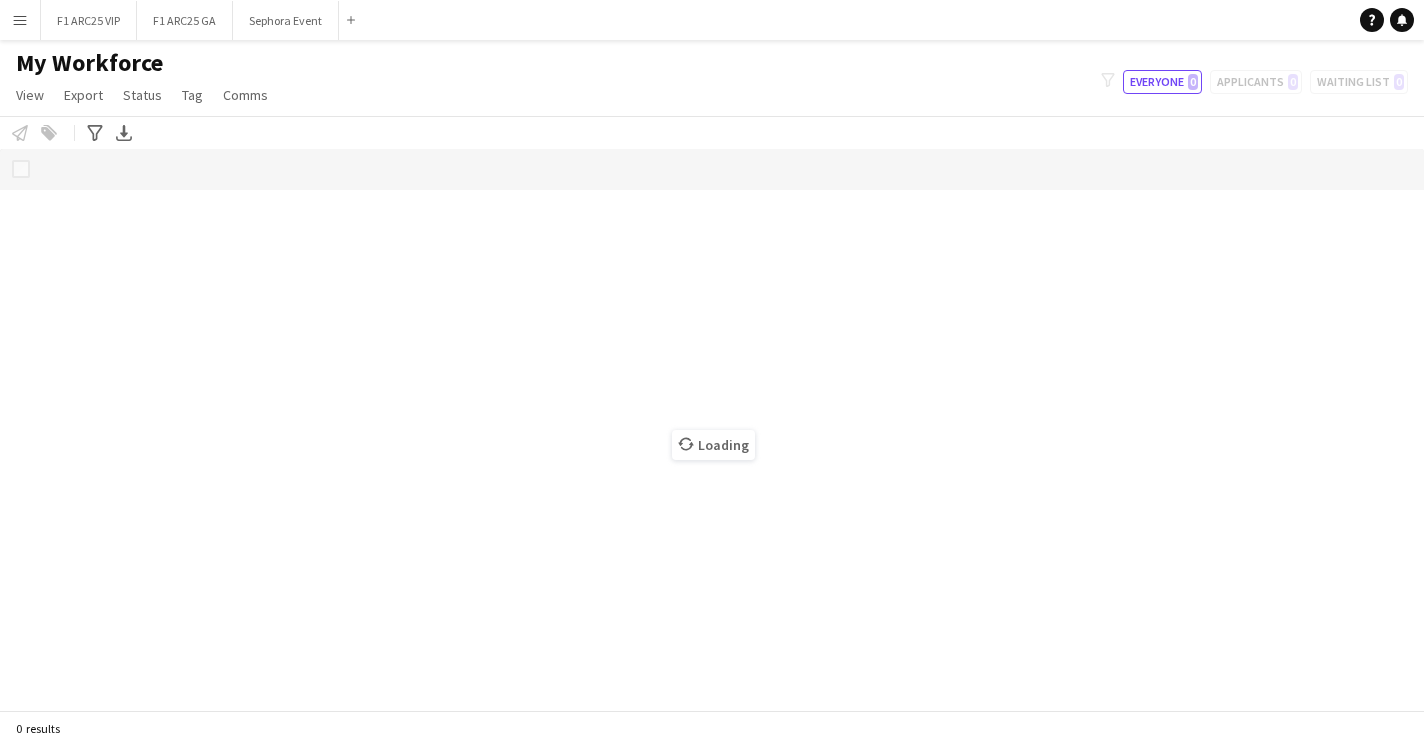scroll, scrollTop: 0, scrollLeft: 0, axis: both 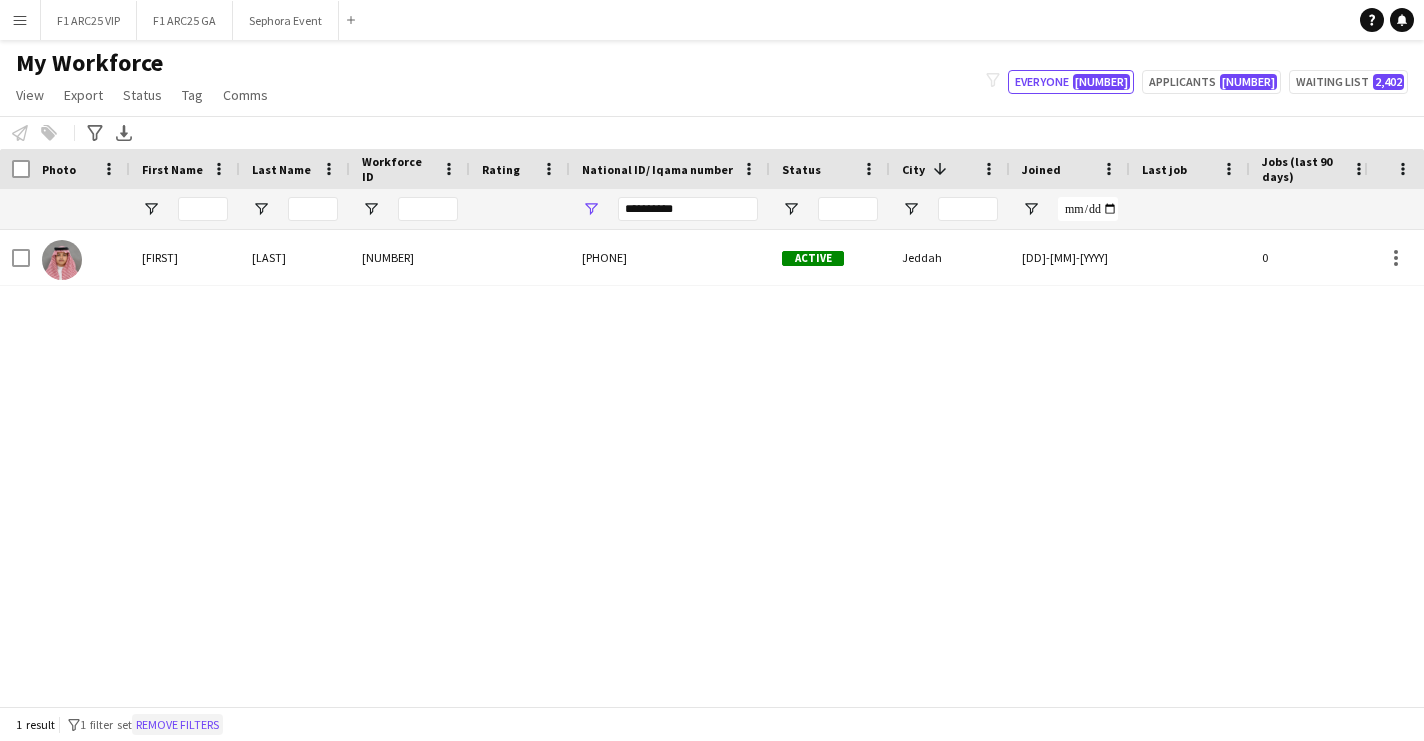 click on "Remove filters" 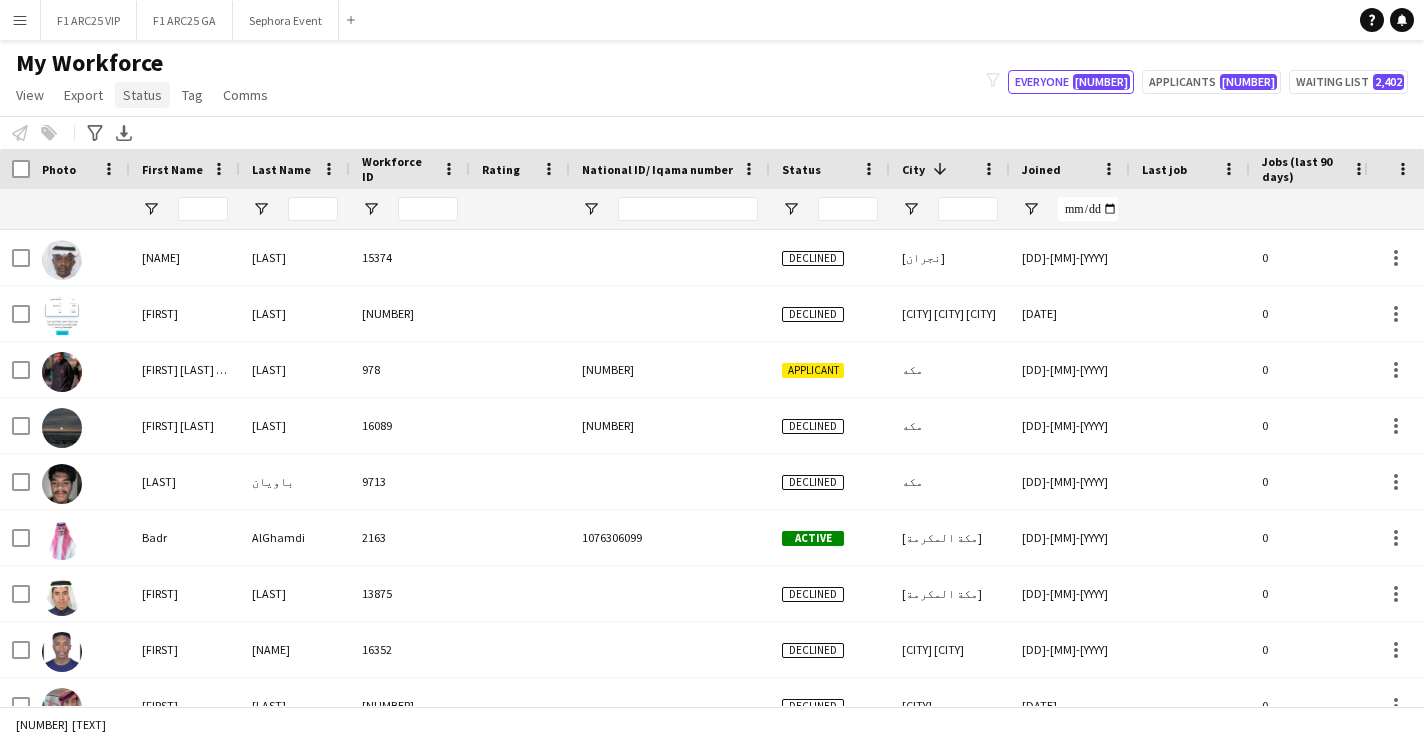click on "Status" 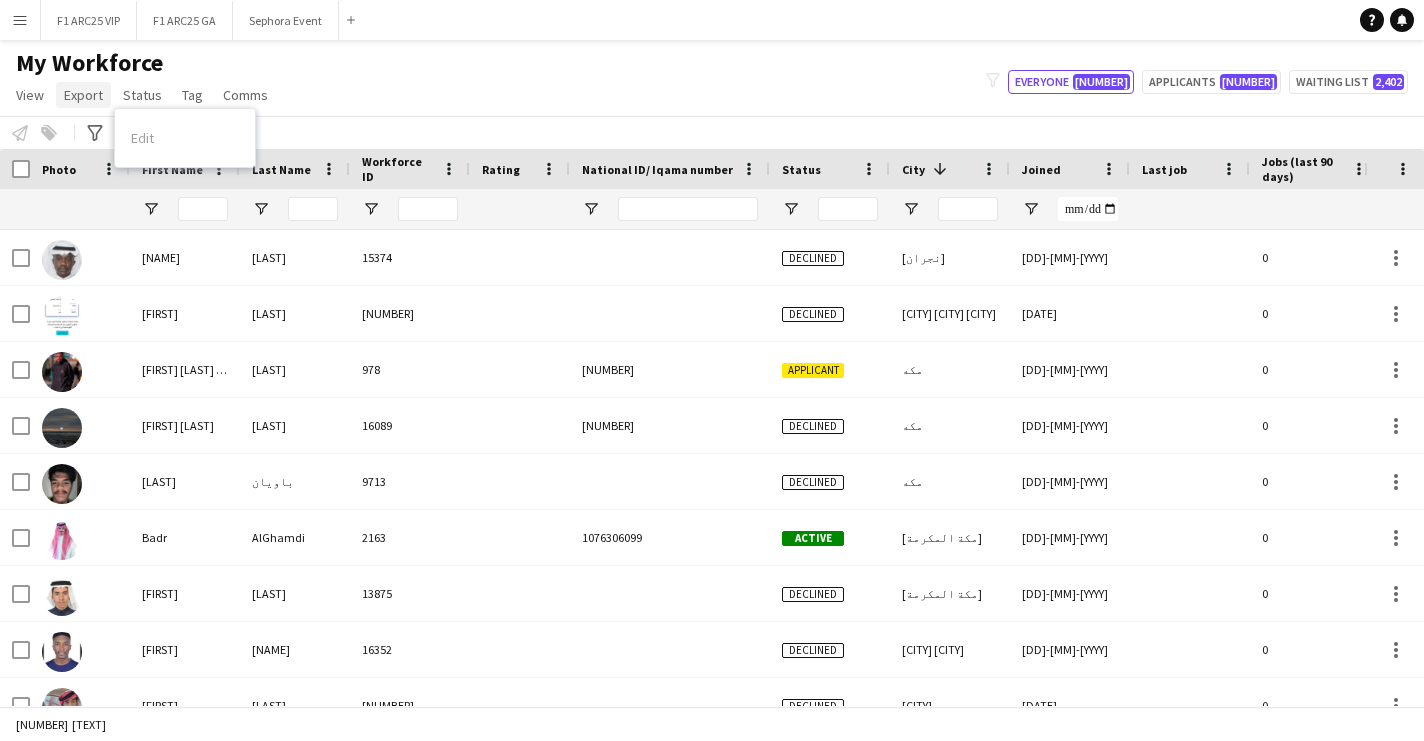 click on "Export" 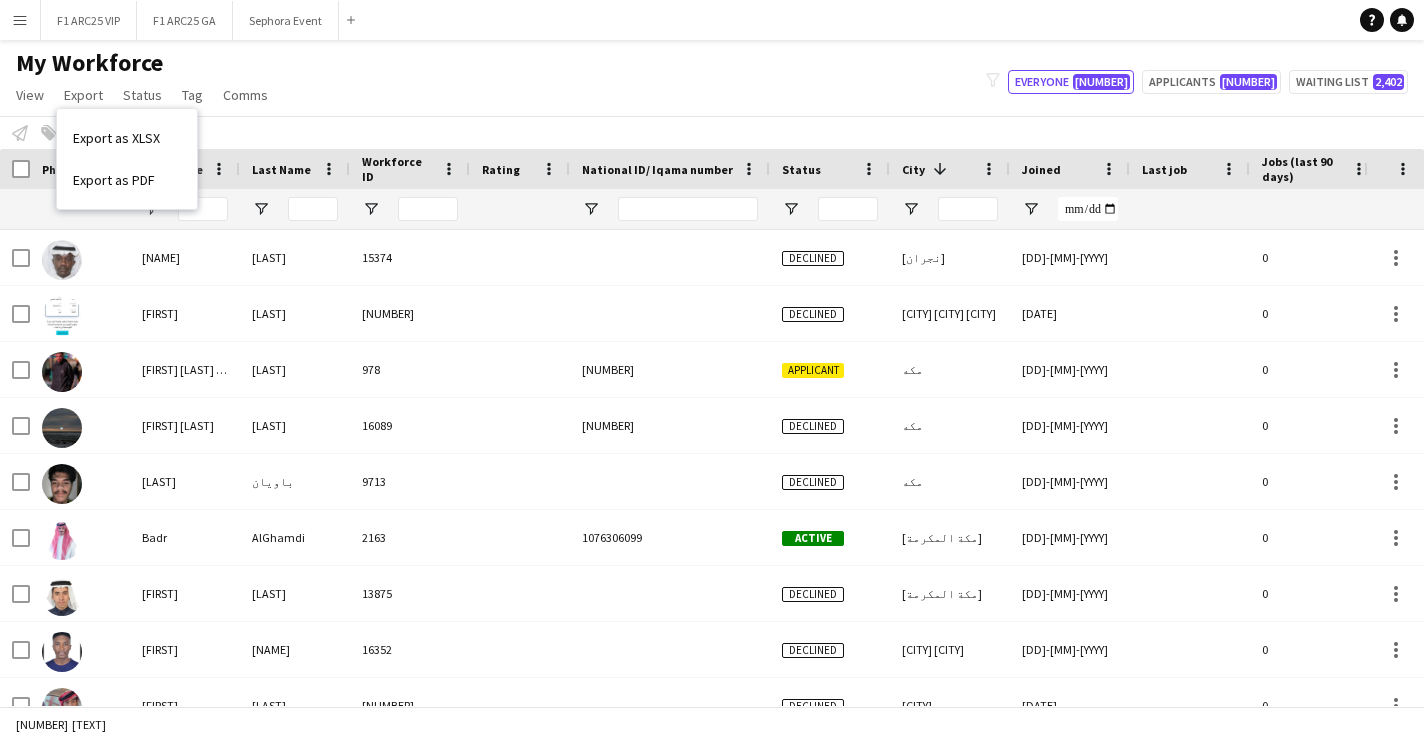 click on "Based in [CITY] ([NUMBER]) Based in [CITY] ([NUMBER]) Based in [CITY] ([NUMBER]) Based in [CITY] ([NUMBER]) Based in [CITY] ([NUMBER]) Based in [CITY] ([NUMBER]) Based in [CITY] ([NUMBER]) Based in [CITY] ([NUMBER]) English Level = [NUMBER]/[NUMBER] [WORD] ([NUMBER]) English Level = [NUMBER]/[NUMBER] [WORD] ([NUMBER]) English Level = [NUMBER]/[NUMBERS] [TEXT]" 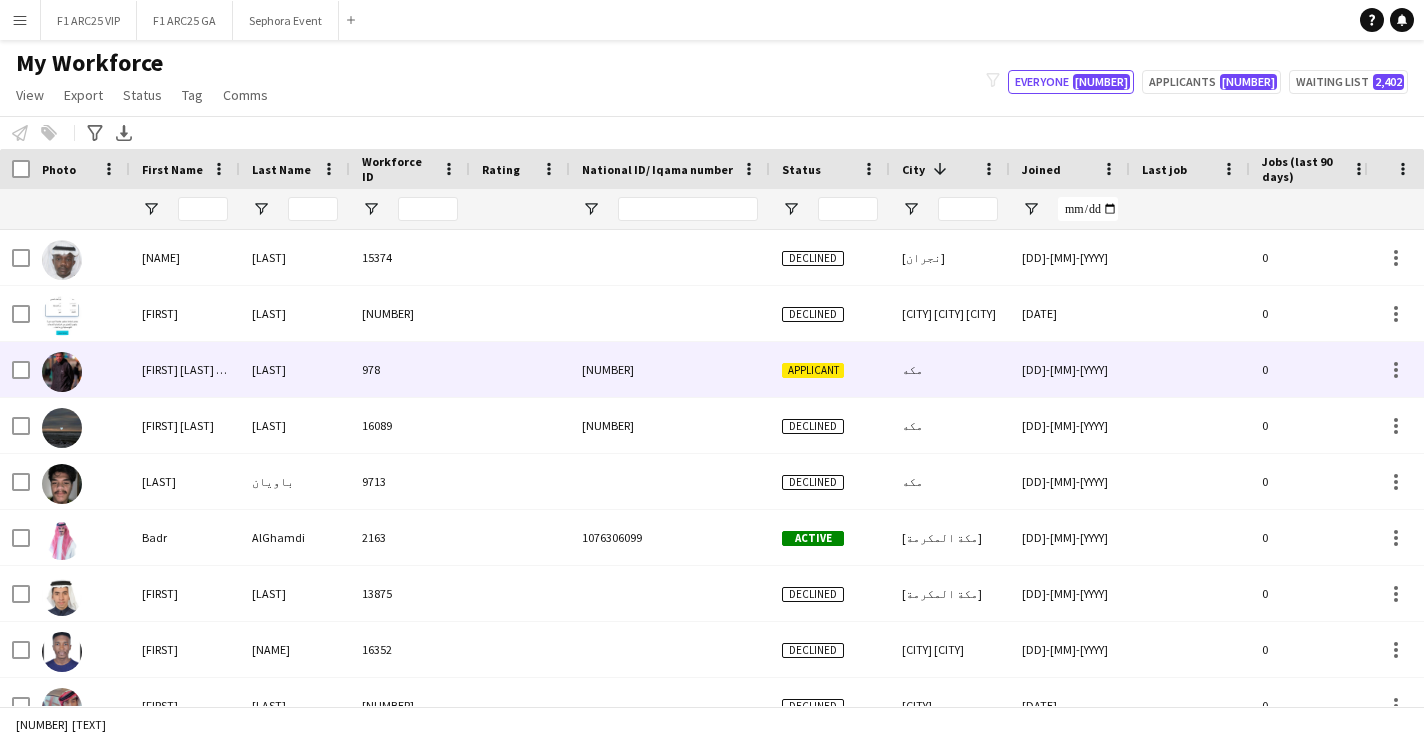 click at bounding box center [80, 369] 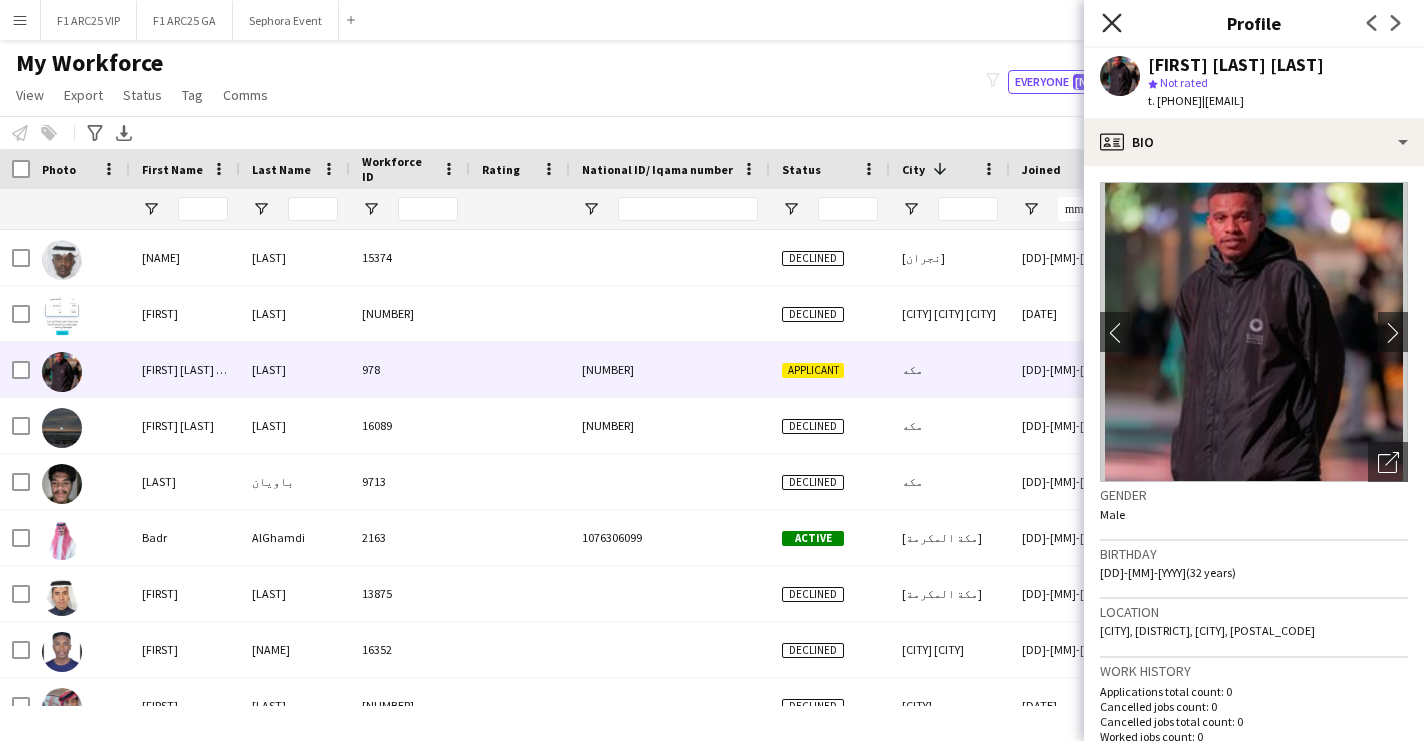 click on "Close pop-in" 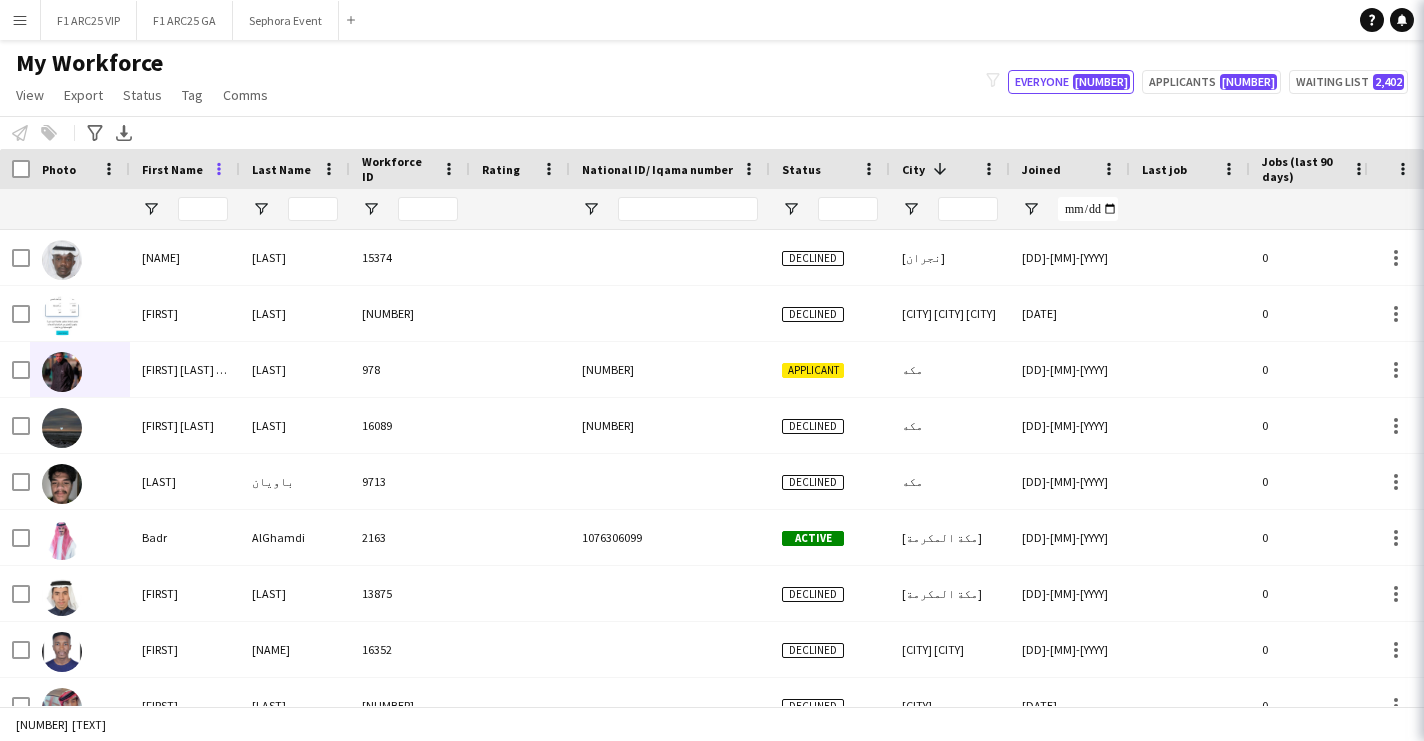 click on "Close pop-in" 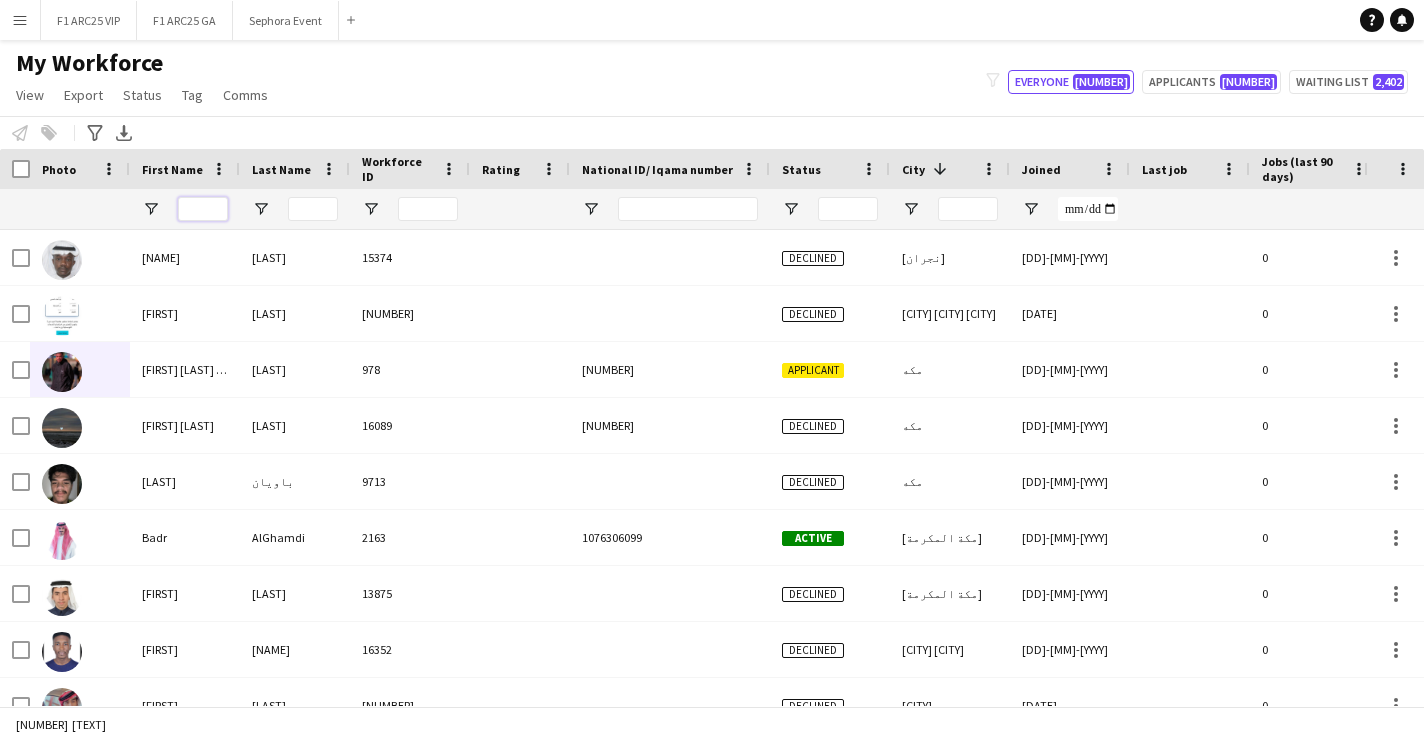 click at bounding box center [203, 209] 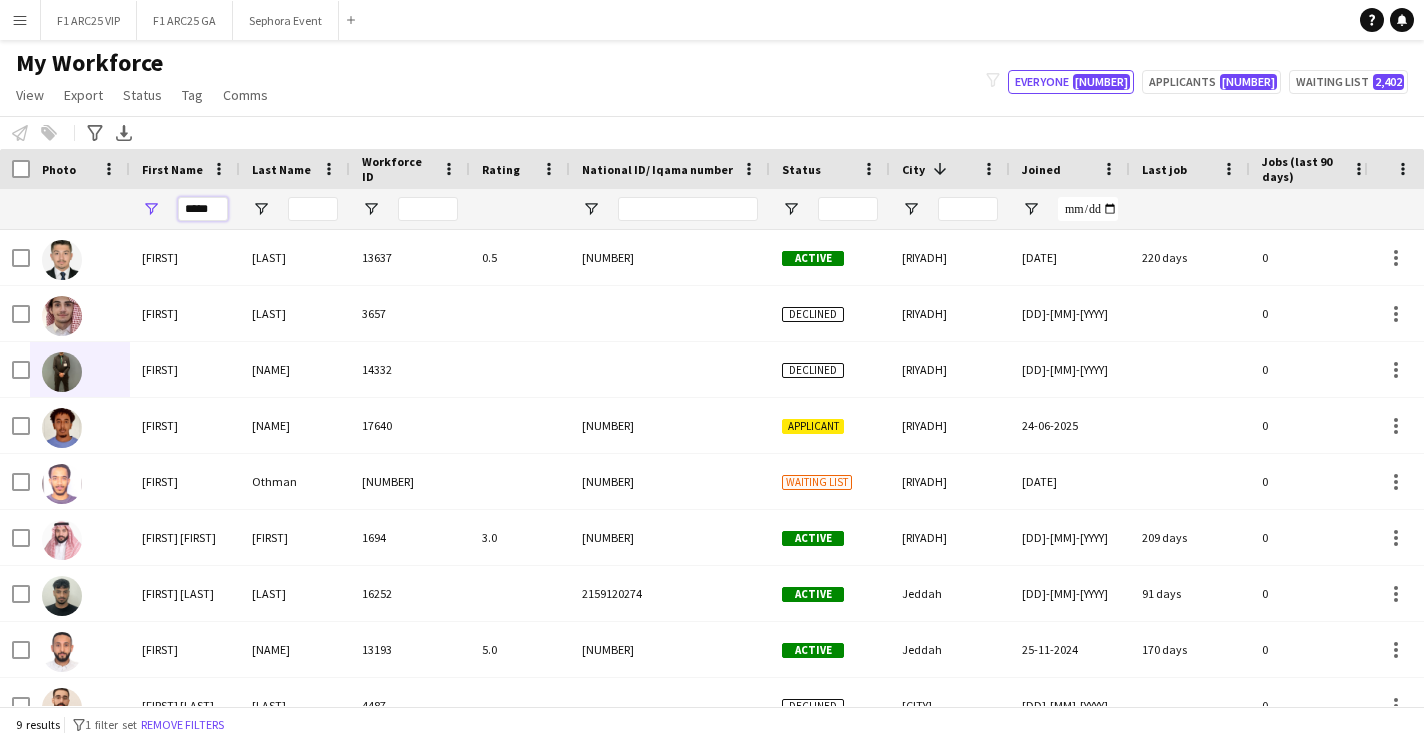 type on "*****" 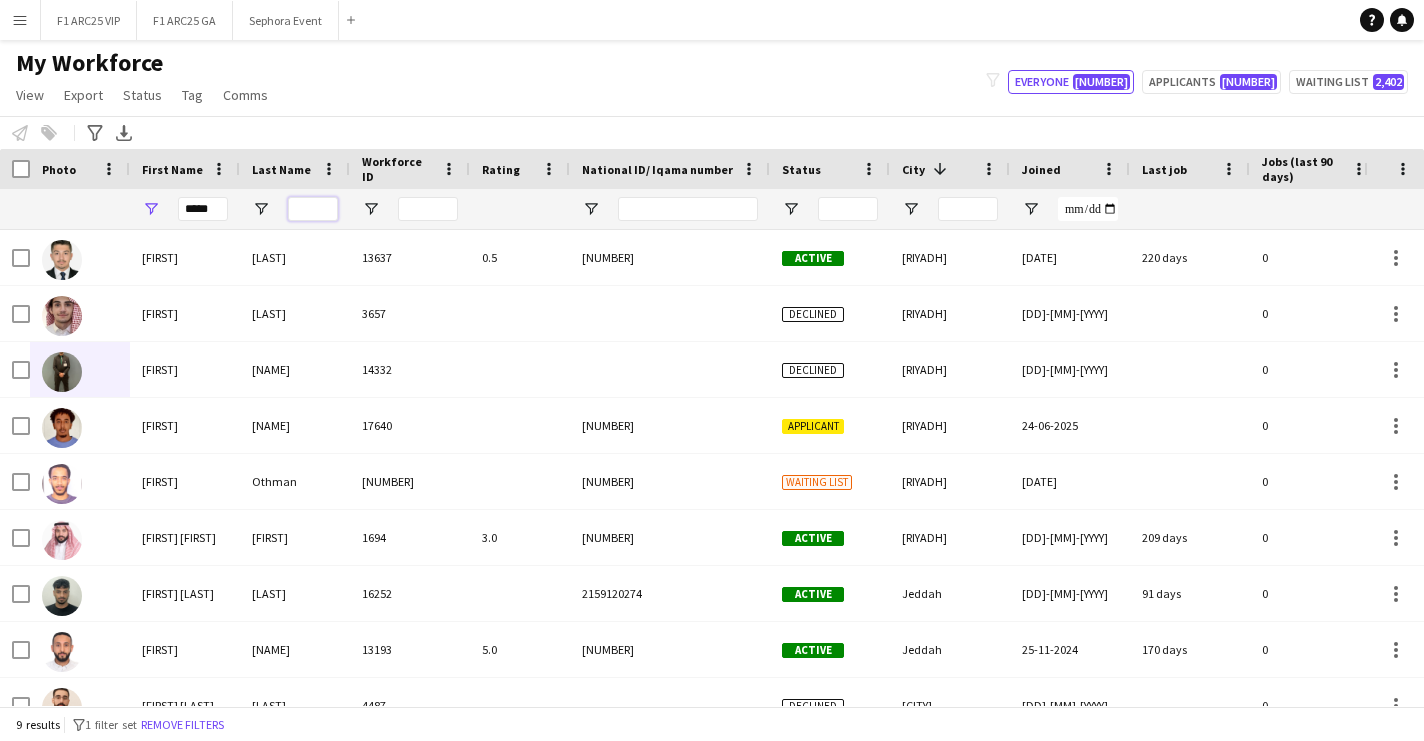 click at bounding box center [313, 209] 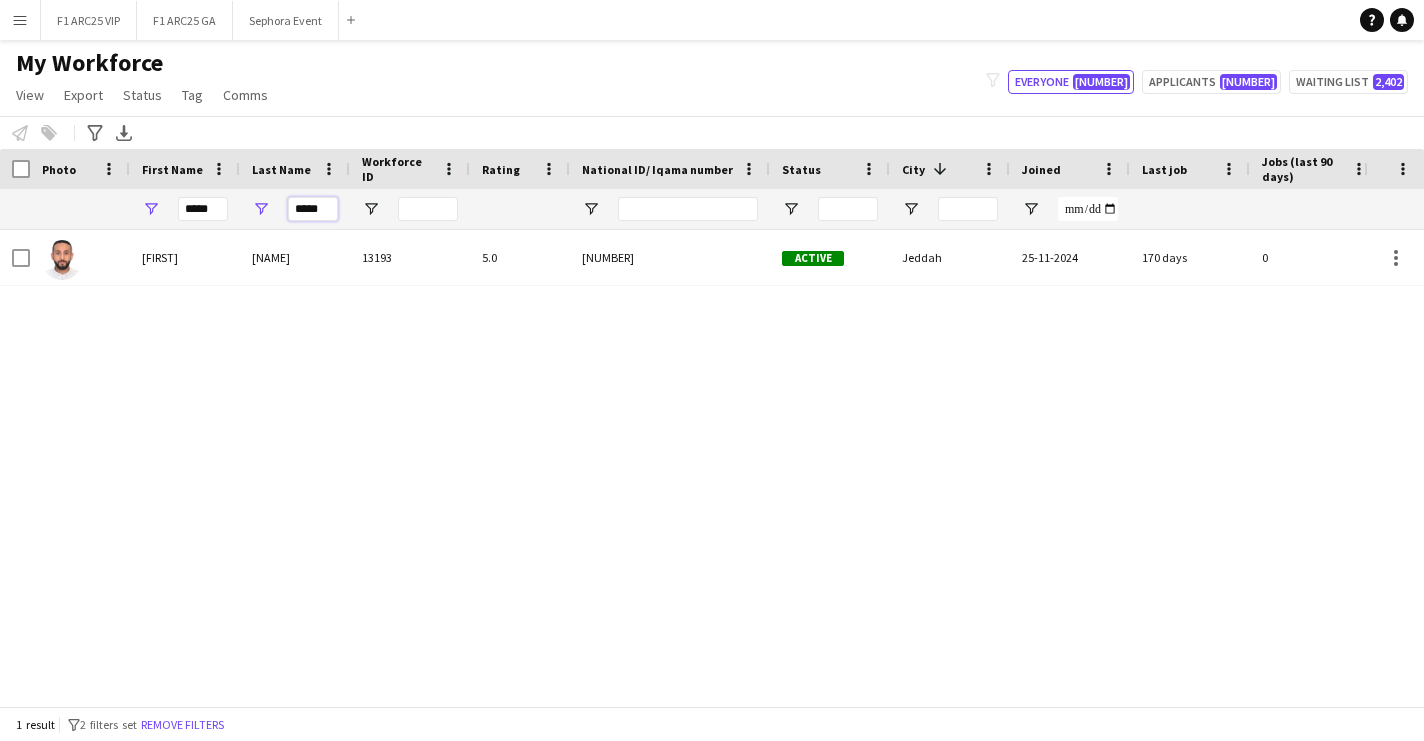 type on "*****" 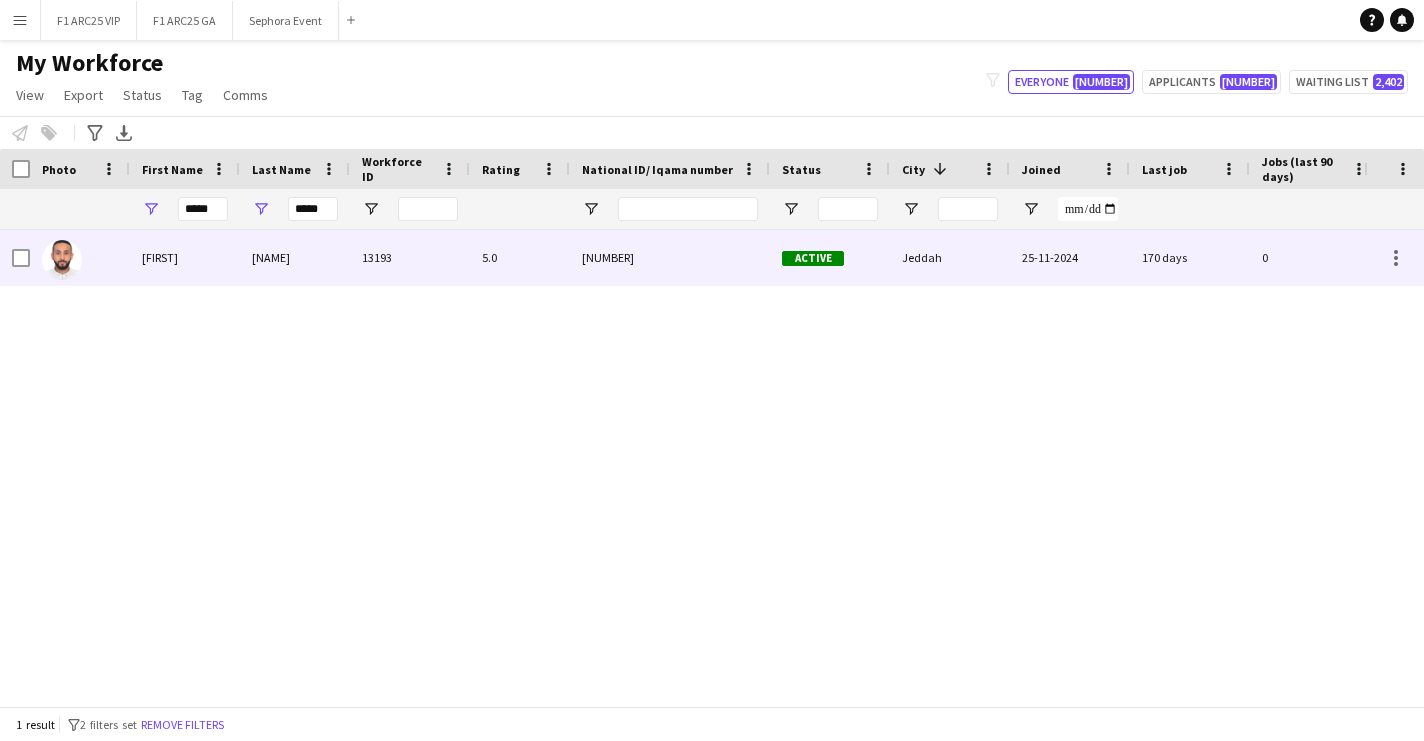 drag, startPoint x: 302, startPoint y: 212, endPoint x: 30, endPoint y: 27, distance: 328.95135 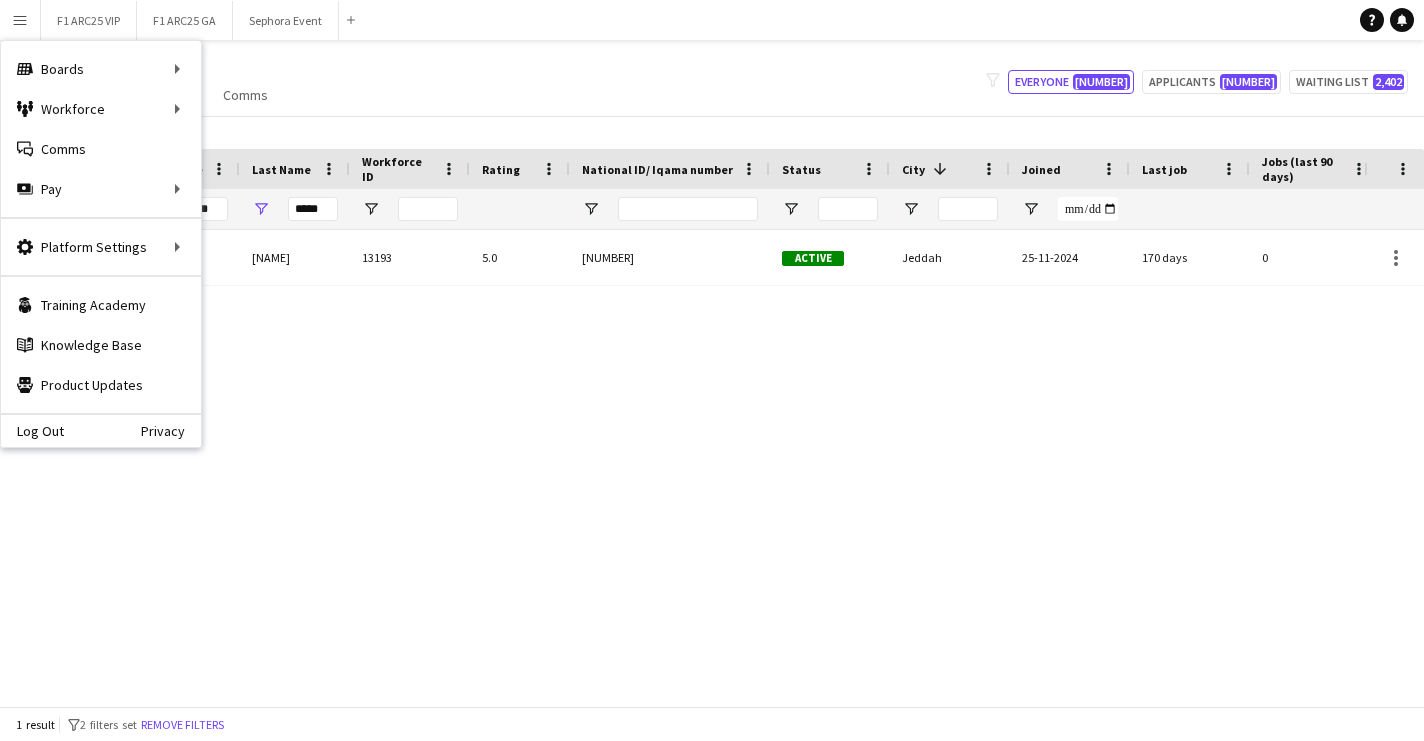 click on "[NAME] [NAME] [NUMBER] [NUMBER] [NUMBER] [STATUS] [CITY] [DAY]-[MONTH]-[YEAR] [DURATION] [EMAIL]" at bounding box center (682, 468) 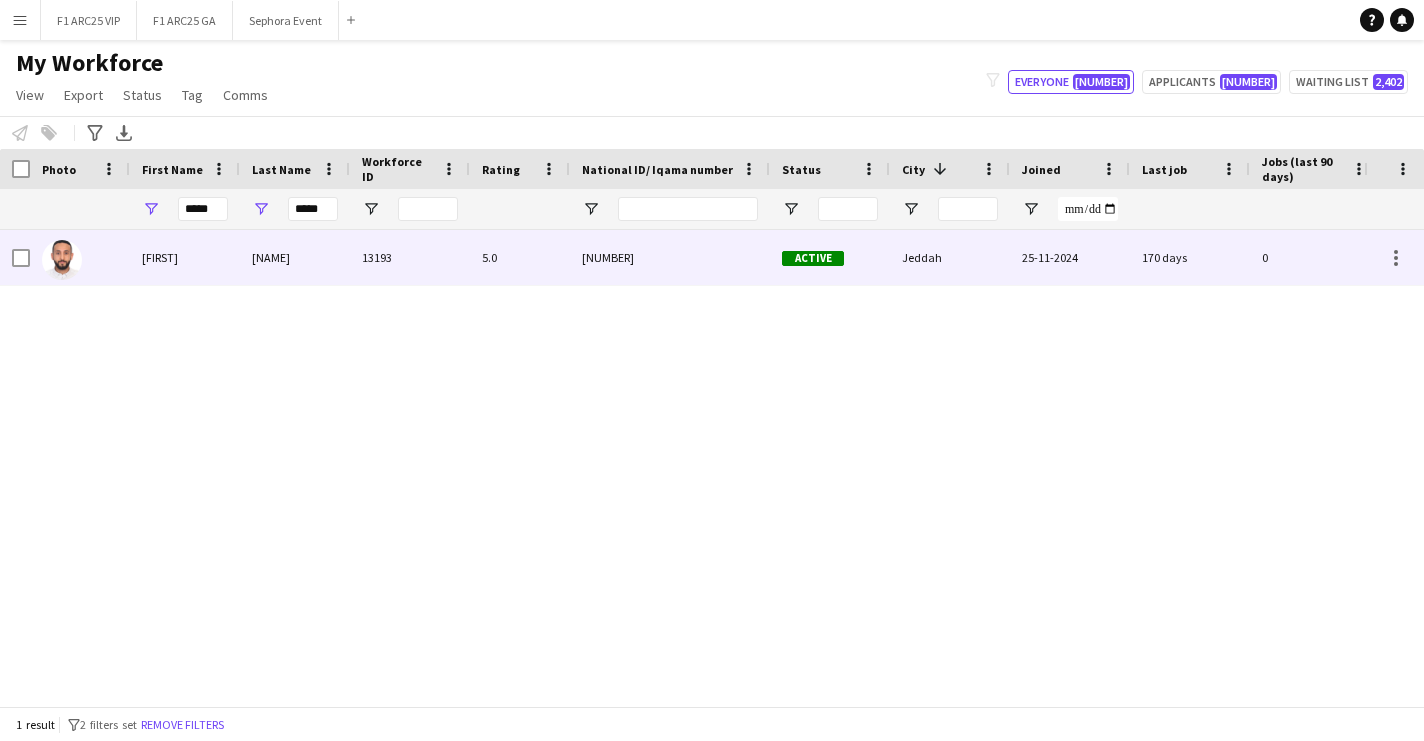 click on "[NAME]" at bounding box center [295, 257] 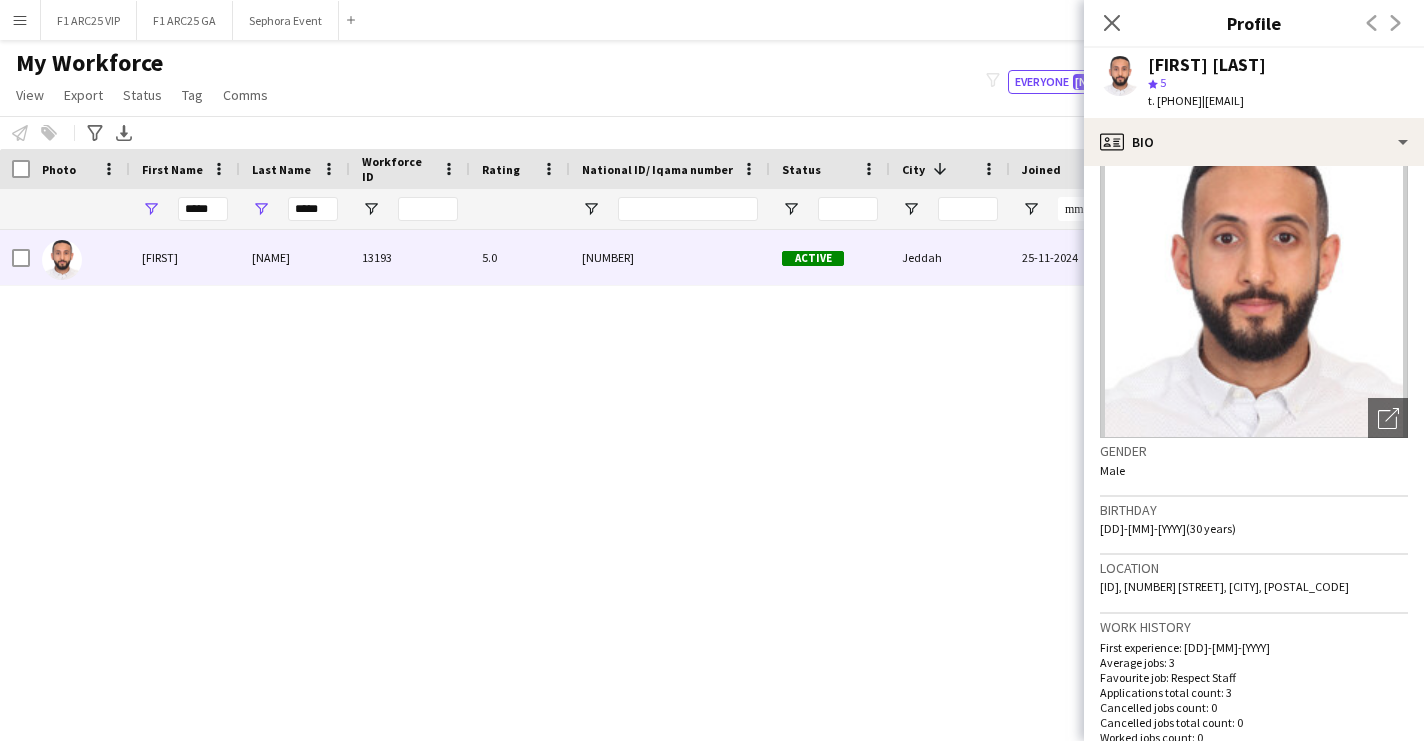 scroll, scrollTop: 68, scrollLeft: 0, axis: vertical 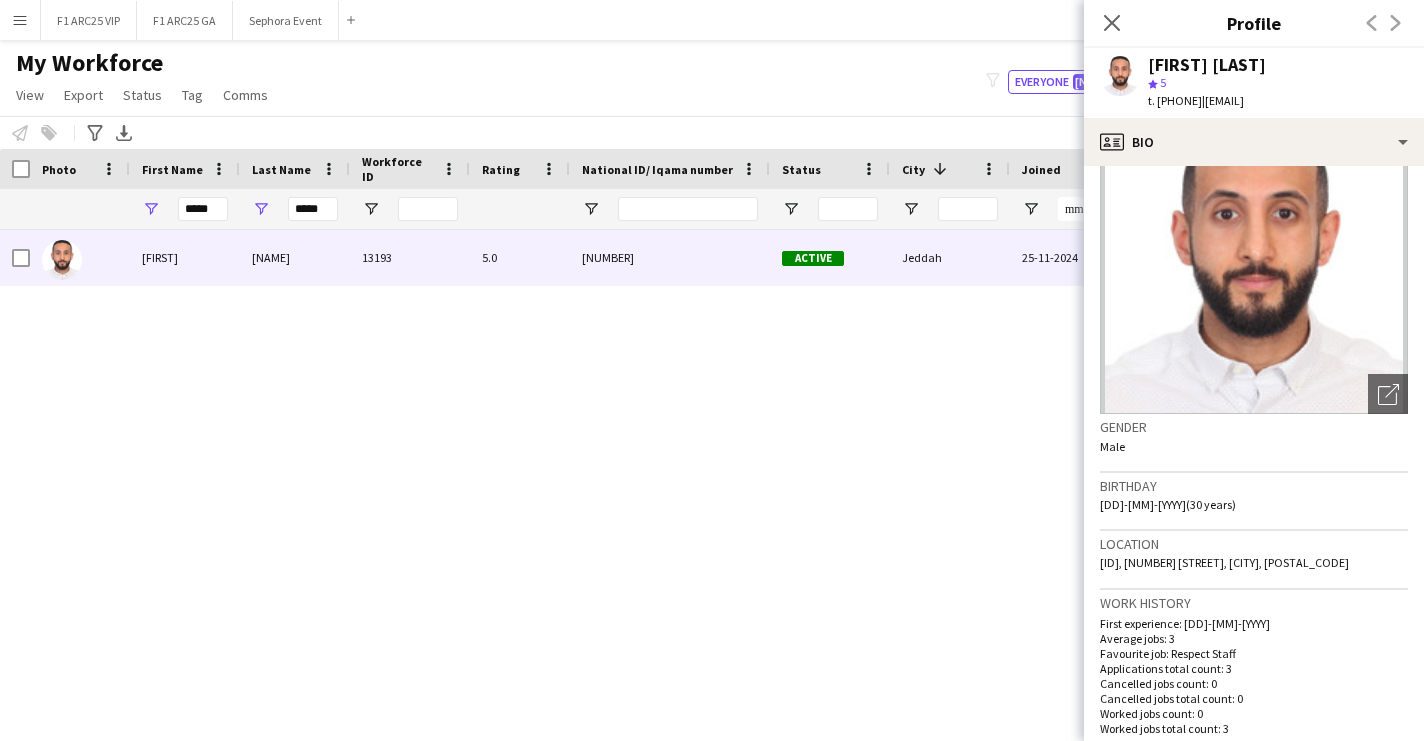 click on "[DD]-[MM]-[YYYY] ([AGE] years)" 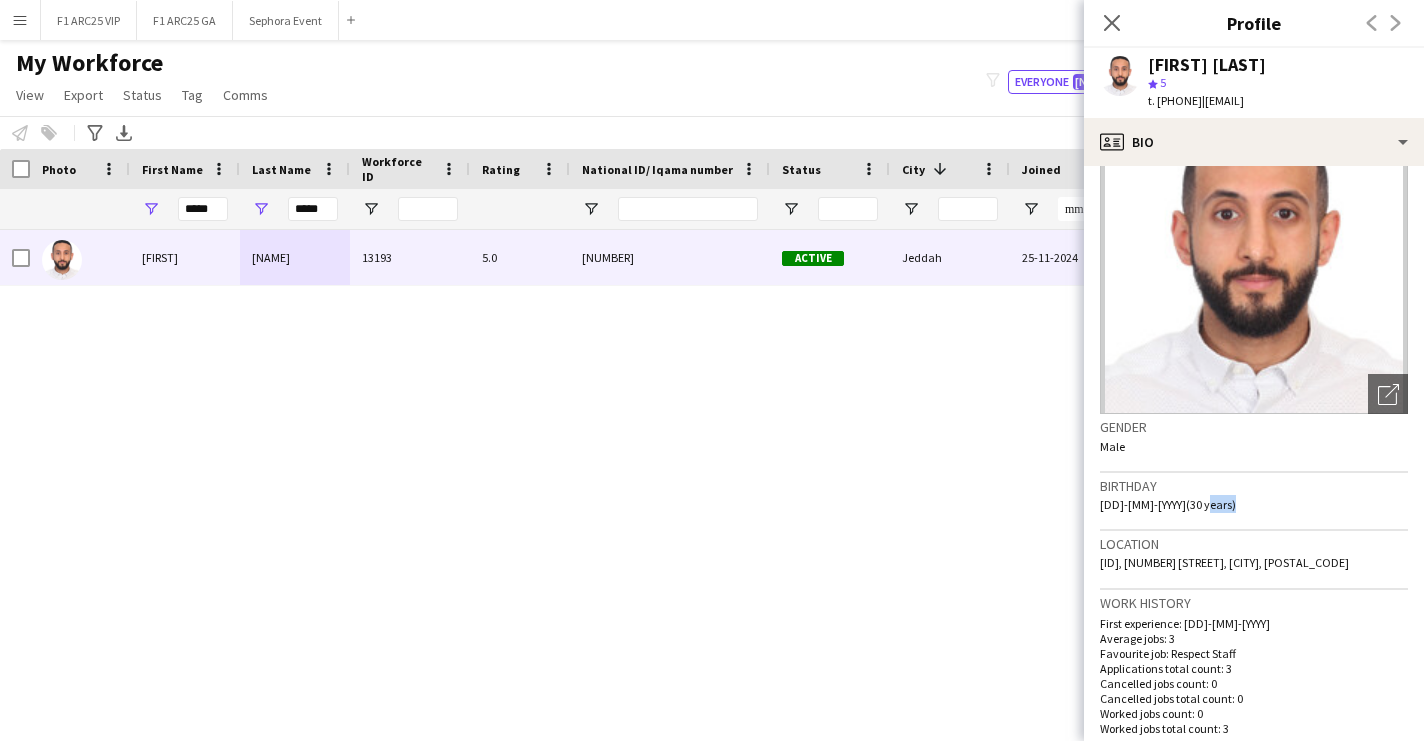 click on "[DD]-[MM]-[YYYY] ([AGE] years)" 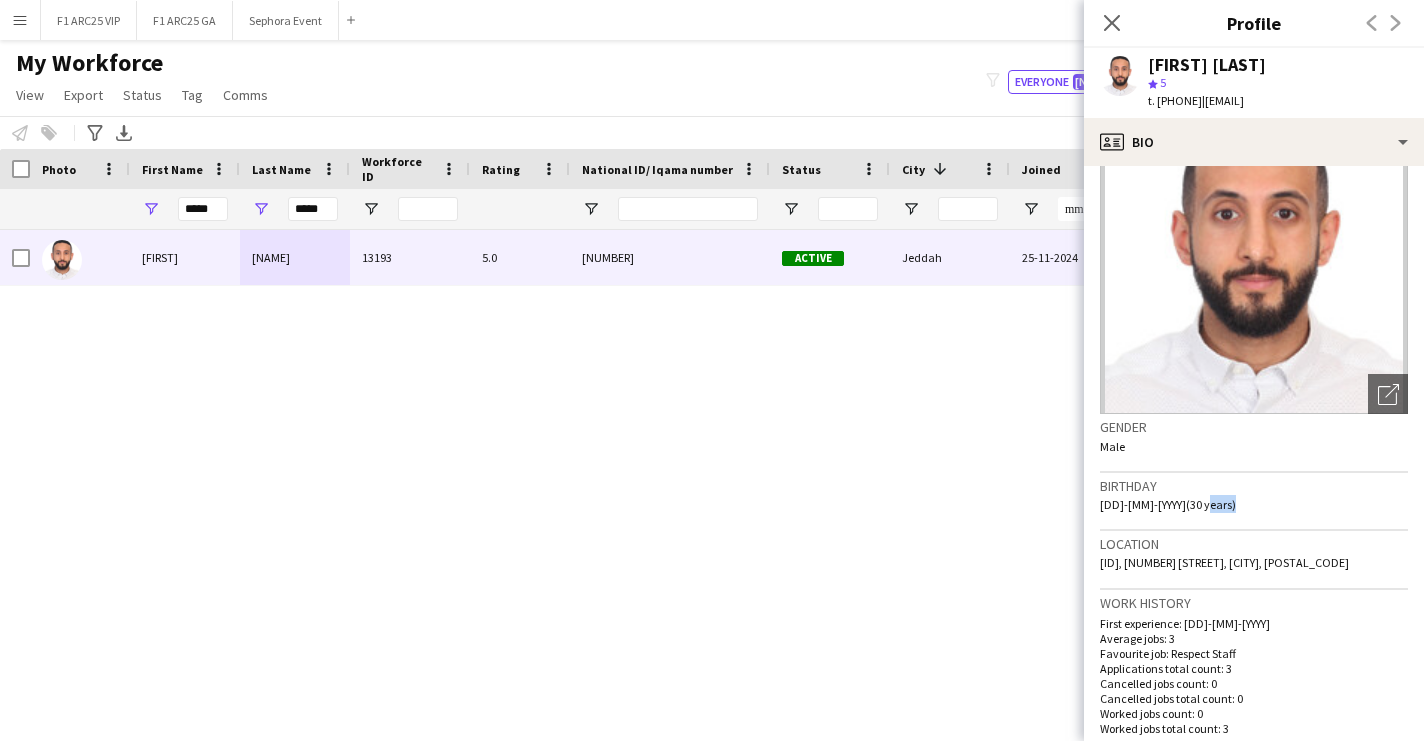 click on "[DD]-[MM]-[YYYY] ([AGE] years)" 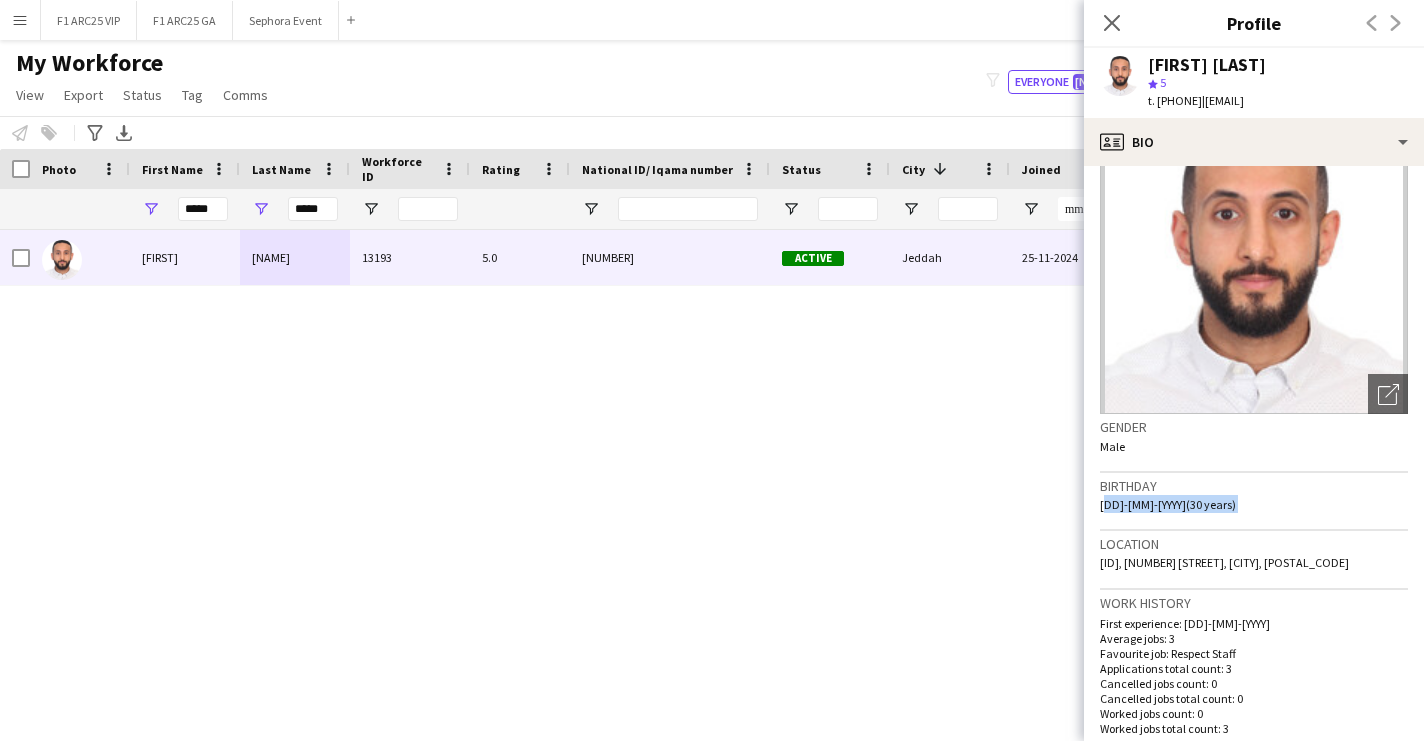 click on "[DD]-[MM]-[YYYY] ([AGE] years)" 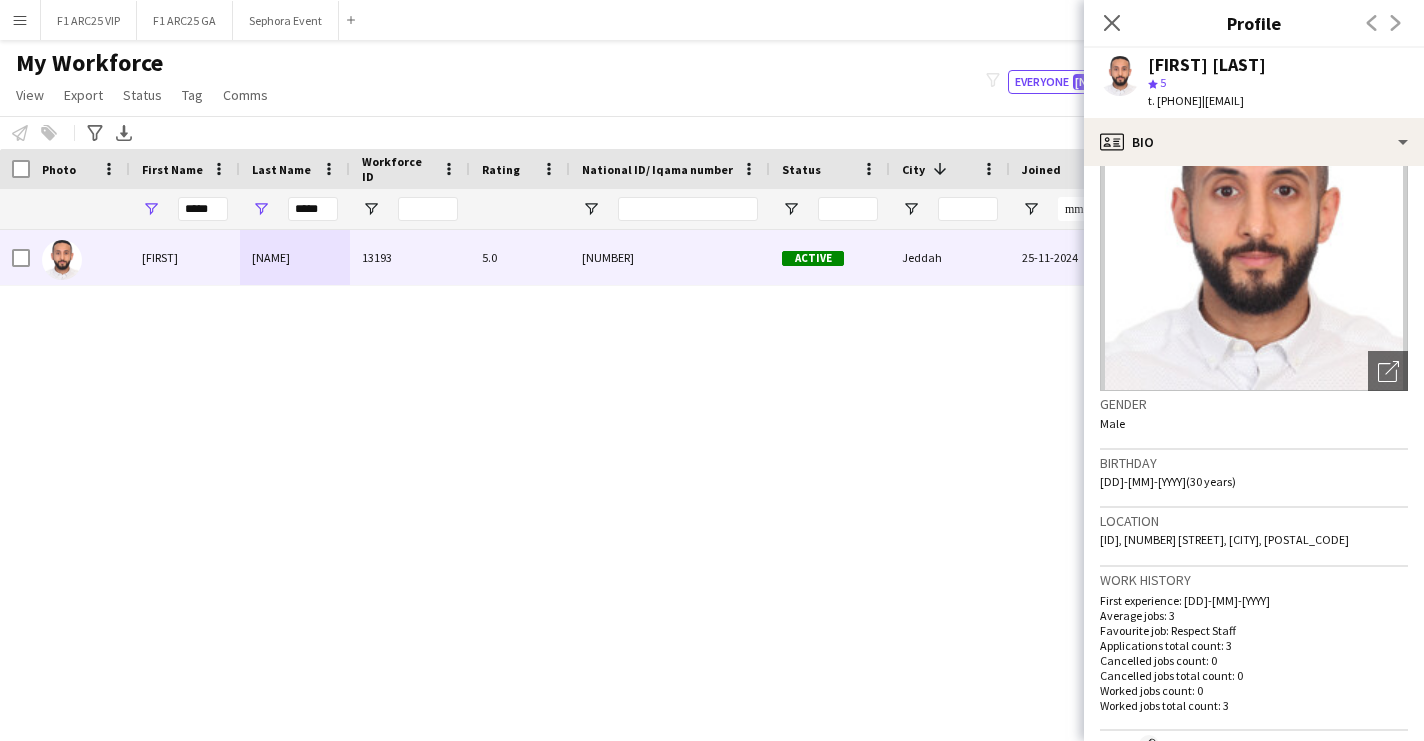 scroll, scrollTop: 93, scrollLeft: 0, axis: vertical 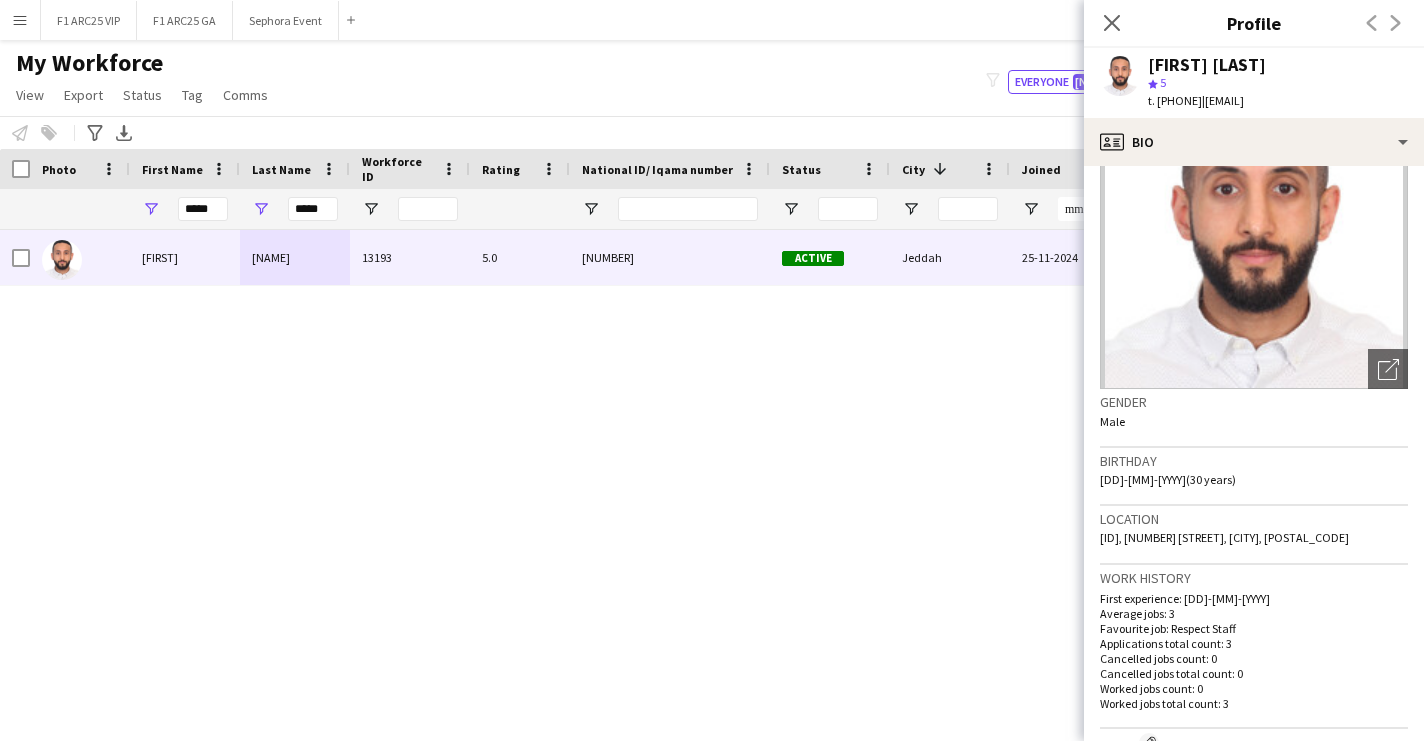click on "[ID], [NUMBER] [STREET], [CITY], [POSTAL_CODE]" 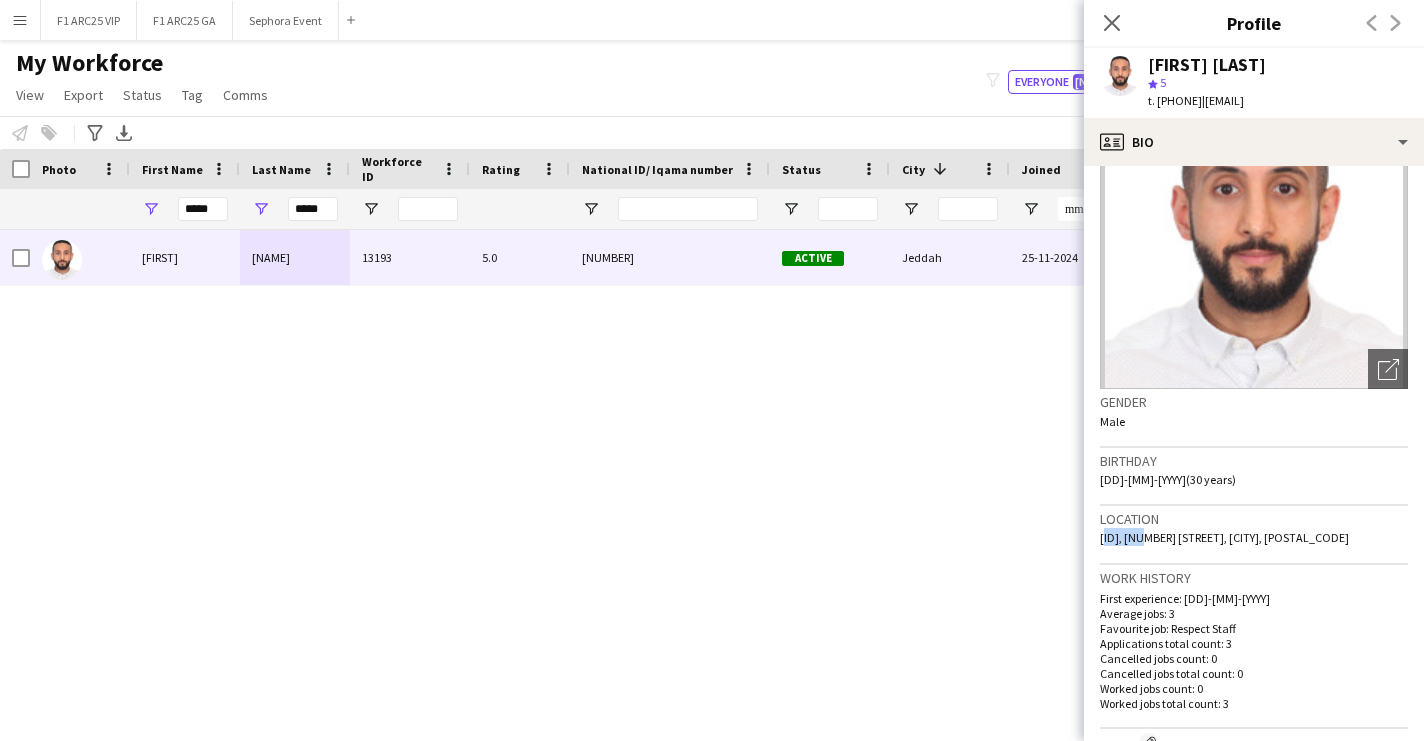 click on "[ID], [NUMBER] [STREET], [CITY], [POSTAL_CODE]" 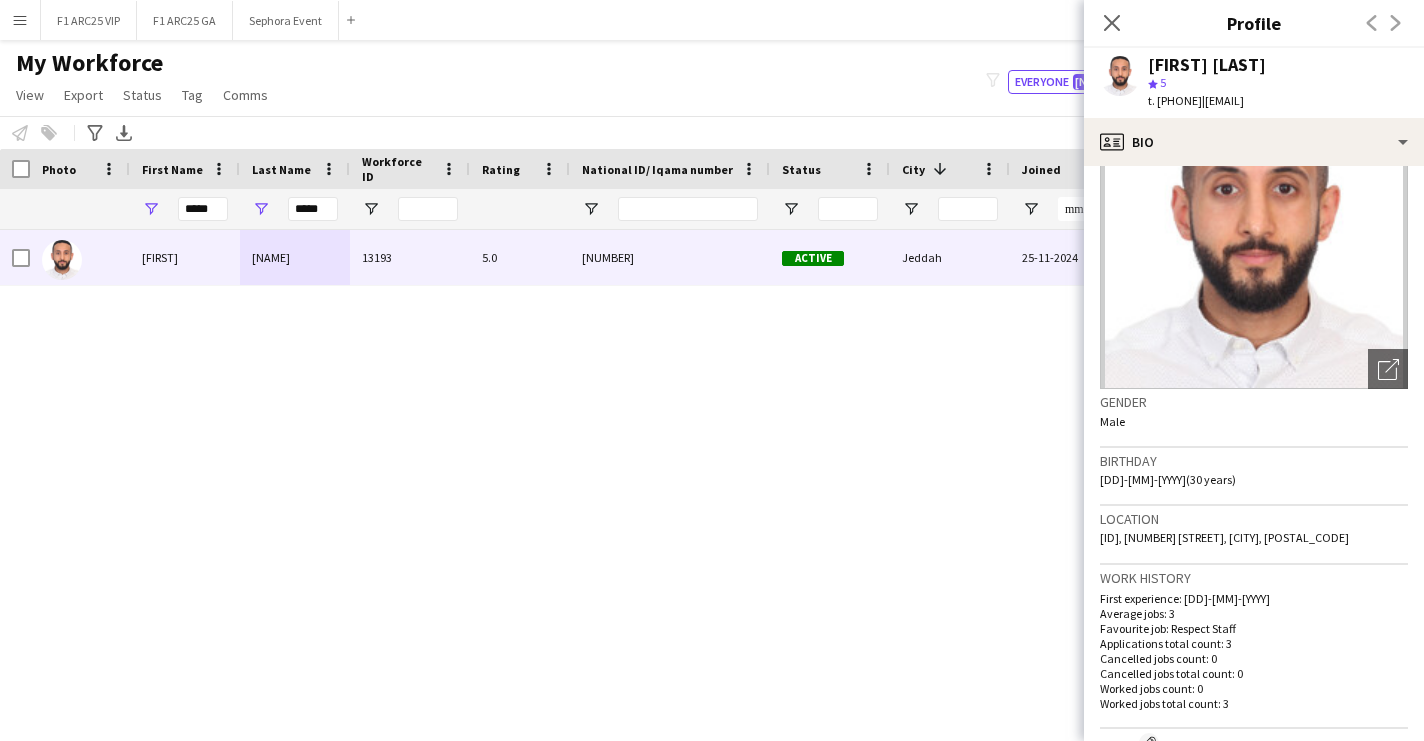 click on "[ID], [NUMBER] [STREET], [CITY], [POSTAL_CODE]" 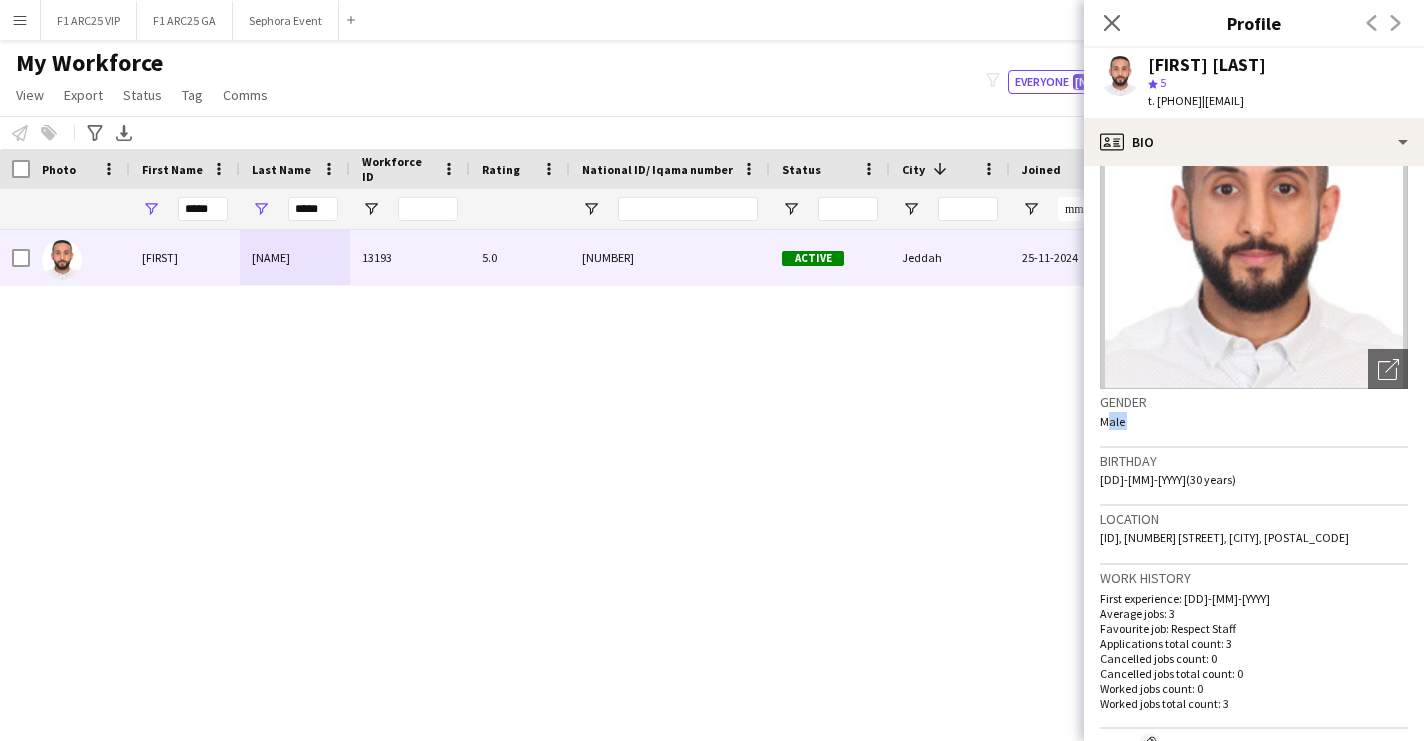 click on "Male" 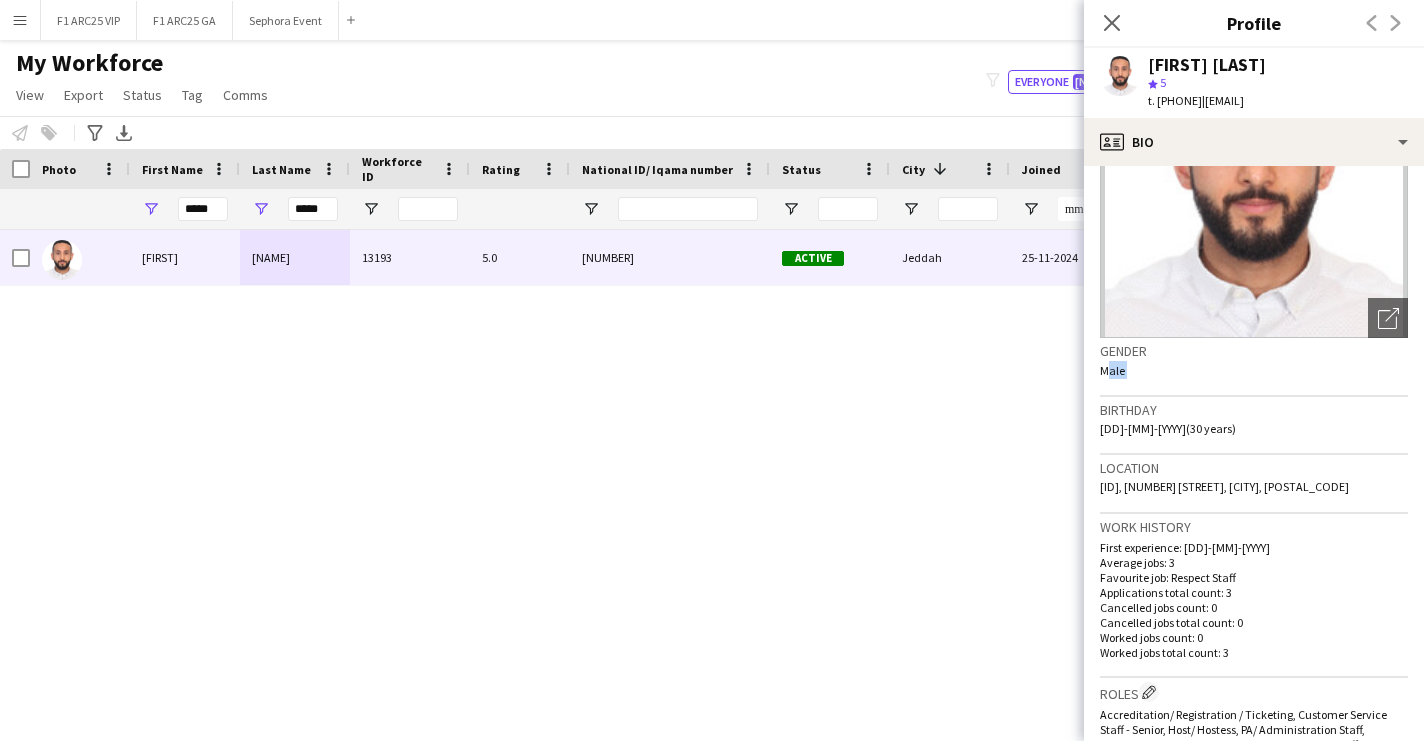 scroll, scrollTop: 148, scrollLeft: 0, axis: vertical 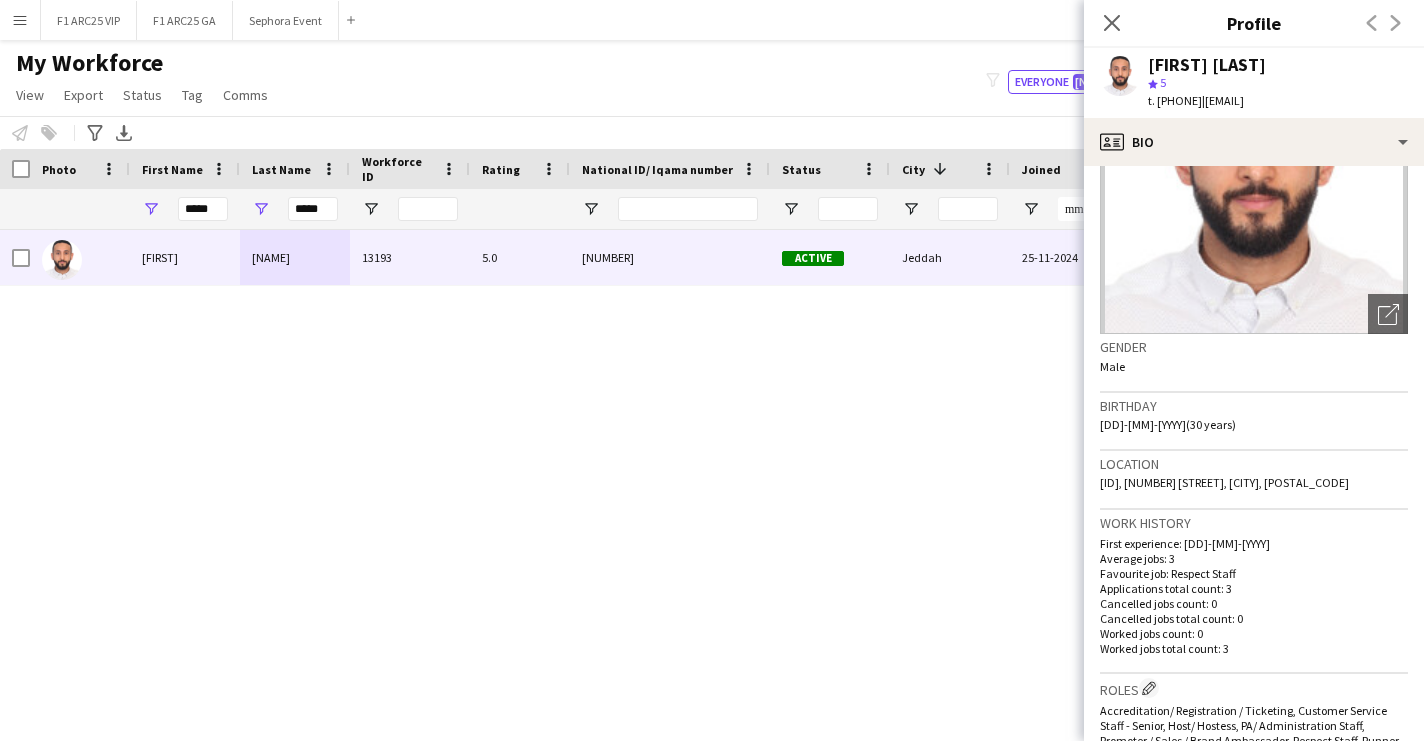 click on "First experience: [DD]-[MM]-[YYYY]" 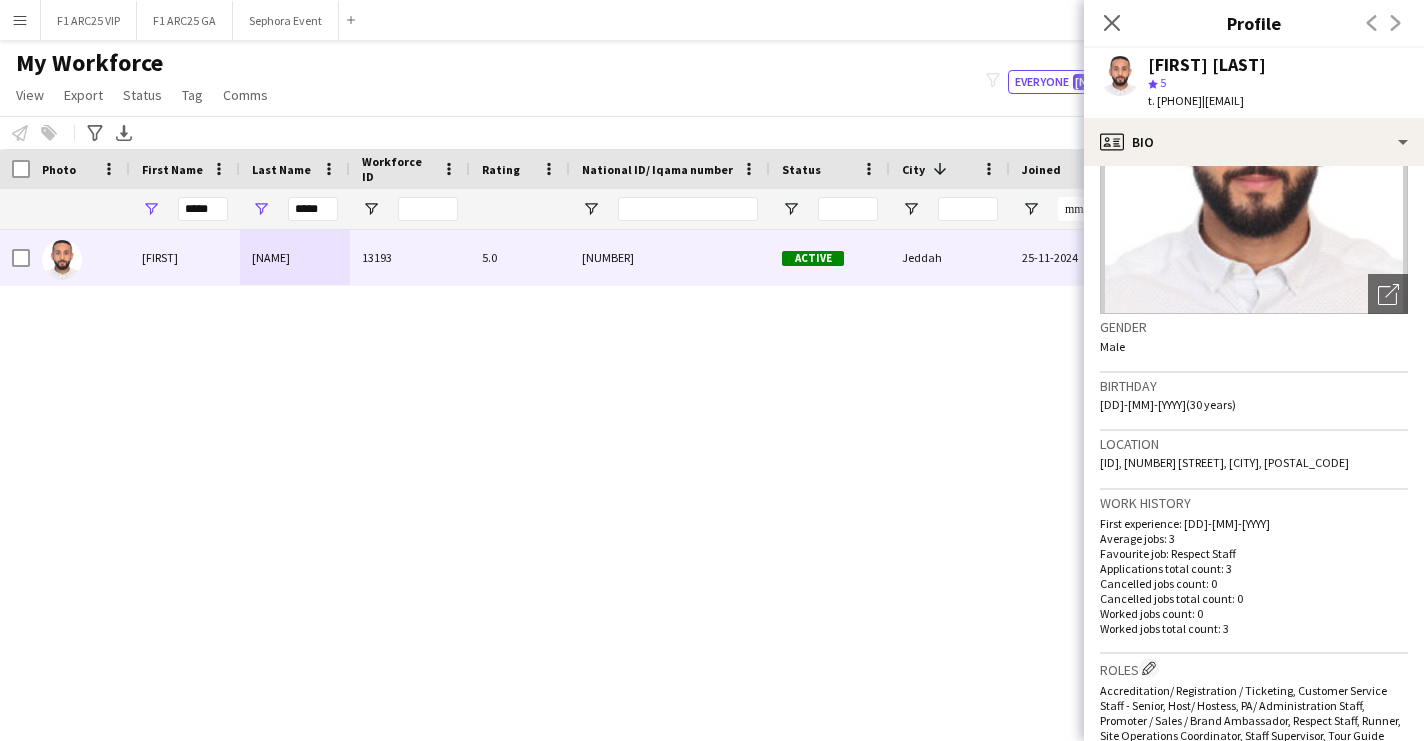 scroll, scrollTop: 173, scrollLeft: 0, axis: vertical 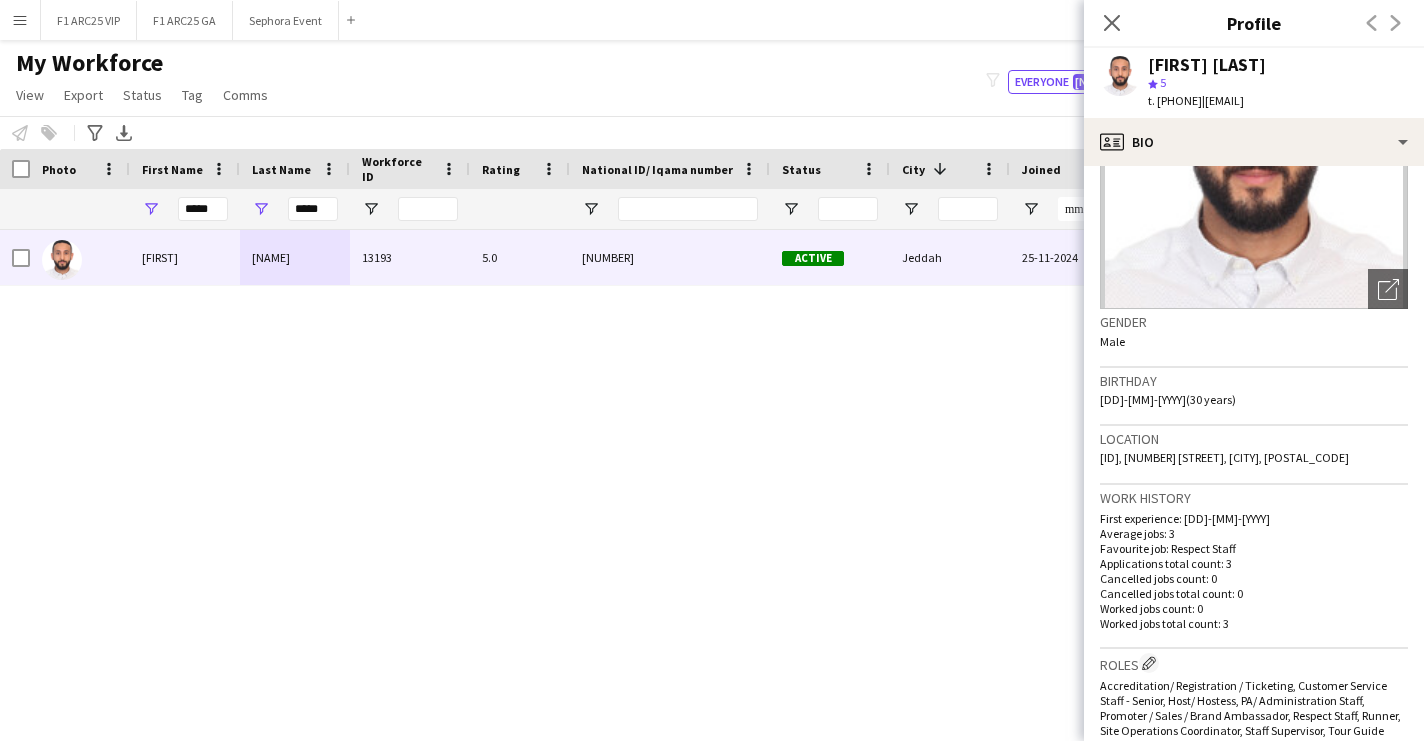 drag, startPoint x: 1173, startPoint y: 542, endPoint x: 1253, endPoint y: 544, distance: 80.024994 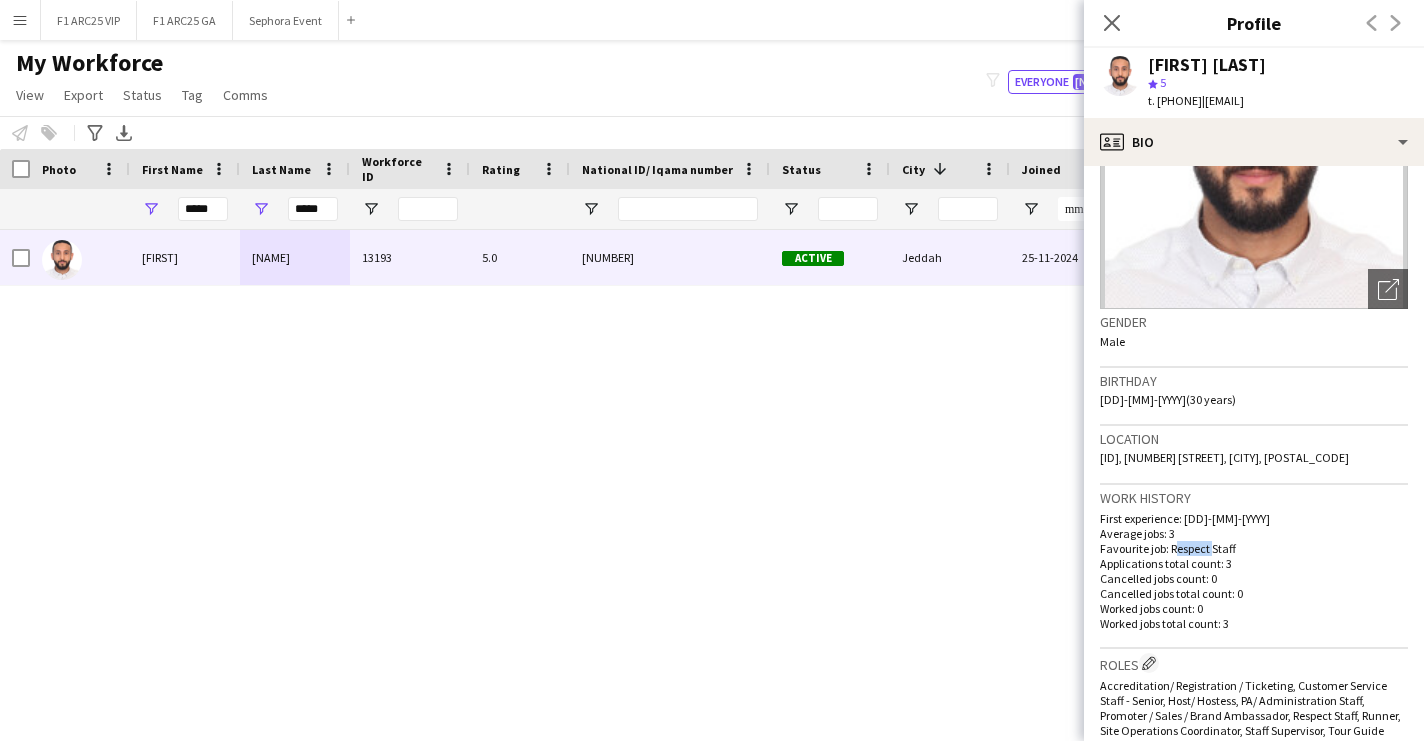 click on "Favourite job: Respect Staff" 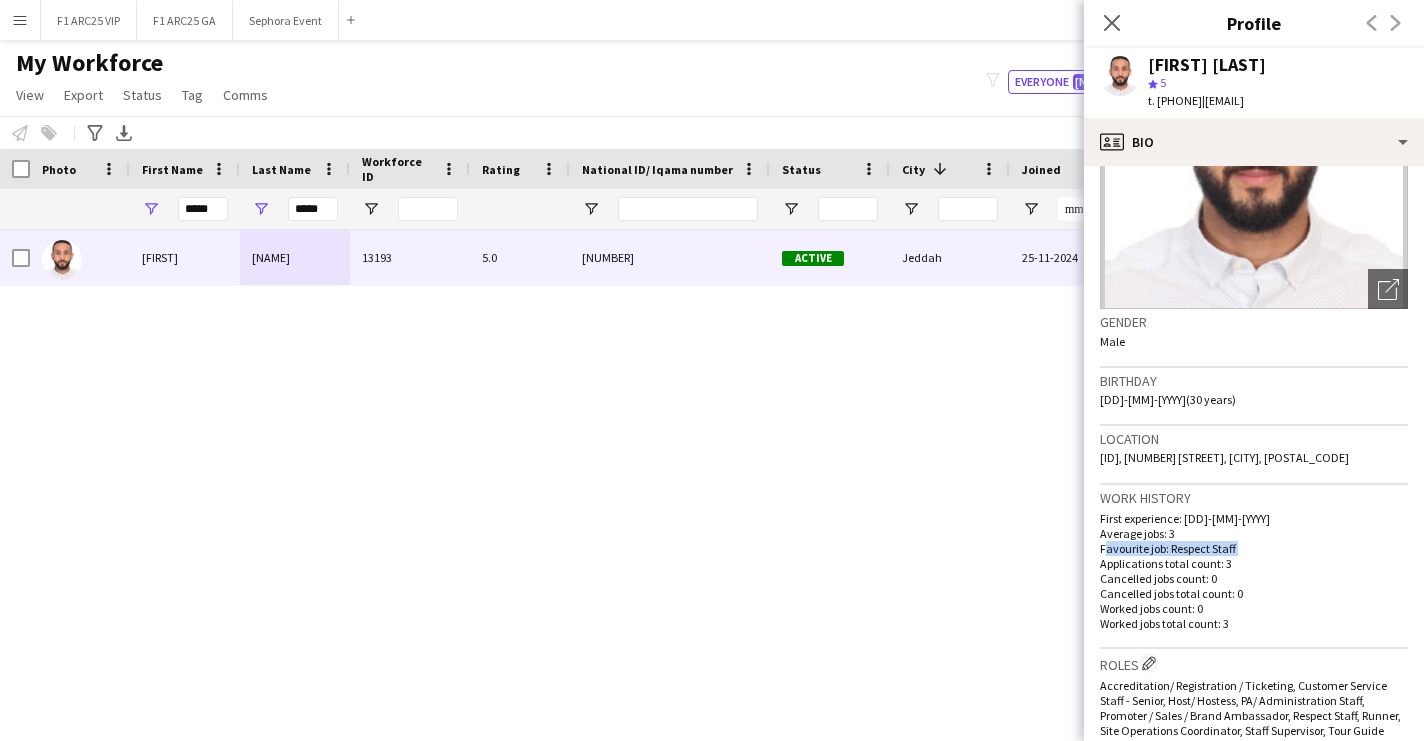 click on "Favourite job: Respect Staff" 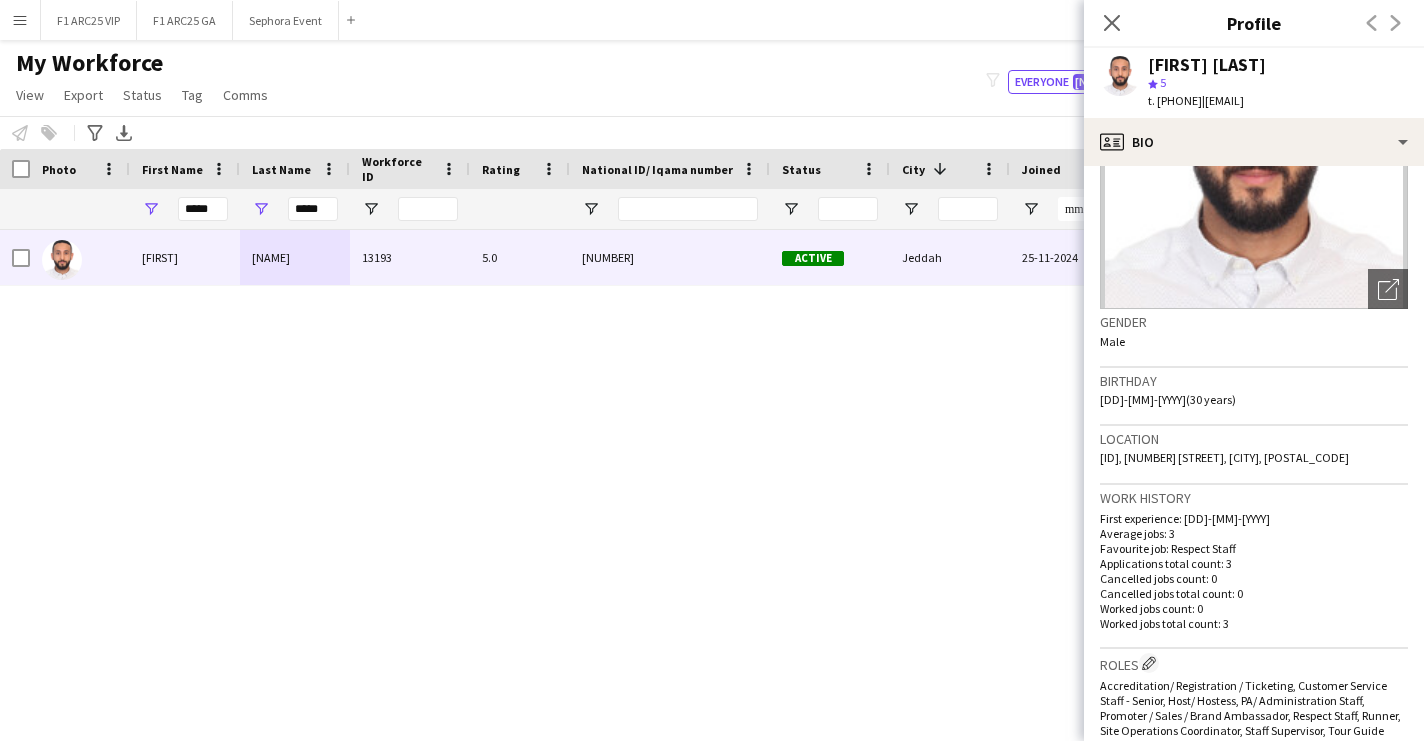 click on "Applications total count: 3" 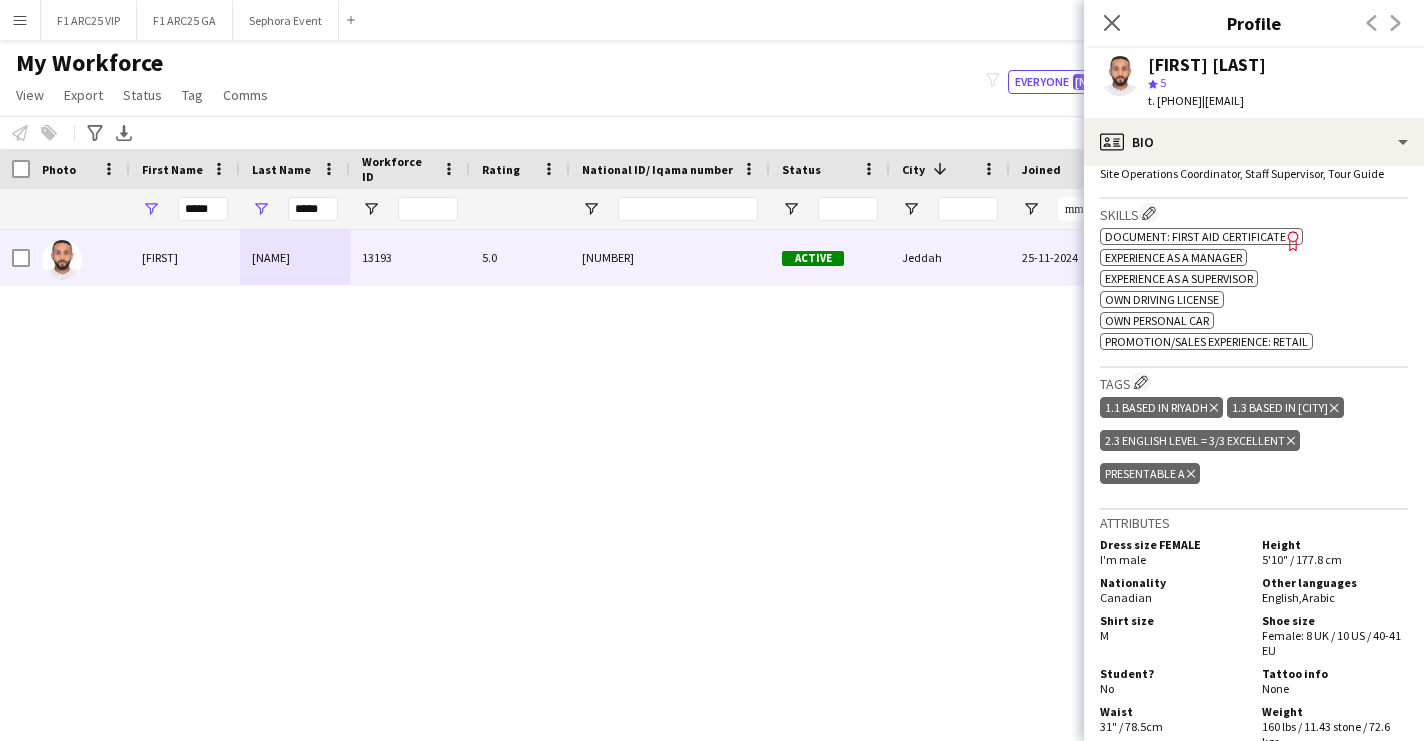 scroll, scrollTop: 736, scrollLeft: 0, axis: vertical 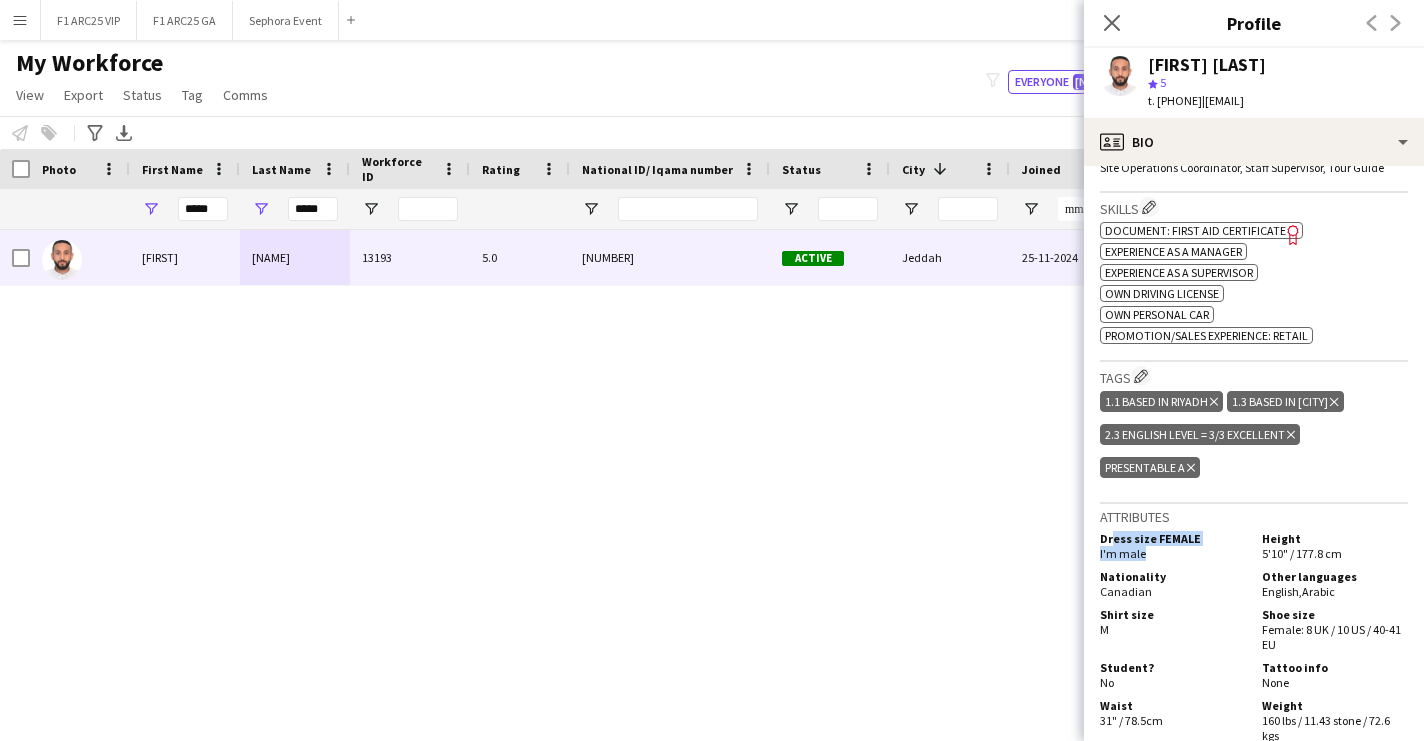 drag, startPoint x: 1106, startPoint y: 541, endPoint x: 1138, endPoint y: 543, distance: 32.06244 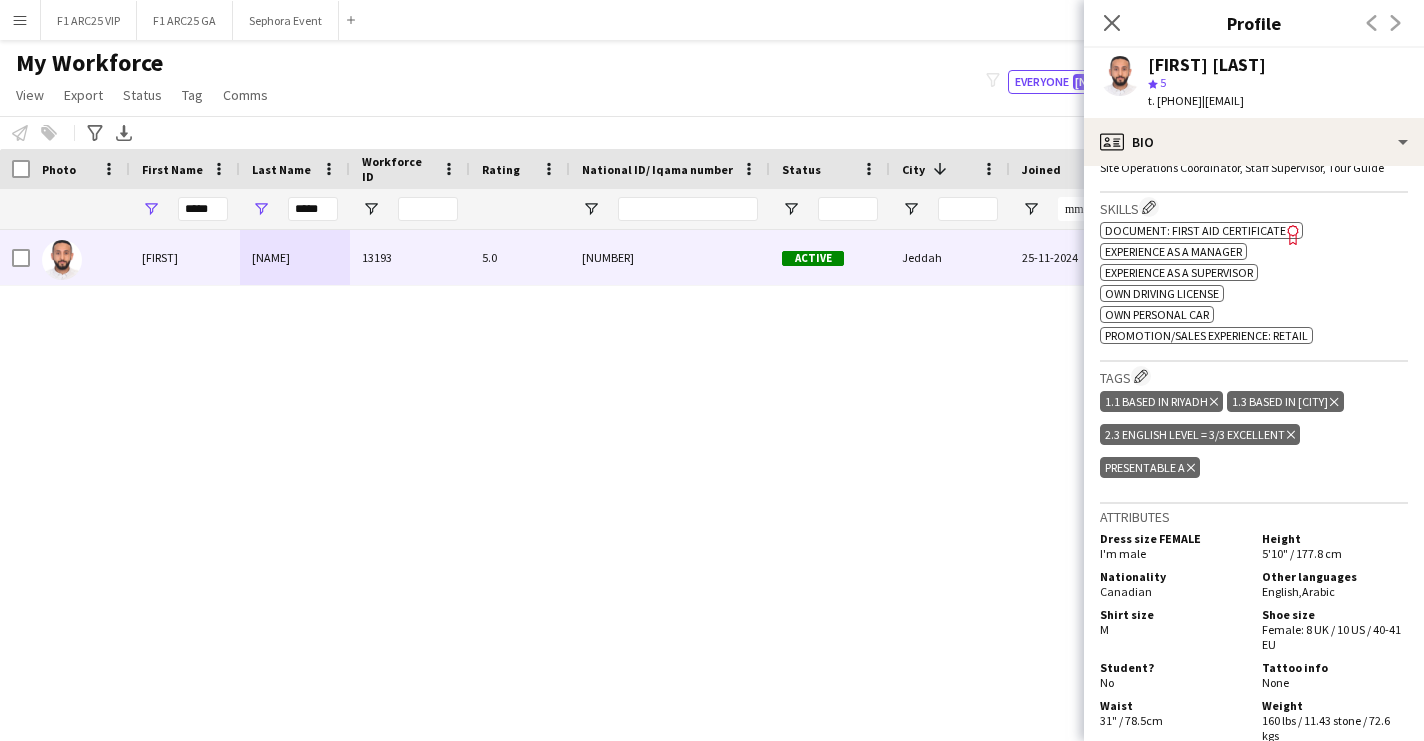 click on "Height" 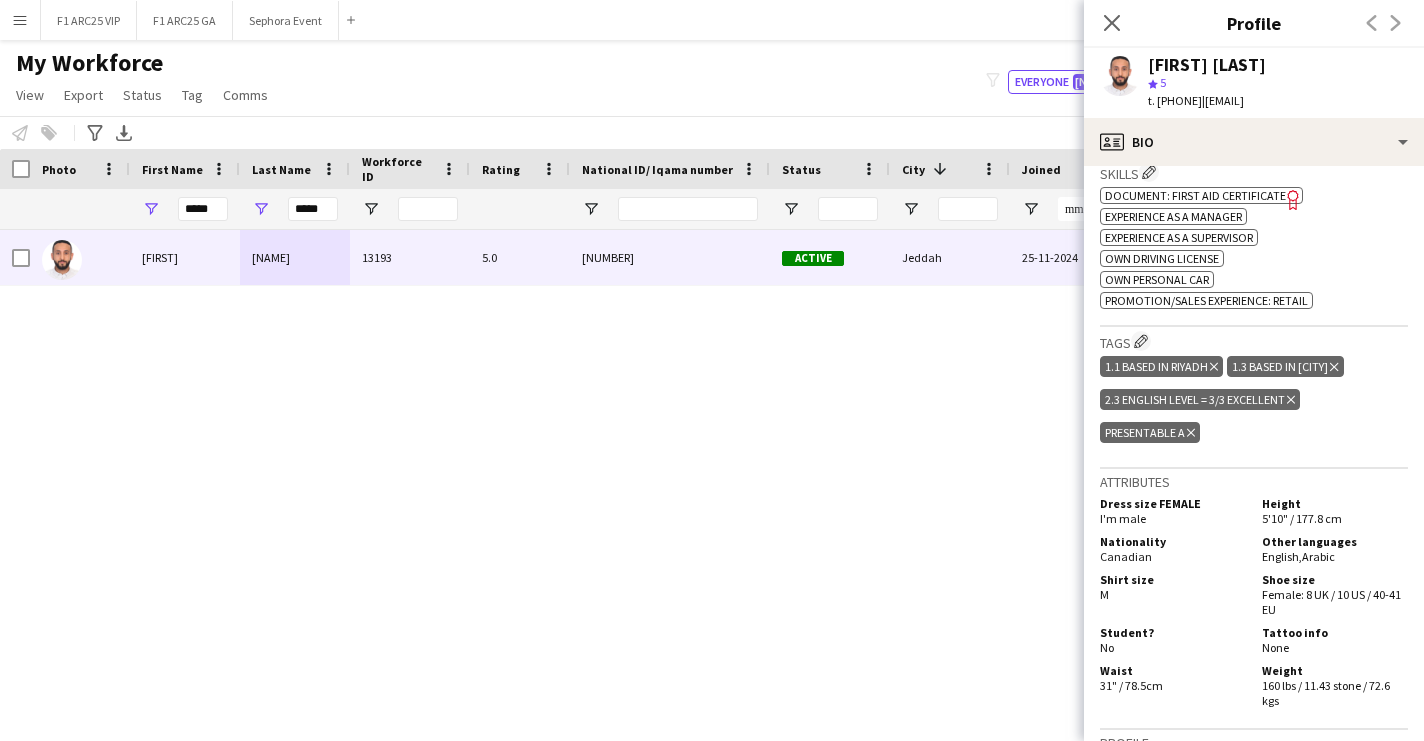 scroll, scrollTop: 772, scrollLeft: 0, axis: vertical 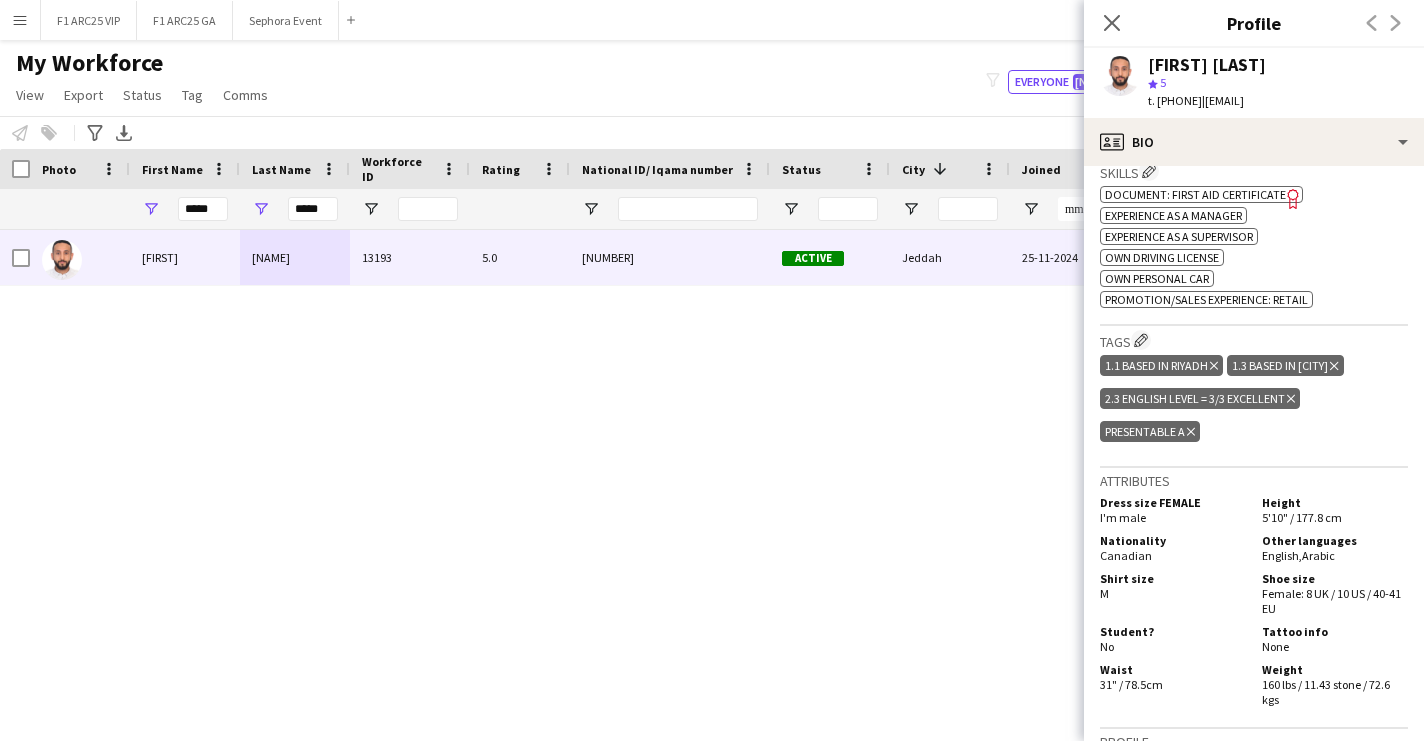 click on "Shoe size" 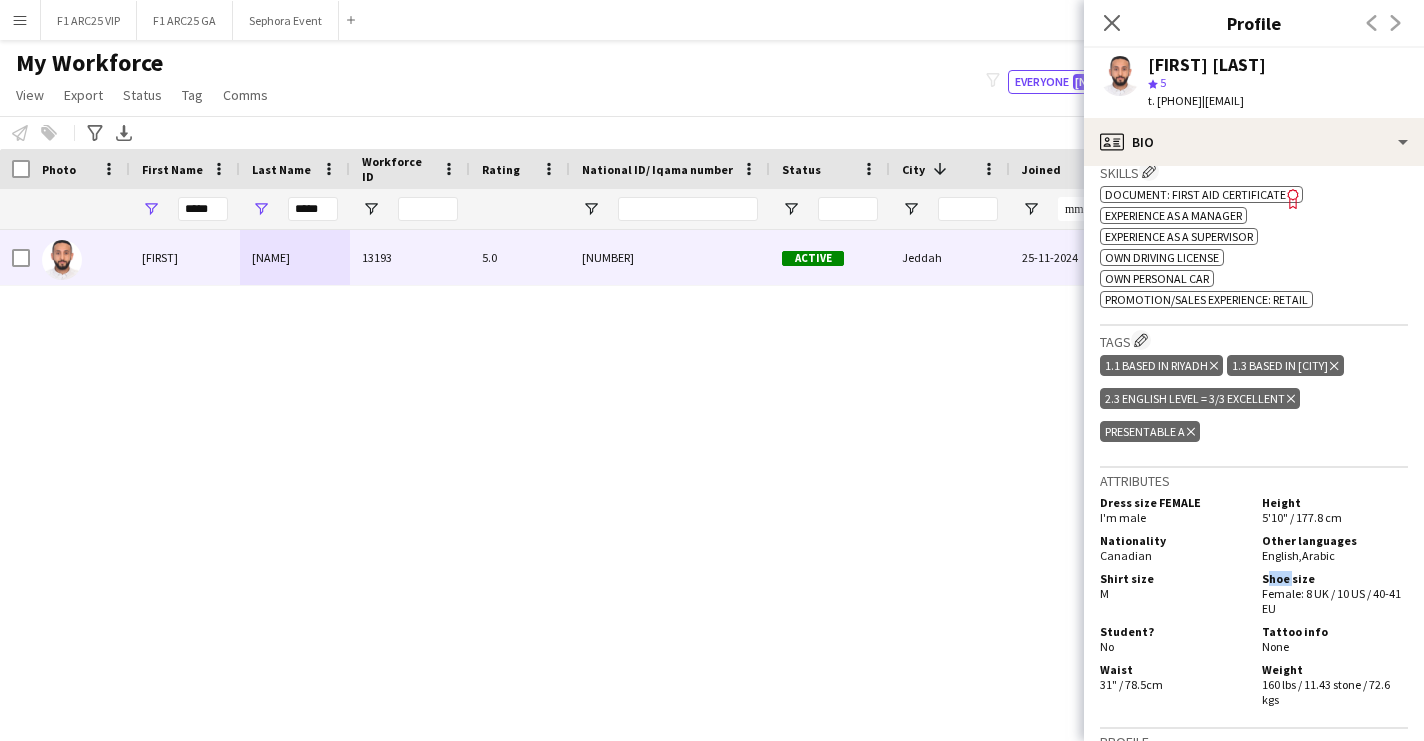 click on "Shoe size" 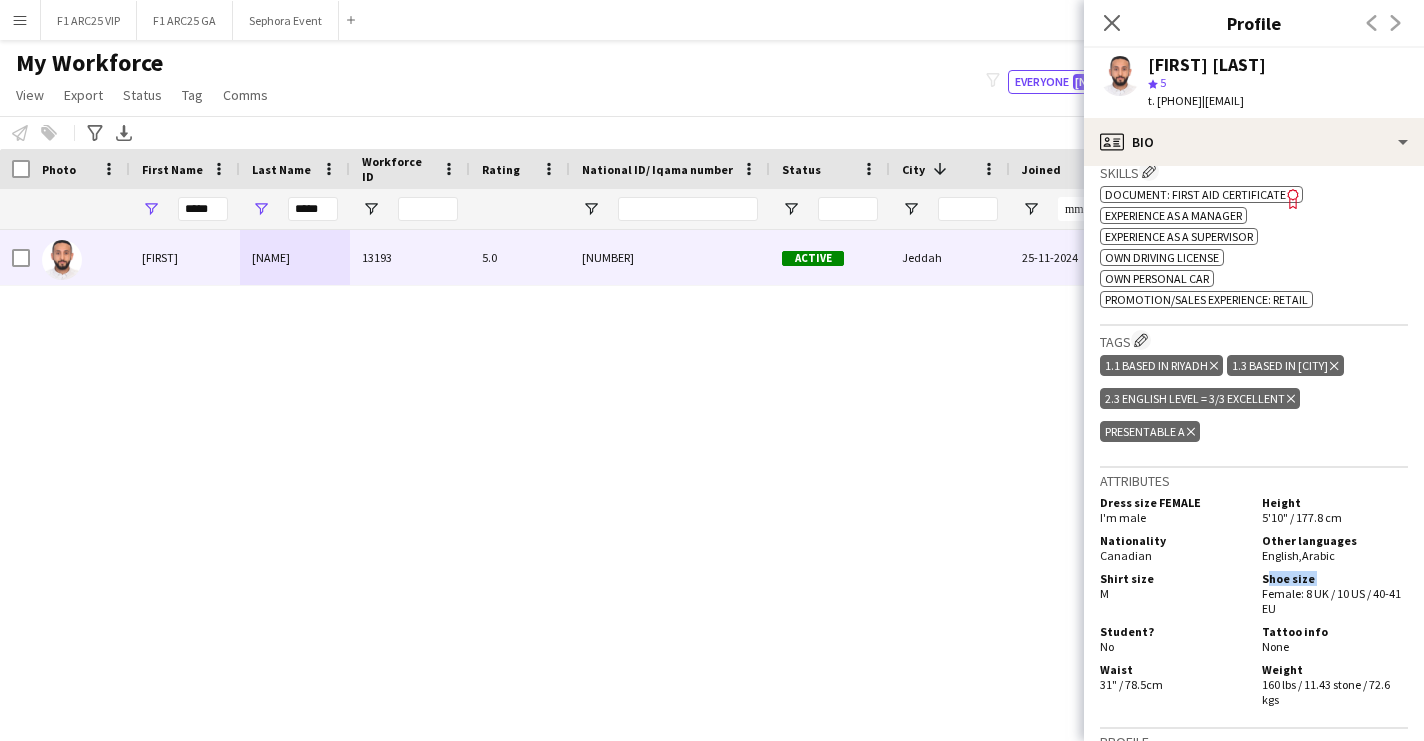 click on "Shoe size" 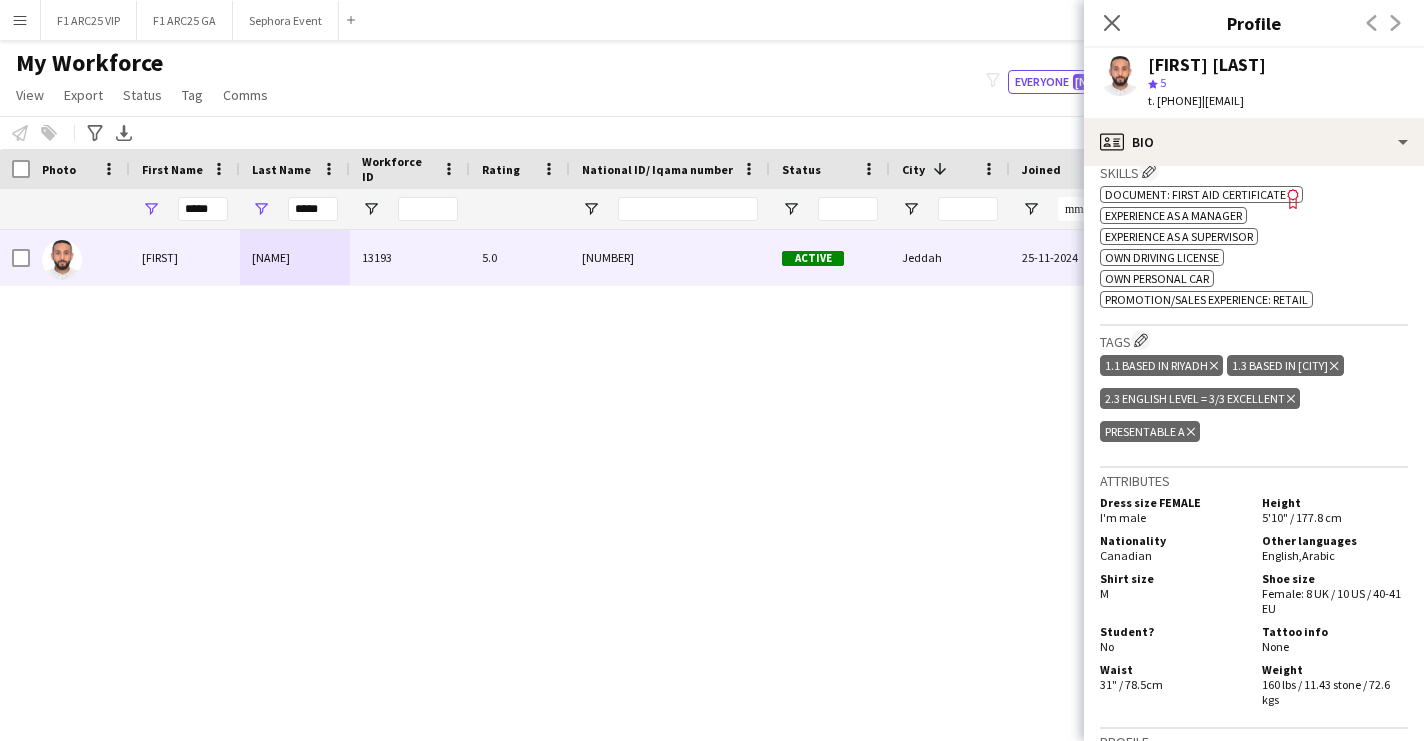 click on "Female: 8 UK / 10 US / 40-41 EU" 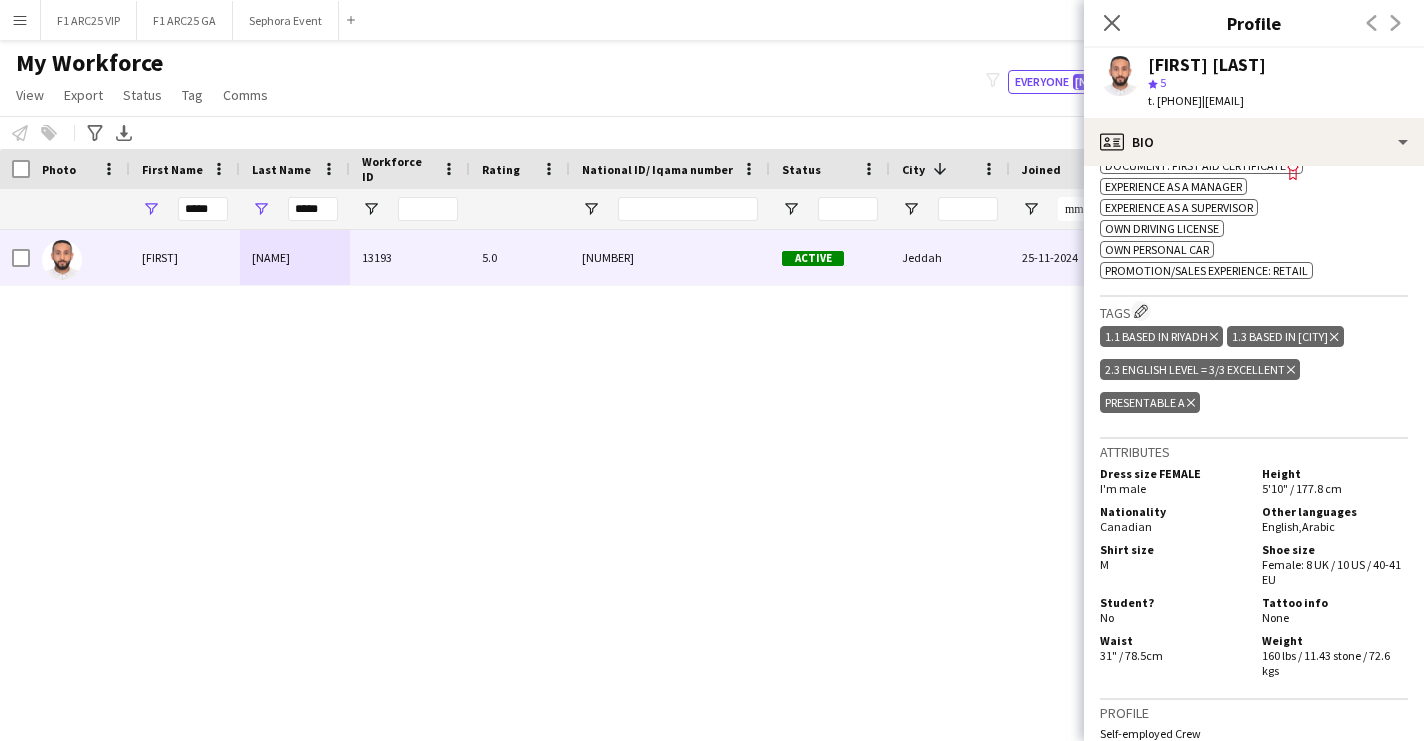 scroll, scrollTop: 803, scrollLeft: 0, axis: vertical 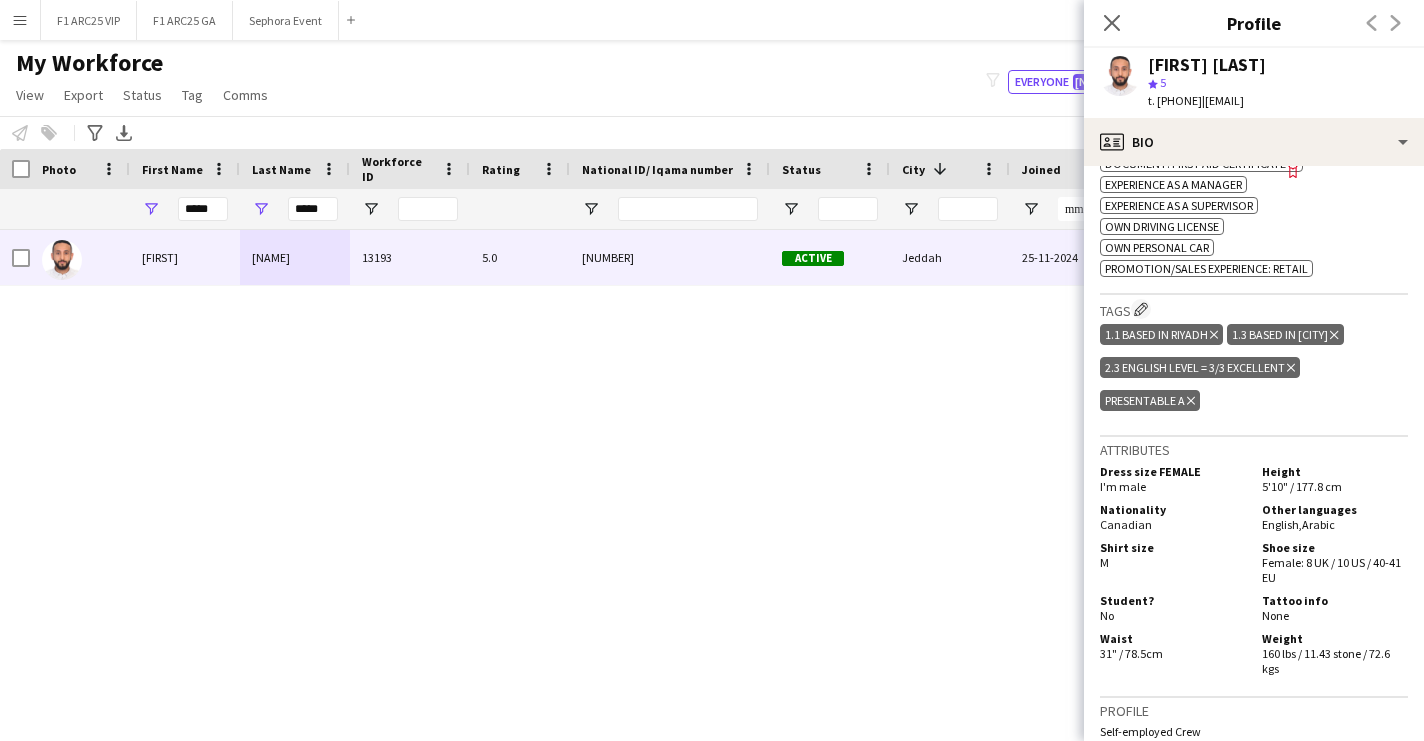 click on "Student?   [NO]" 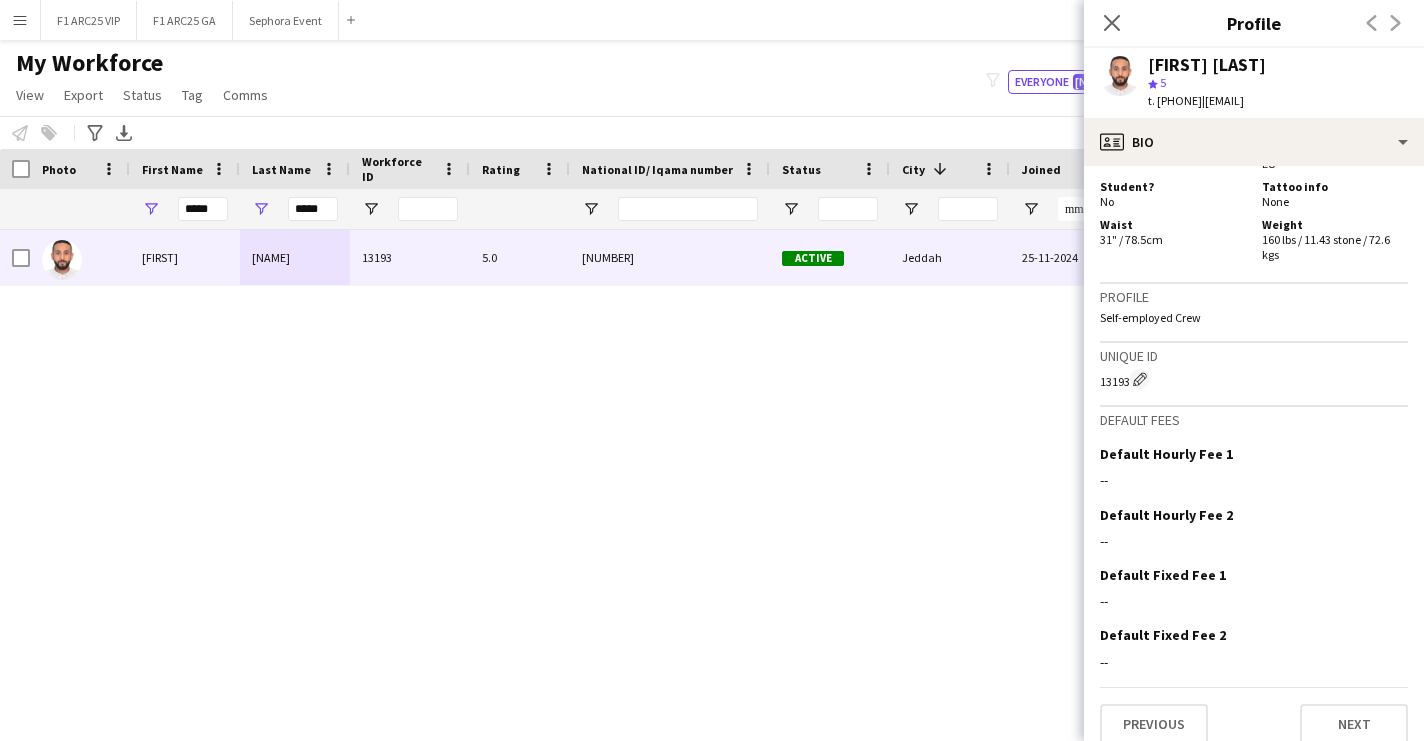 scroll, scrollTop: 1219, scrollLeft: 0, axis: vertical 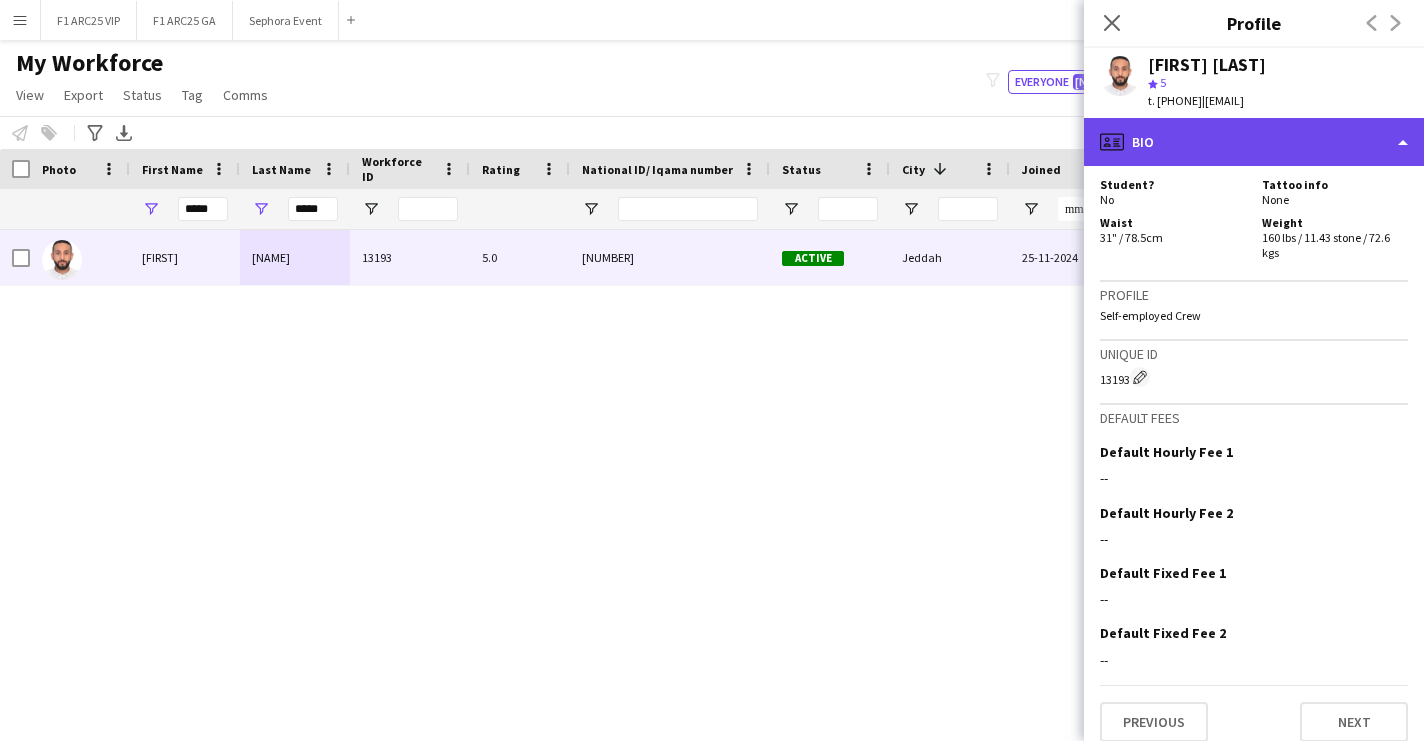 click on "profile
Bio" 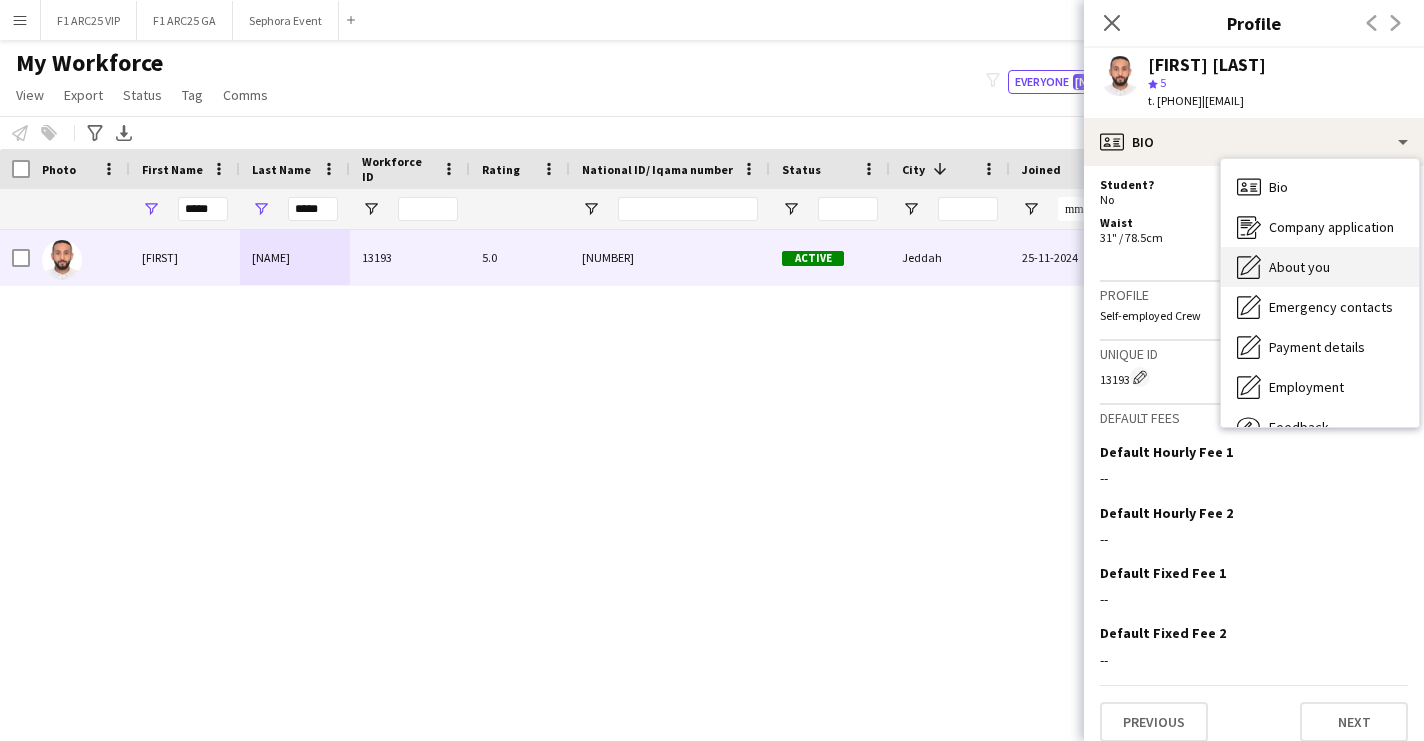 click on "About you
About you" at bounding box center [1320, 267] 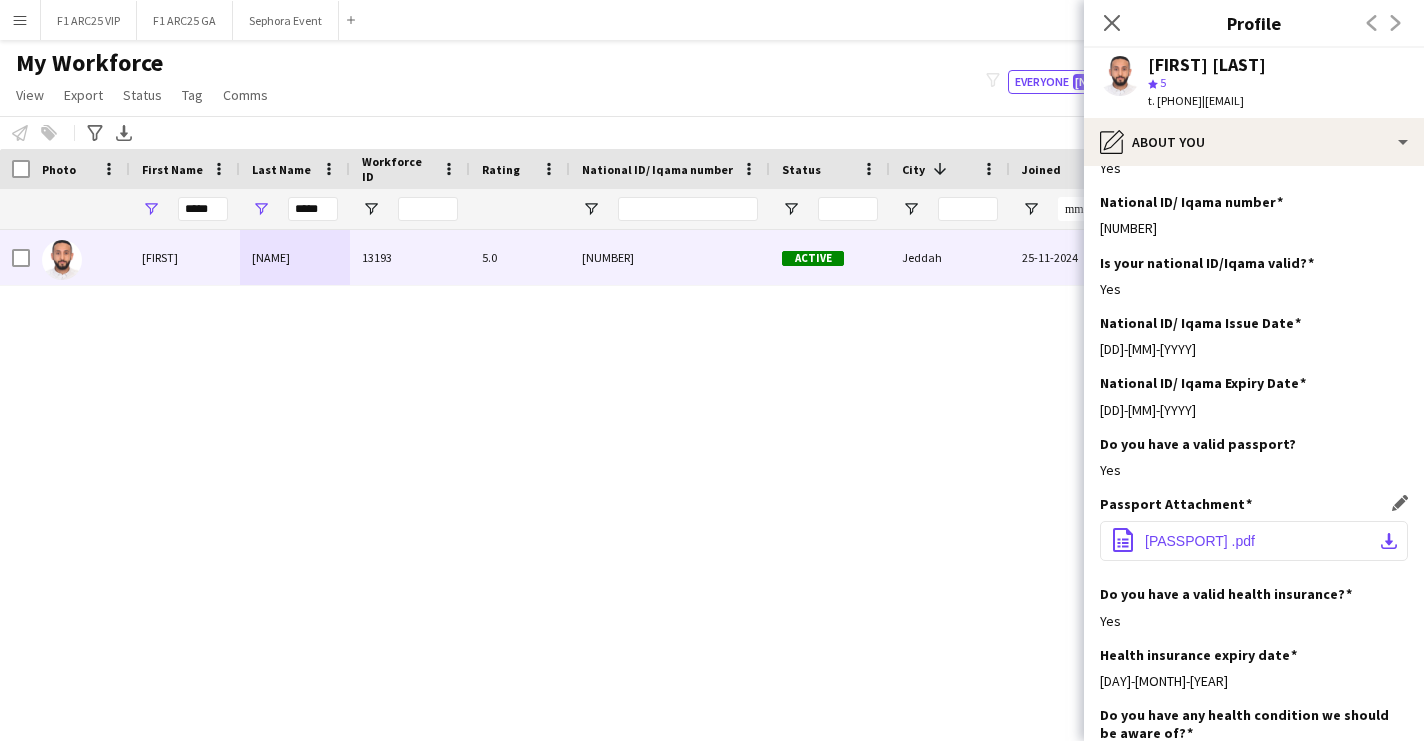 scroll, scrollTop: 752, scrollLeft: 0, axis: vertical 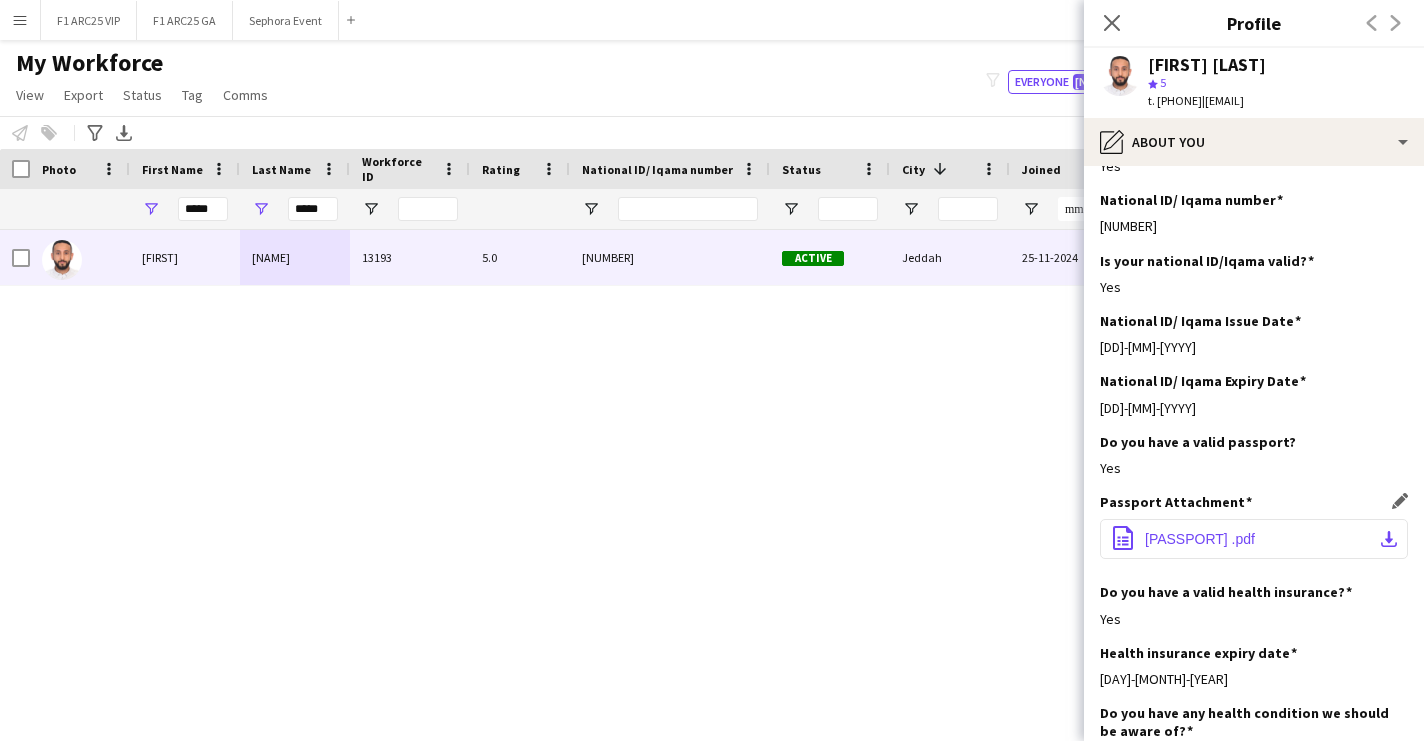 click on "download-bottom" 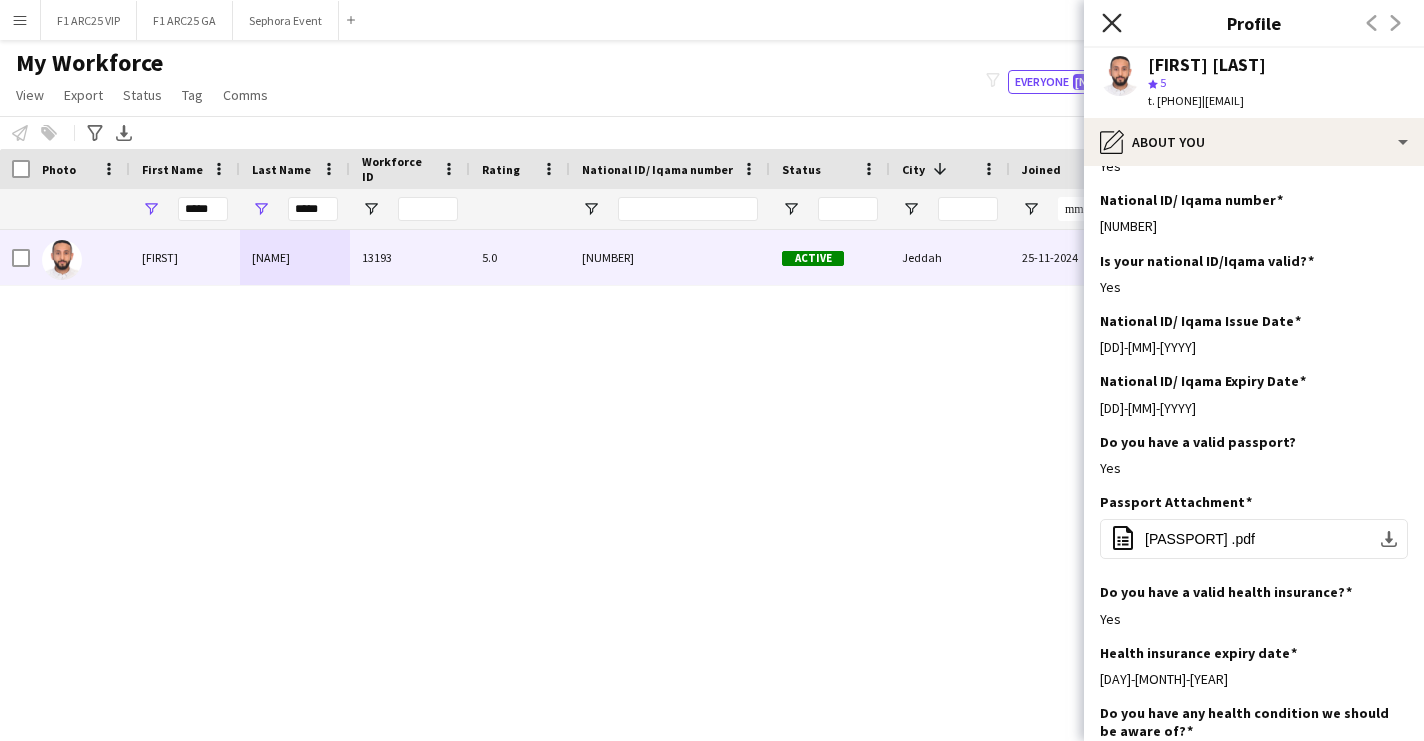 click on "Close pop-in" 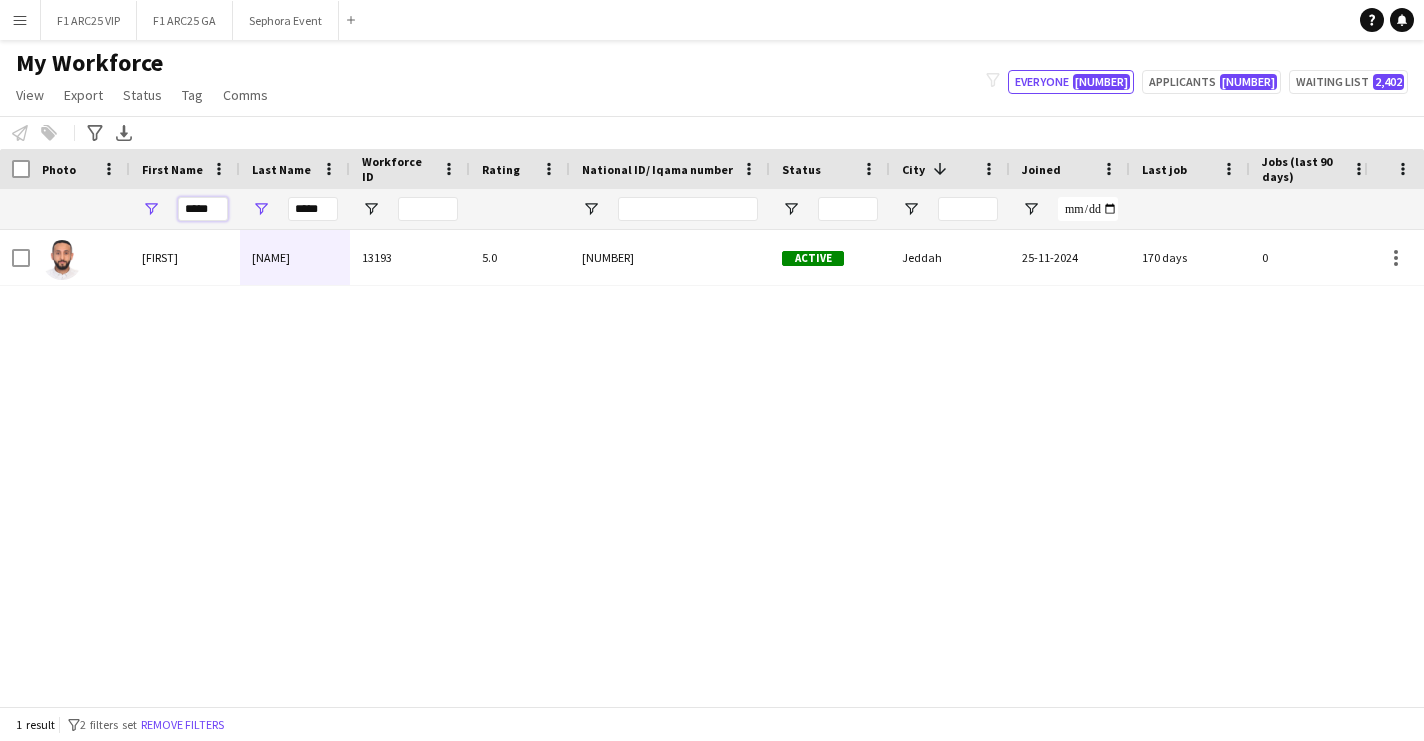 click on "*****" at bounding box center (203, 209) 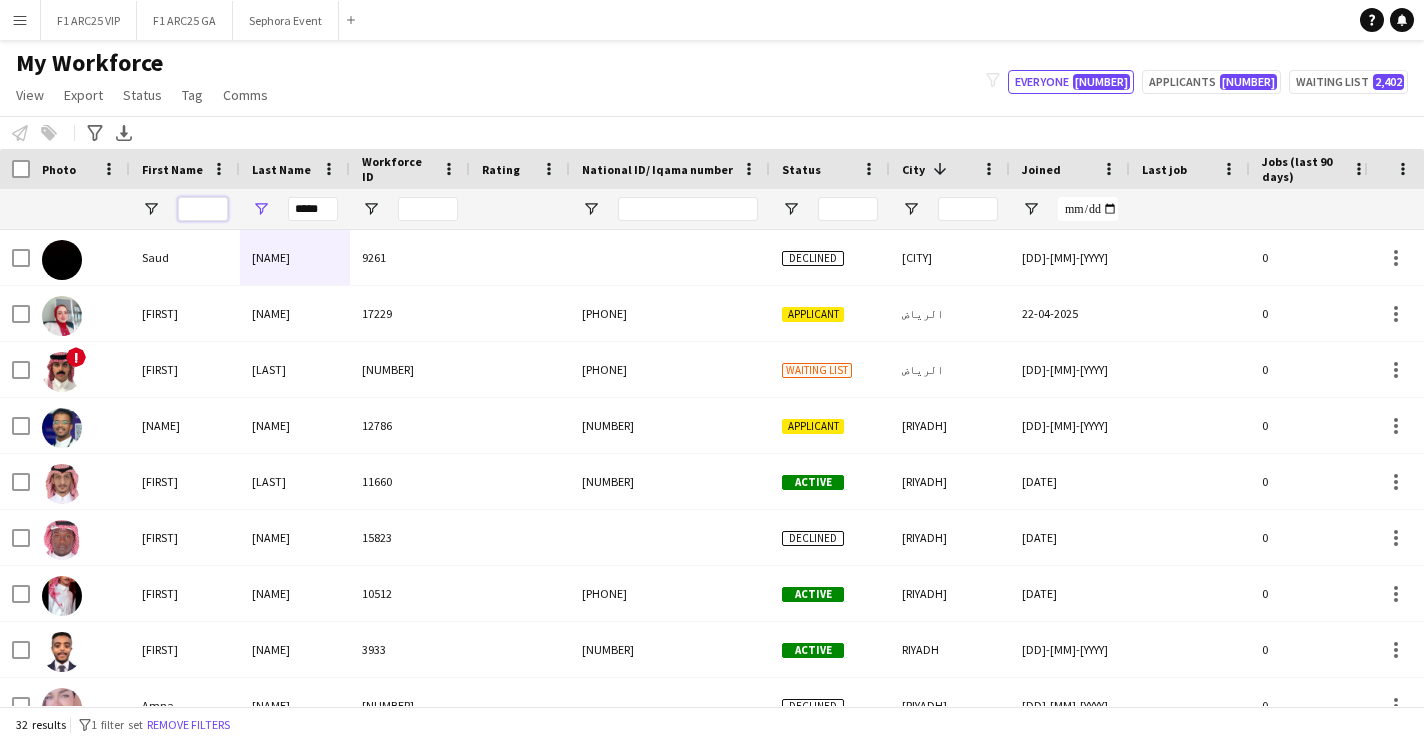 type 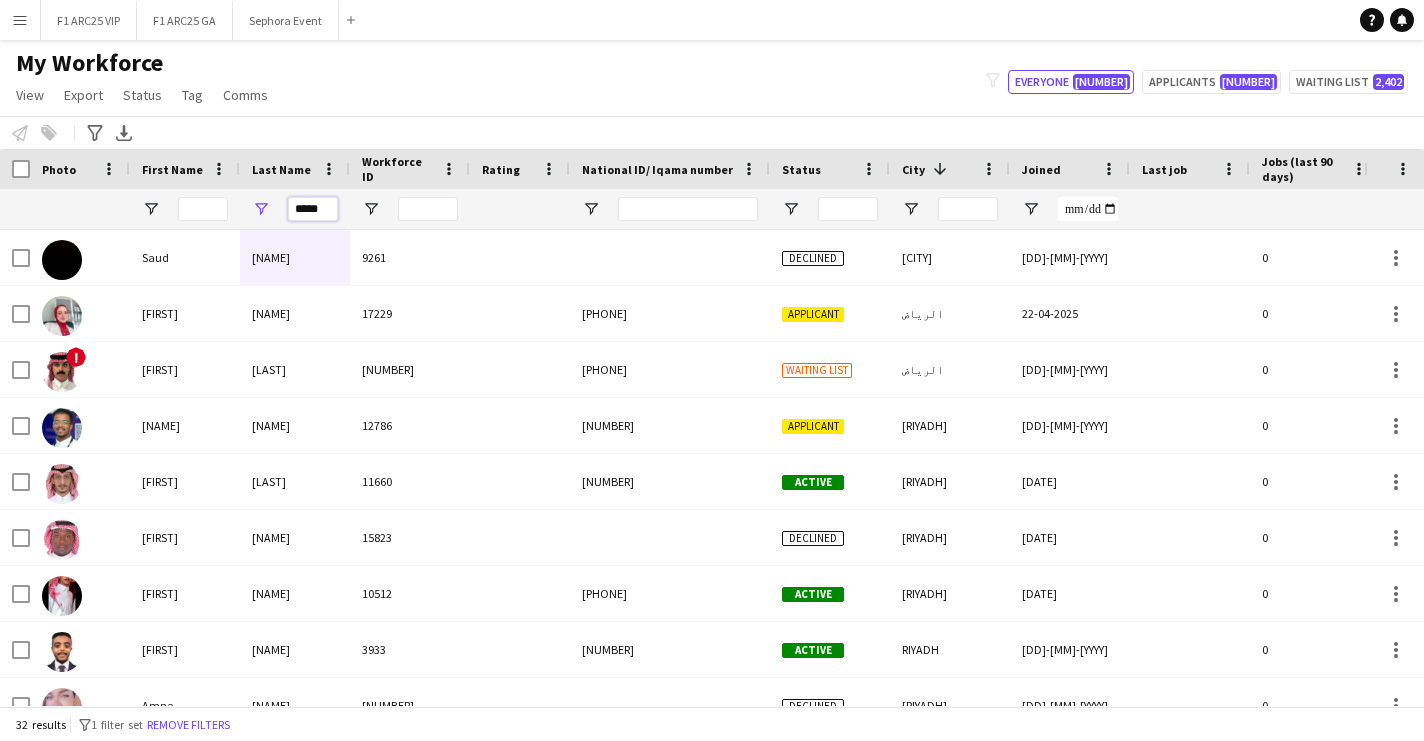 click on "*****" at bounding box center (313, 209) 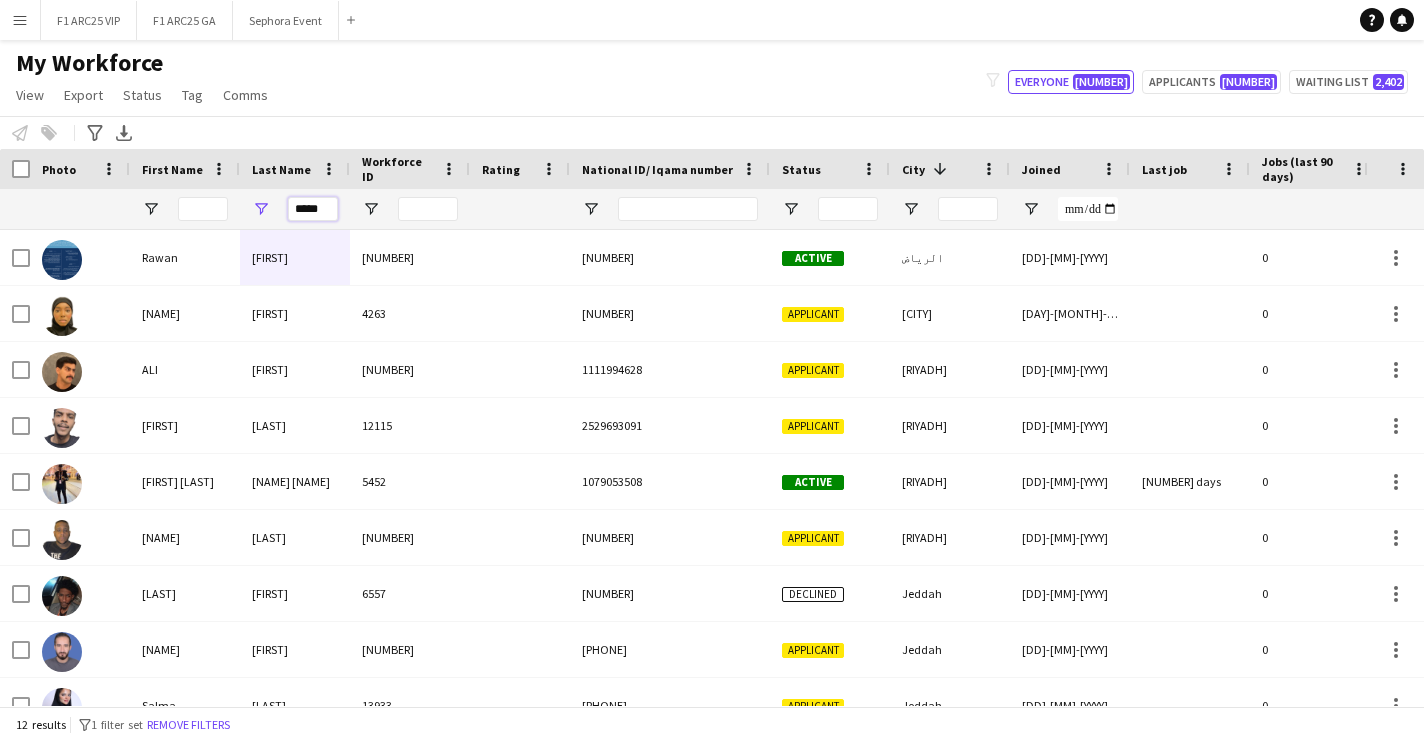 type on "*****" 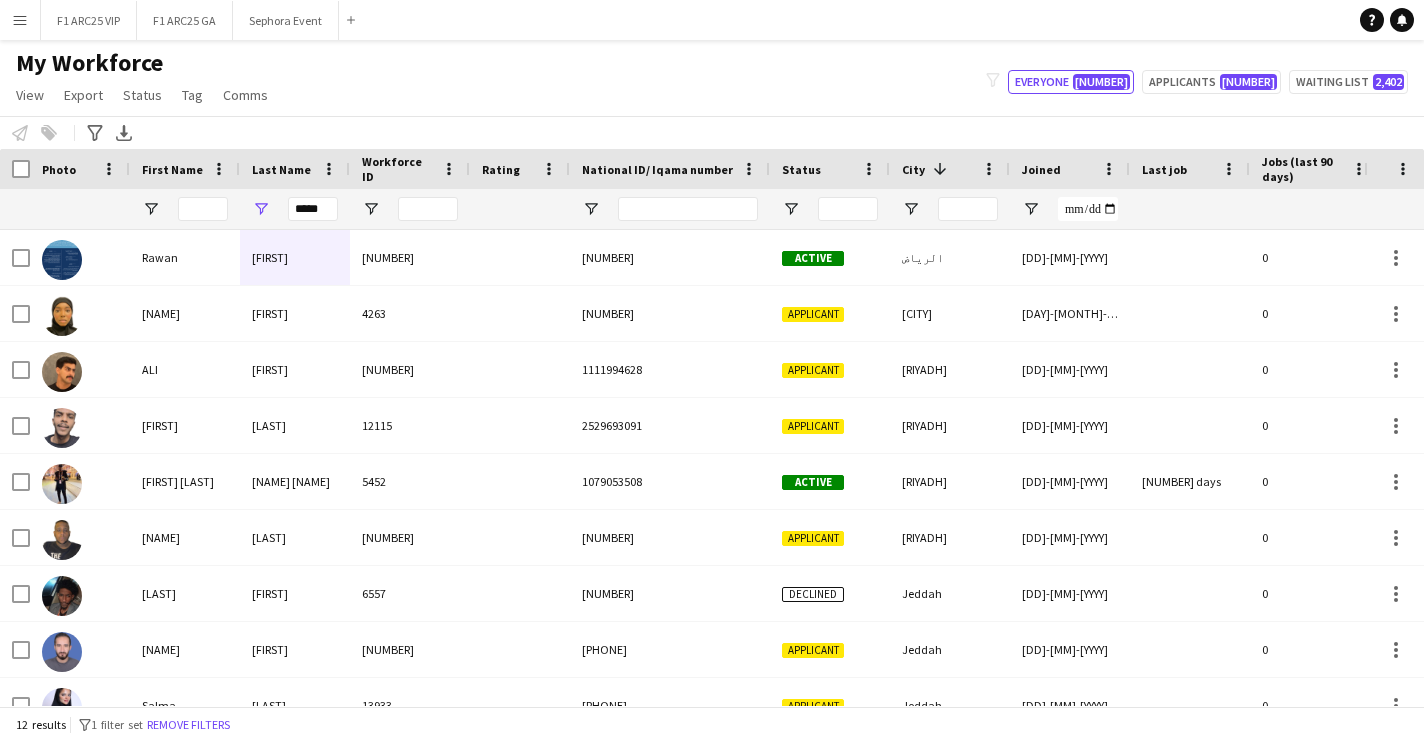 click at bounding box center [185, 209] 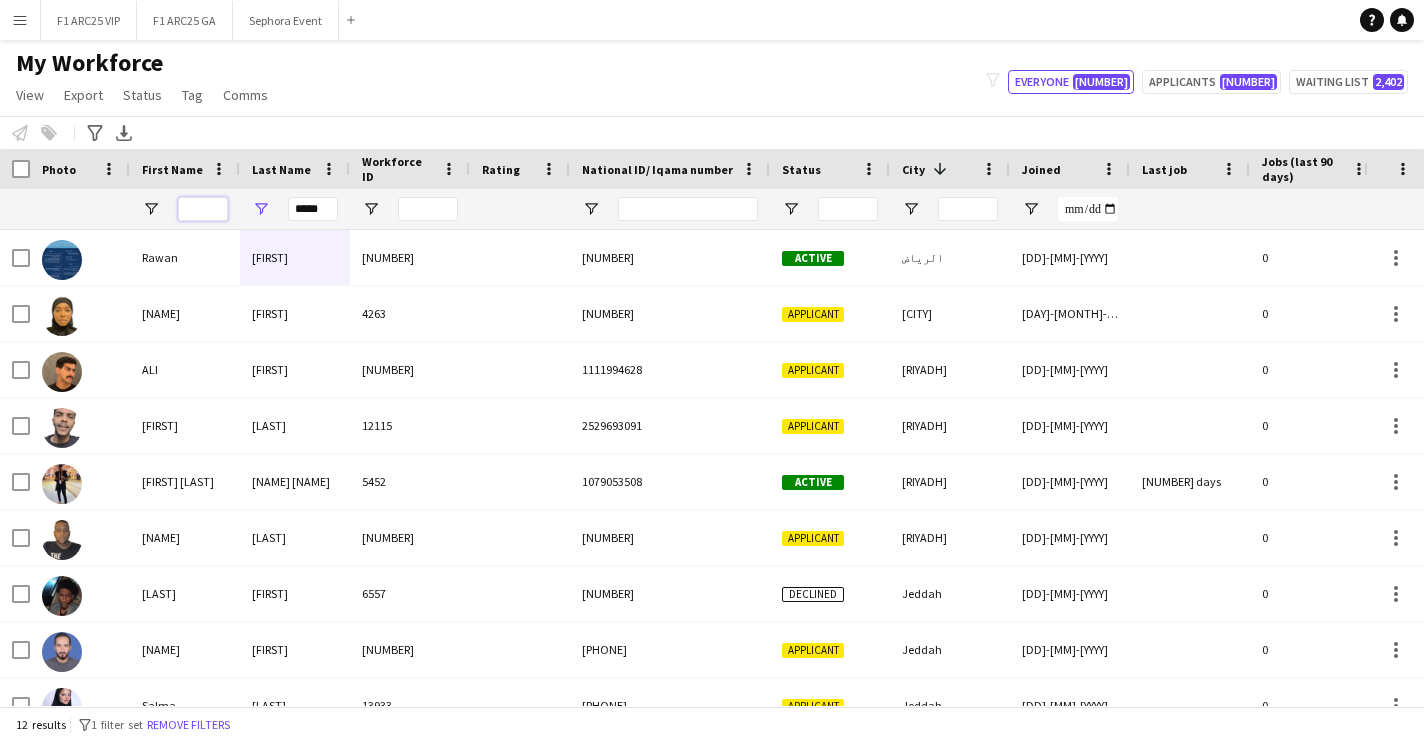 click at bounding box center (203, 209) 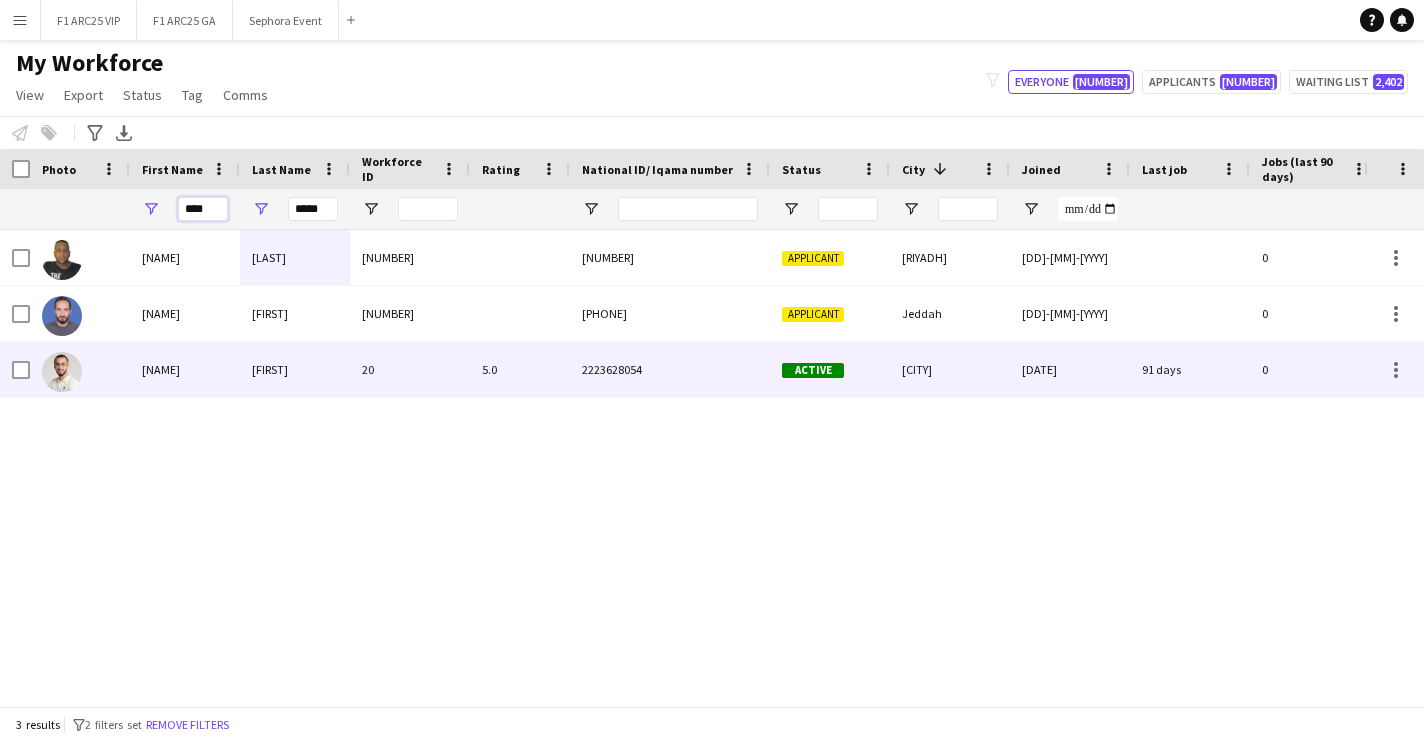 type on "****" 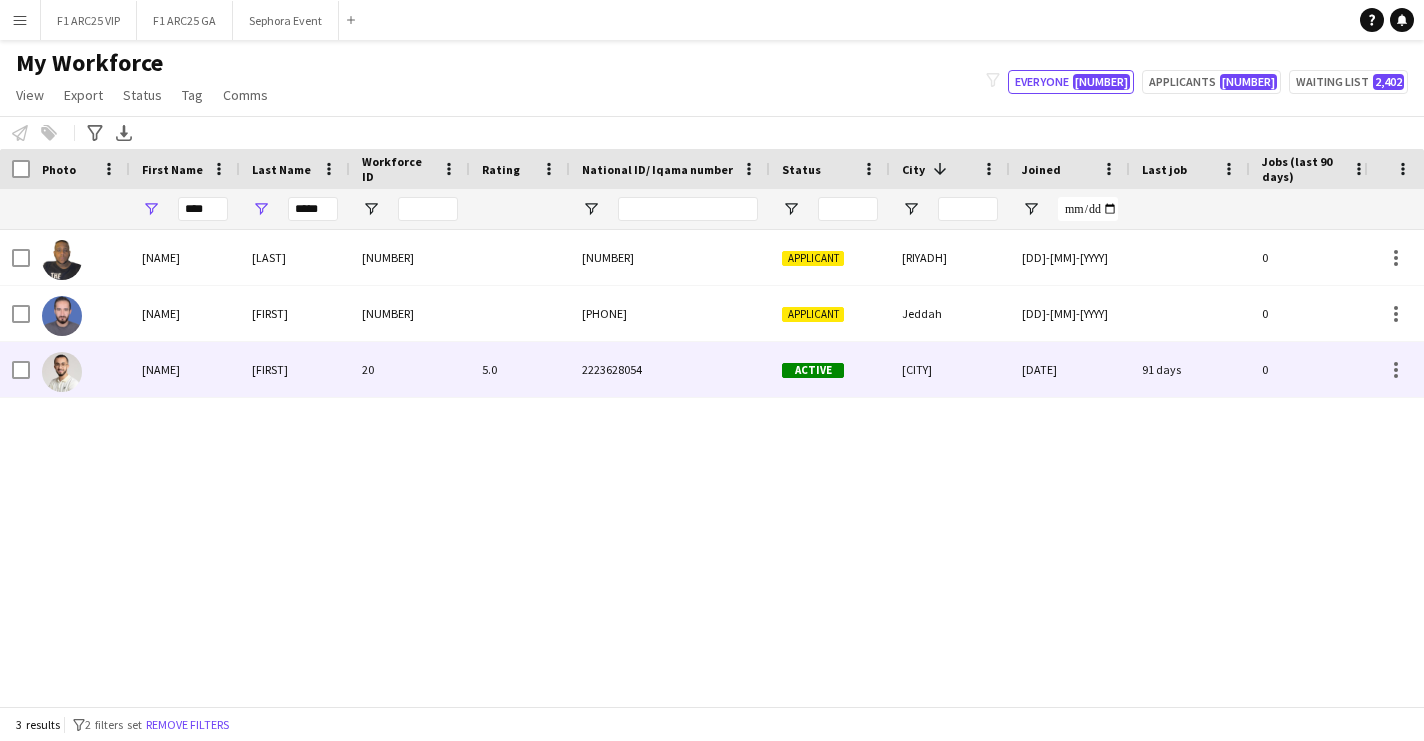 click on "5.0" at bounding box center (520, 369) 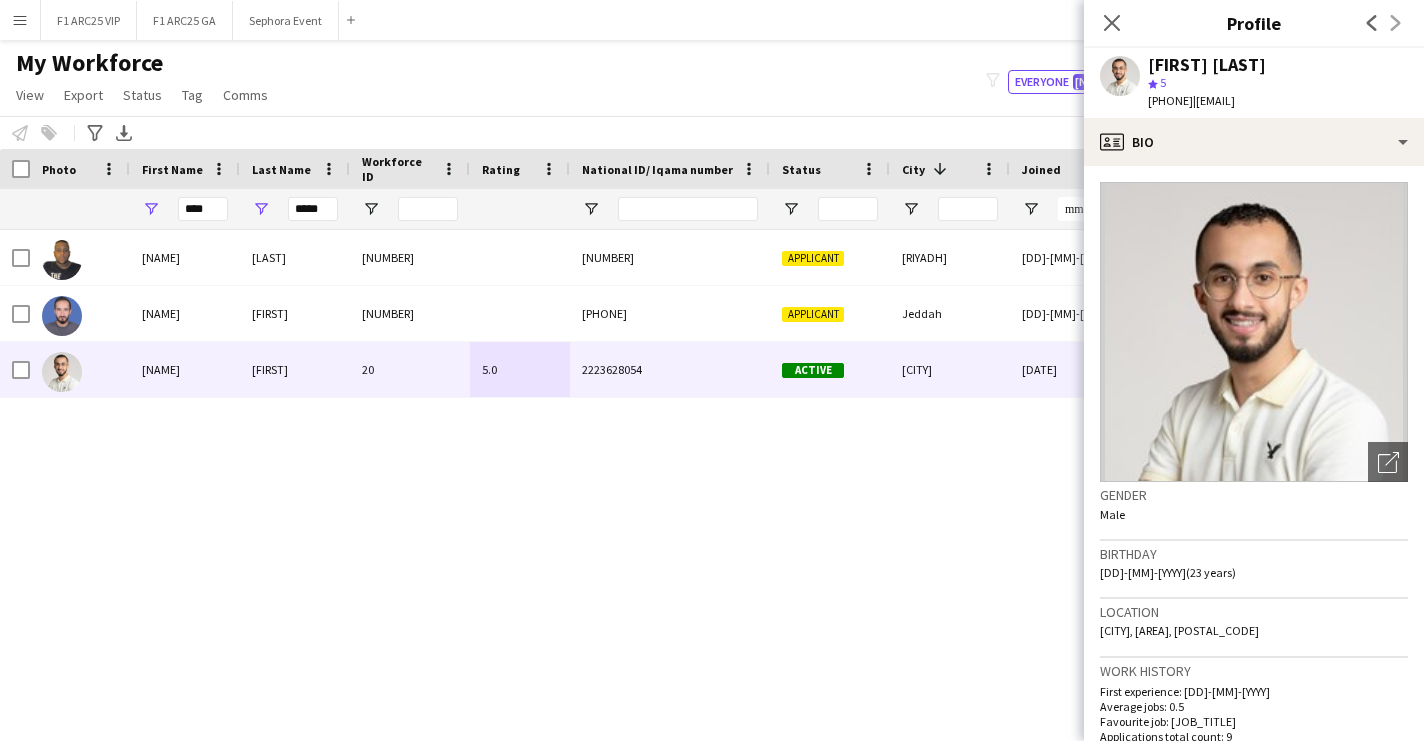 click on "[DATE] ([AGE] years)" 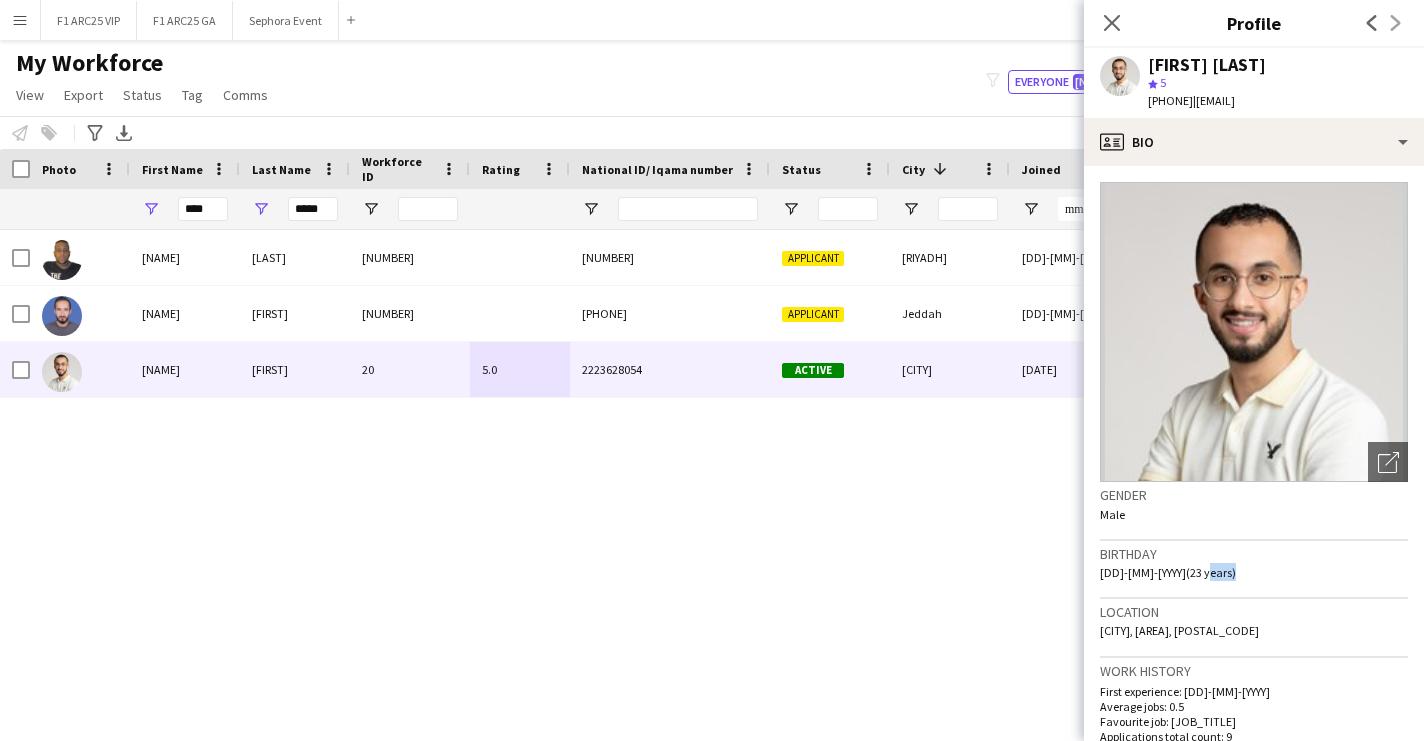 click on "[DATE] ([AGE] years)" 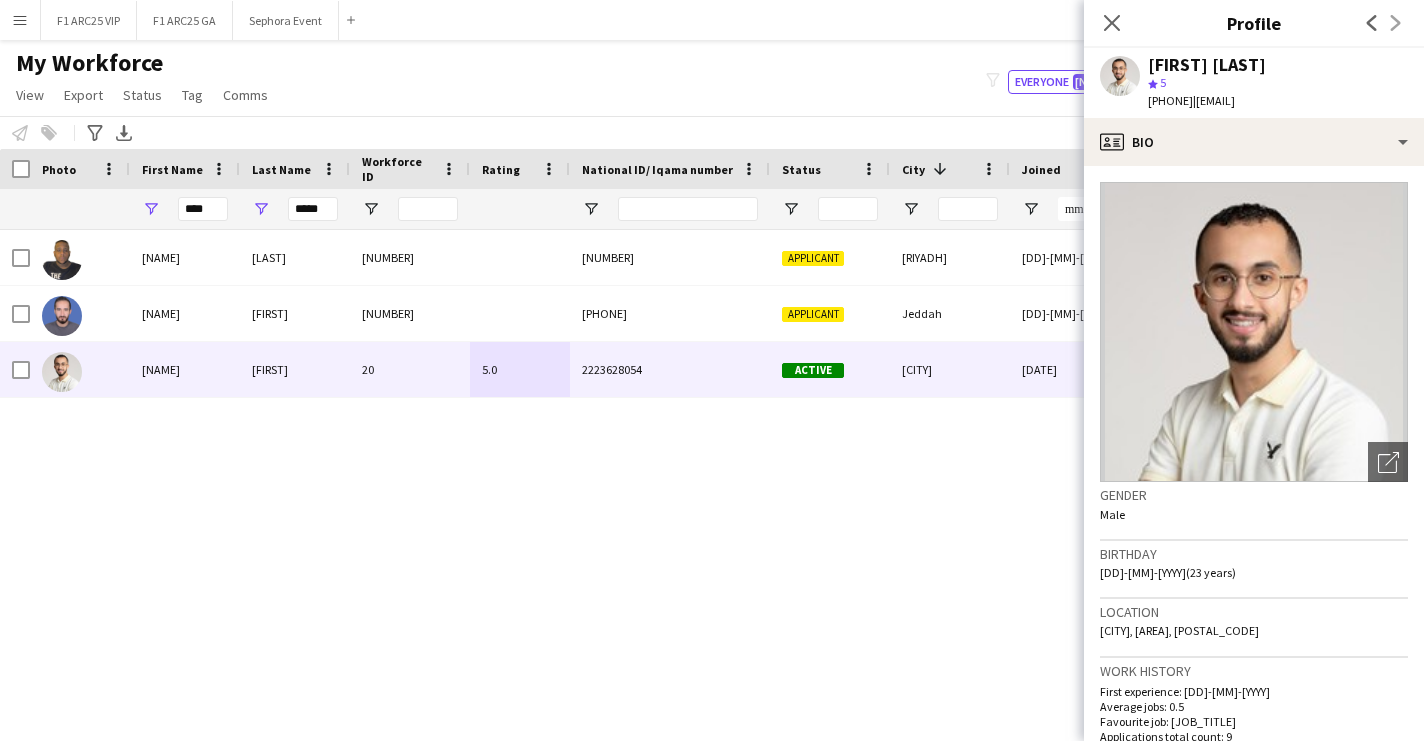 click on "[DATE] ([AGE] years)" 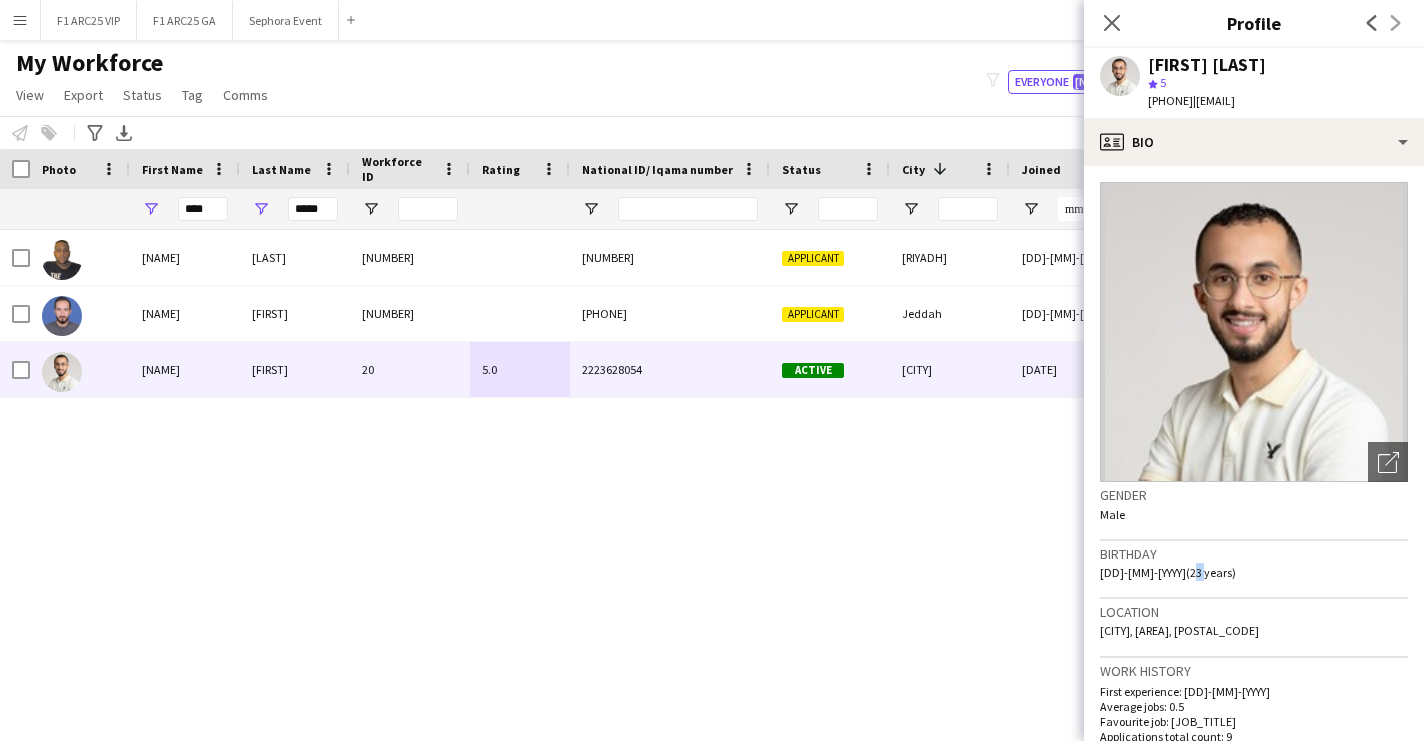 click on "[DATE] ([AGE] years)" 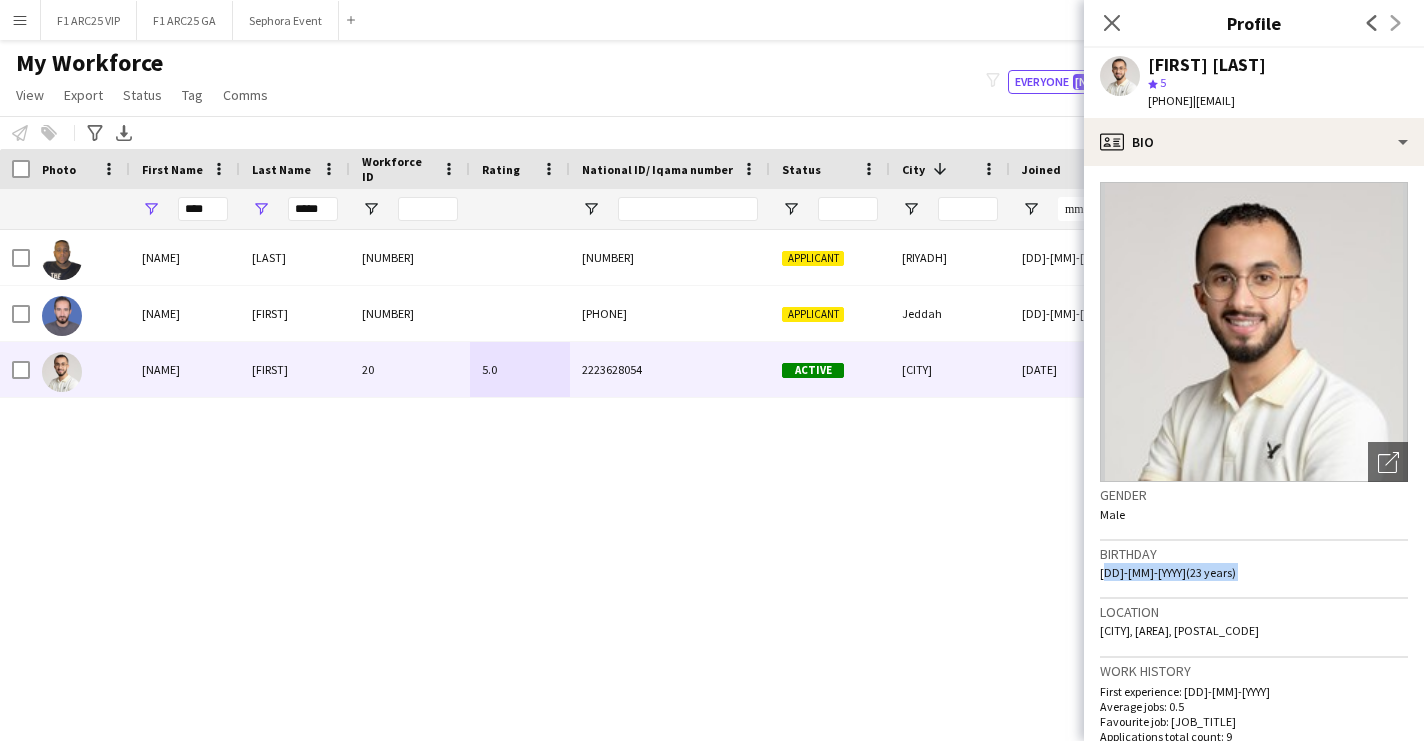 click on "[DATE] ([AGE] years)" 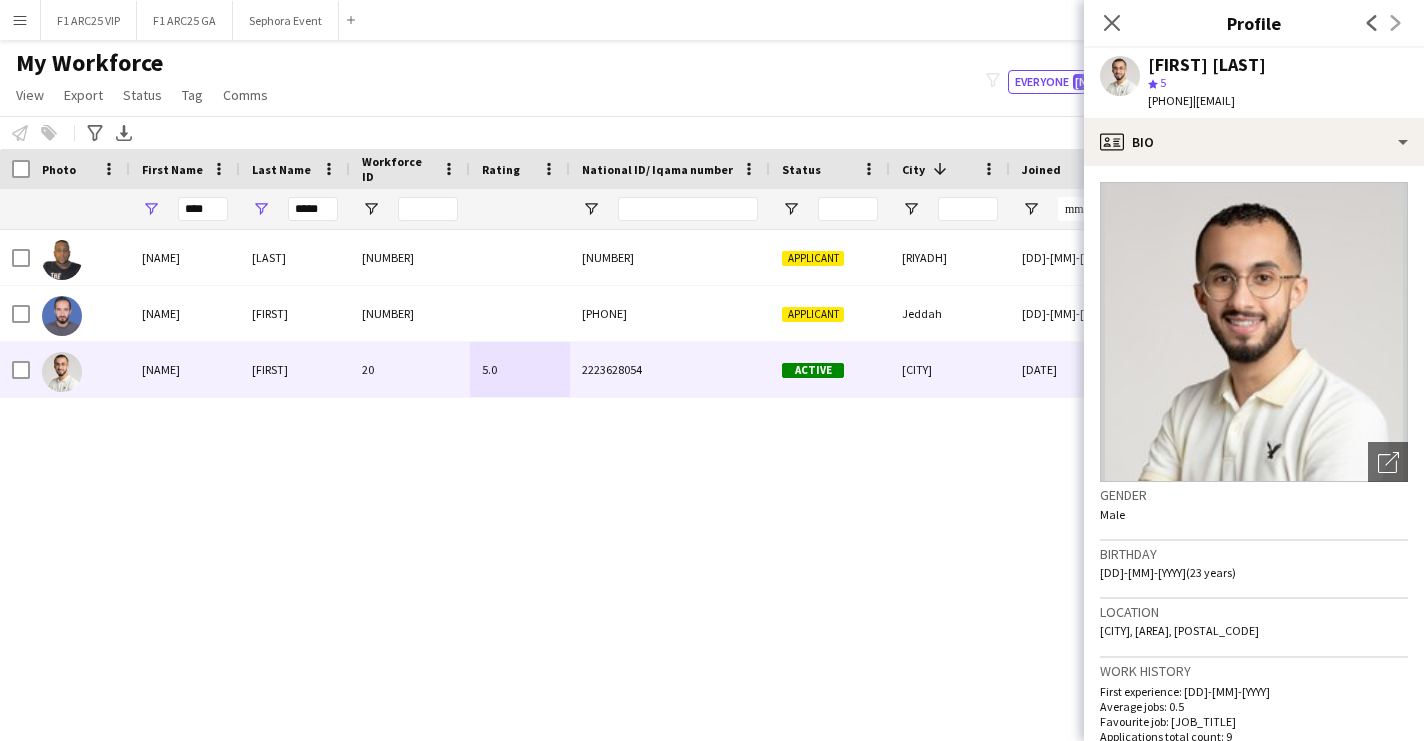 click on "Location" 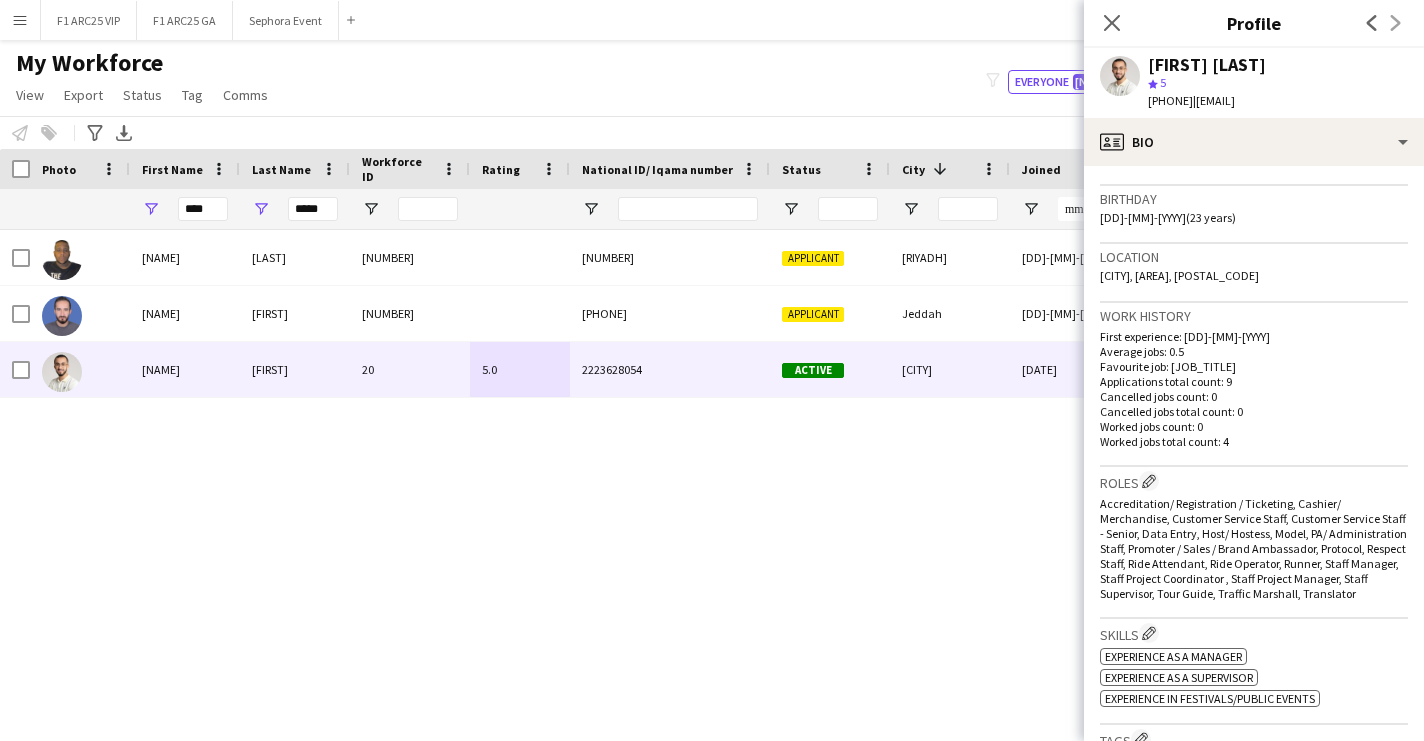 scroll, scrollTop: 357, scrollLeft: 0, axis: vertical 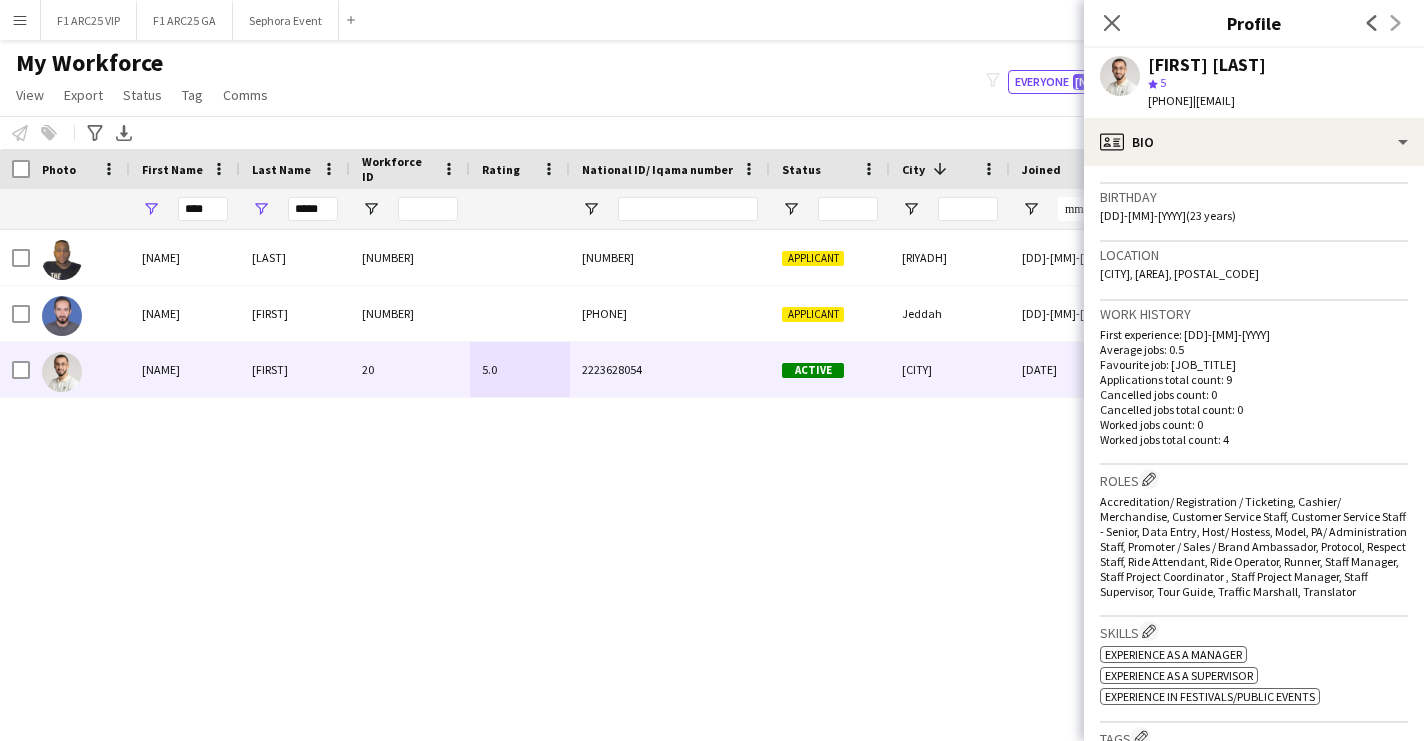 click on "Average jobs: 0.5" 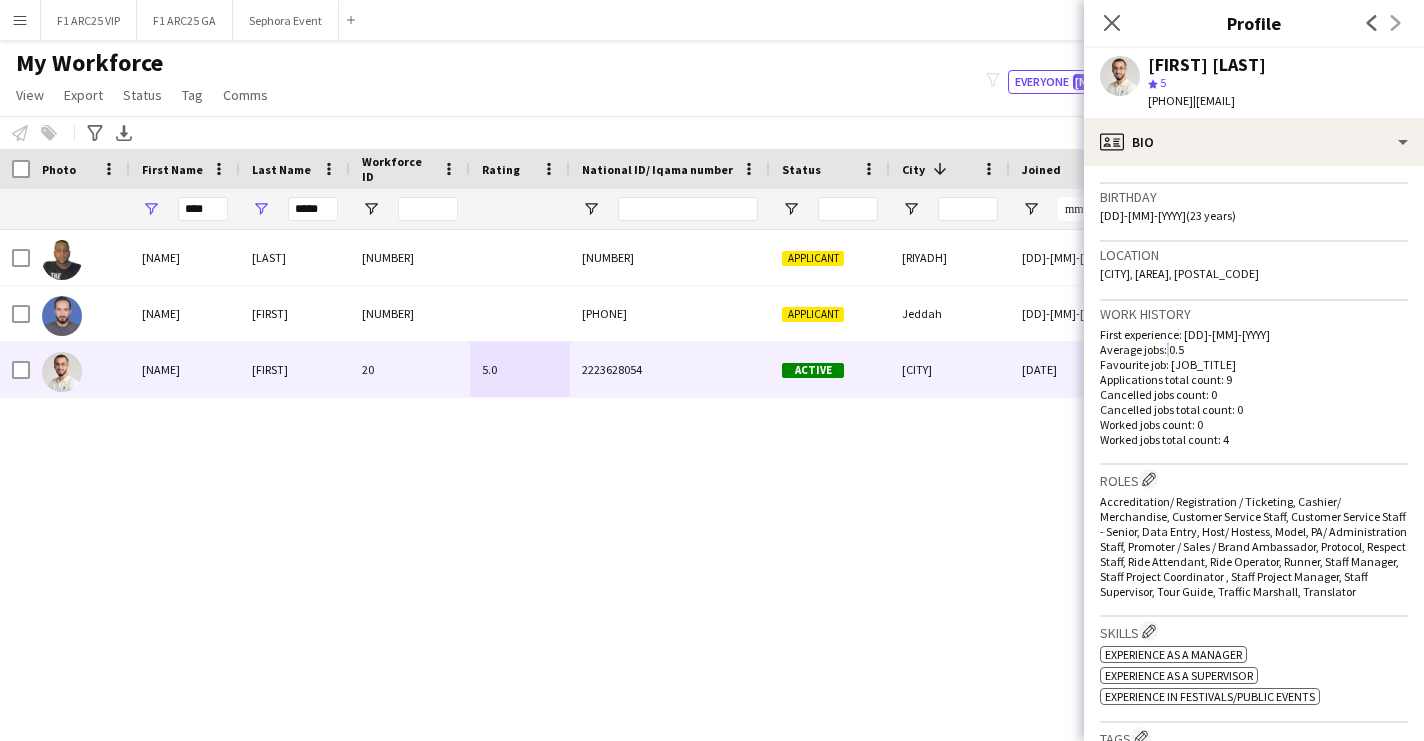 click on "Average jobs: 0.5" 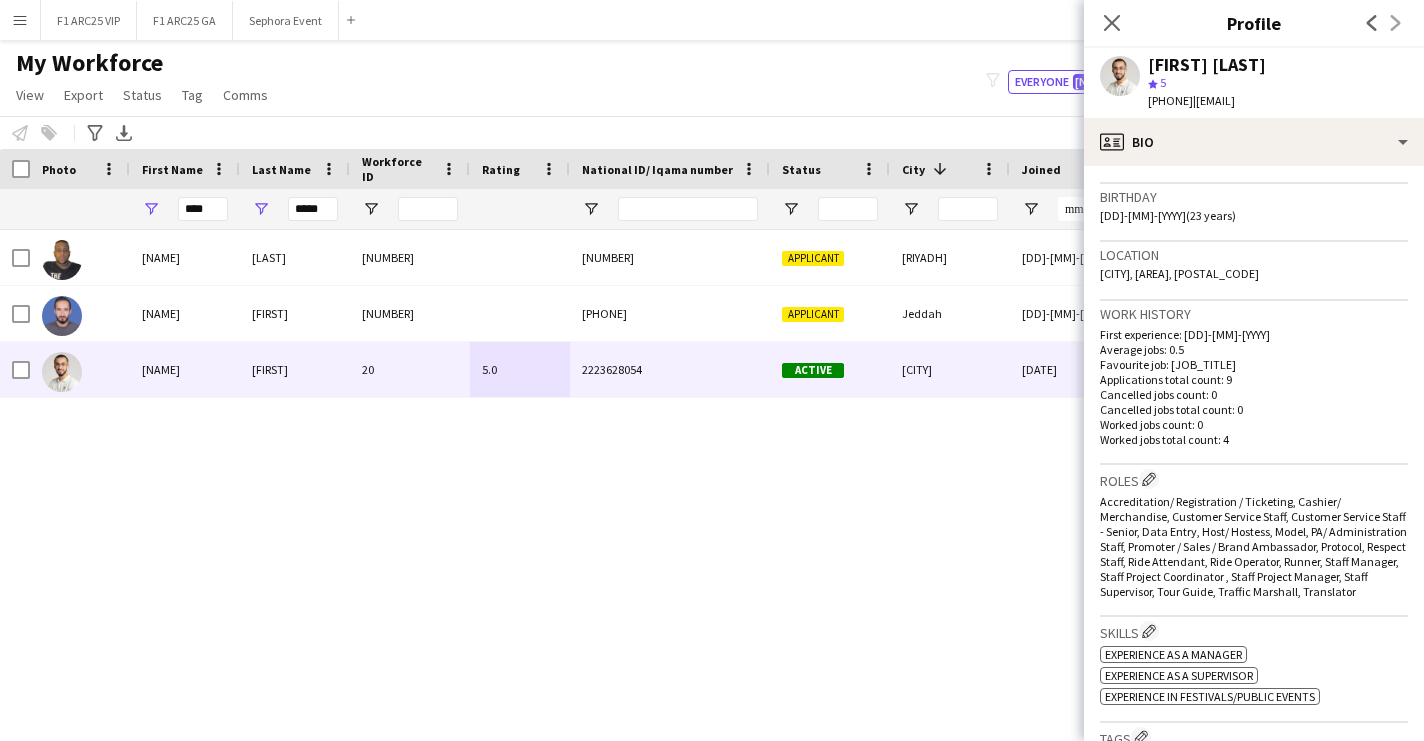 click on "Average jobs: 0.5" 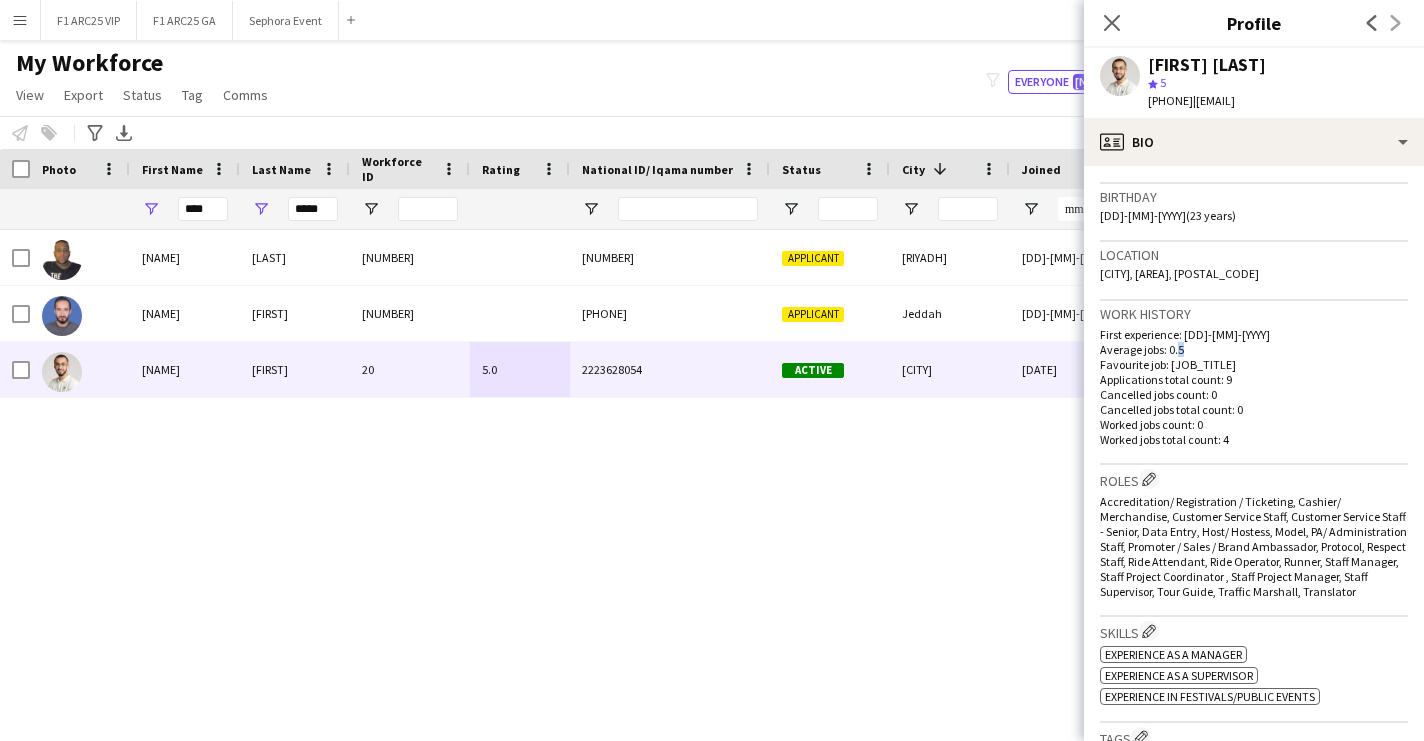 click on "Average jobs: 0.5" 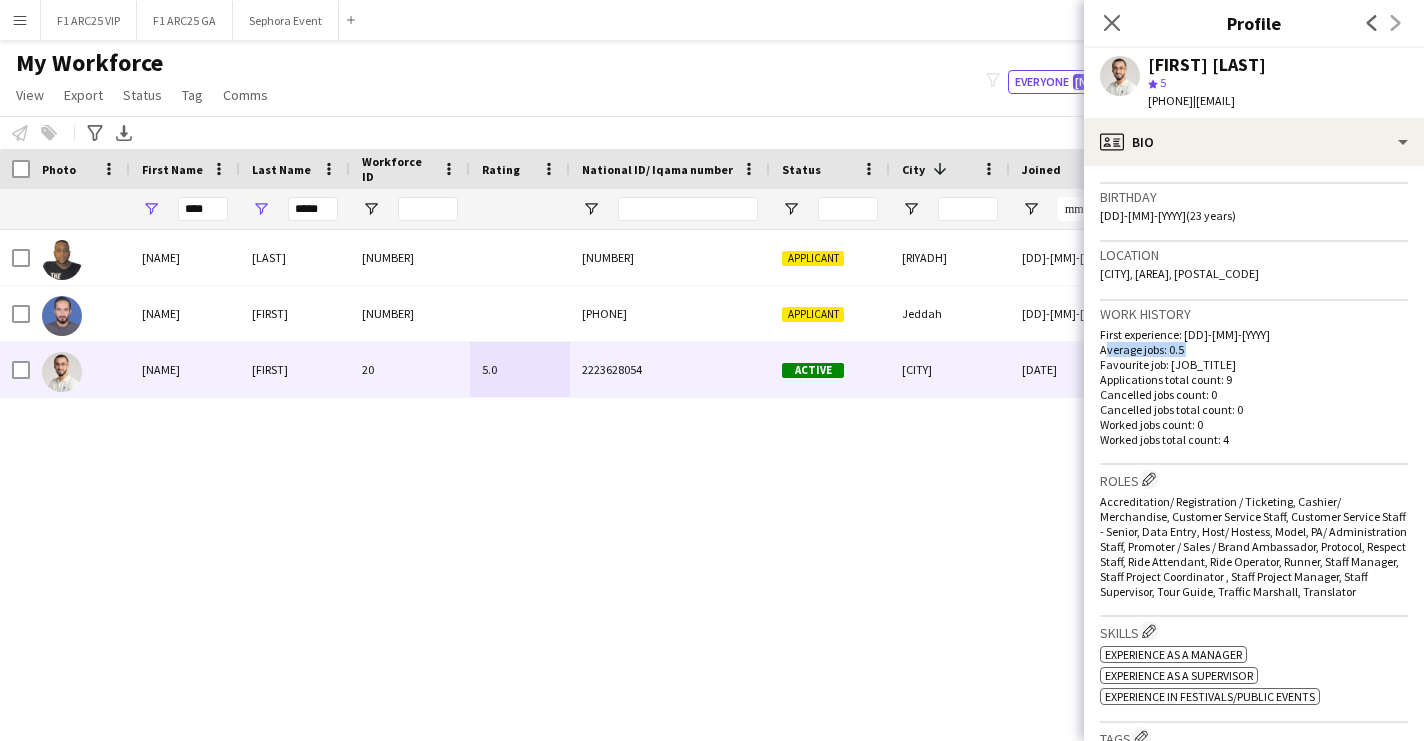 click on "Average jobs: 0.5" 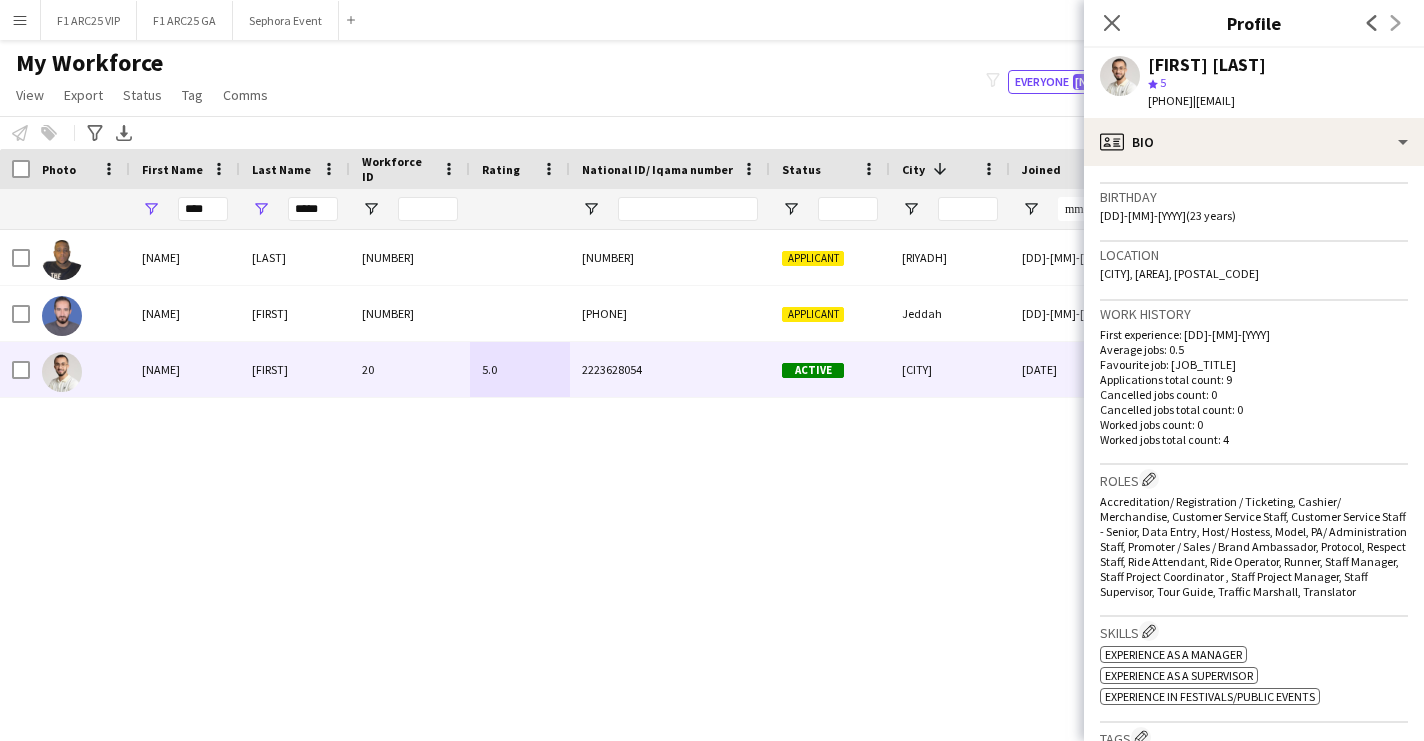 click on "Cancelled jobs count: 0" 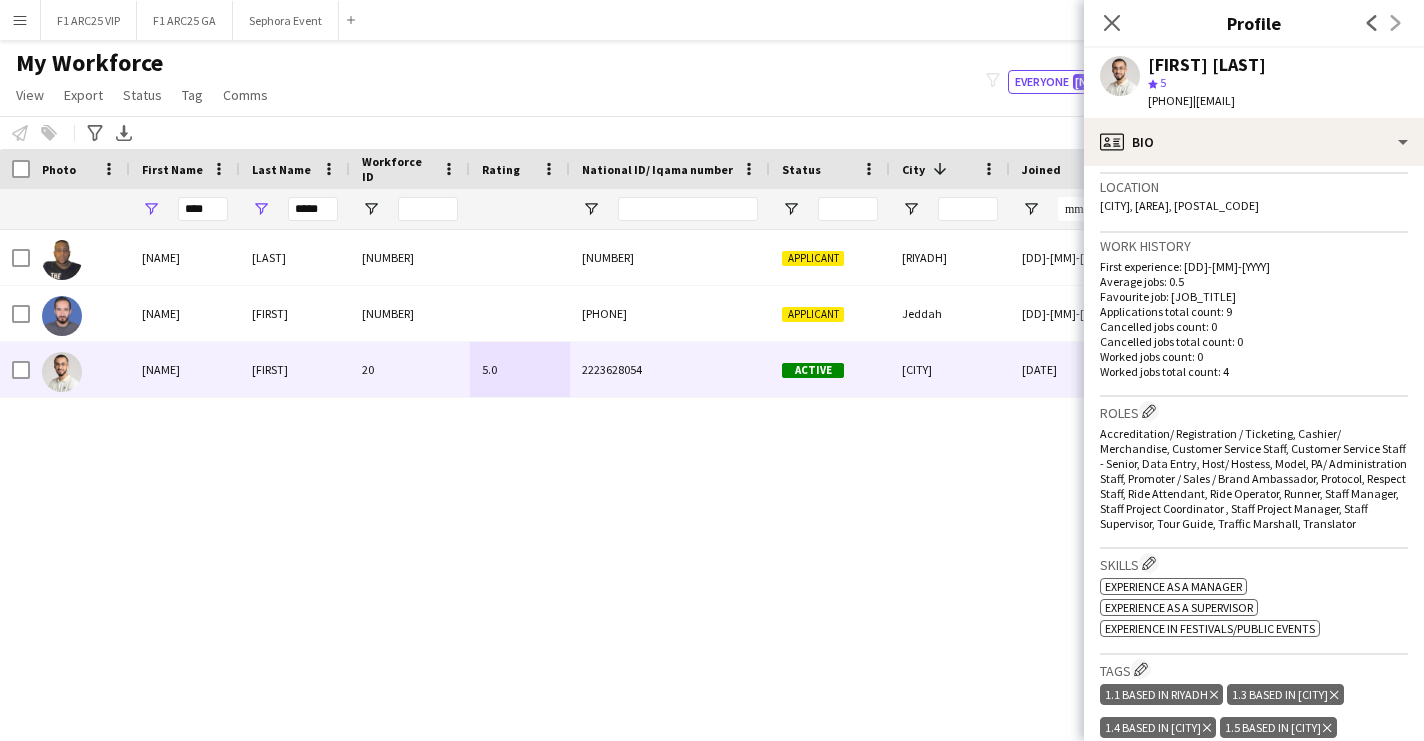 scroll, scrollTop: 427, scrollLeft: 0, axis: vertical 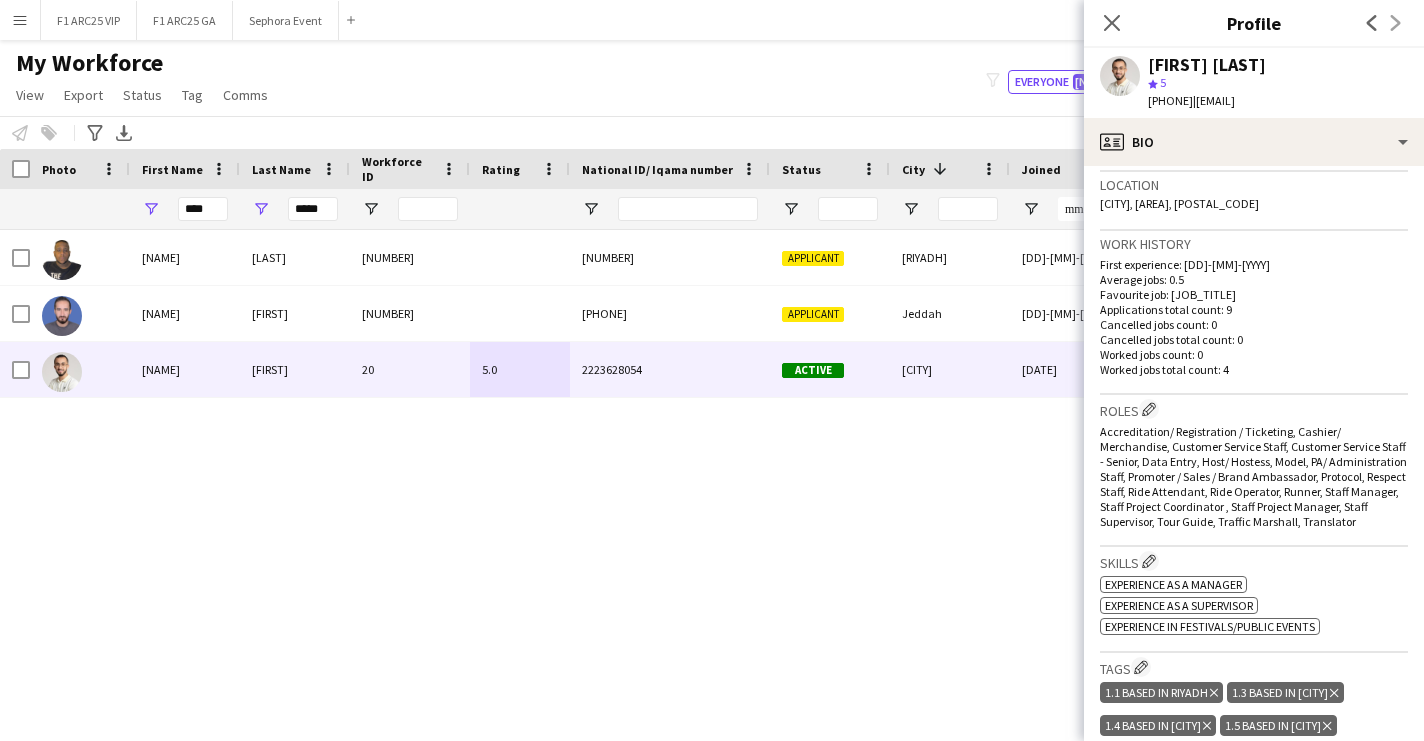 click on "Applications total count: 9" 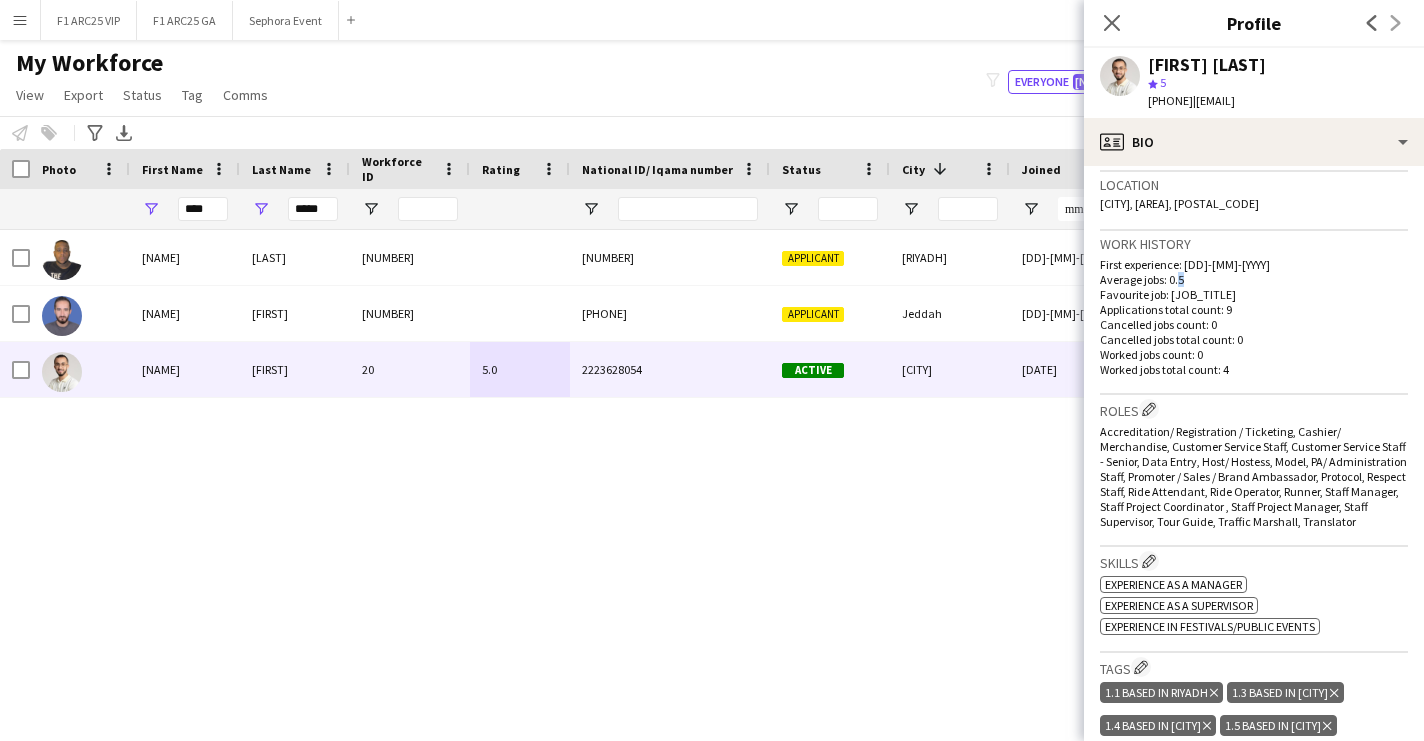 click on "Average jobs: 0.5" 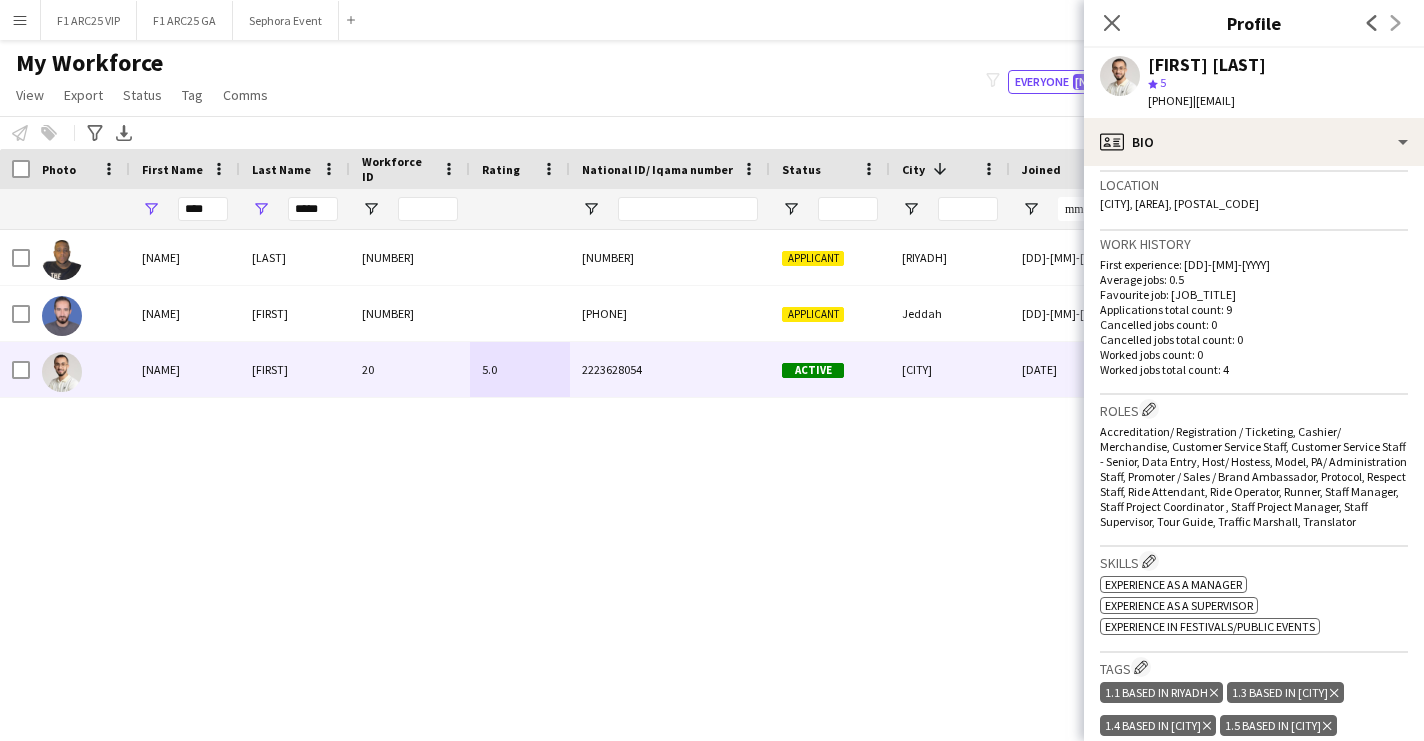 click on "Worked jobs count: 0" 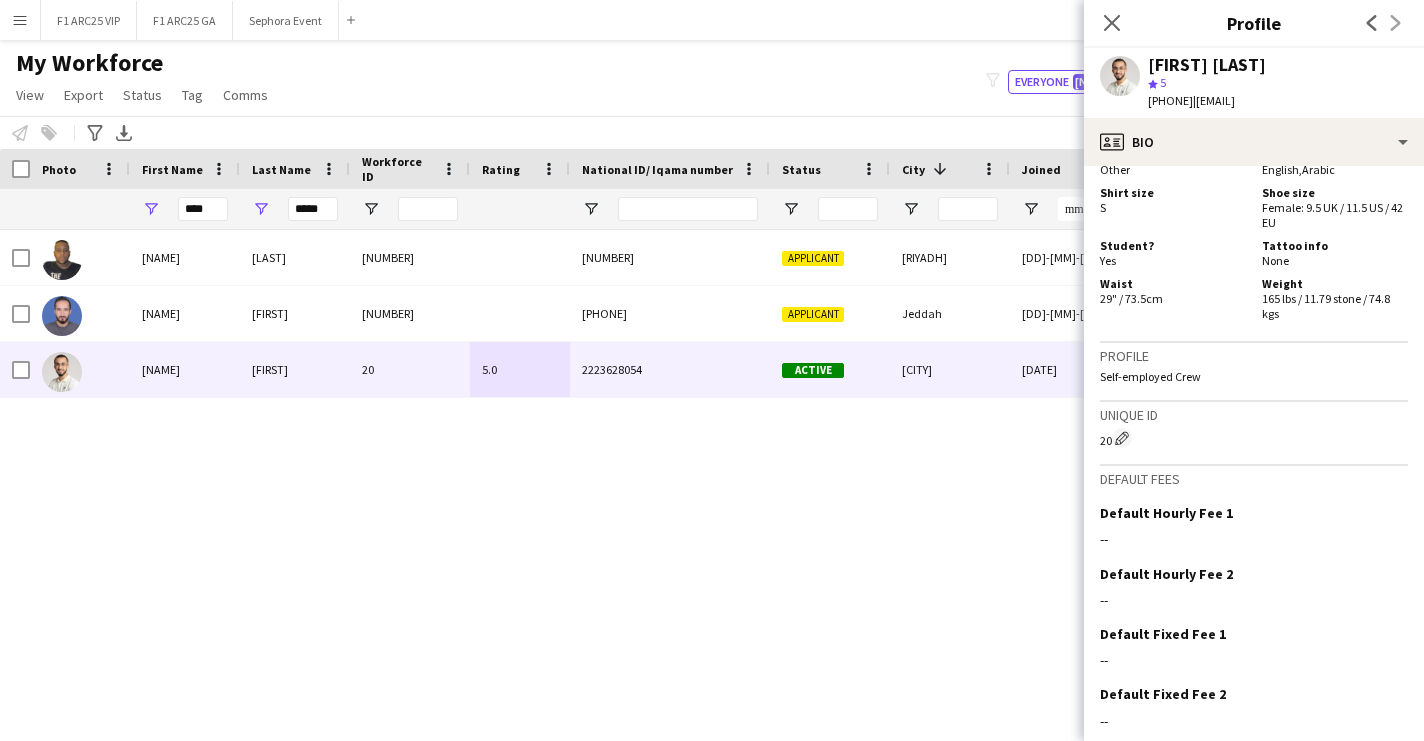 scroll, scrollTop: 1278, scrollLeft: 0, axis: vertical 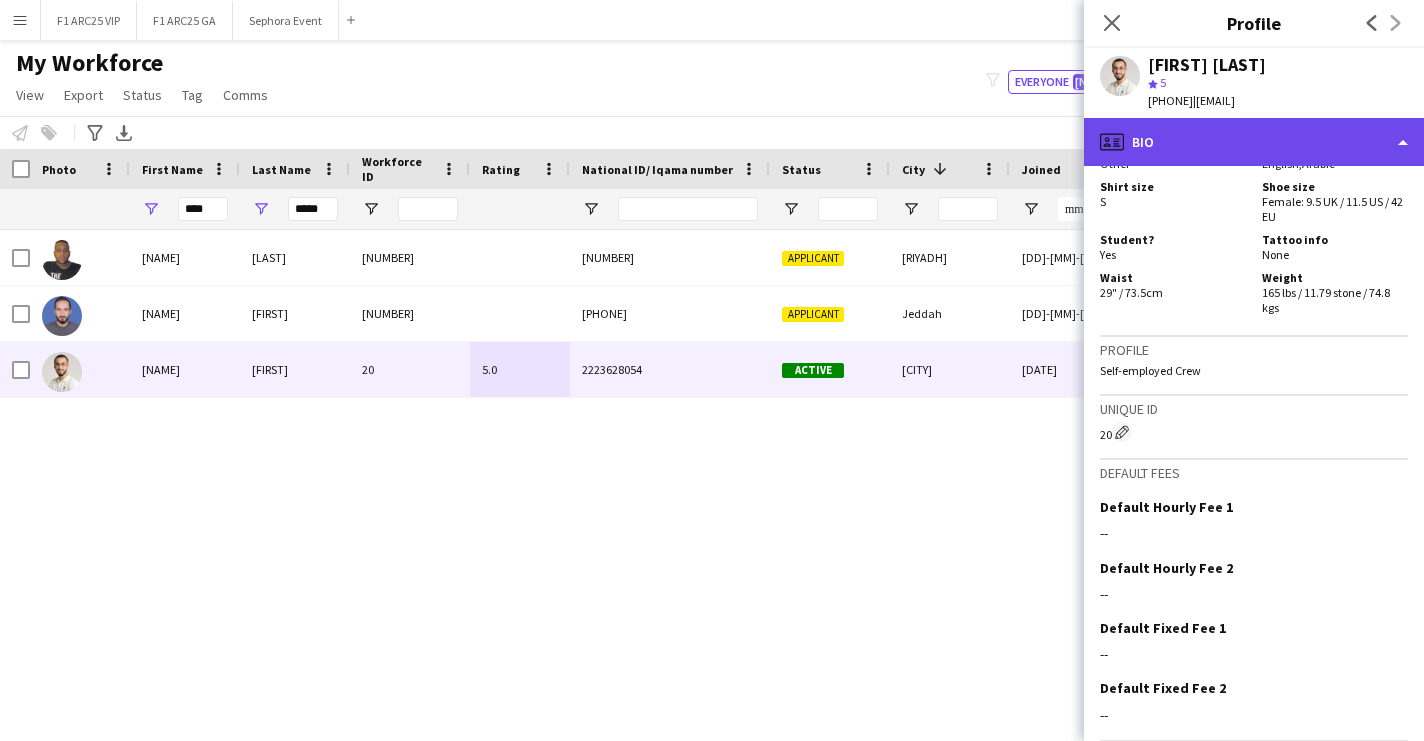 click on "profile
Bio" 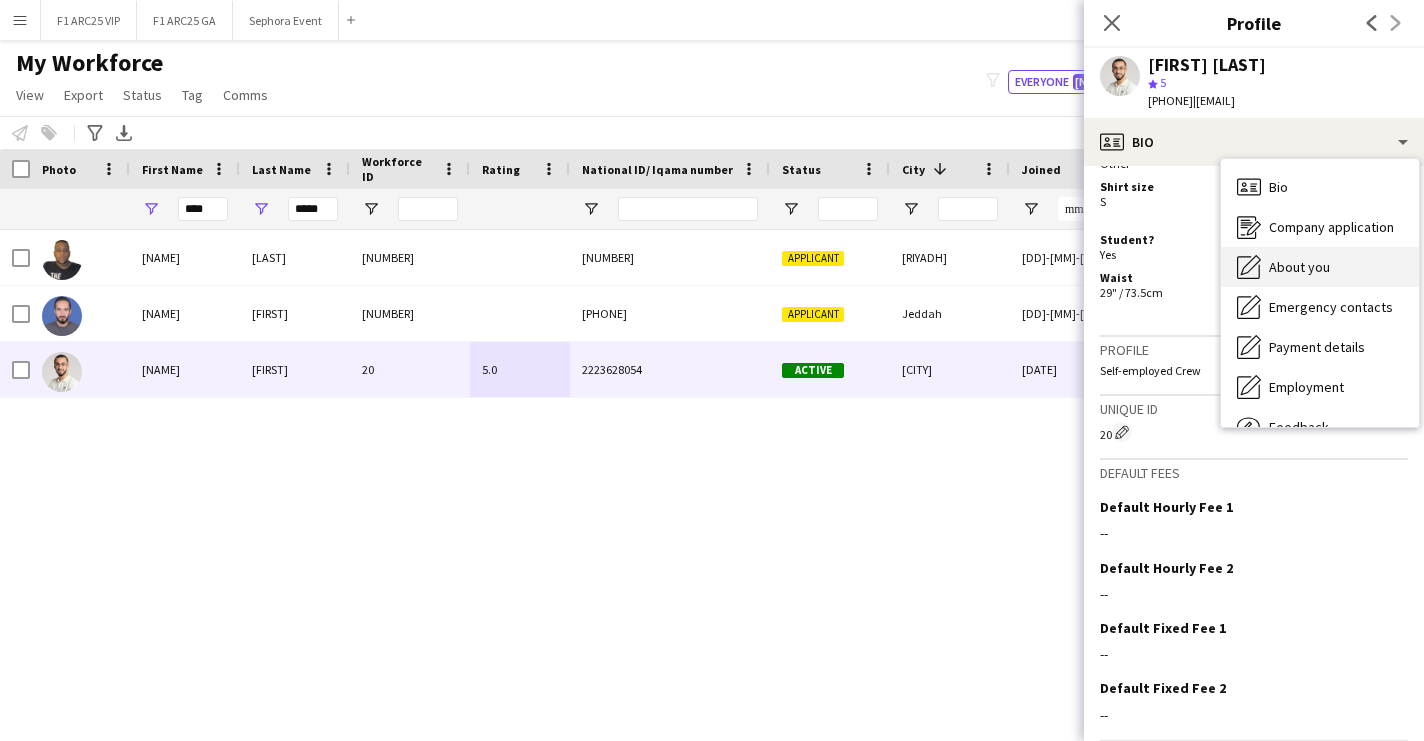 click on "About you" at bounding box center (1299, 267) 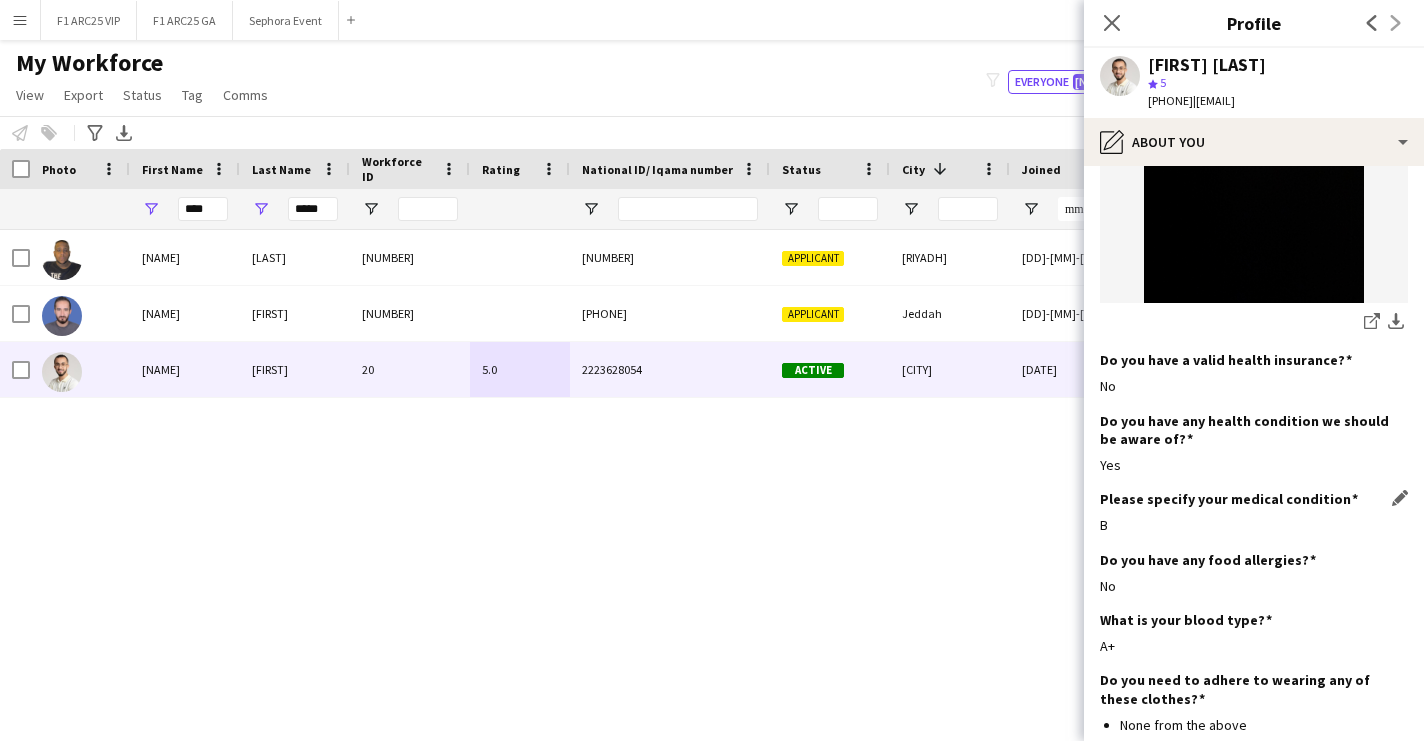 scroll, scrollTop: 1082, scrollLeft: 0, axis: vertical 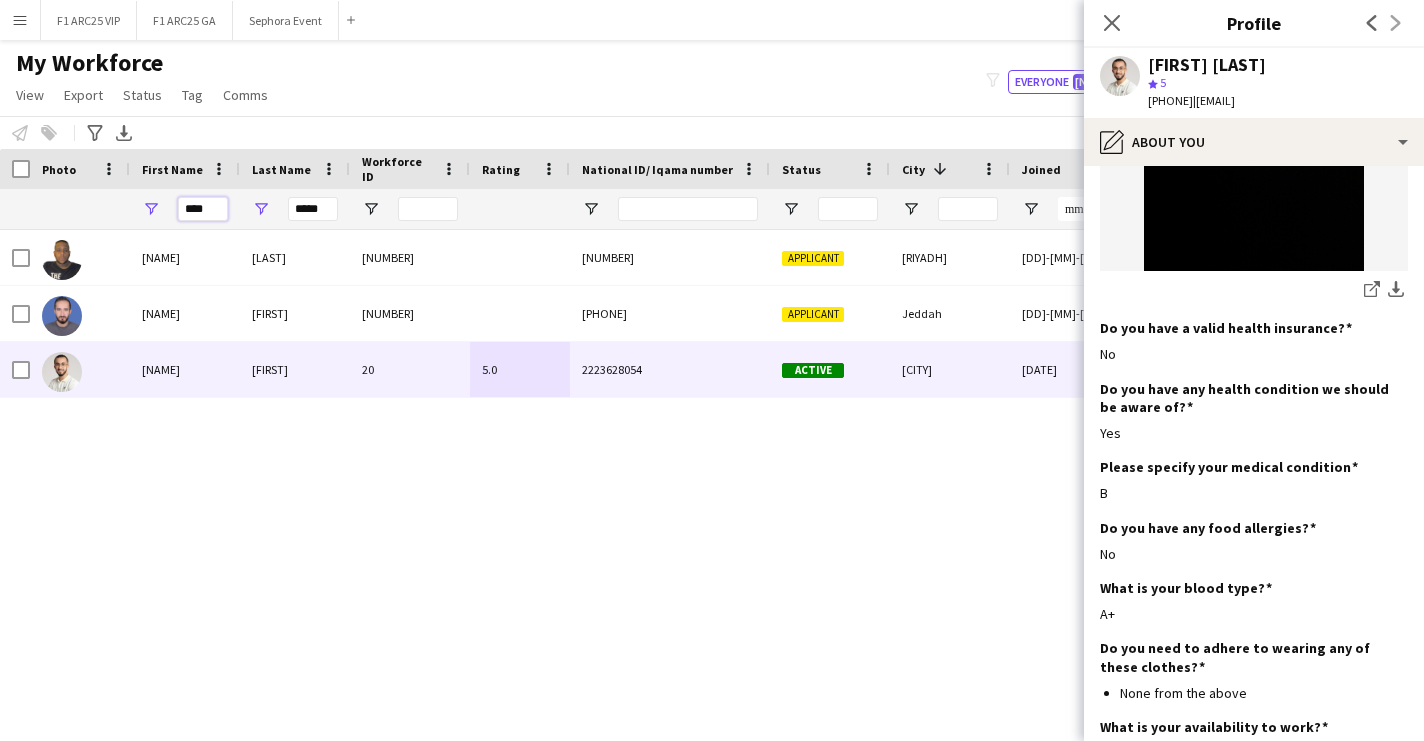 click on "****" at bounding box center [203, 209] 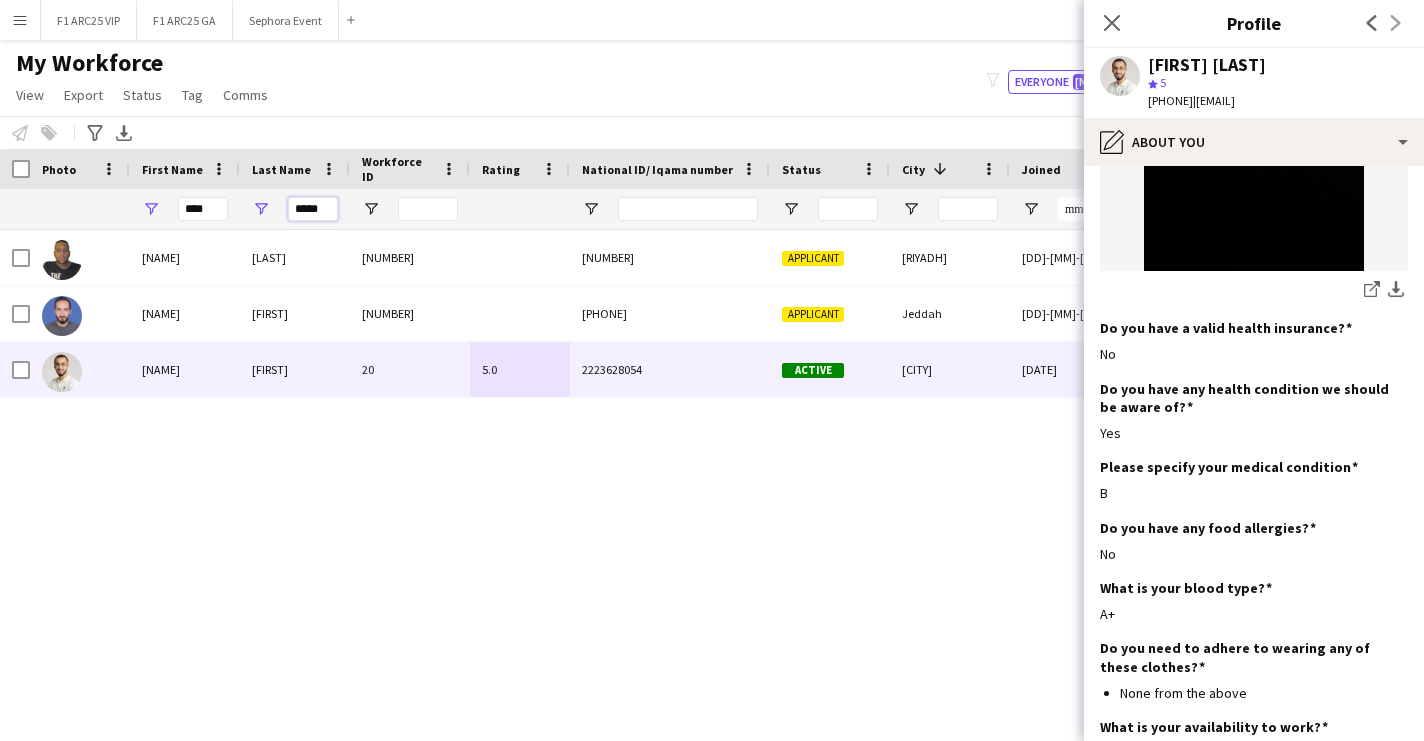 click on "*****" at bounding box center (313, 209) 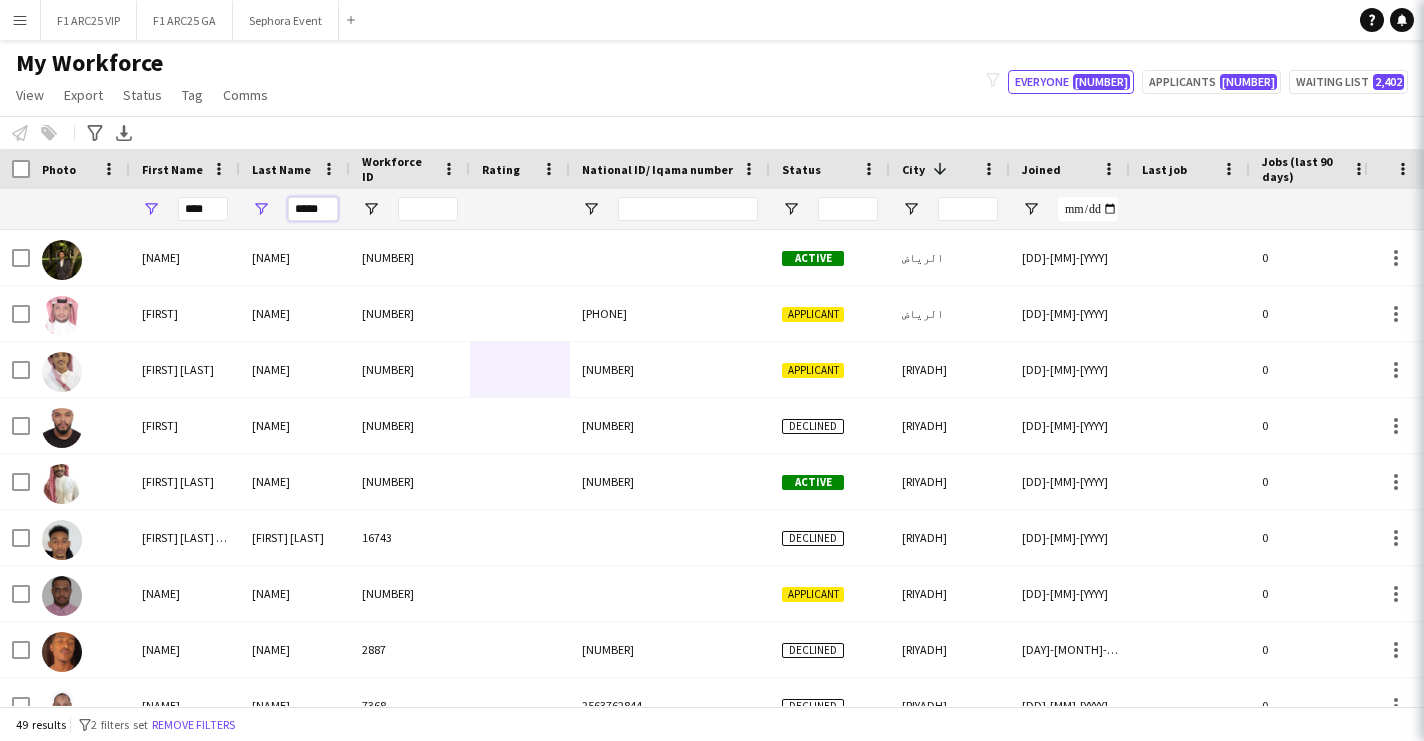 type on "*****" 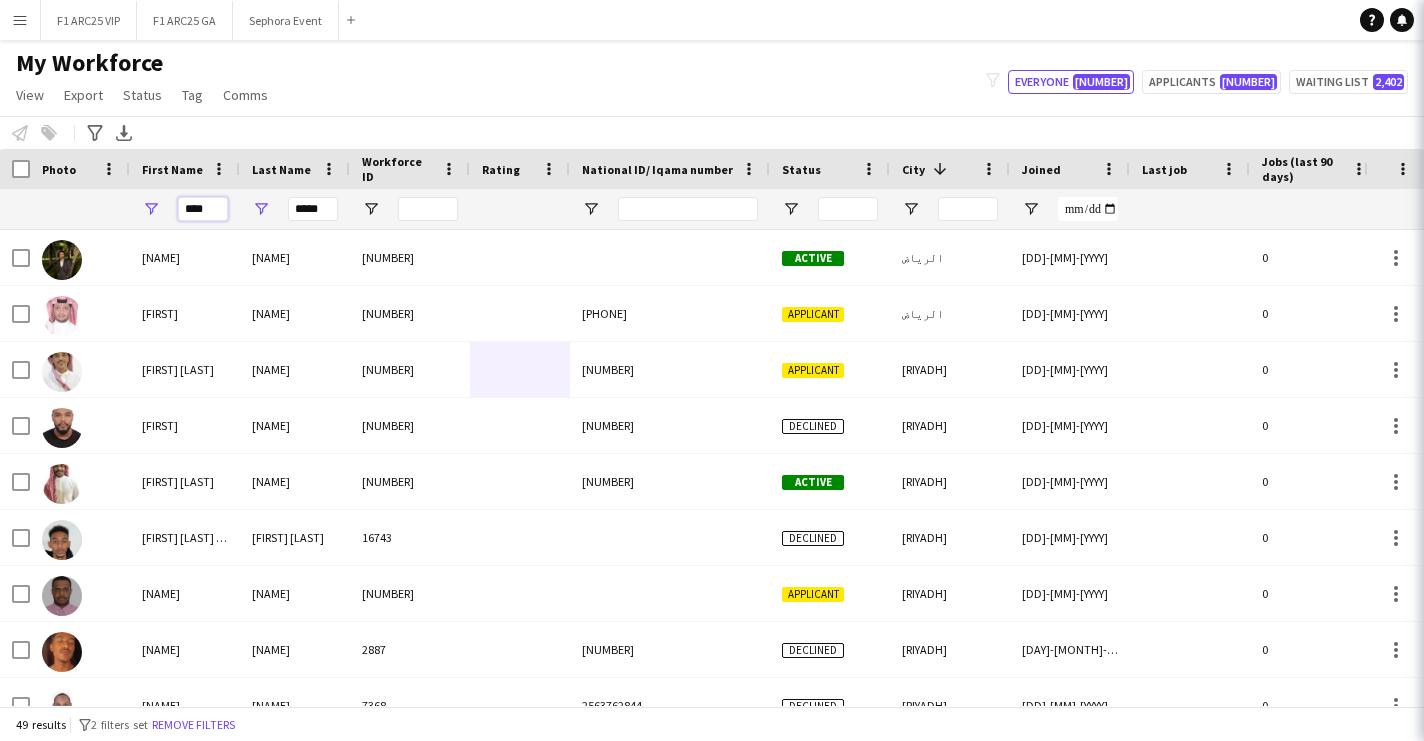 click on "****" at bounding box center (203, 209) 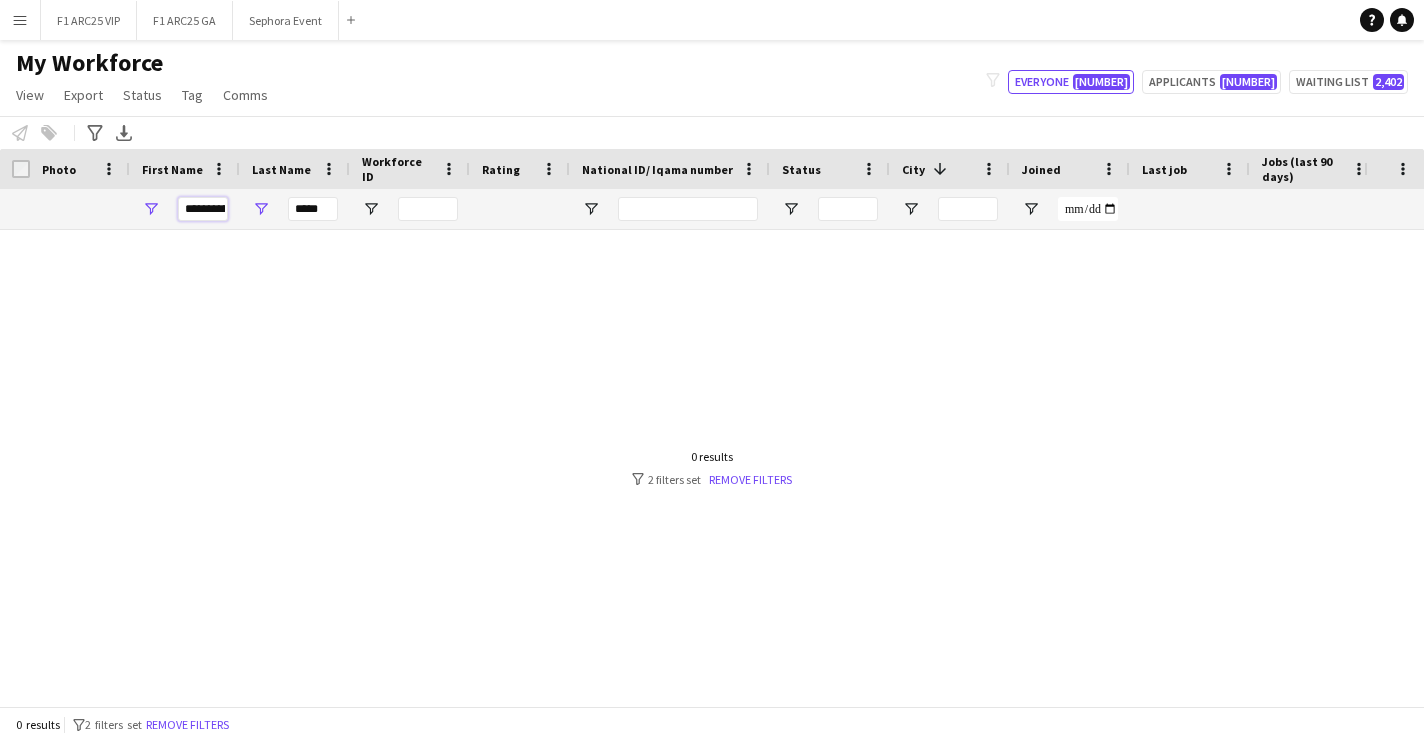 type on "**********" 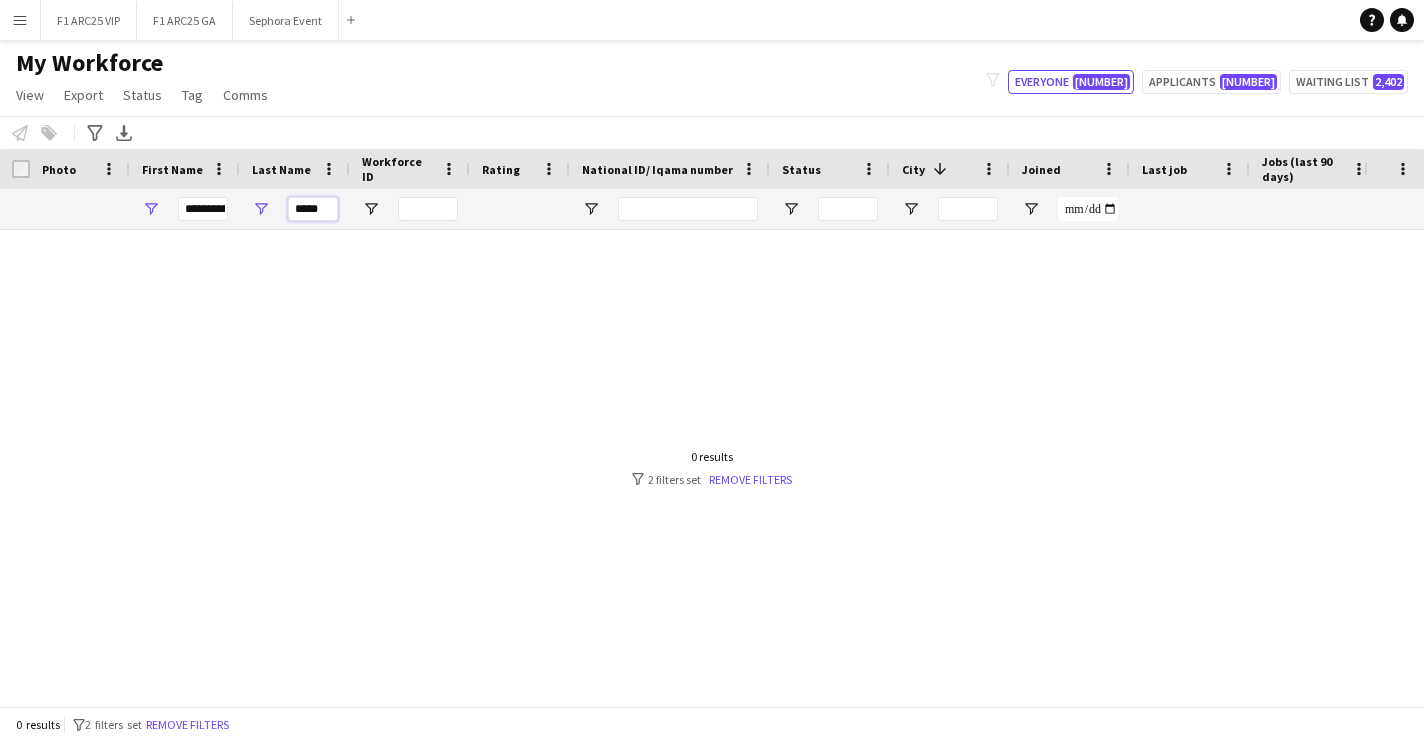 click on "*****" at bounding box center (313, 209) 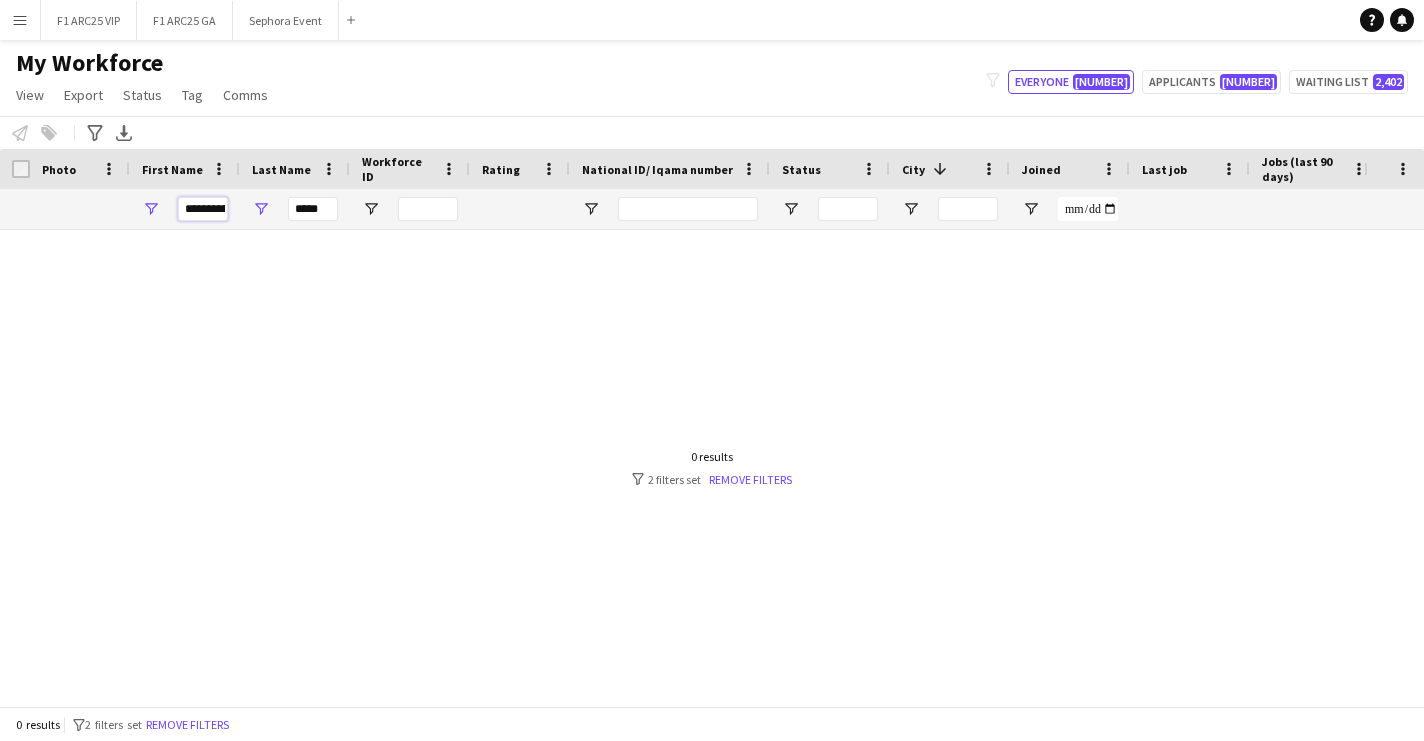 click on "**********" at bounding box center (203, 209) 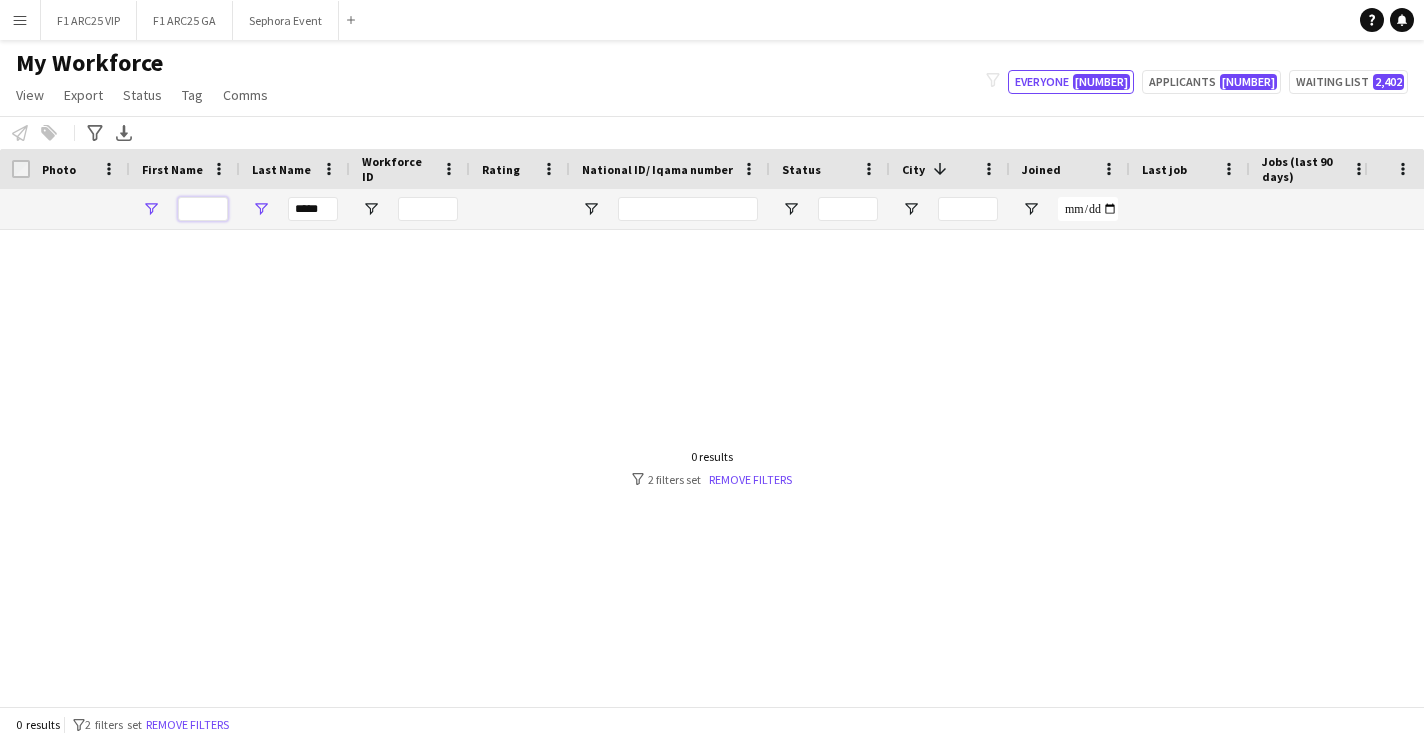 type 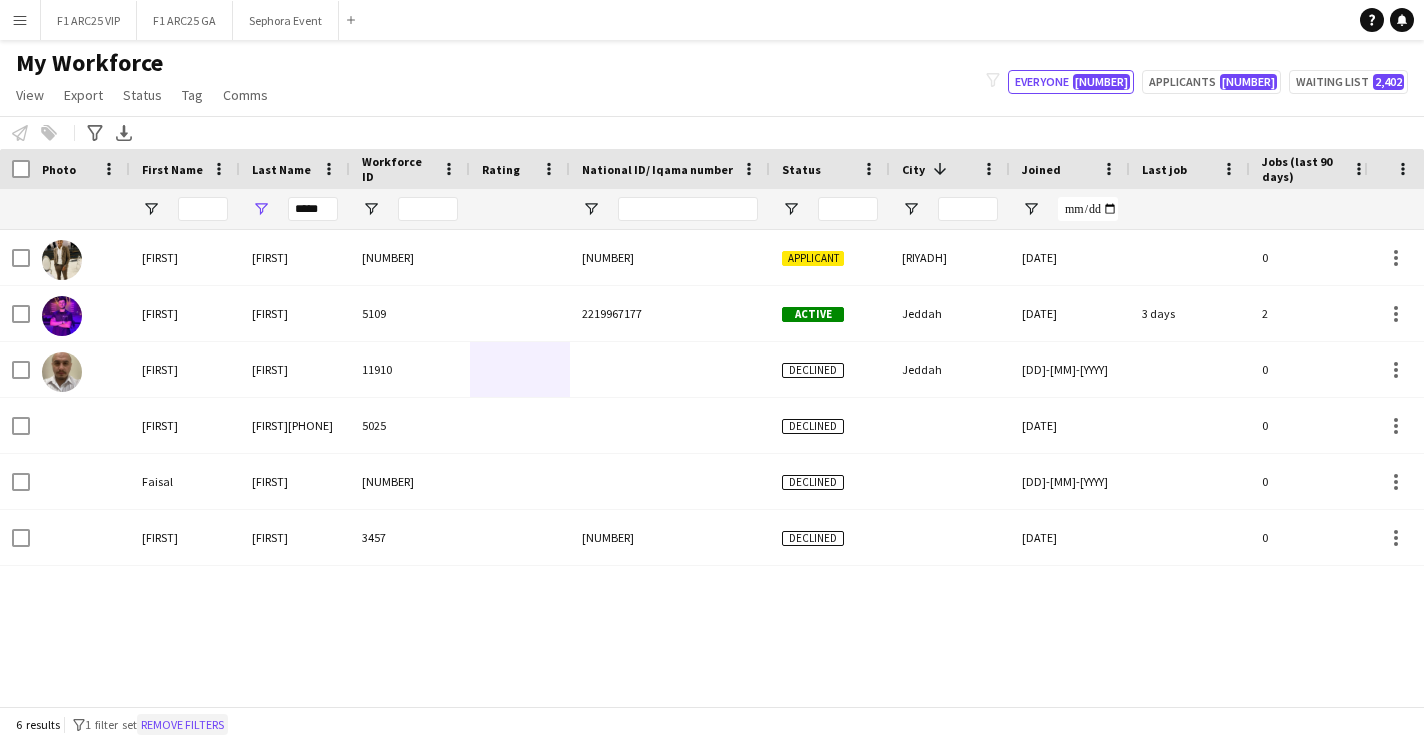 click on "Remove filters" 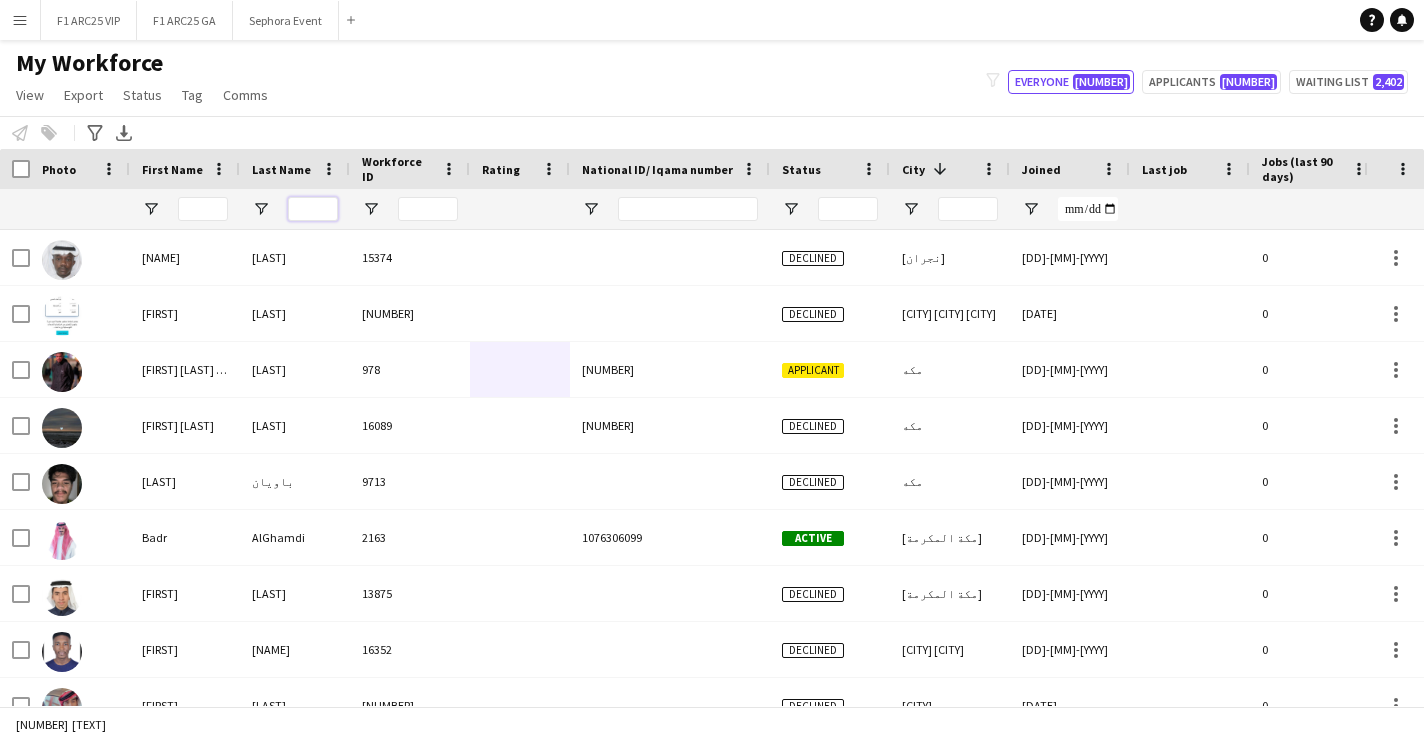 click at bounding box center (313, 209) 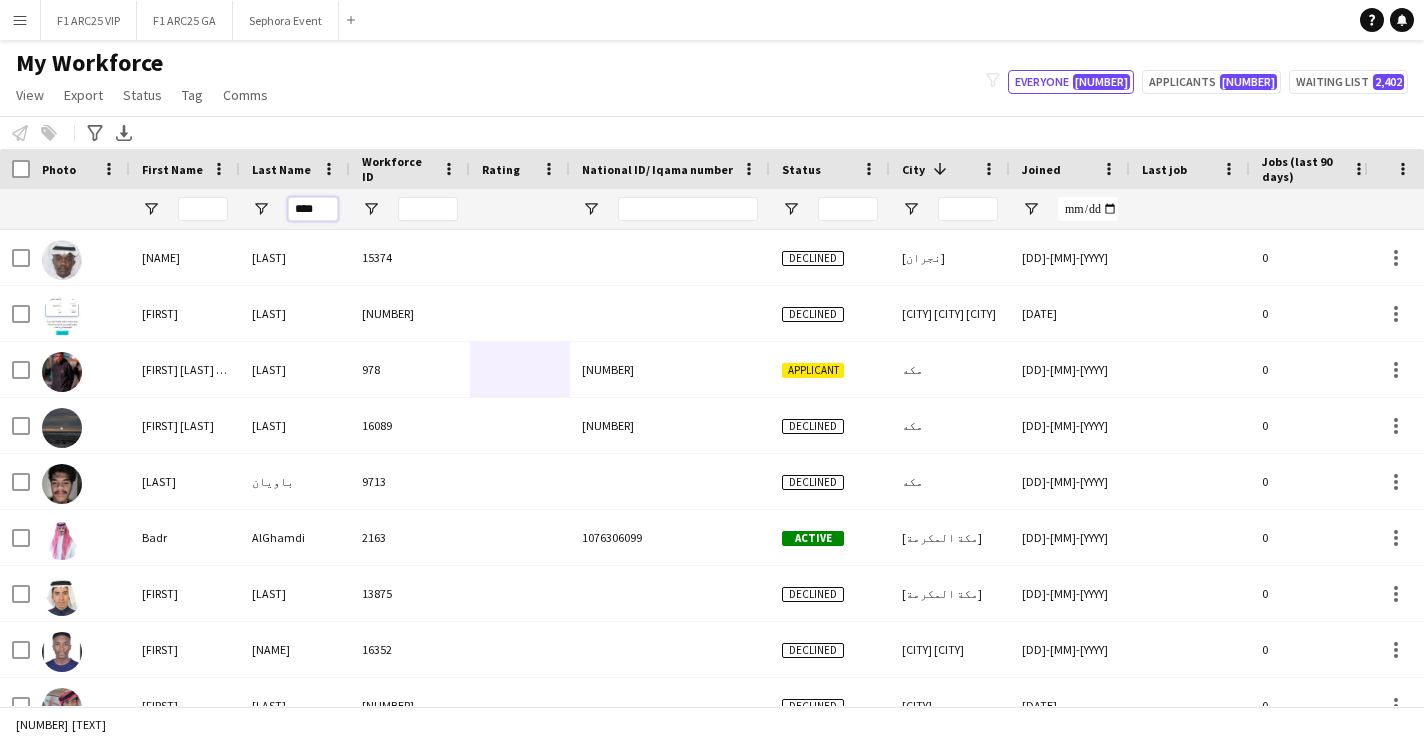 type on "*****" 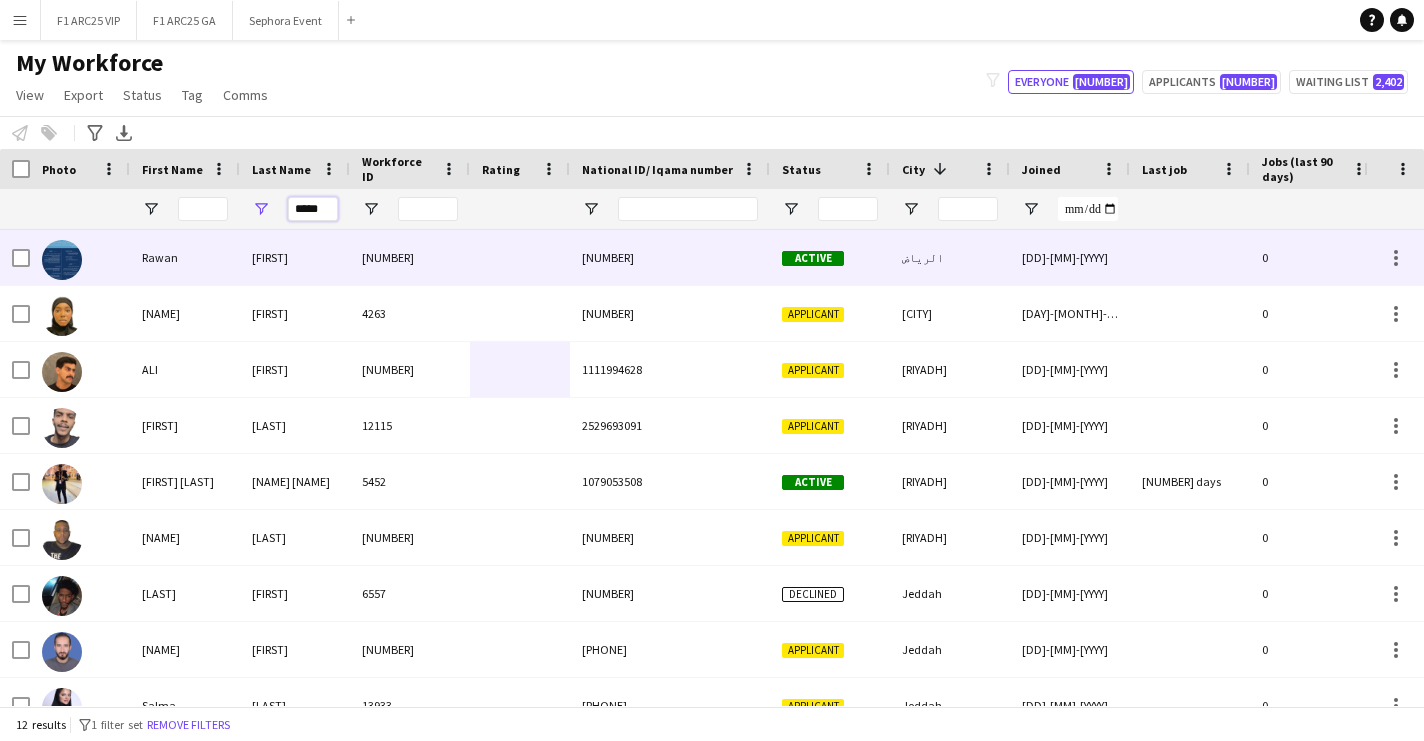 scroll, scrollTop: 66, scrollLeft: 0, axis: vertical 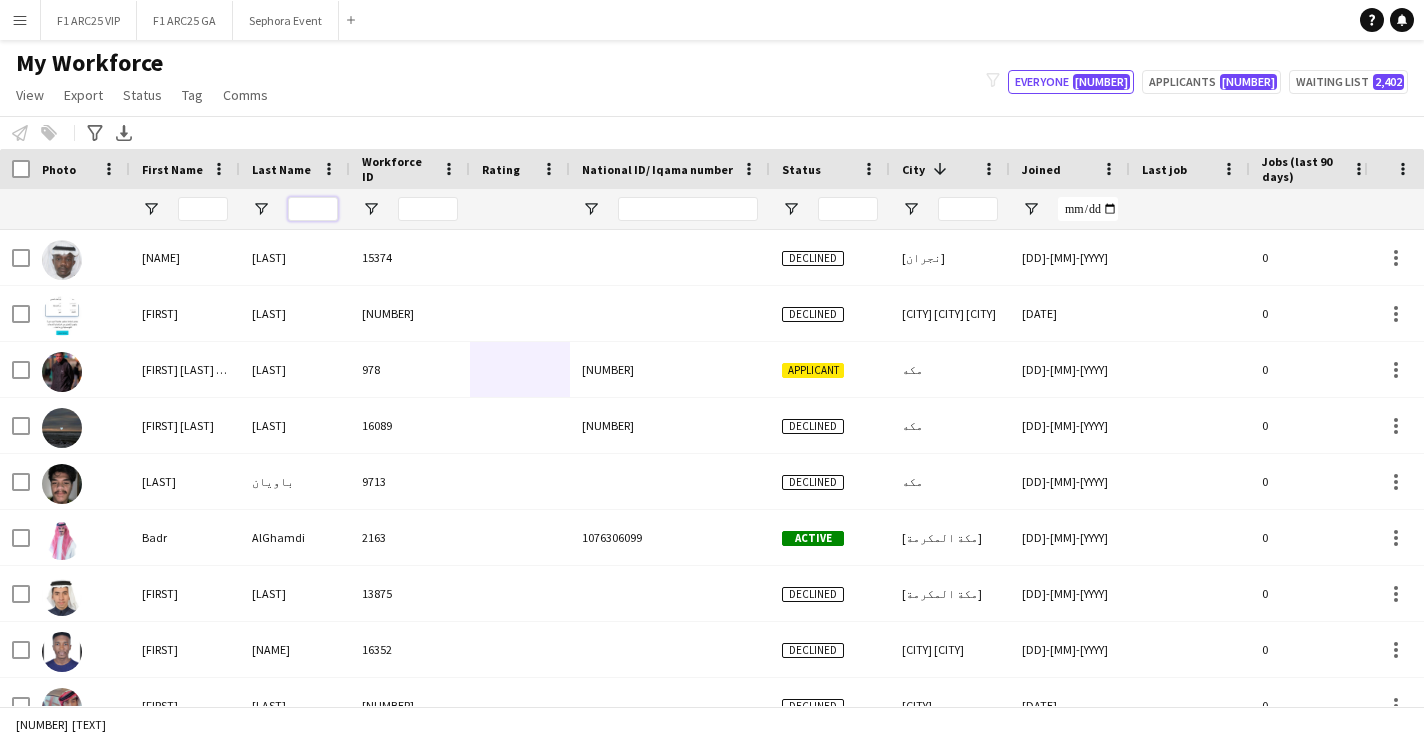 type on "*" 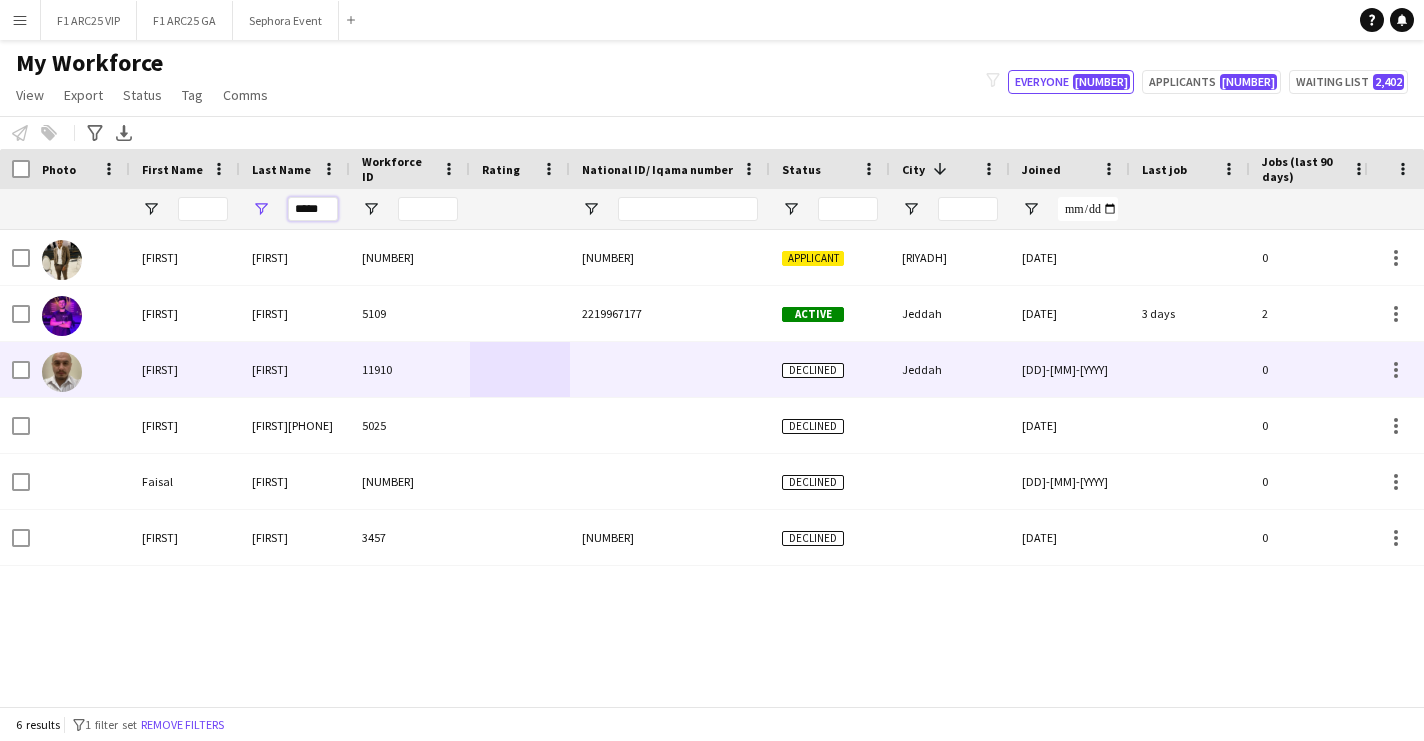 type on "*****" 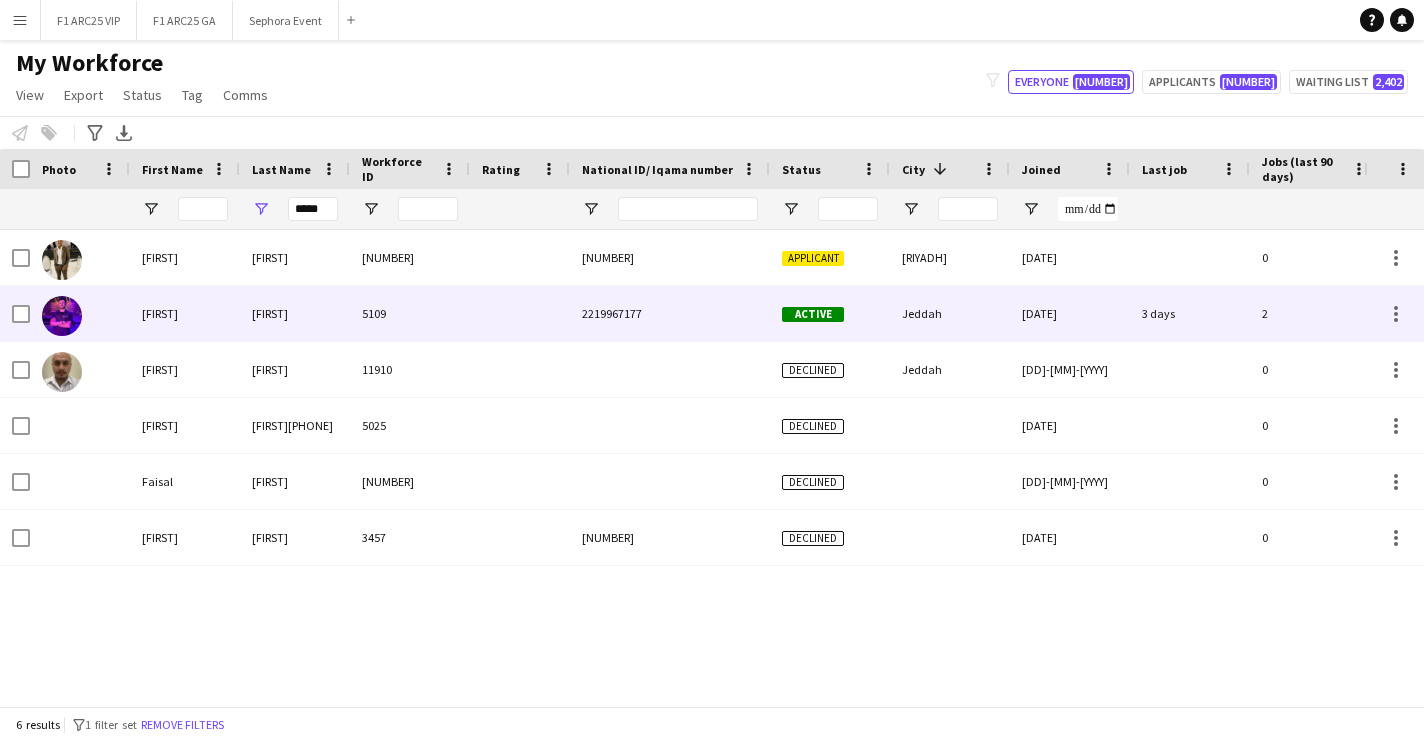 click on "[FIRST]" at bounding box center [295, 313] 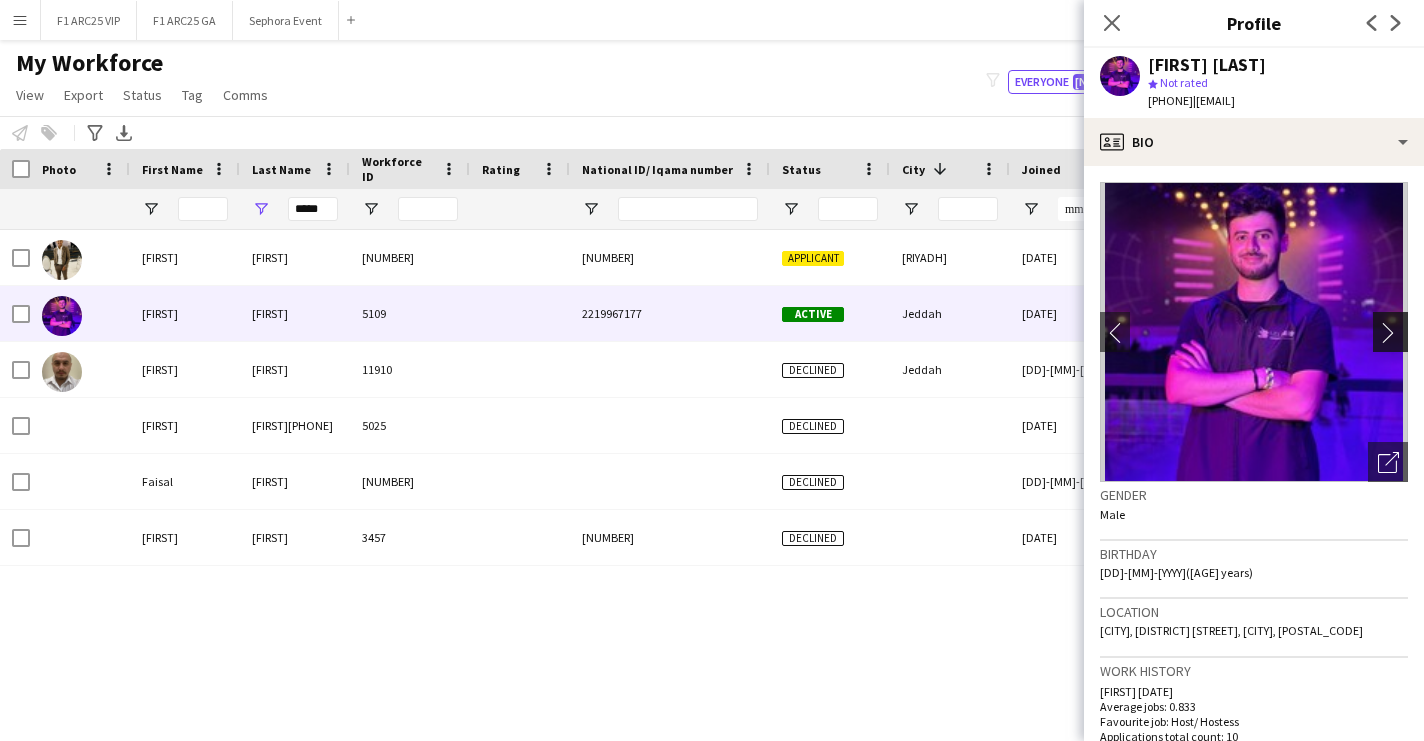 click on "chevron-right" 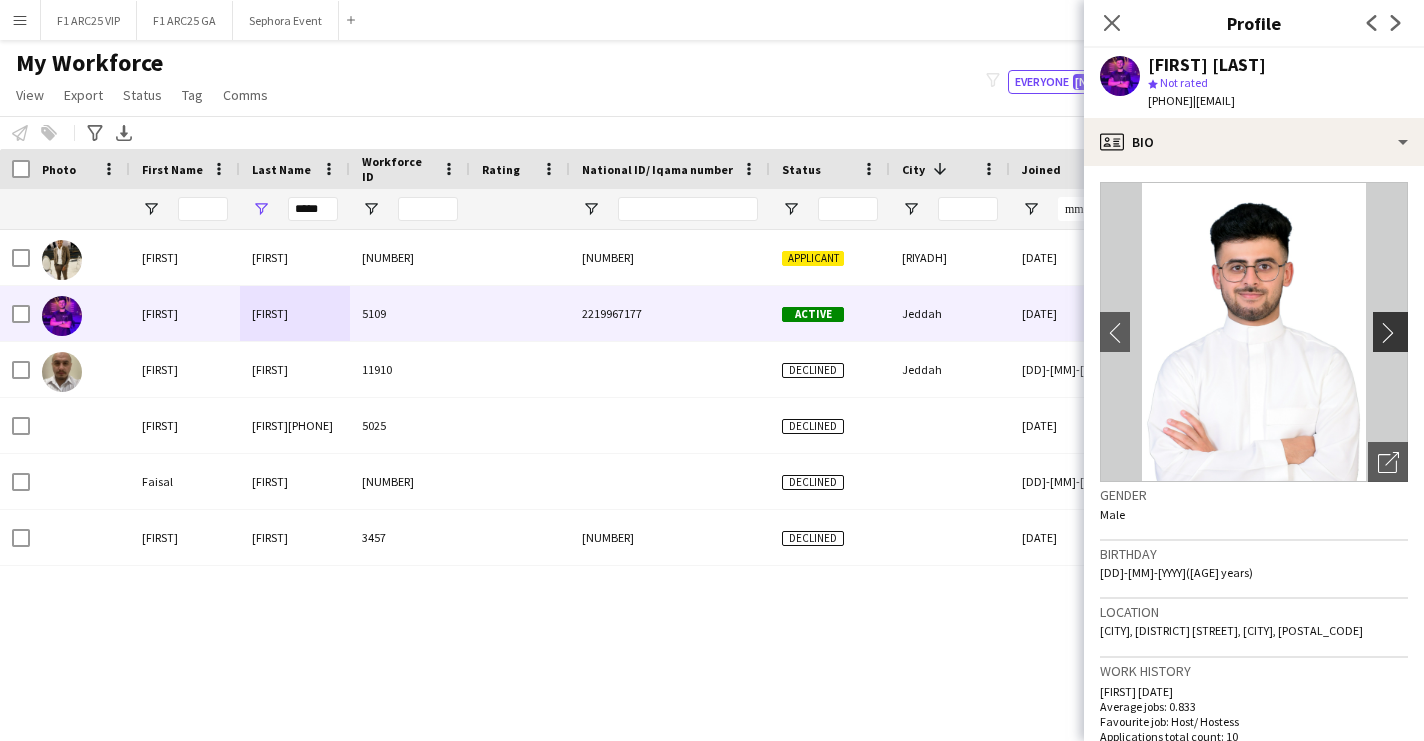 click on "chevron-right" 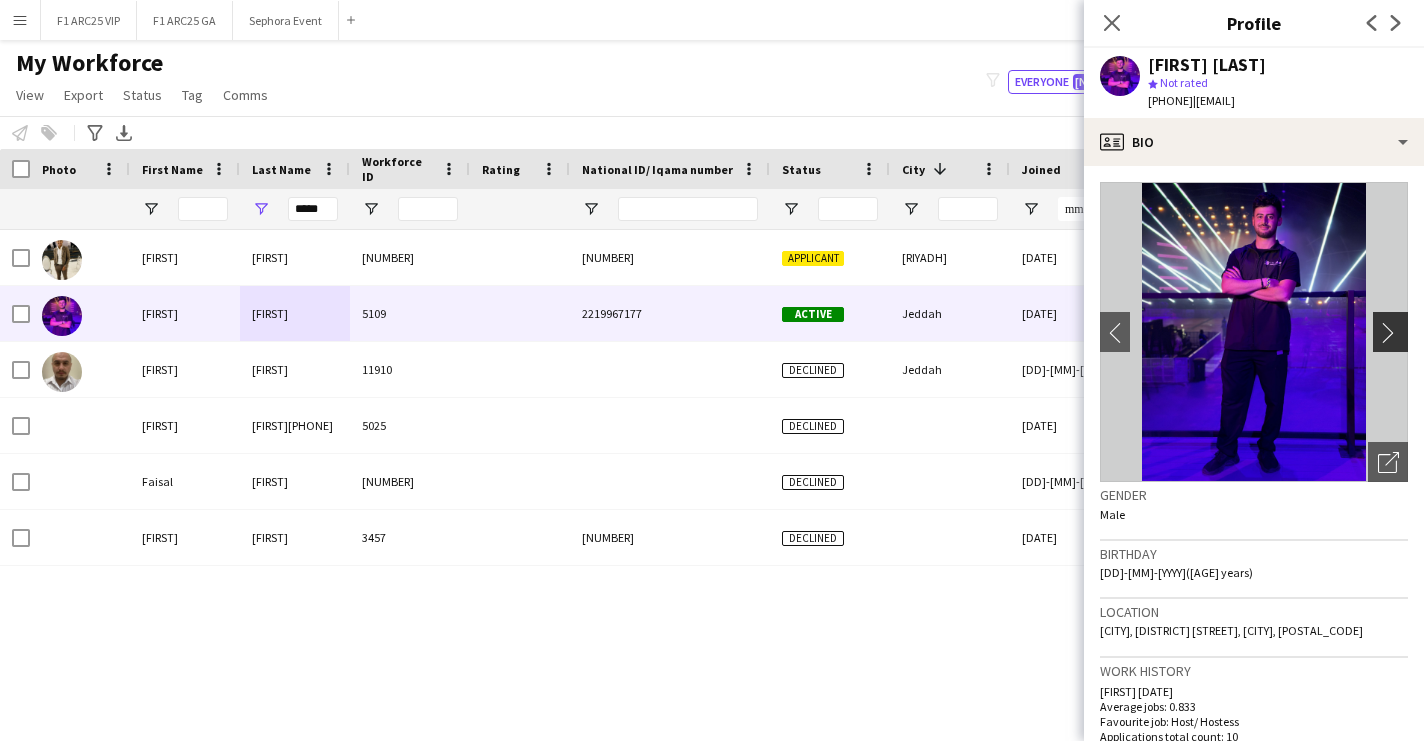 click on "chevron-right" 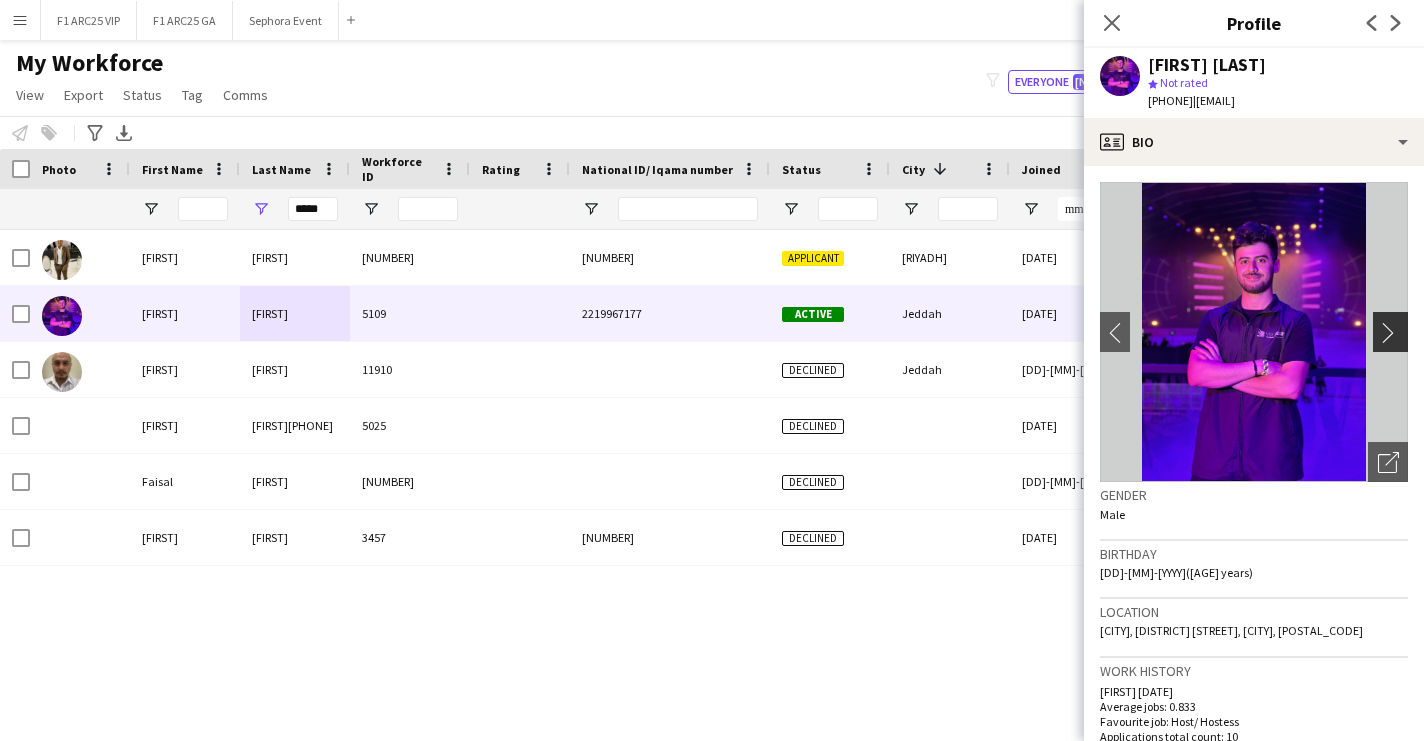 click on "chevron-right" 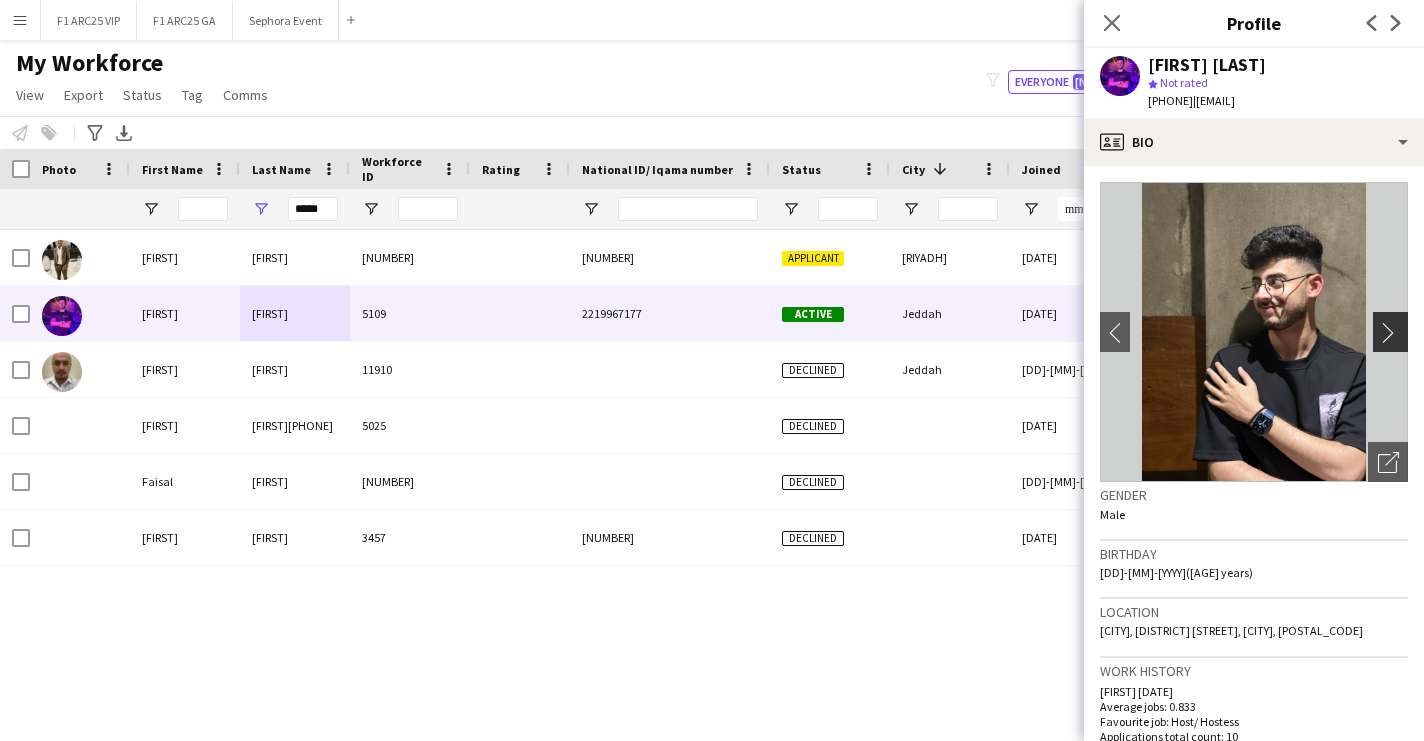 click on "chevron-right" 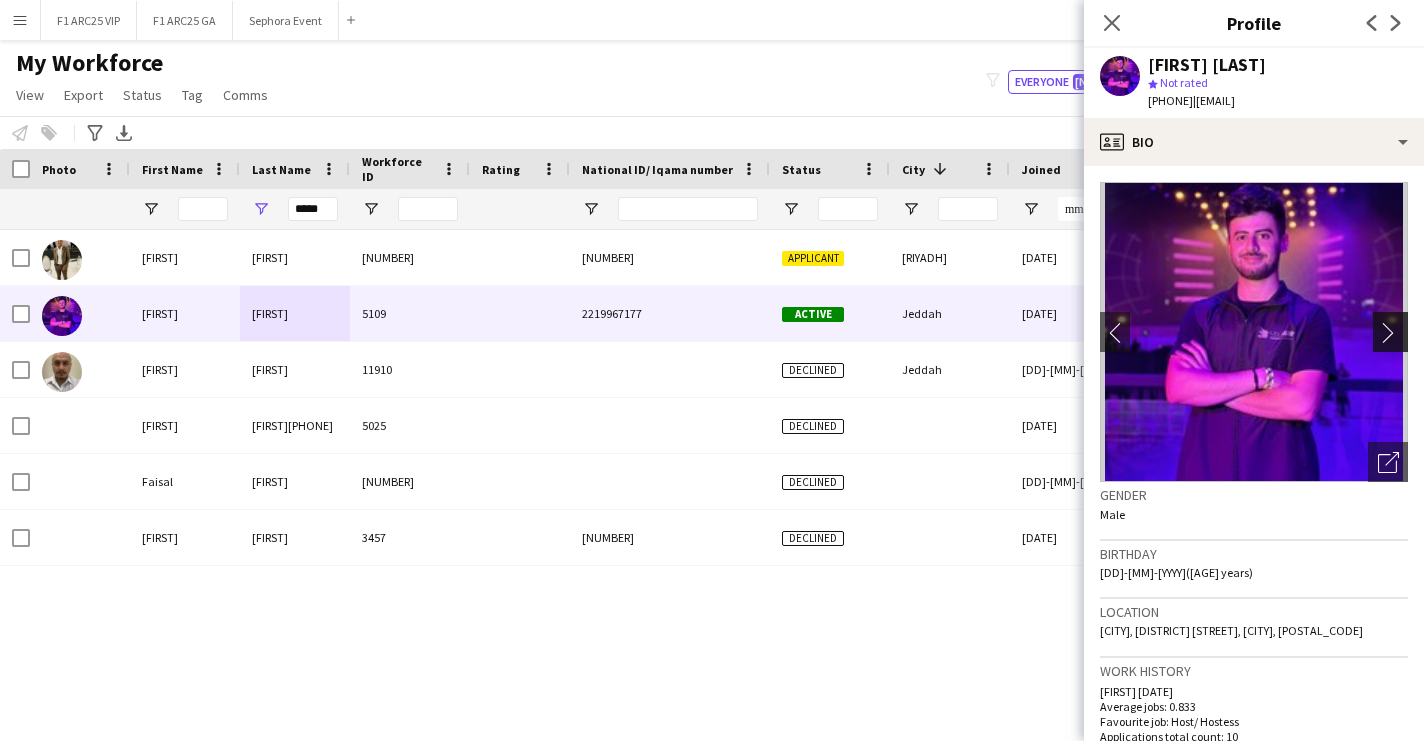 click on "chevron-right" 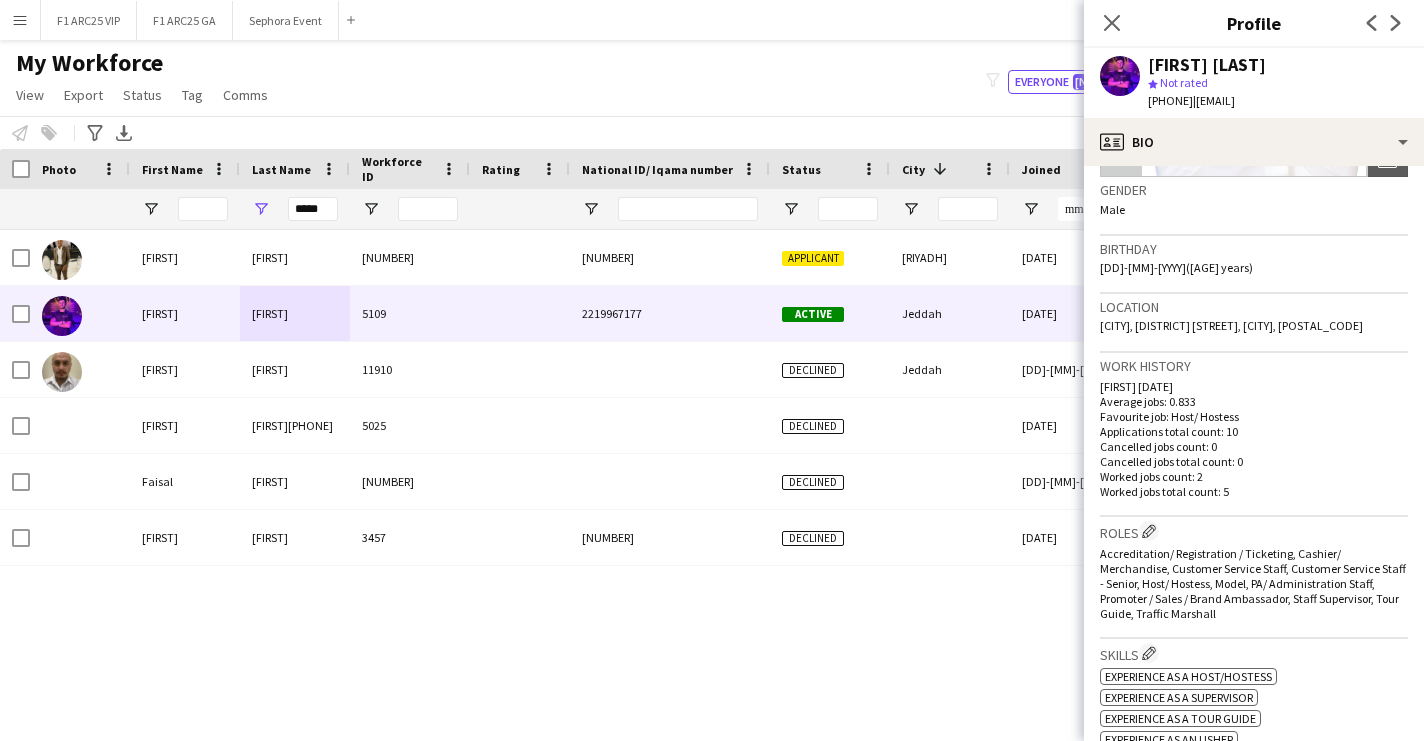scroll, scrollTop: 309, scrollLeft: 0, axis: vertical 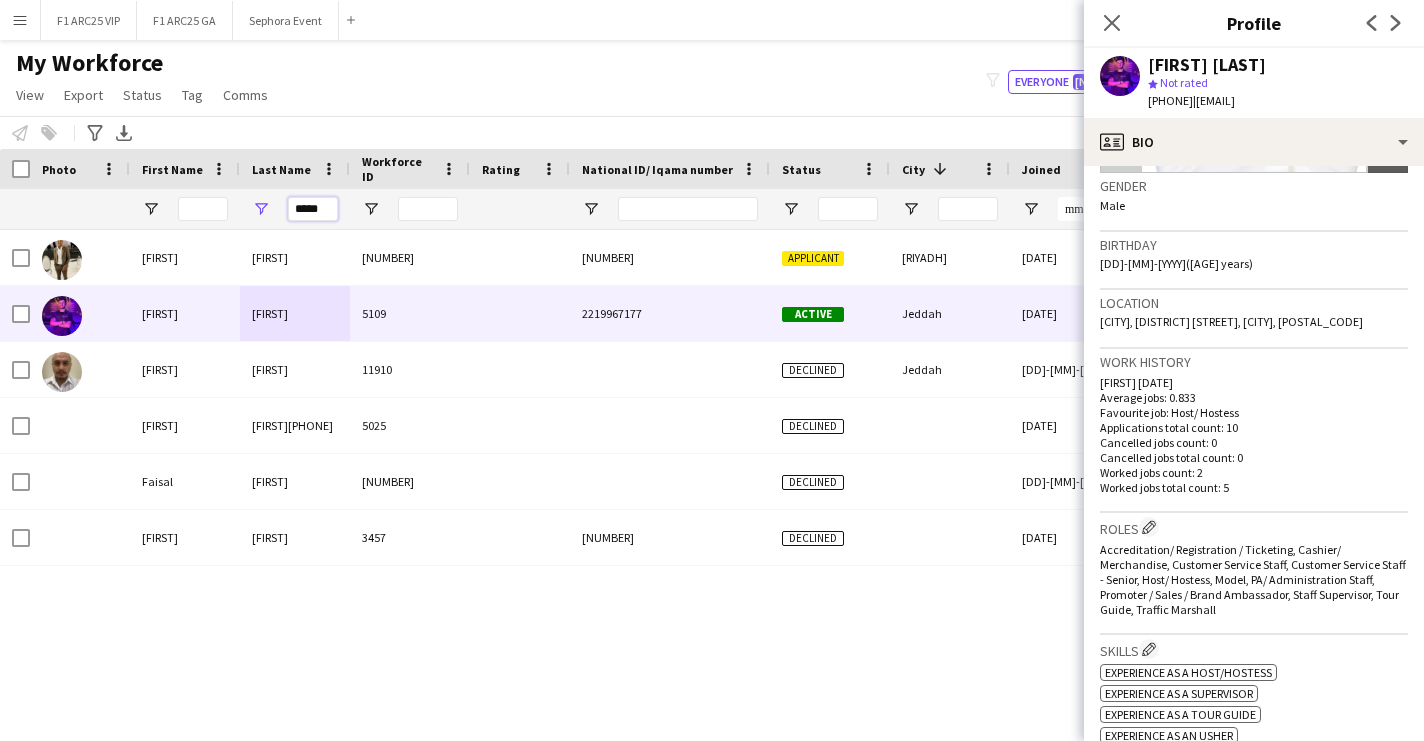 click on "*****" at bounding box center [313, 209] 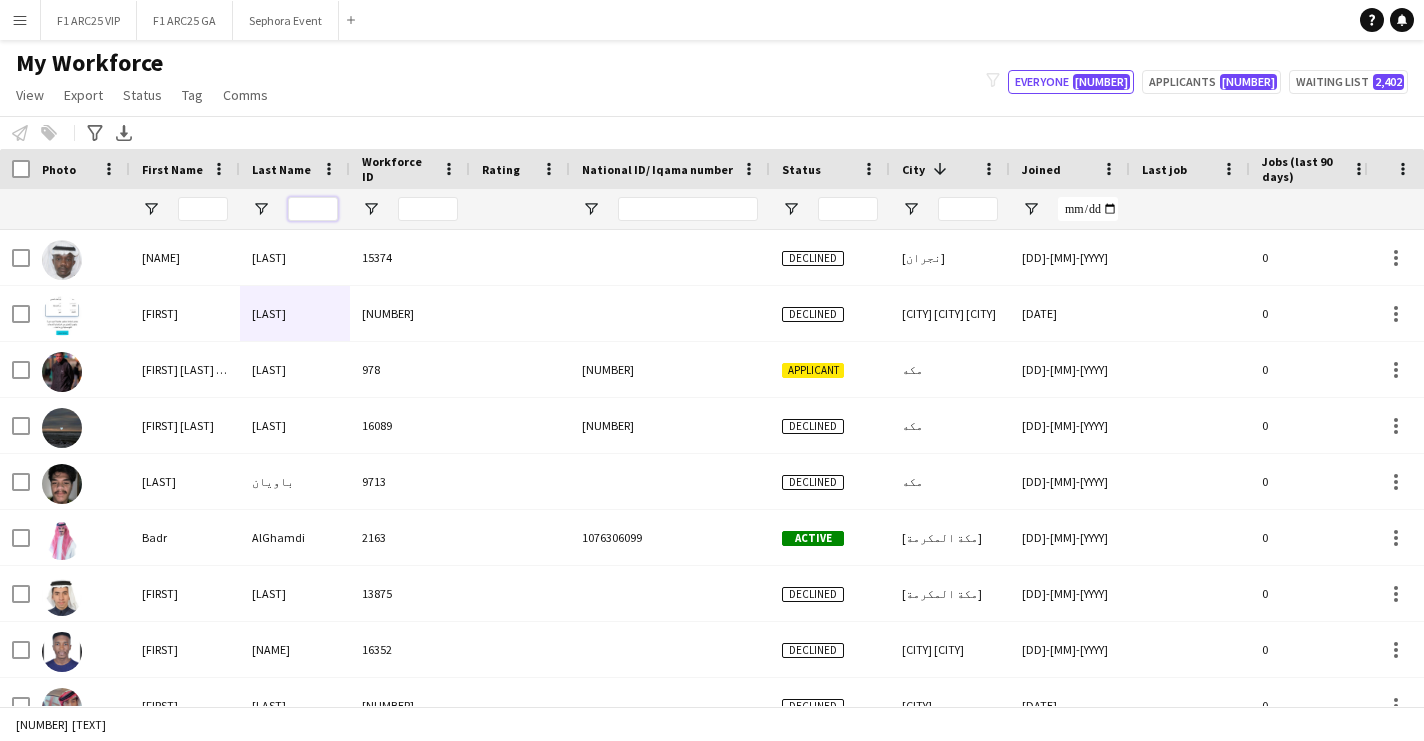 type on "*" 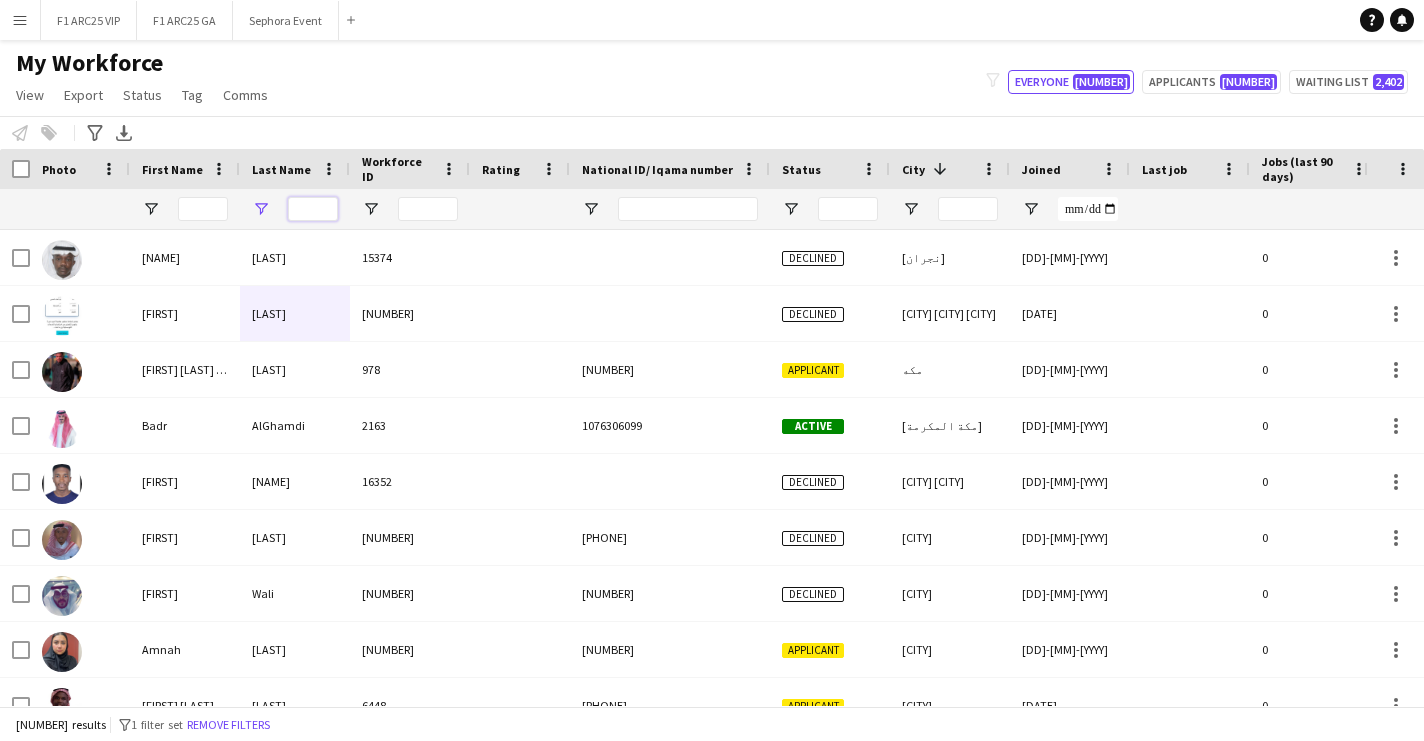 type 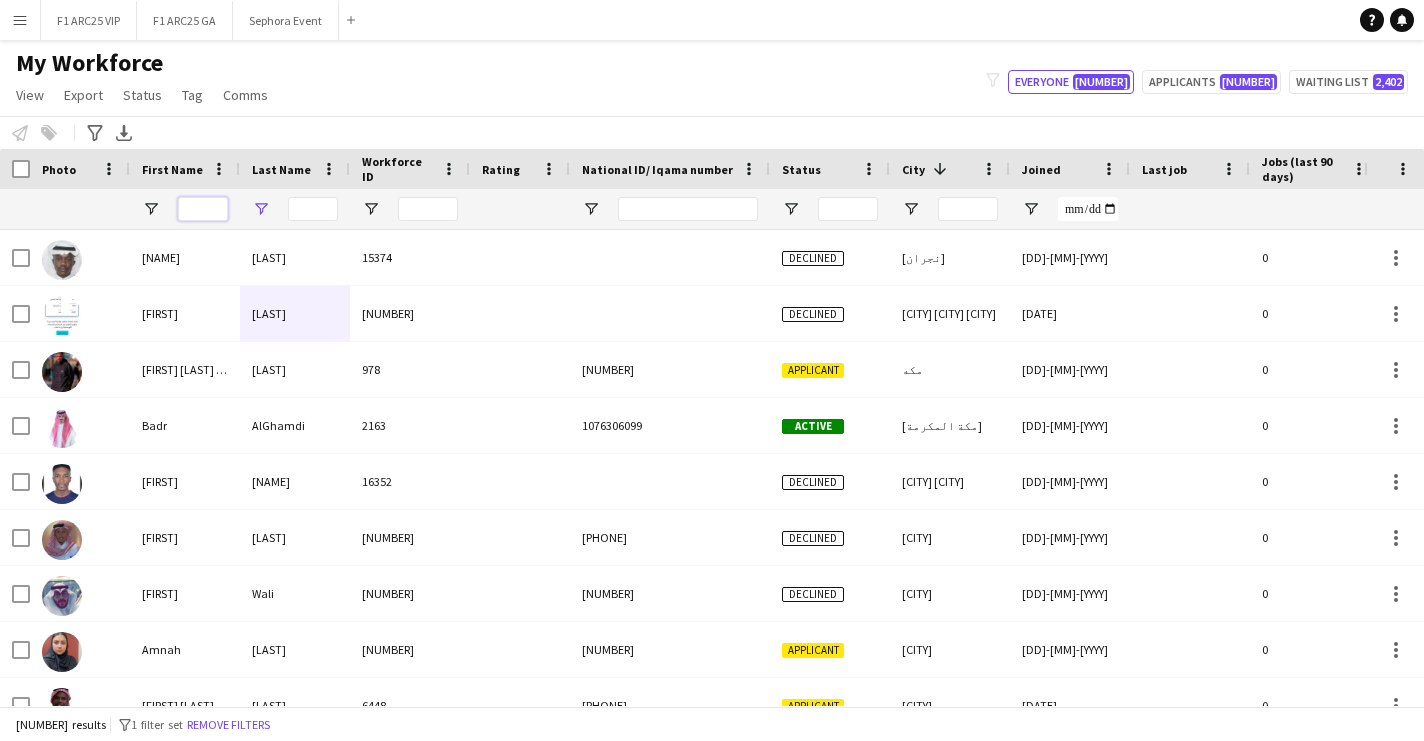 click at bounding box center (203, 209) 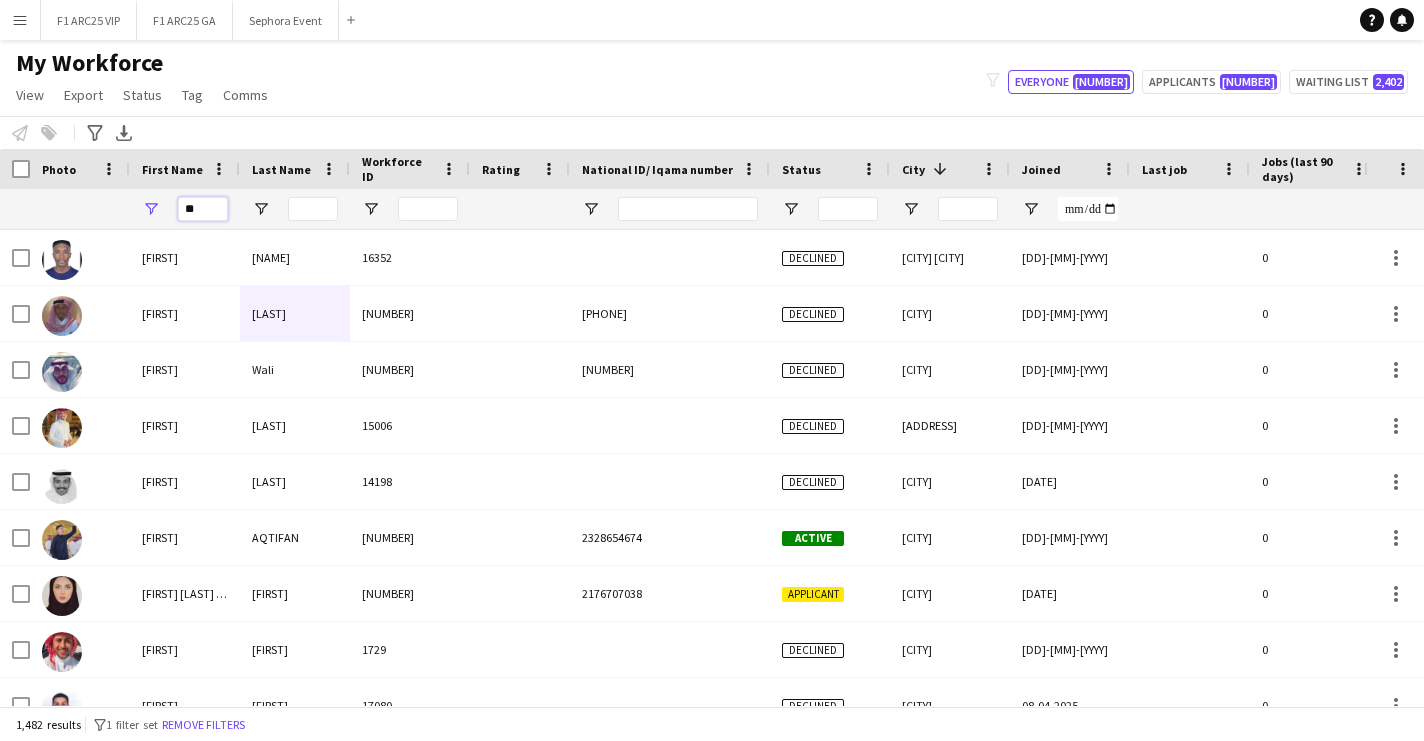 type on "*" 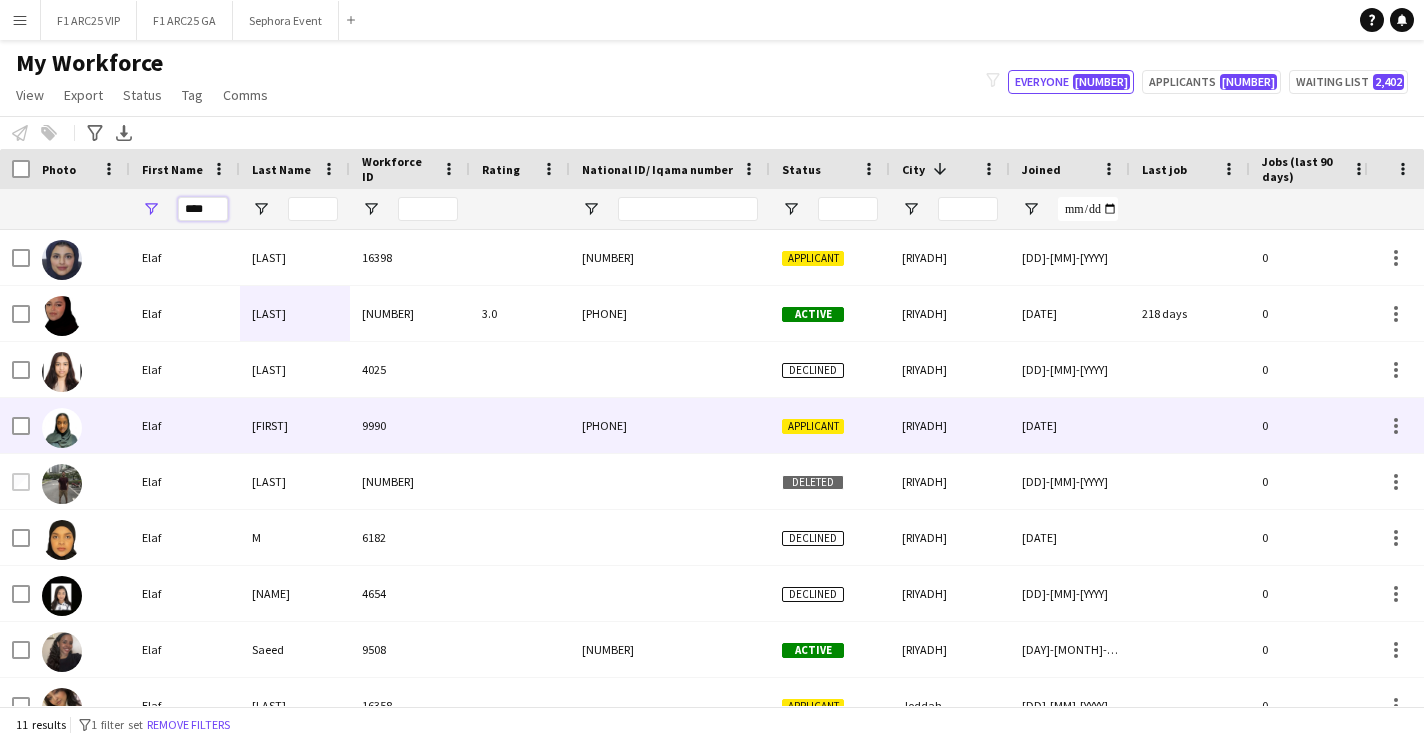 scroll, scrollTop: 64, scrollLeft: 0, axis: vertical 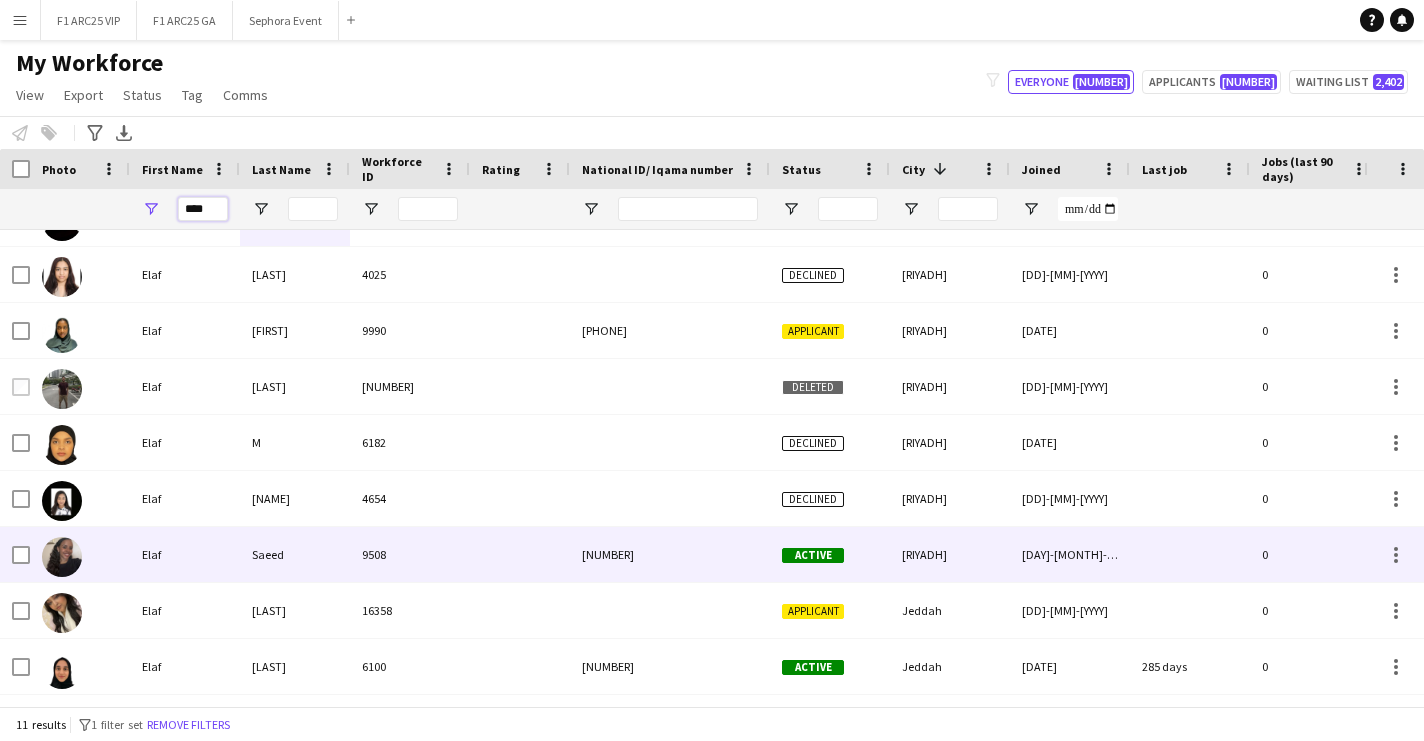 type on "****" 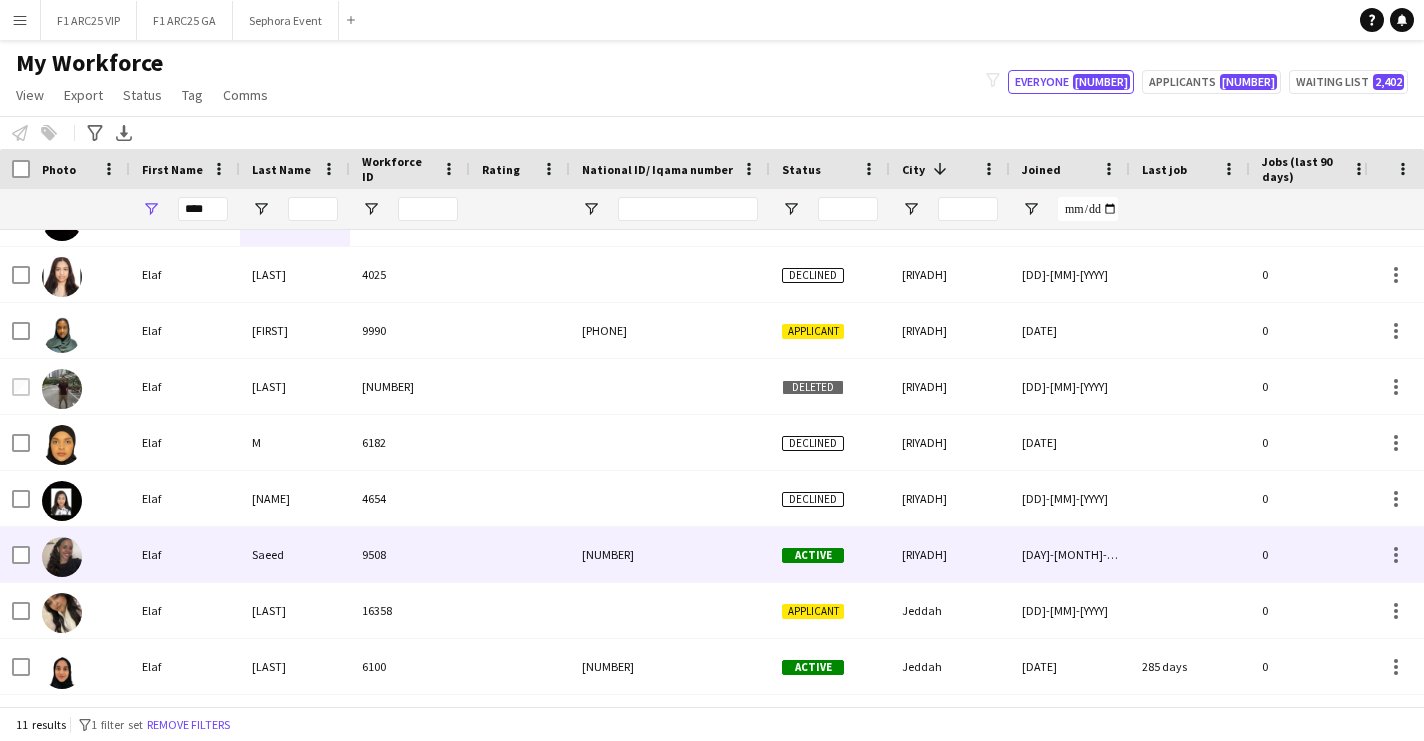 click on "9508" at bounding box center [410, 554] 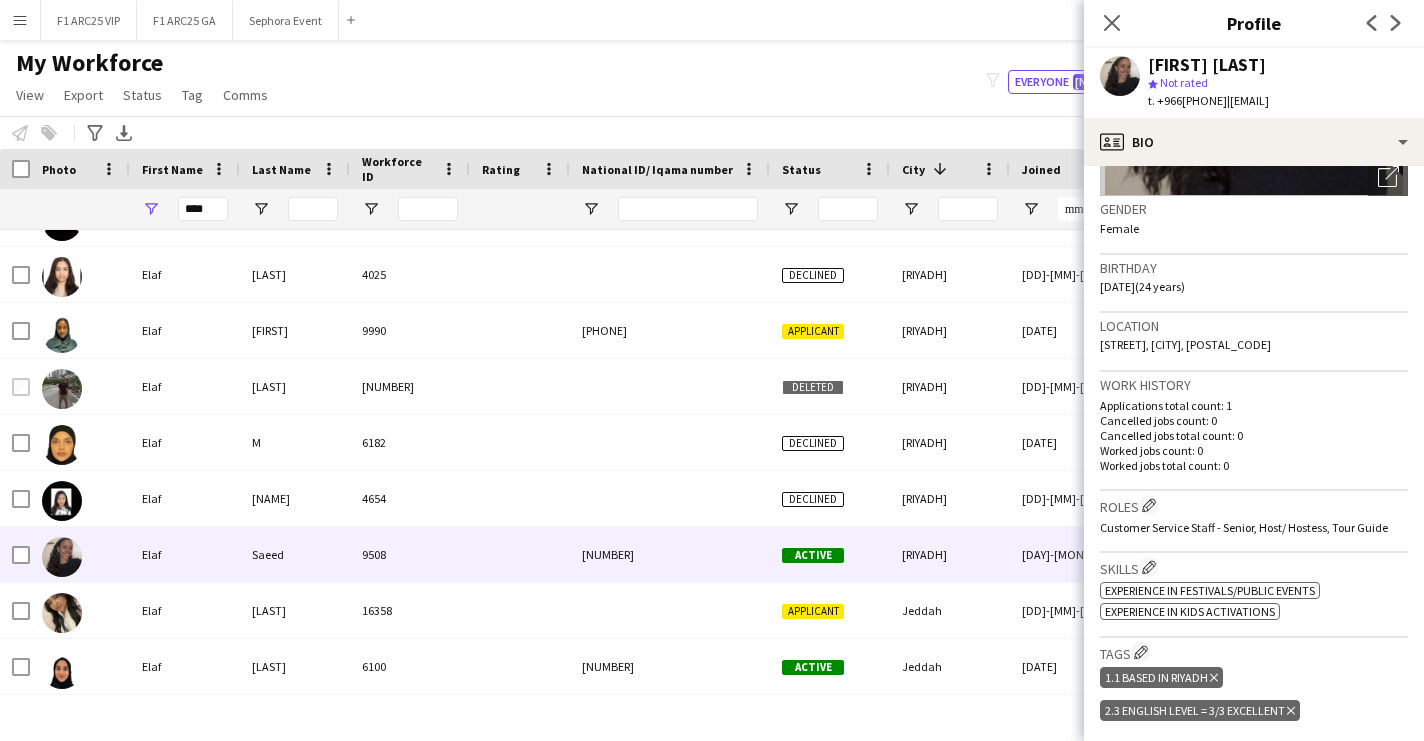 scroll, scrollTop: 308, scrollLeft: 0, axis: vertical 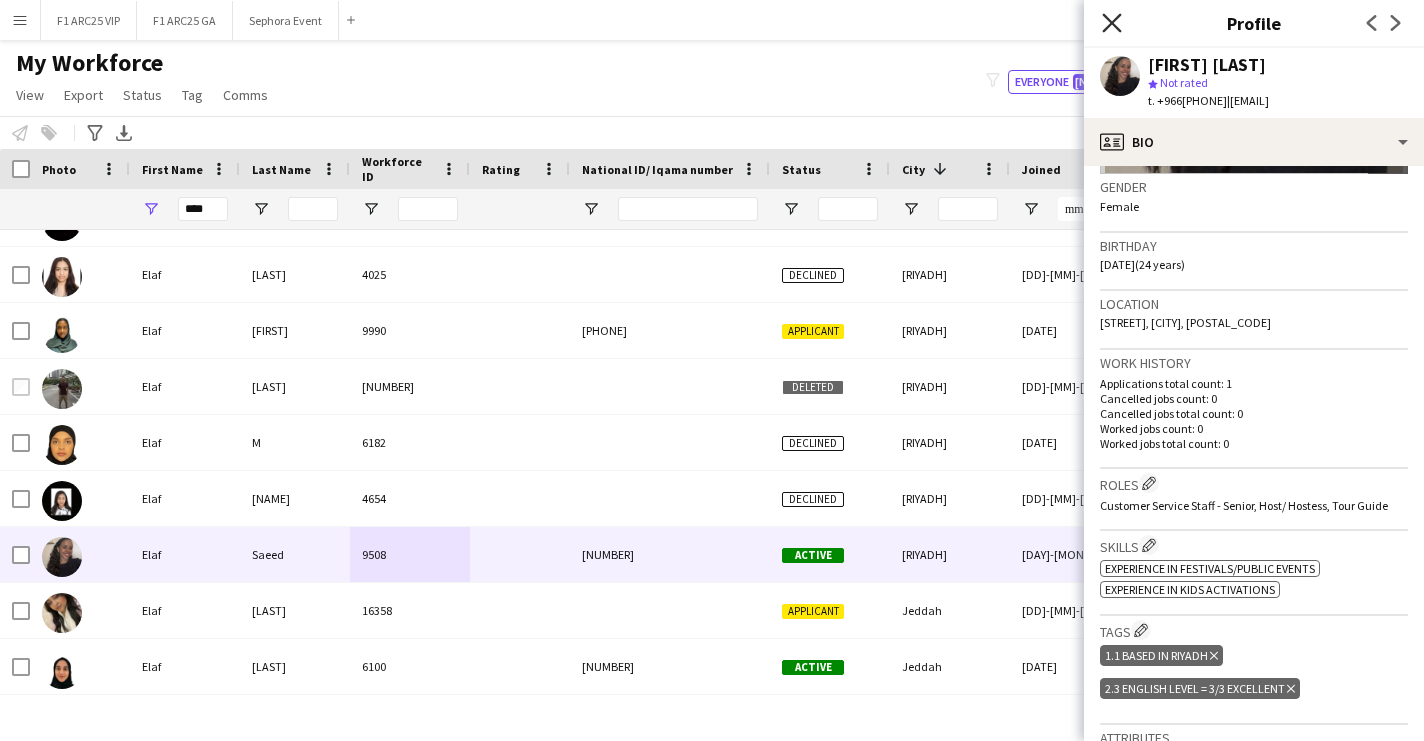 click 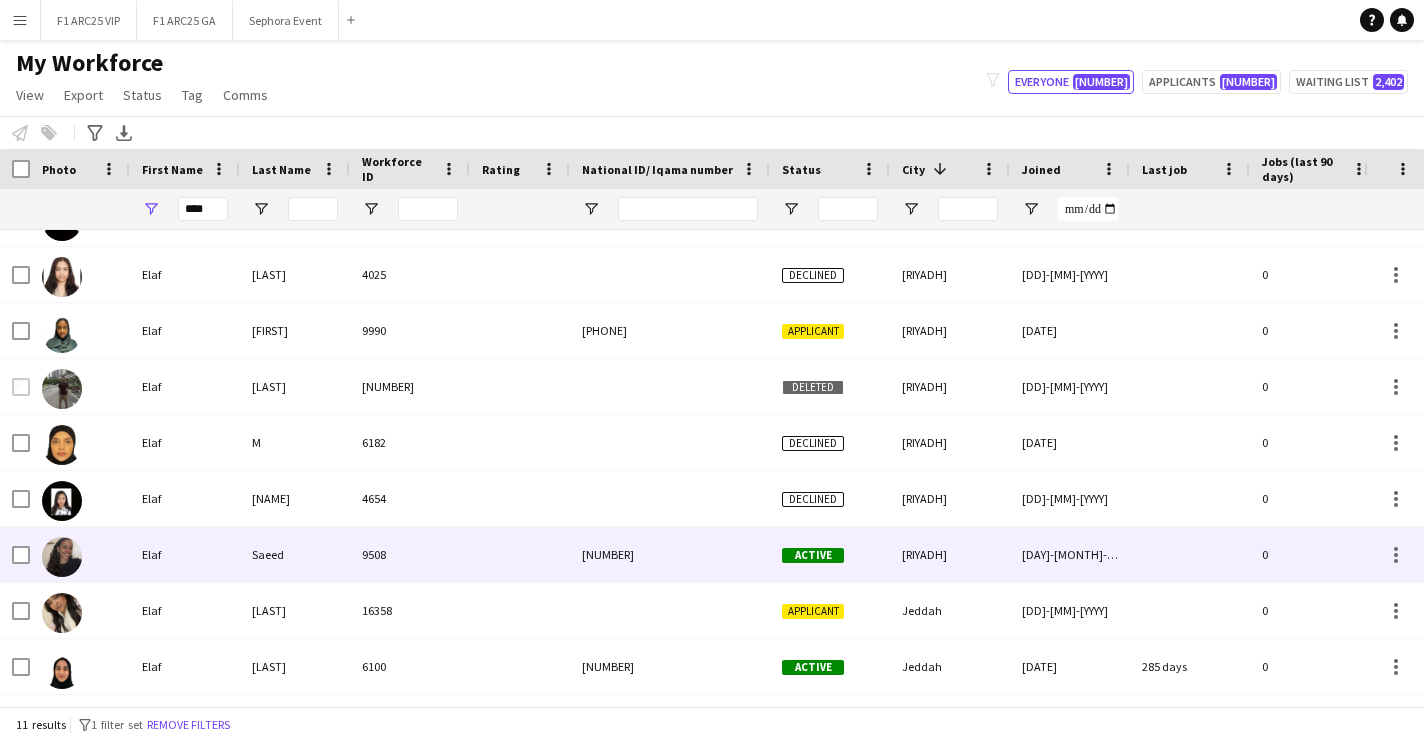 click on "Saeed" at bounding box center [295, 554] 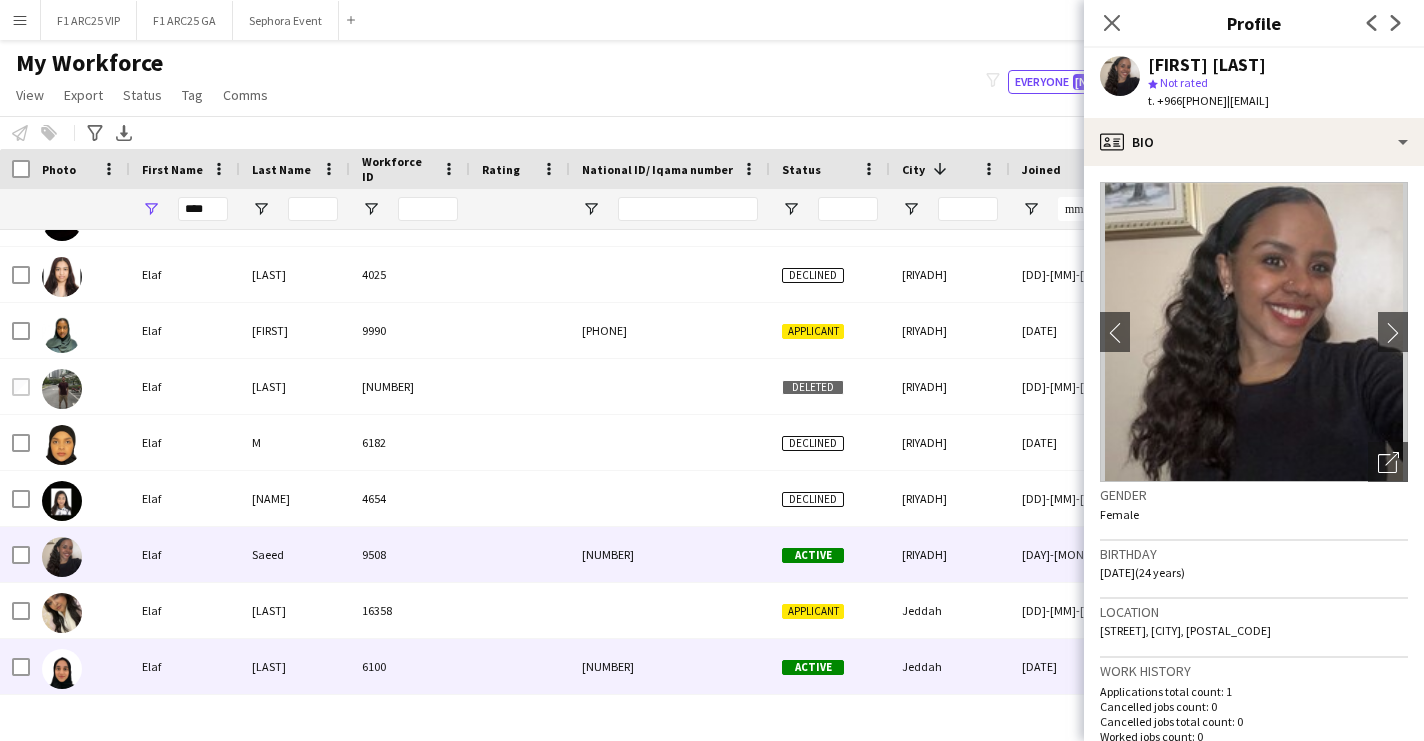 click on "[LAST]" at bounding box center [295, 666] 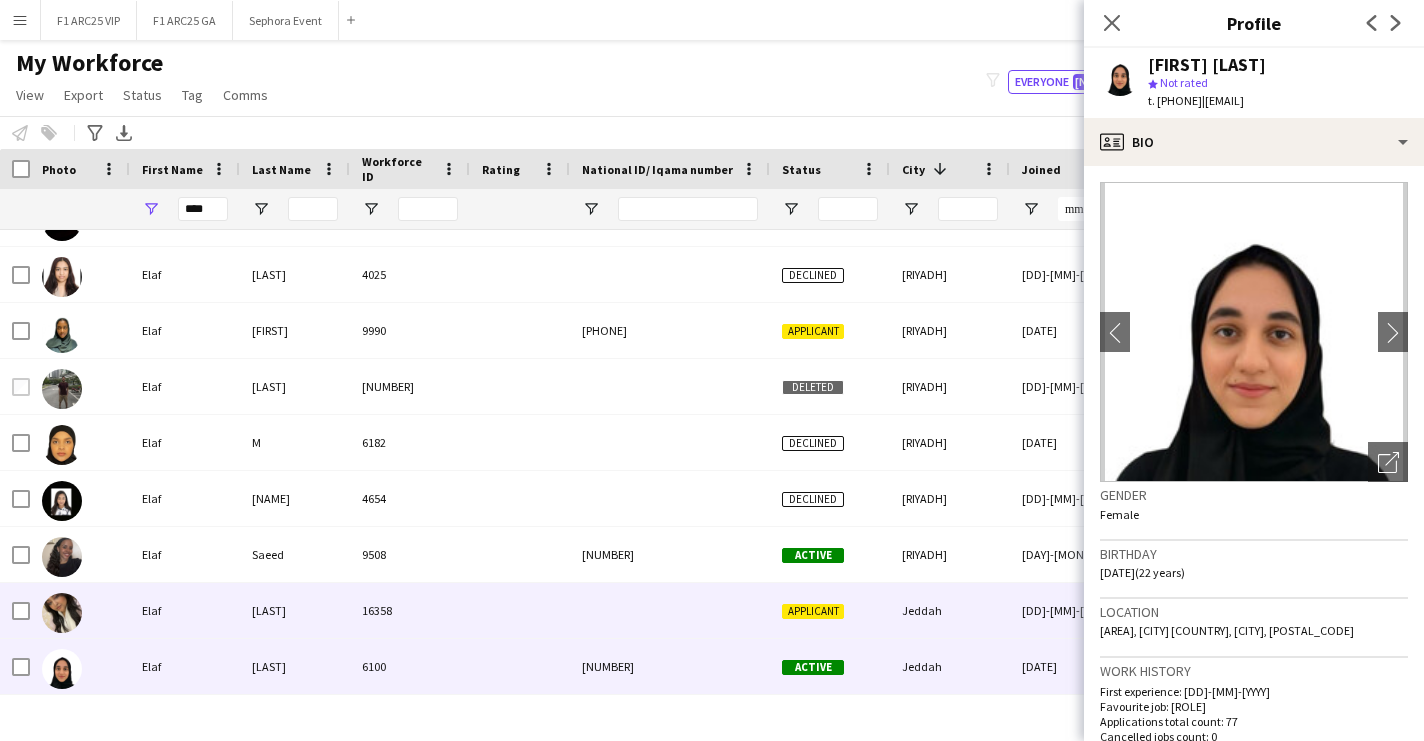 click on "[LAST]" at bounding box center (295, 610) 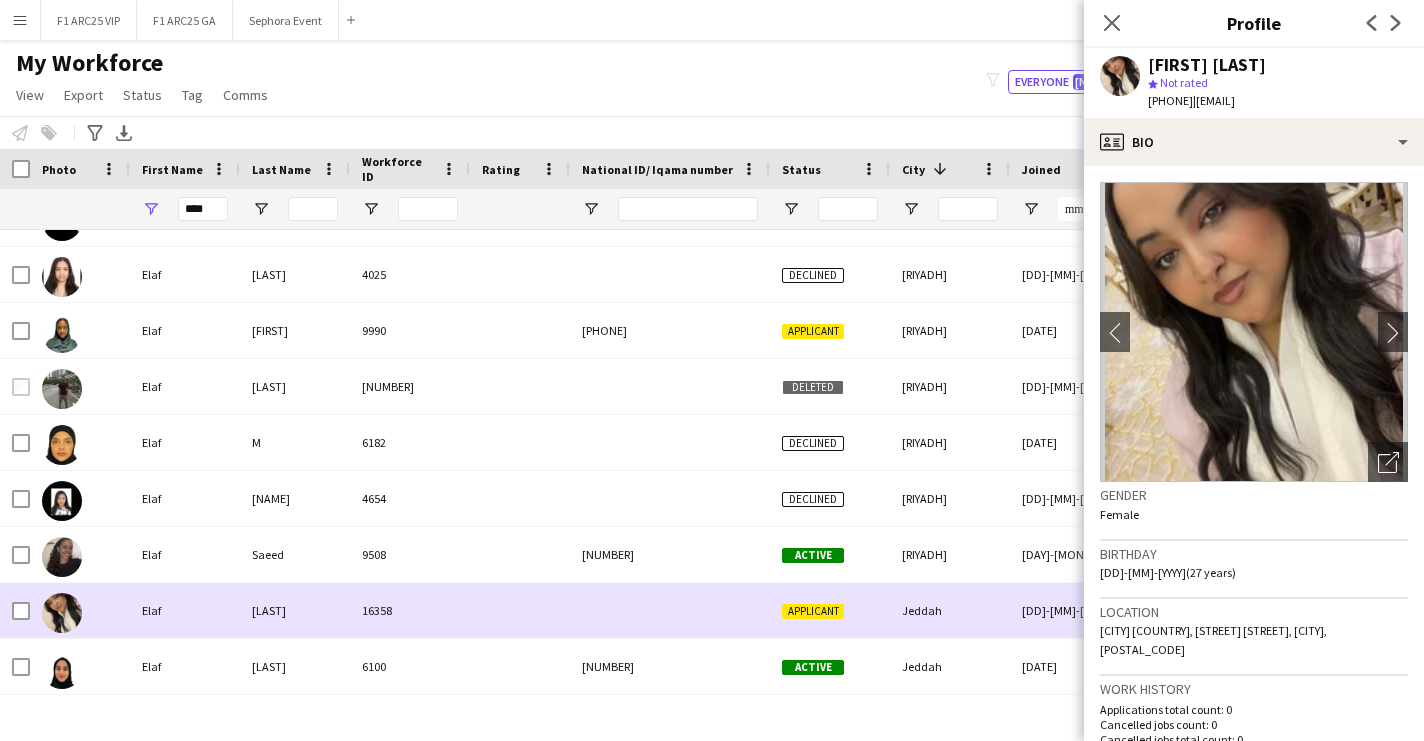 scroll, scrollTop: 119, scrollLeft: 0, axis: vertical 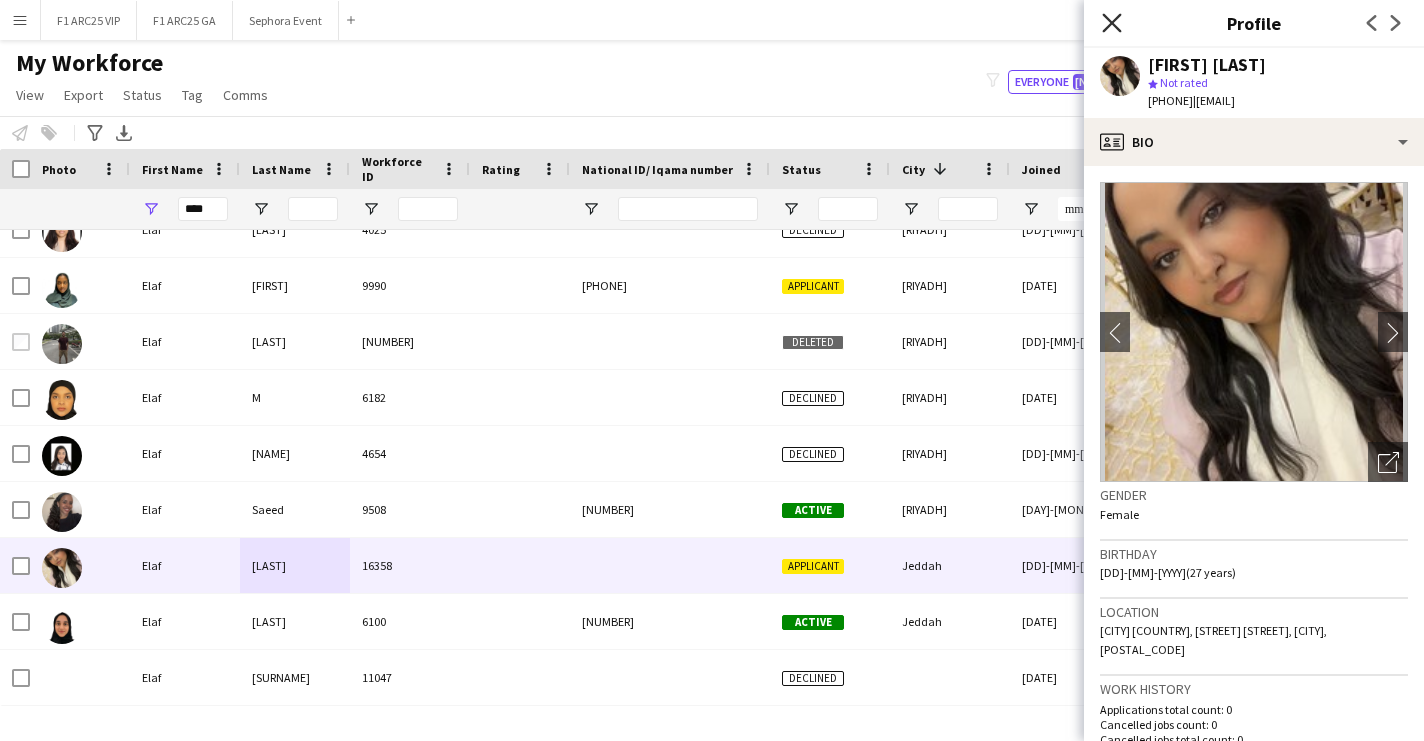 click 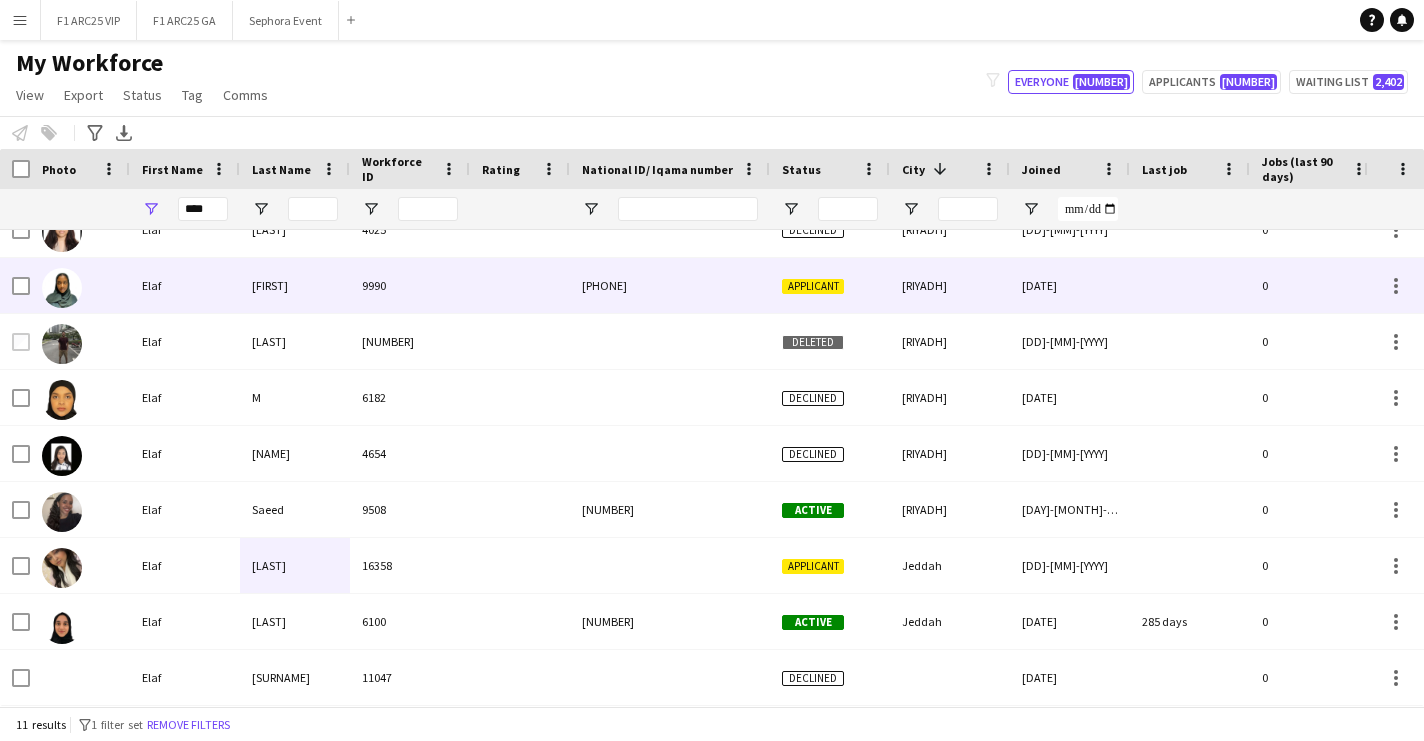 scroll, scrollTop: -20, scrollLeft: 0, axis: vertical 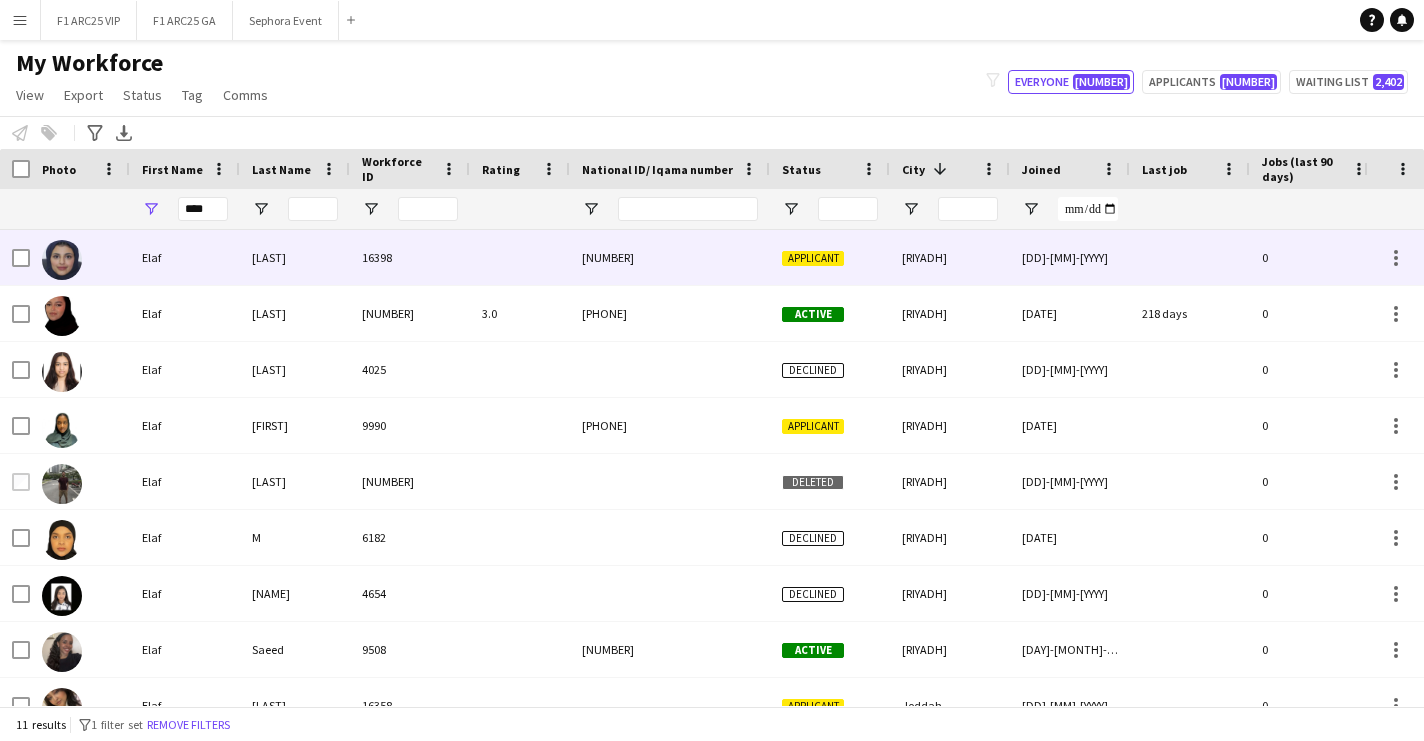 click on "[LAST]" at bounding box center [295, 257] 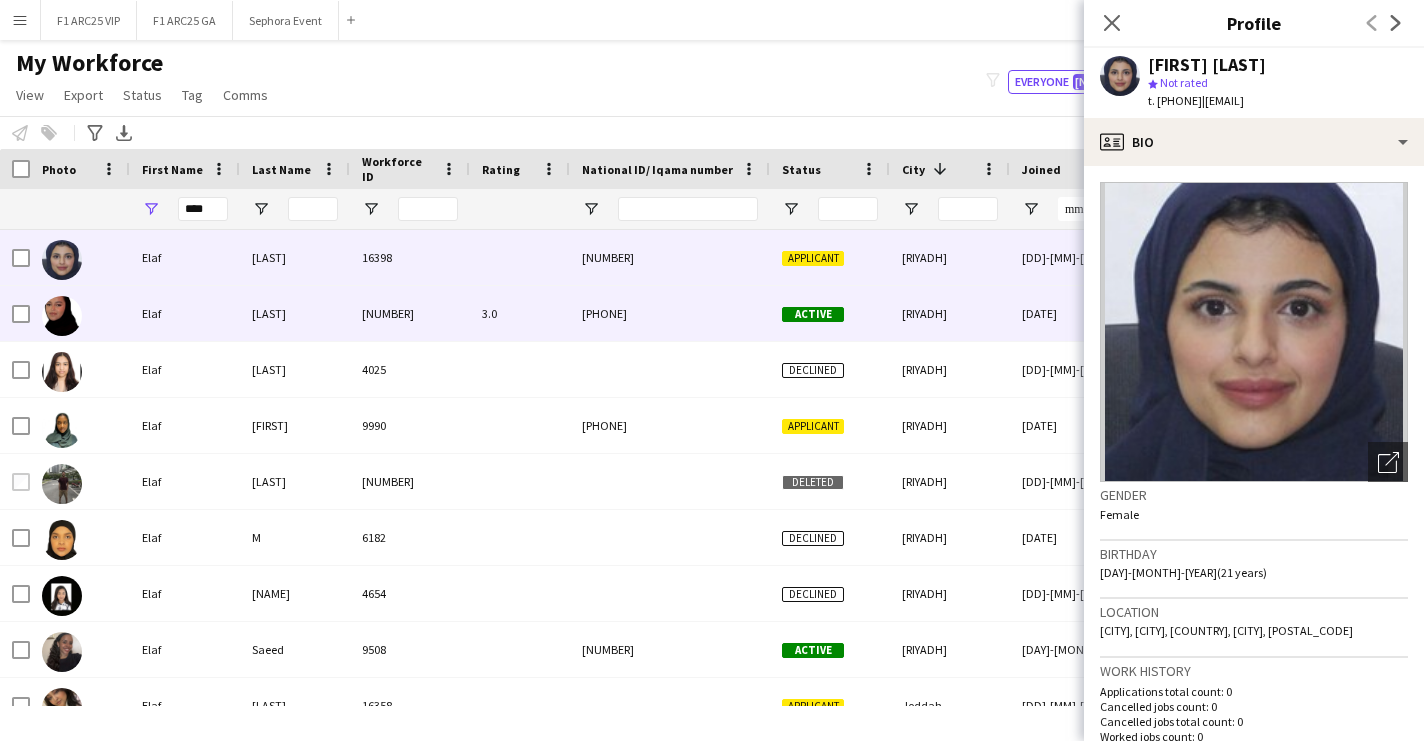 click on "[LAST]" at bounding box center [295, 313] 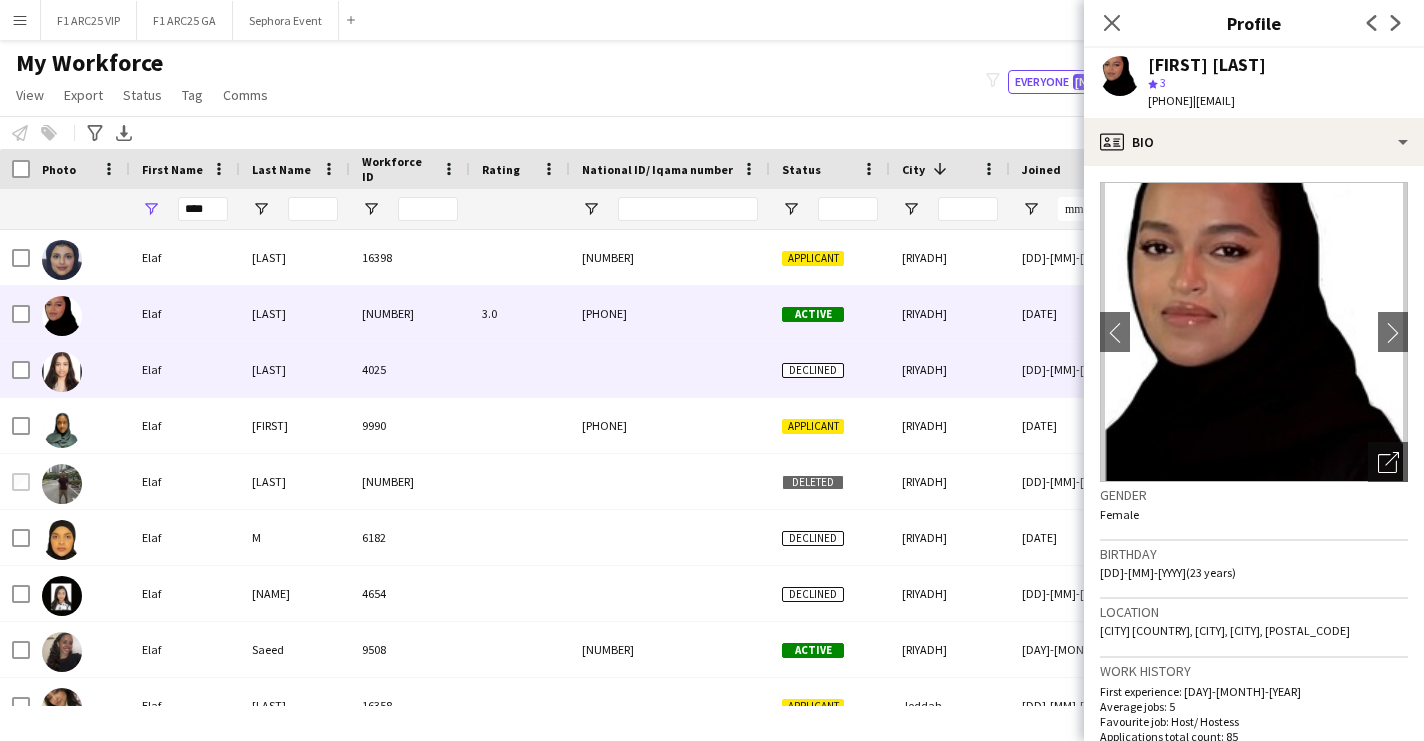 click on "Elaf" at bounding box center [185, 369] 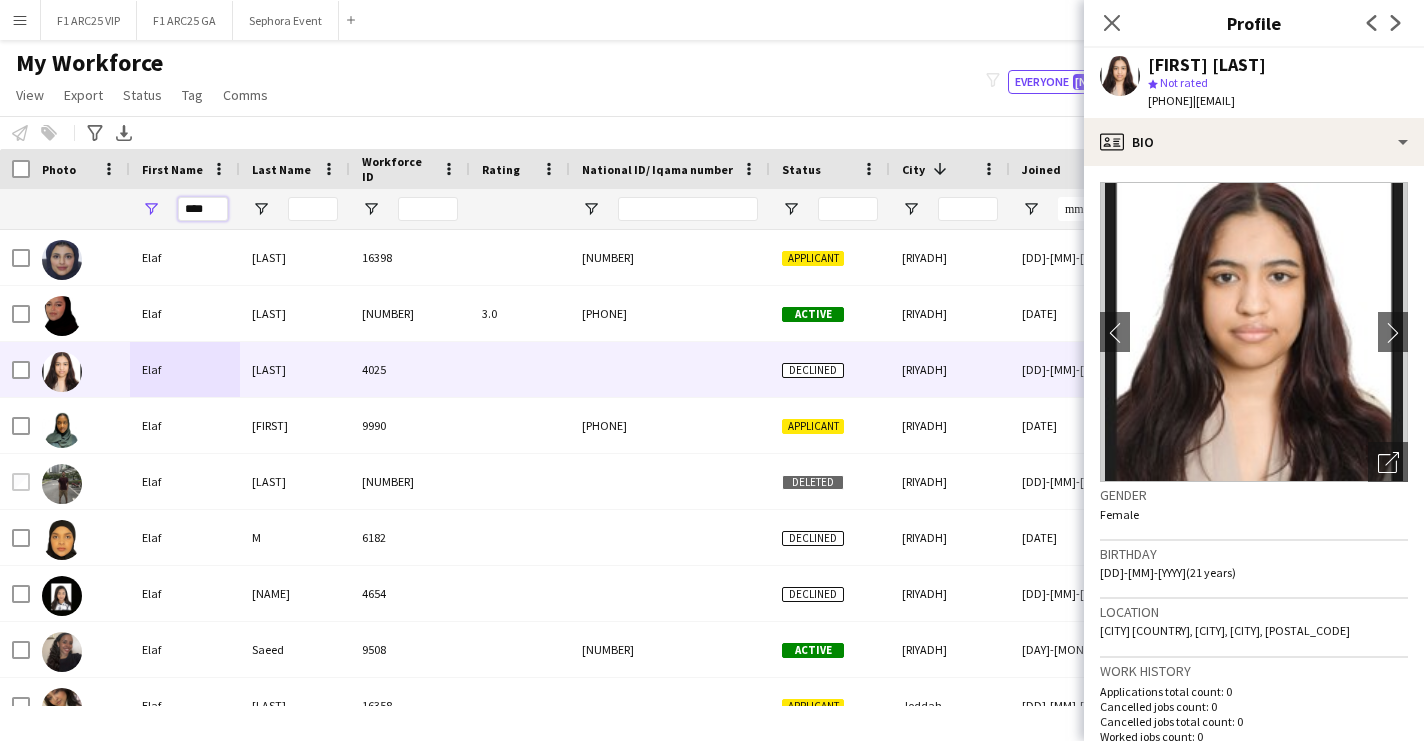 click on "****" at bounding box center [203, 209] 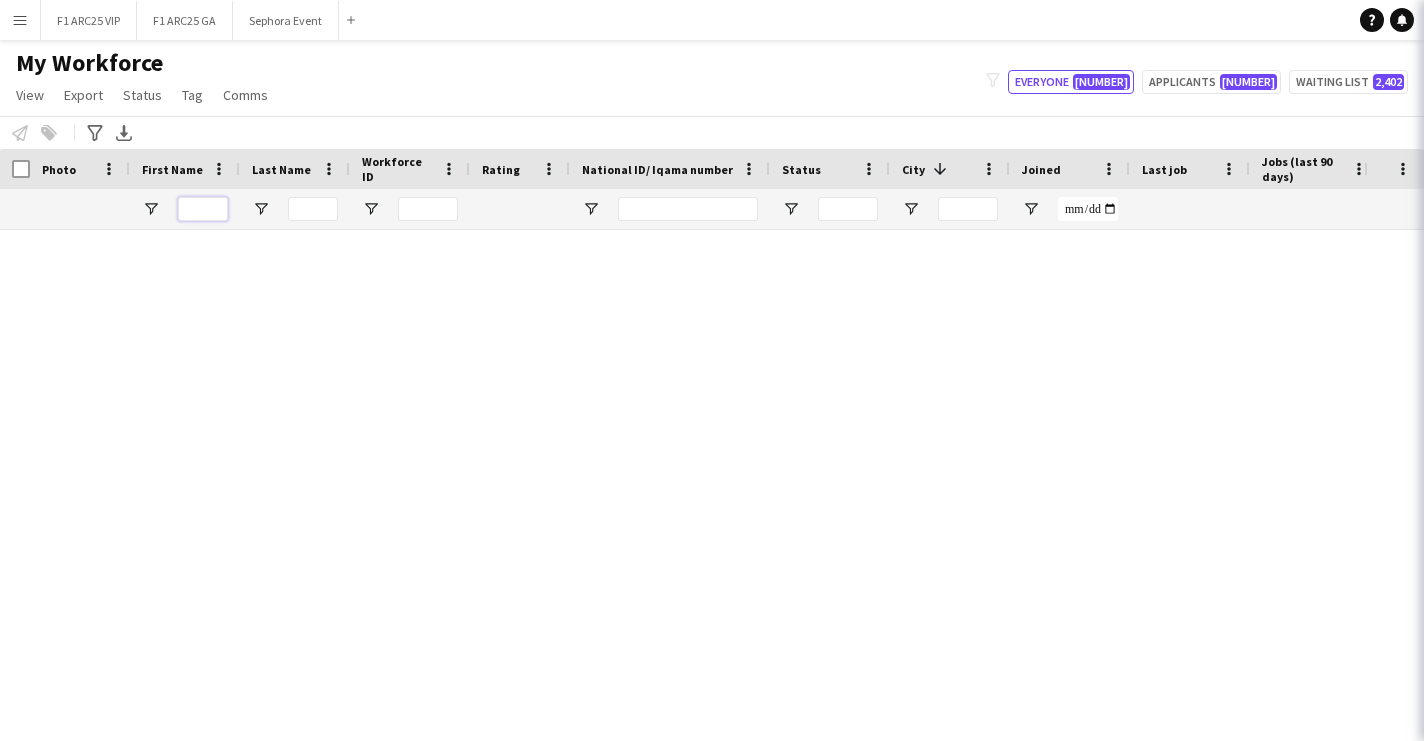type 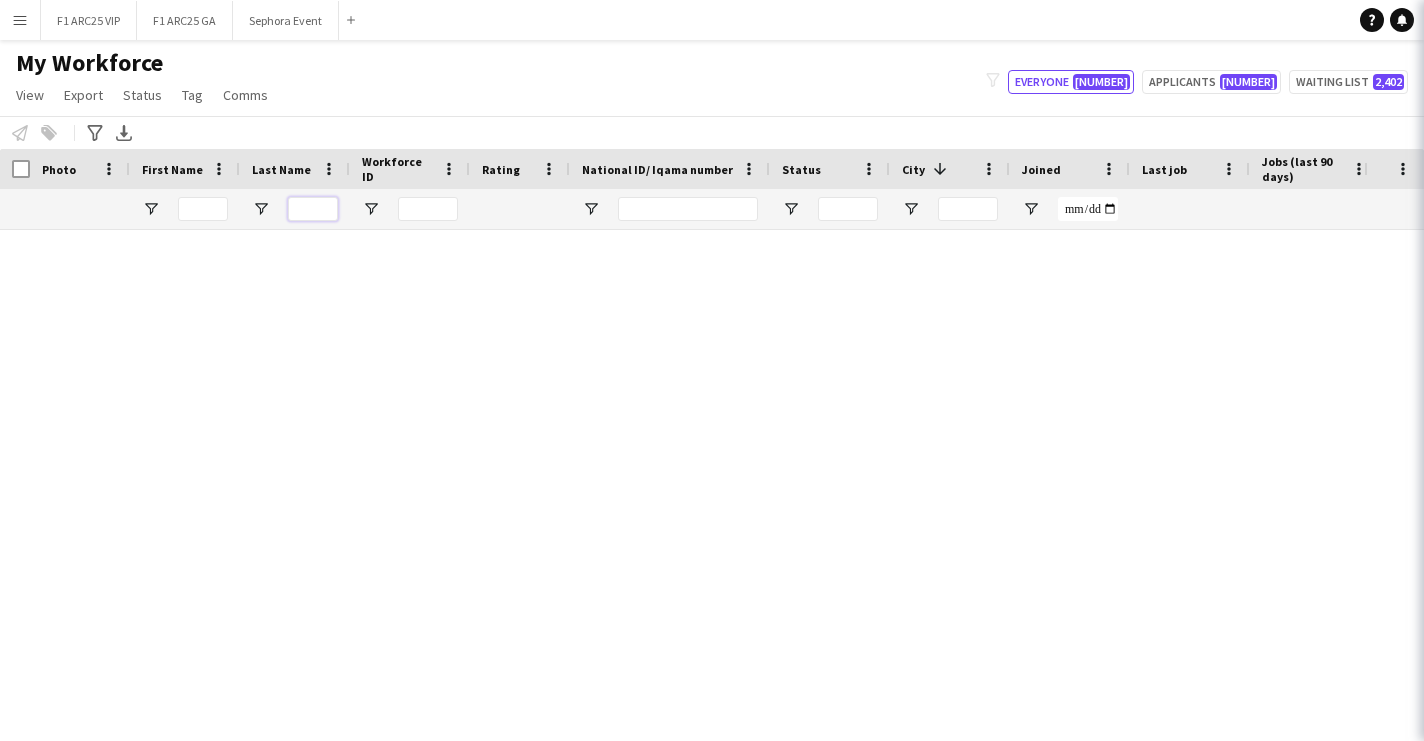 click at bounding box center [313, 209] 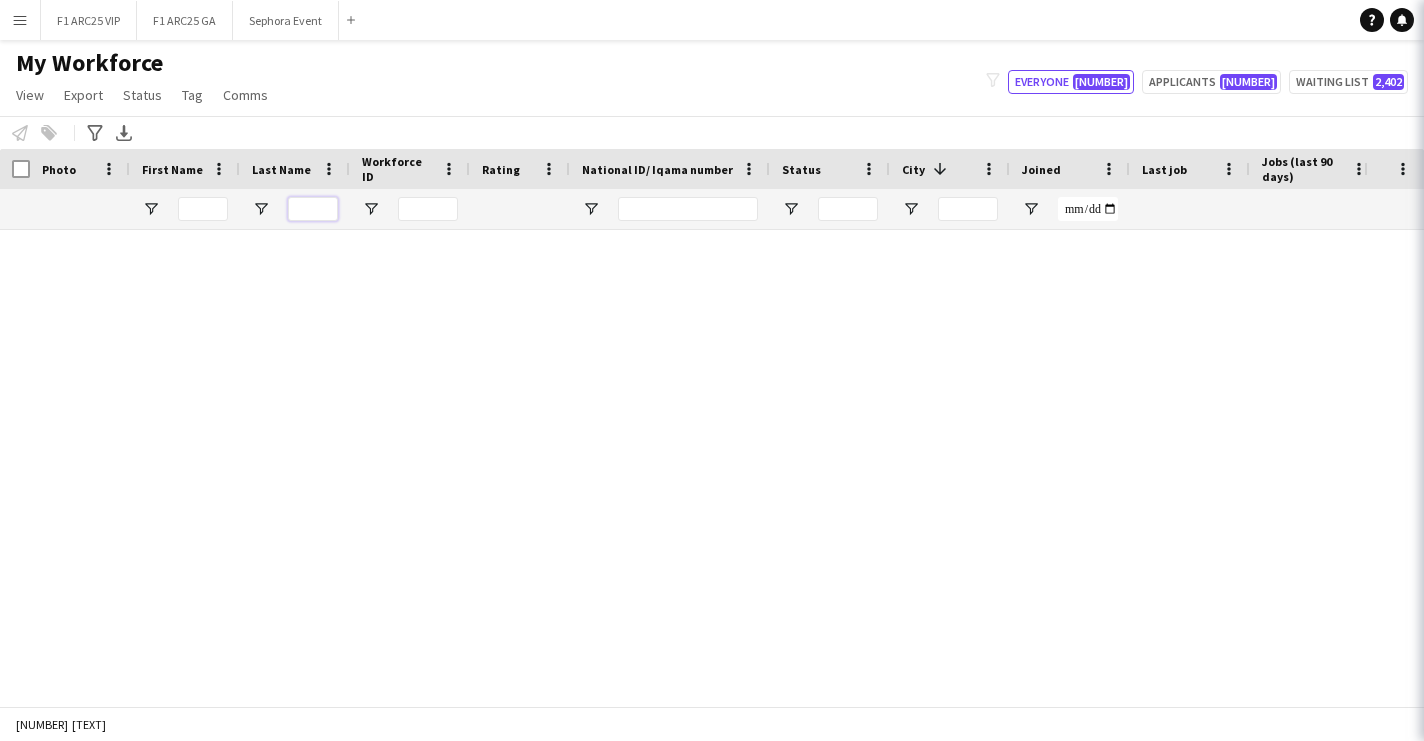 click at bounding box center (313, 209) 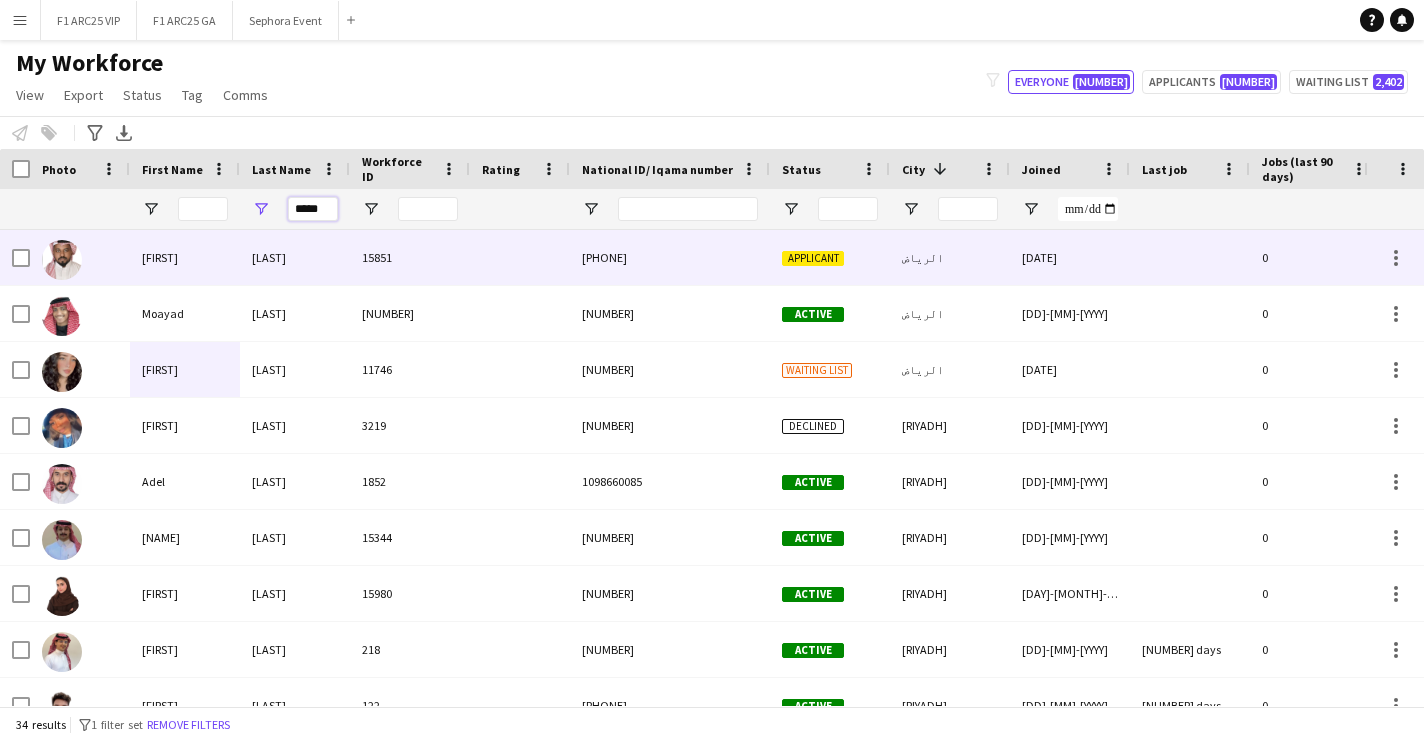 type on "*****" 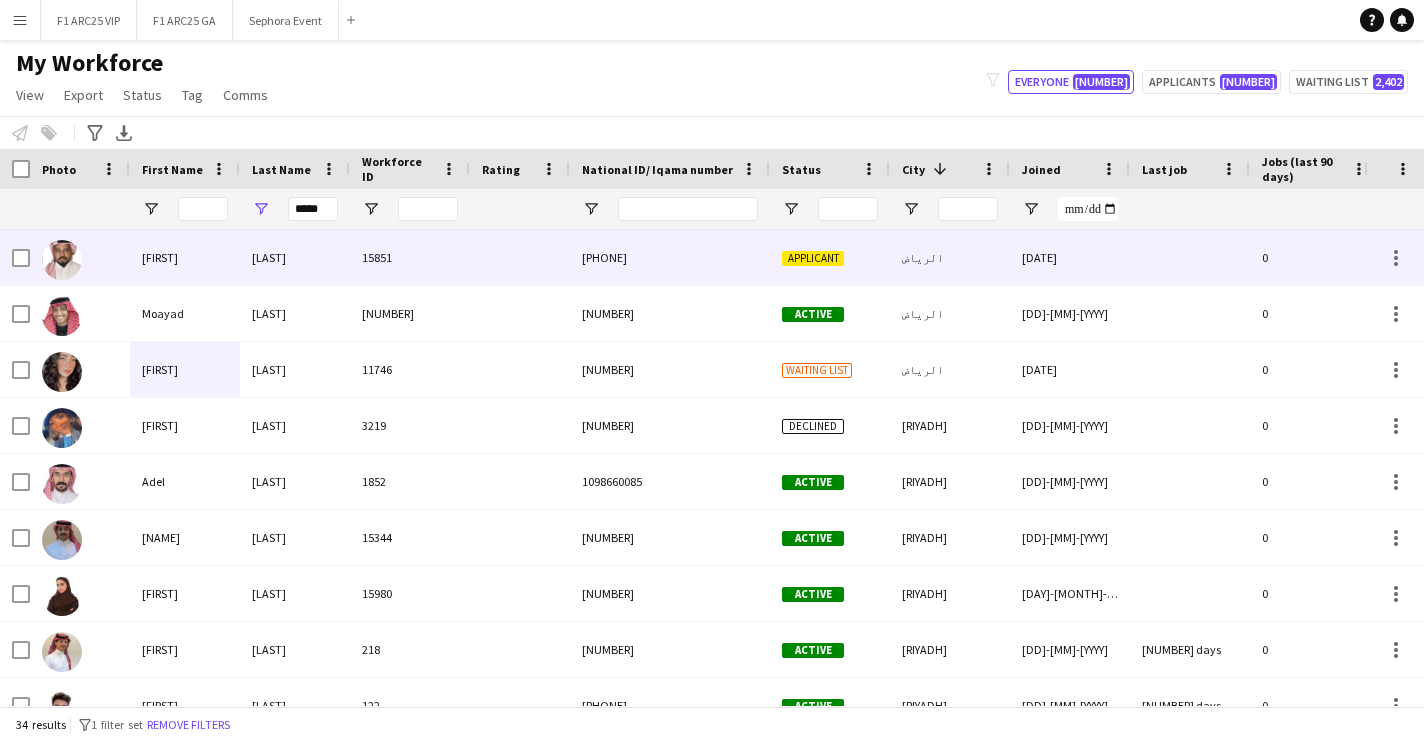 click on "[LAST]" at bounding box center [295, 257] 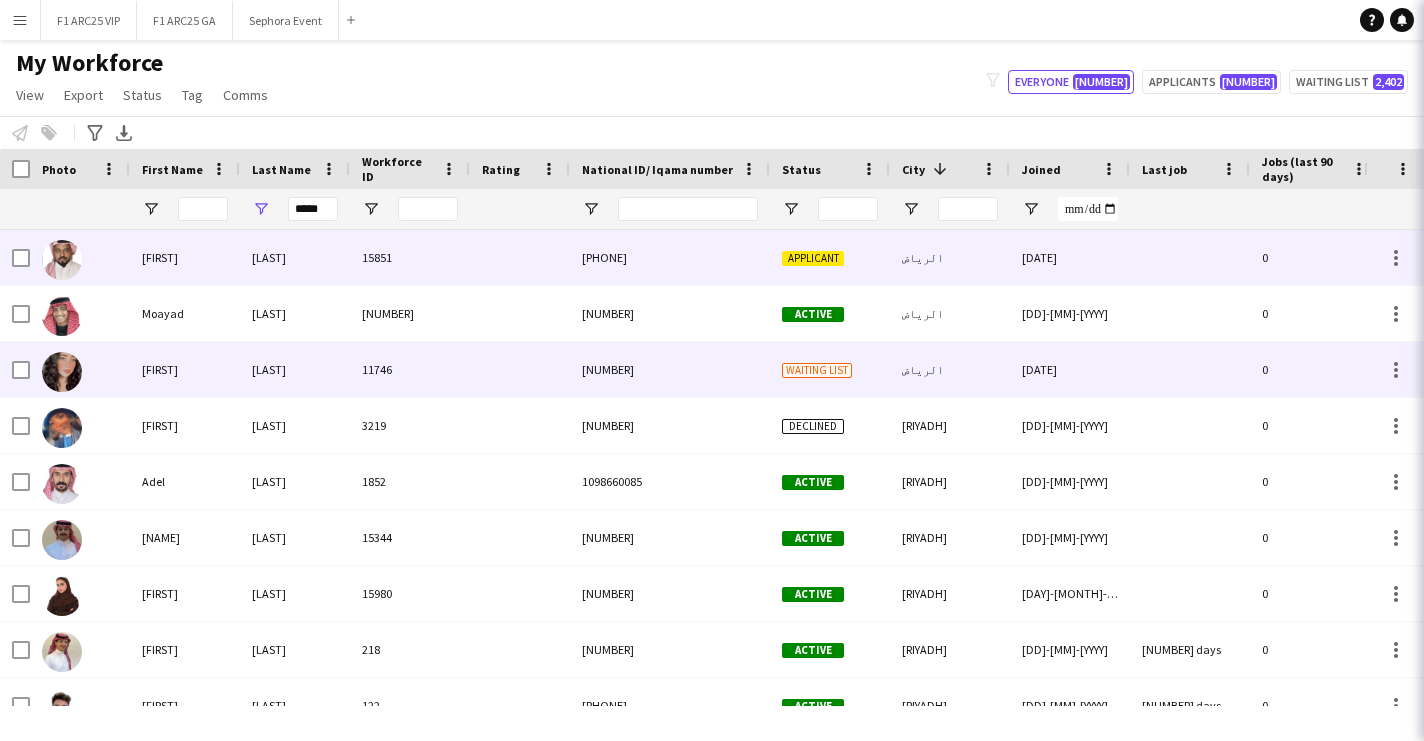 click on "[FIRST]" at bounding box center (185, 369) 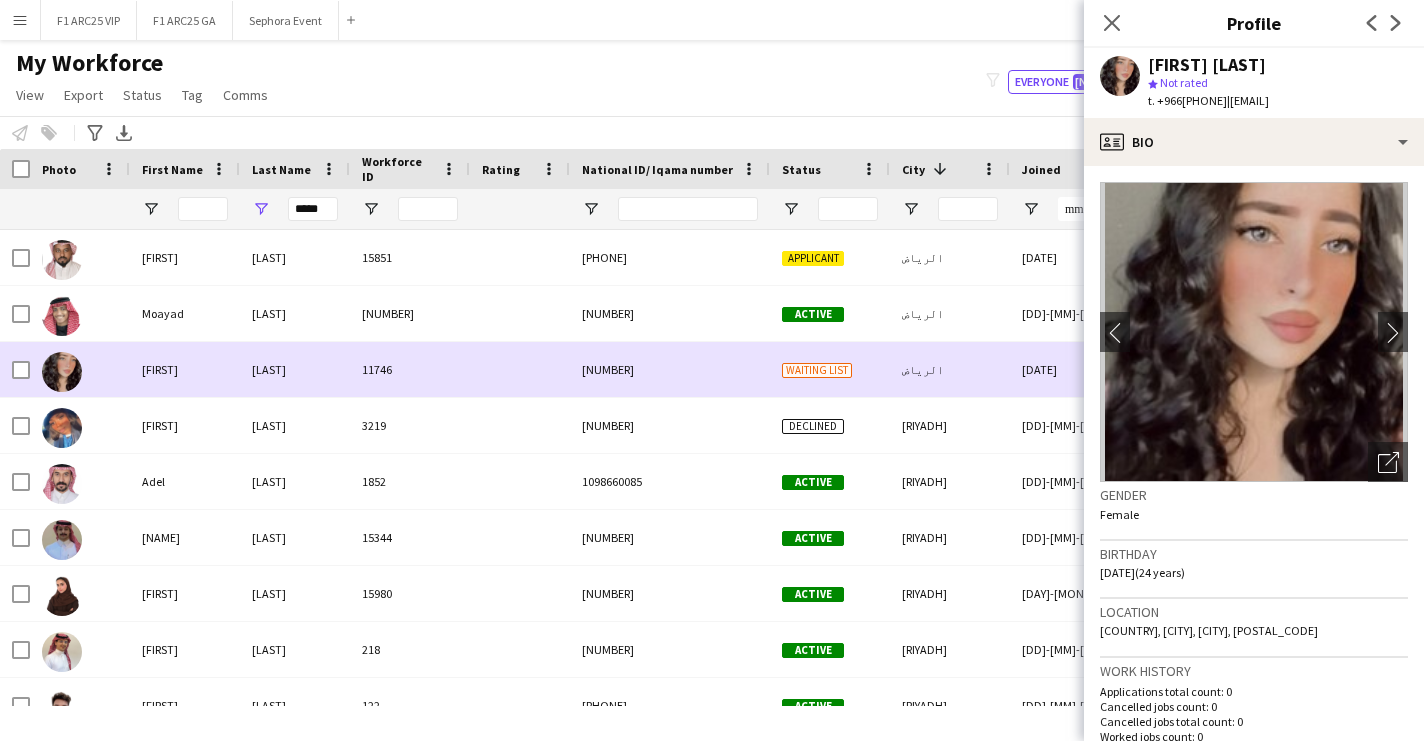 scroll, scrollTop: 76, scrollLeft: 0, axis: vertical 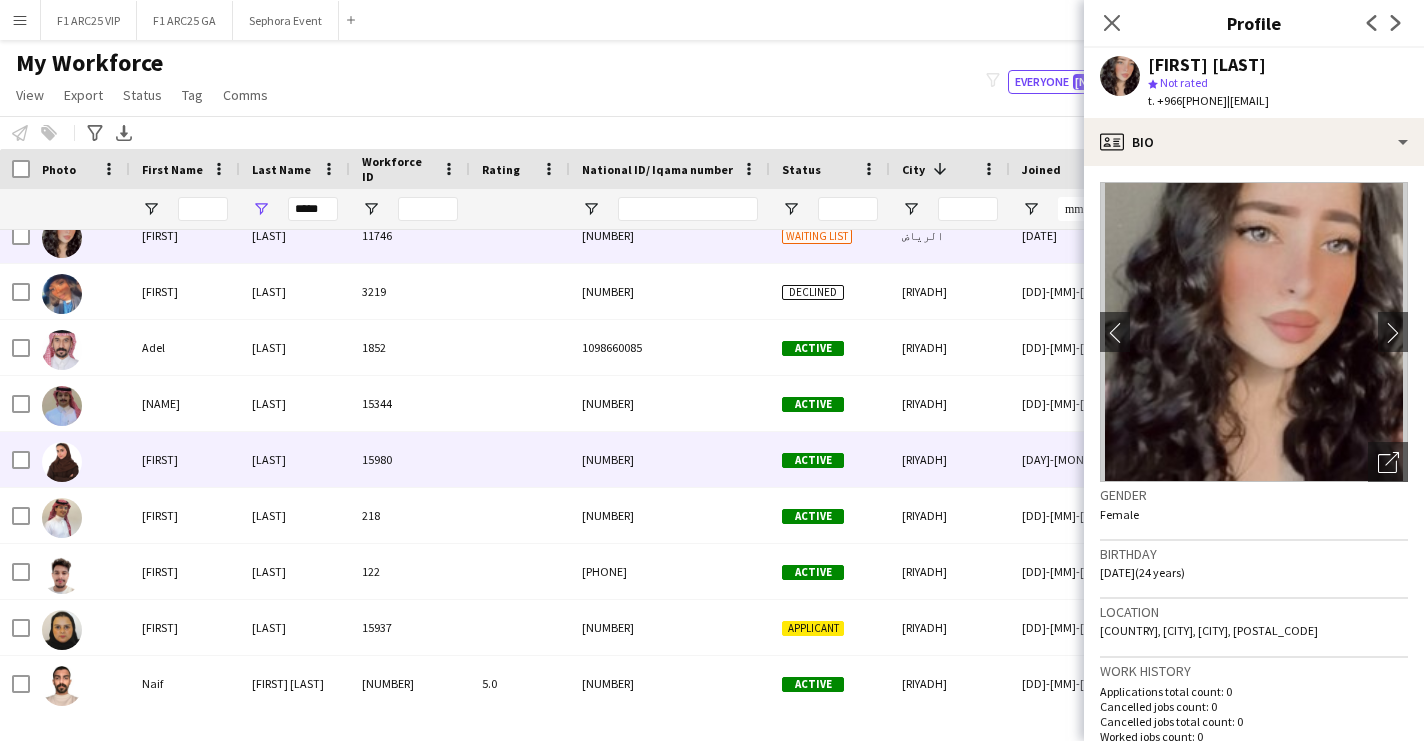 click on "15980" at bounding box center (410, 459) 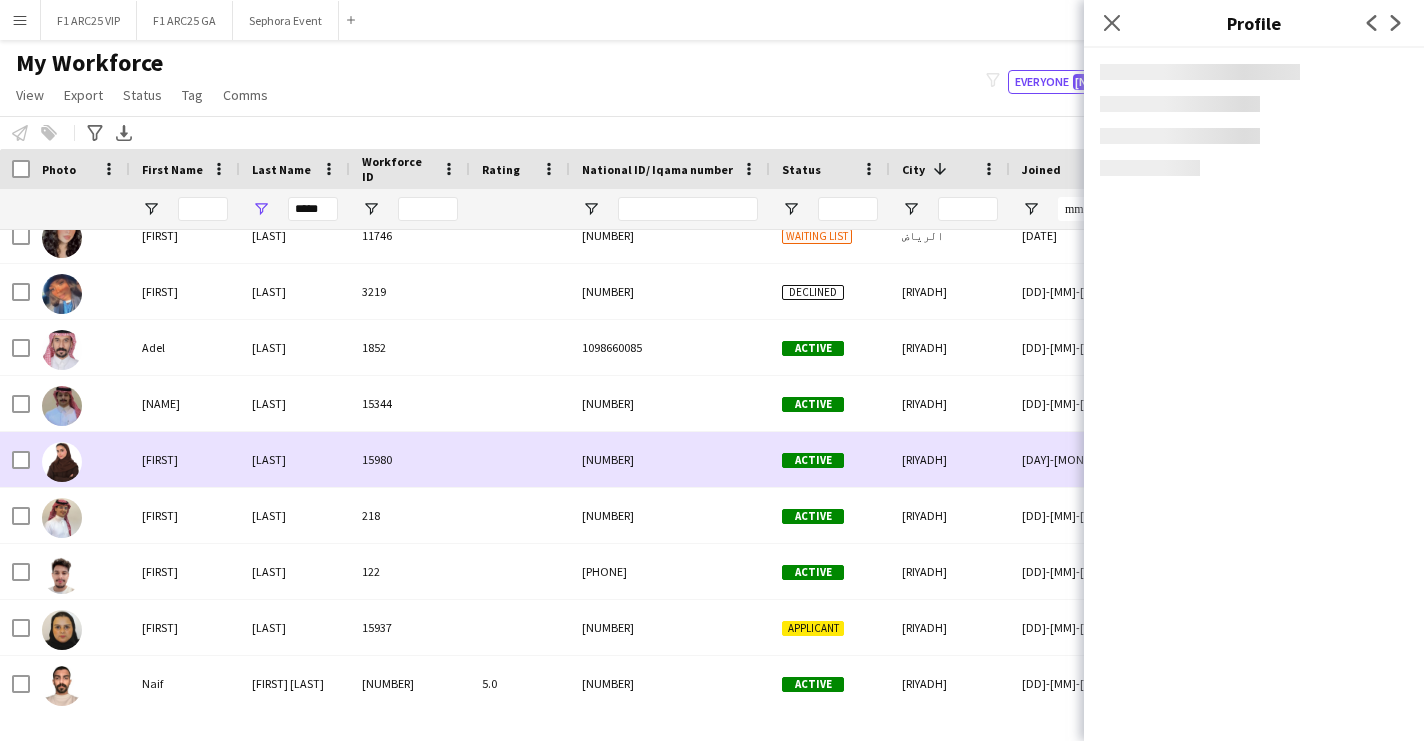 scroll, scrollTop: 169, scrollLeft: 0, axis: vertical 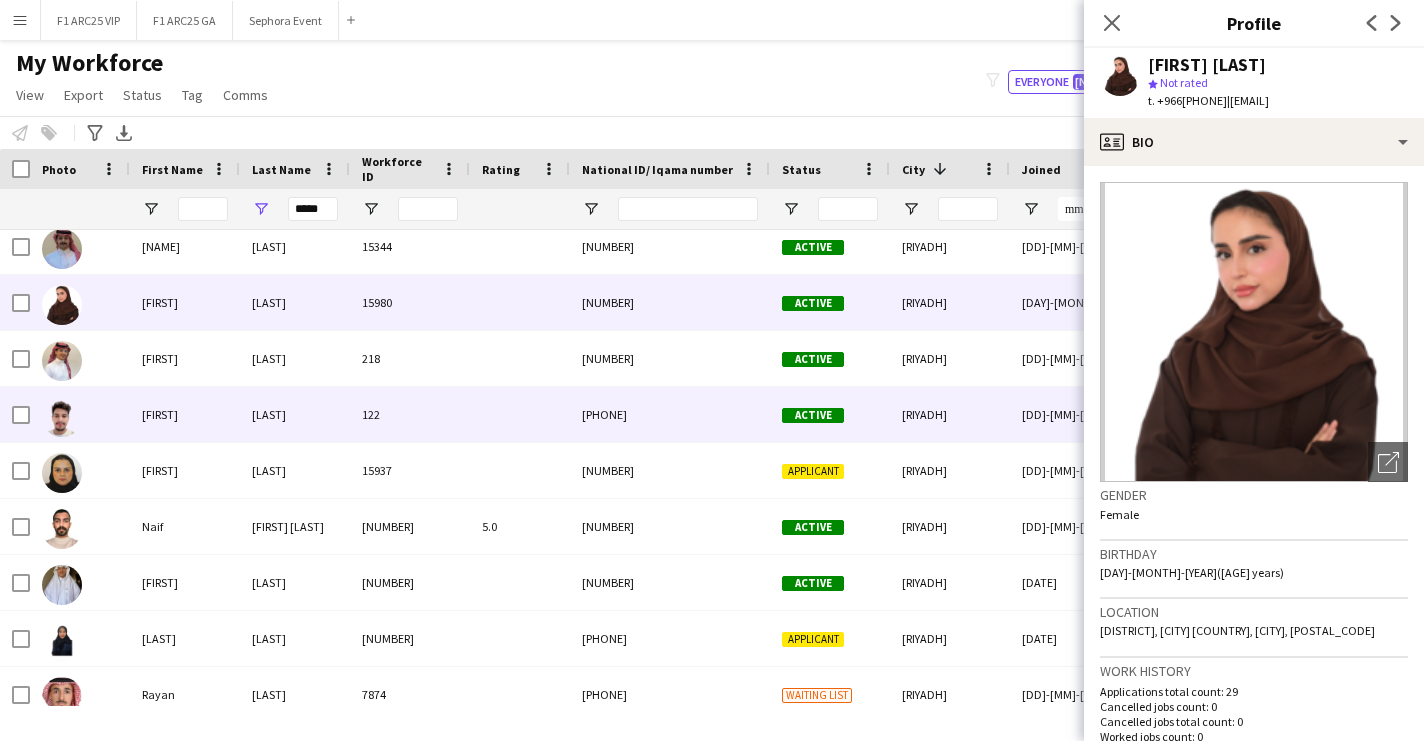 click on "122" at bounding box center (410, 414) 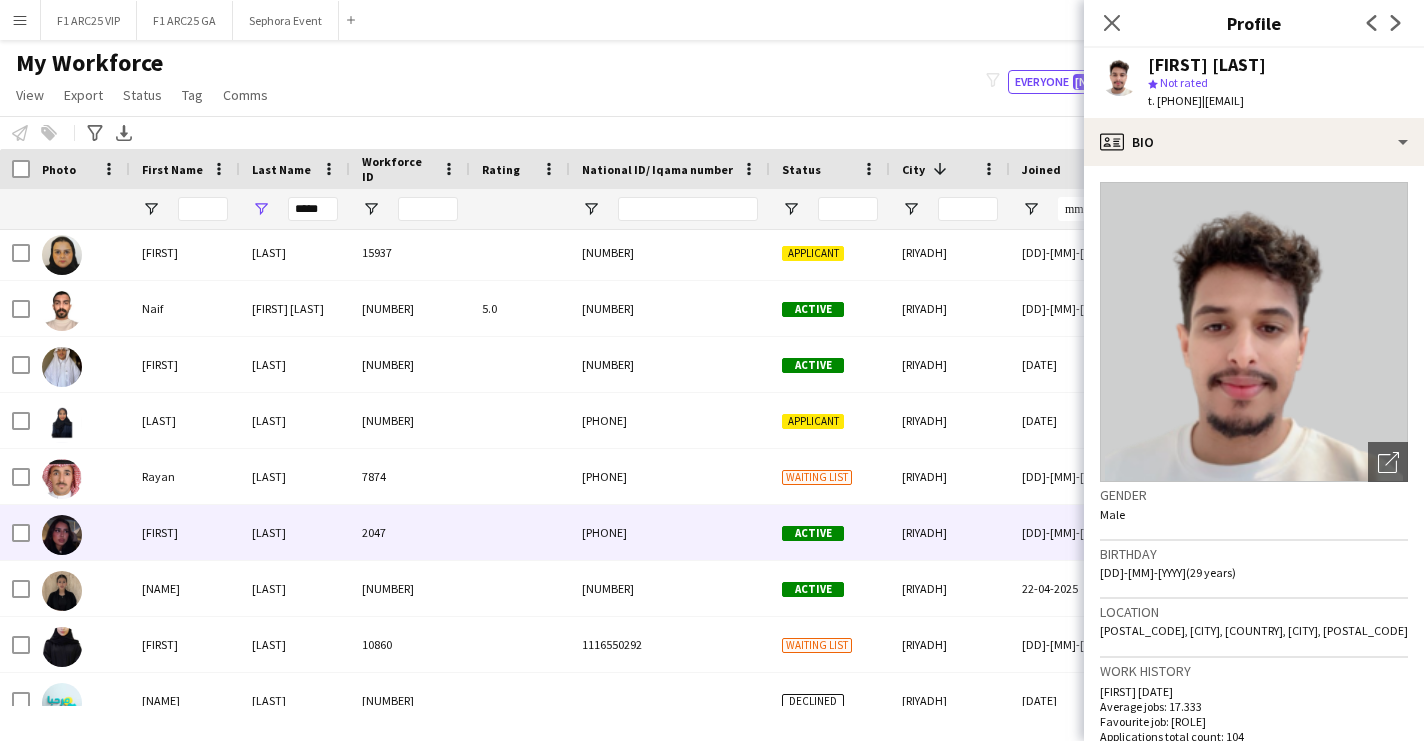 click on "2047" at bounding box center [410, 532] 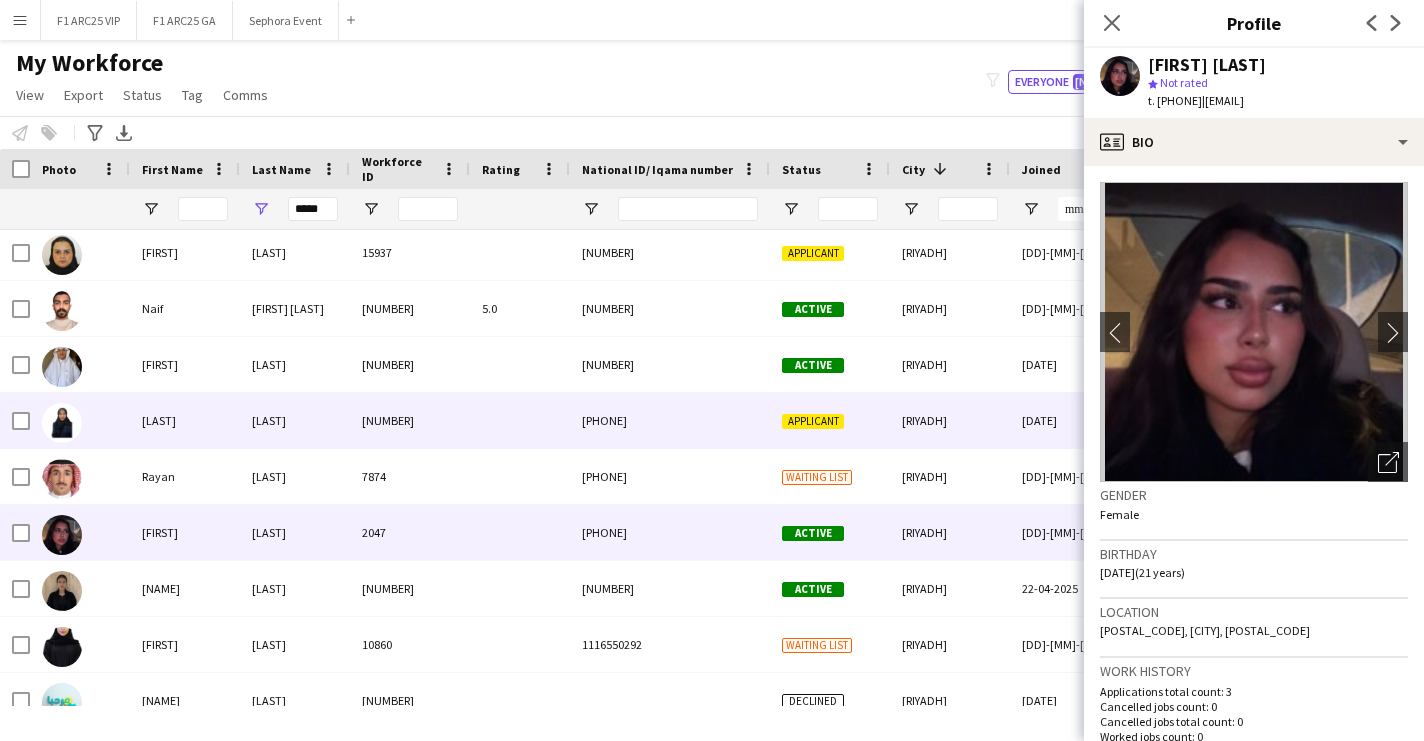 click on "[FIRST] [LAST] [NUMBER] [NUMBER] [APPLICANT] [CITY] [DD]-[MM]-[YYYY] [NUMBER] [EMAIL]" at bounding box center [1334, 421] 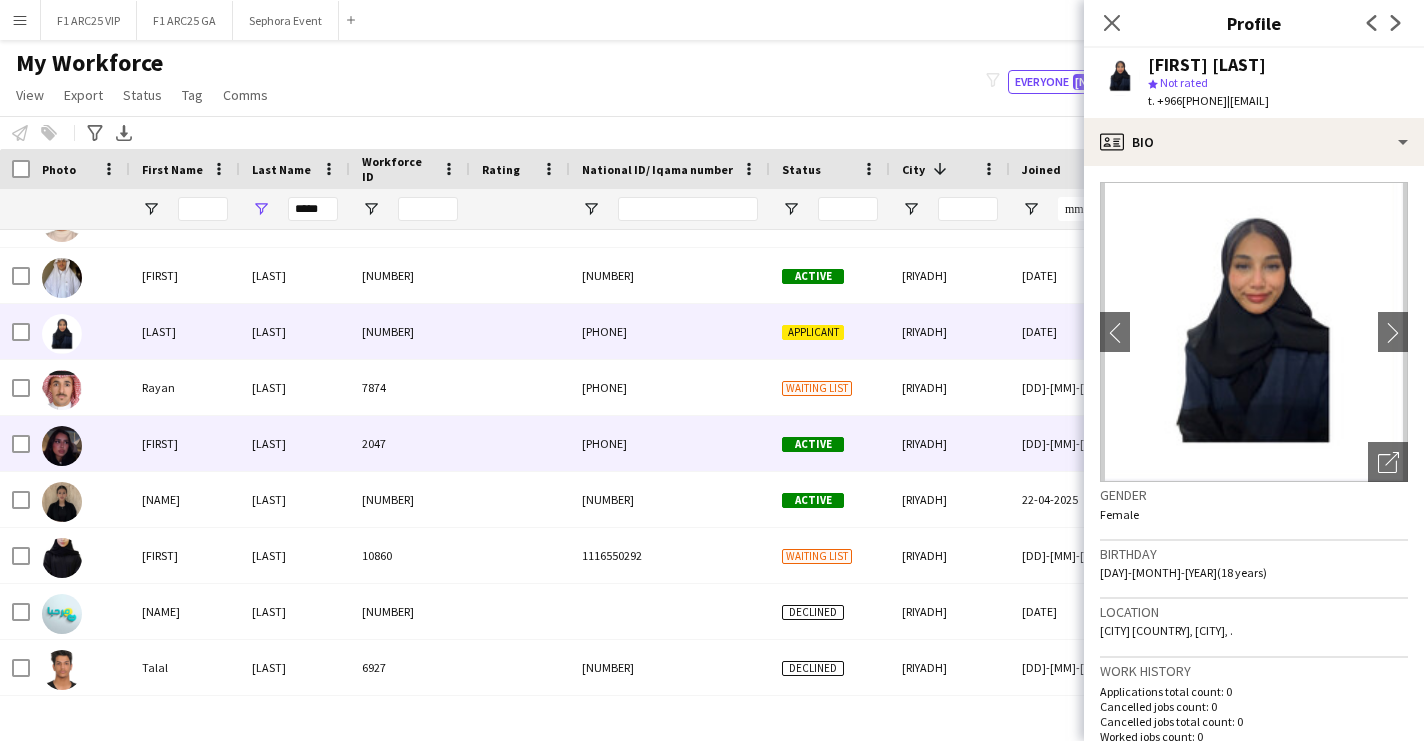 click on "2047" at bounding box center (410, 443) 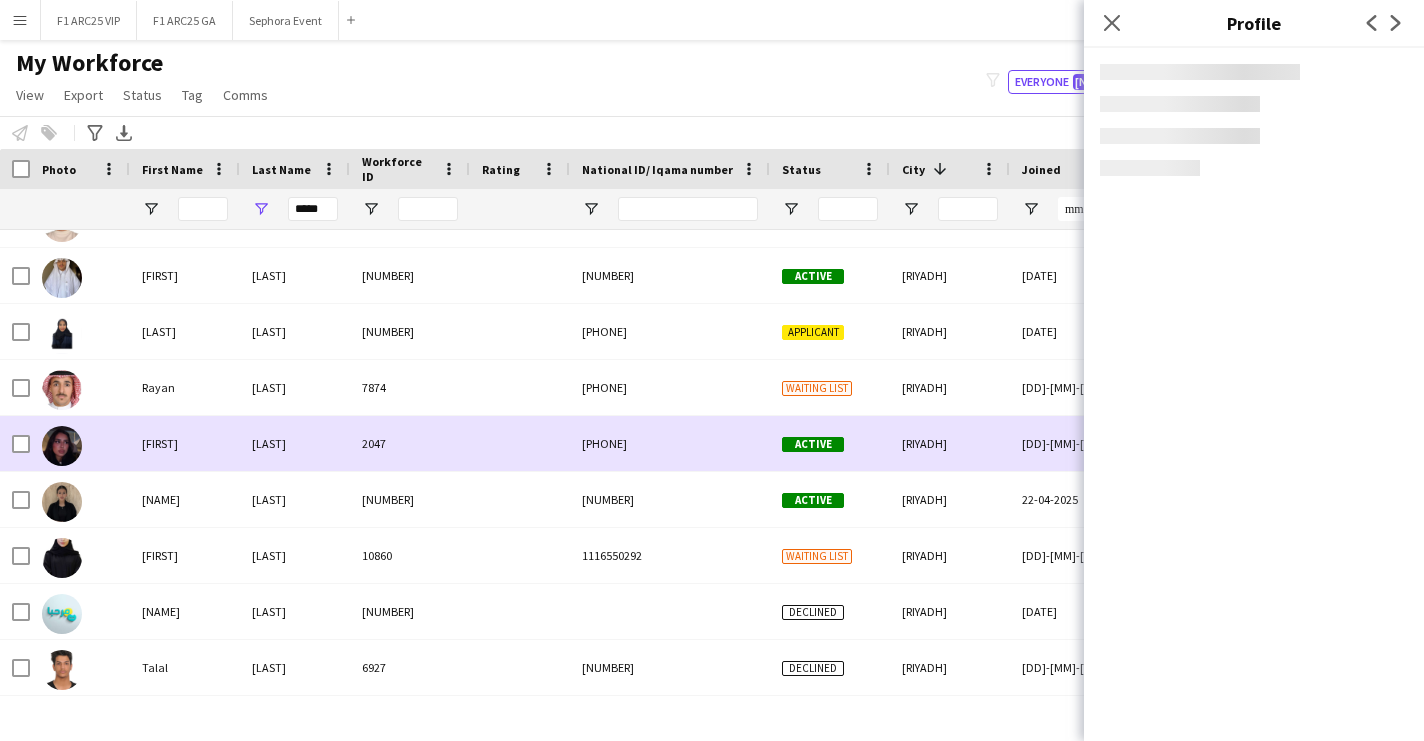 click on "[LAST]" at bounding box center [295, 499] 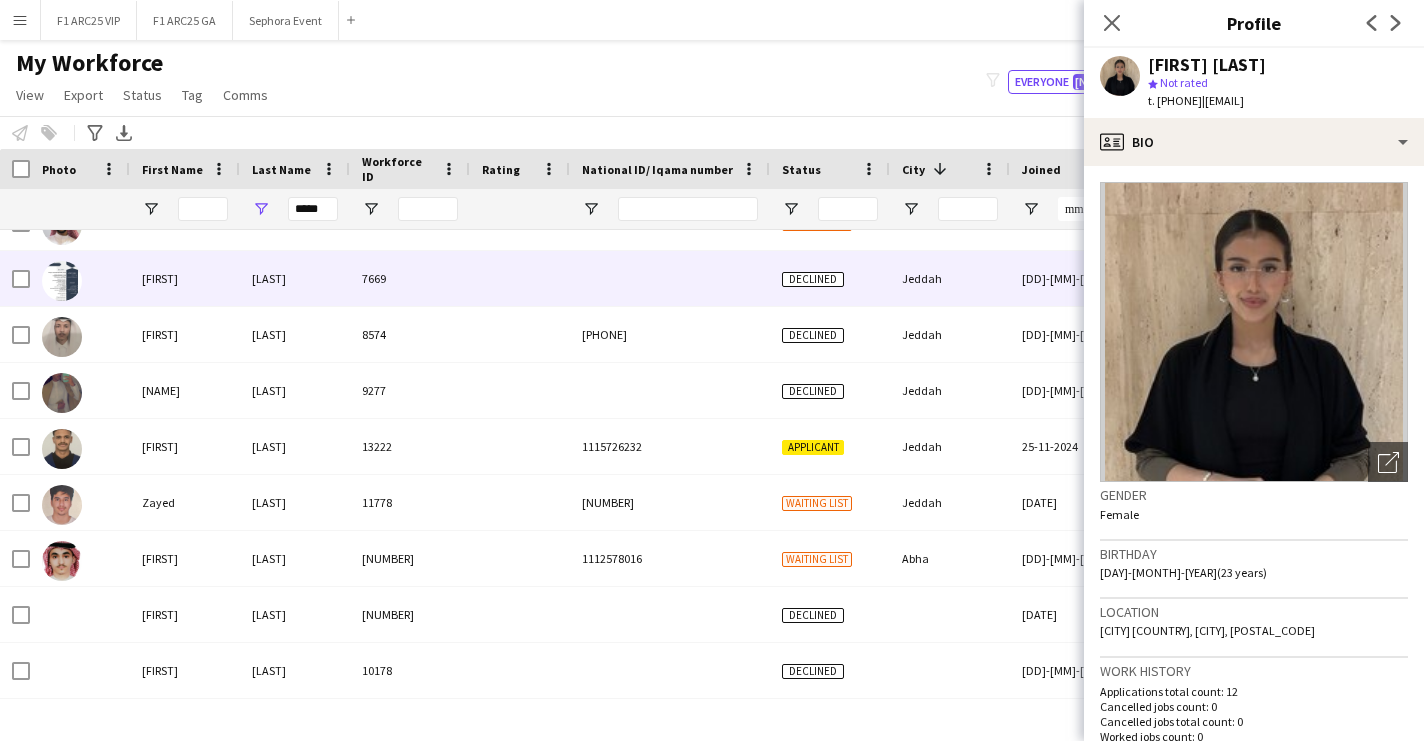 click on "7669" at bounding box center [410, 278] 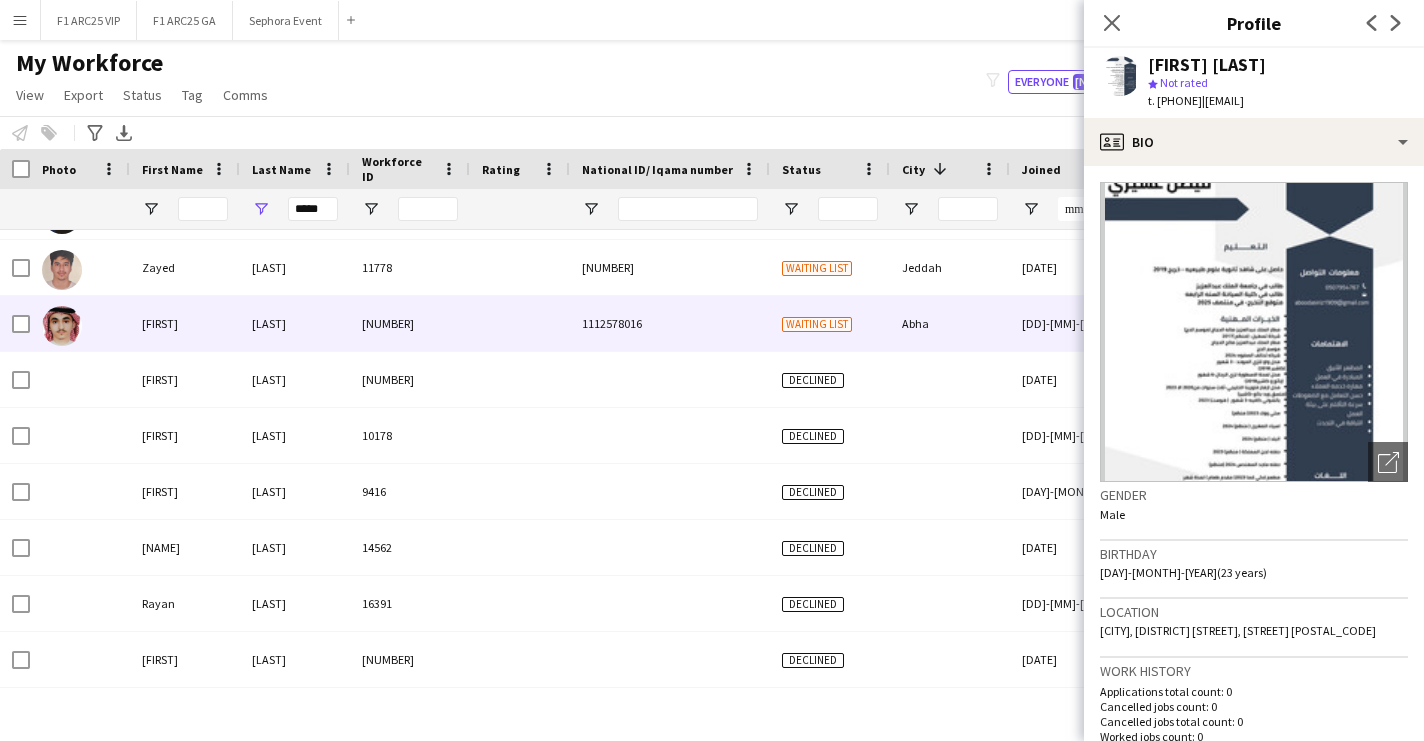 click on "Abha" at bounding box center (950, 323) 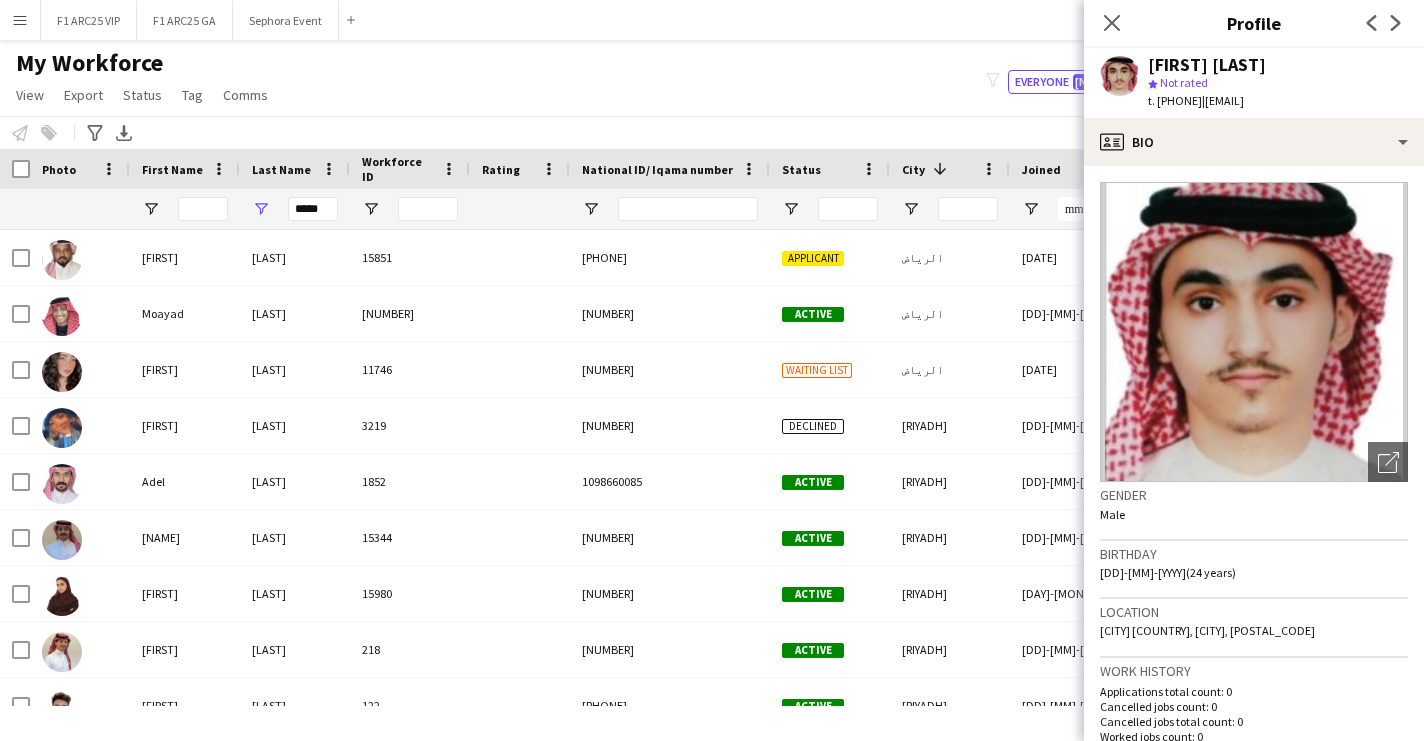 click on "Close pop-in" 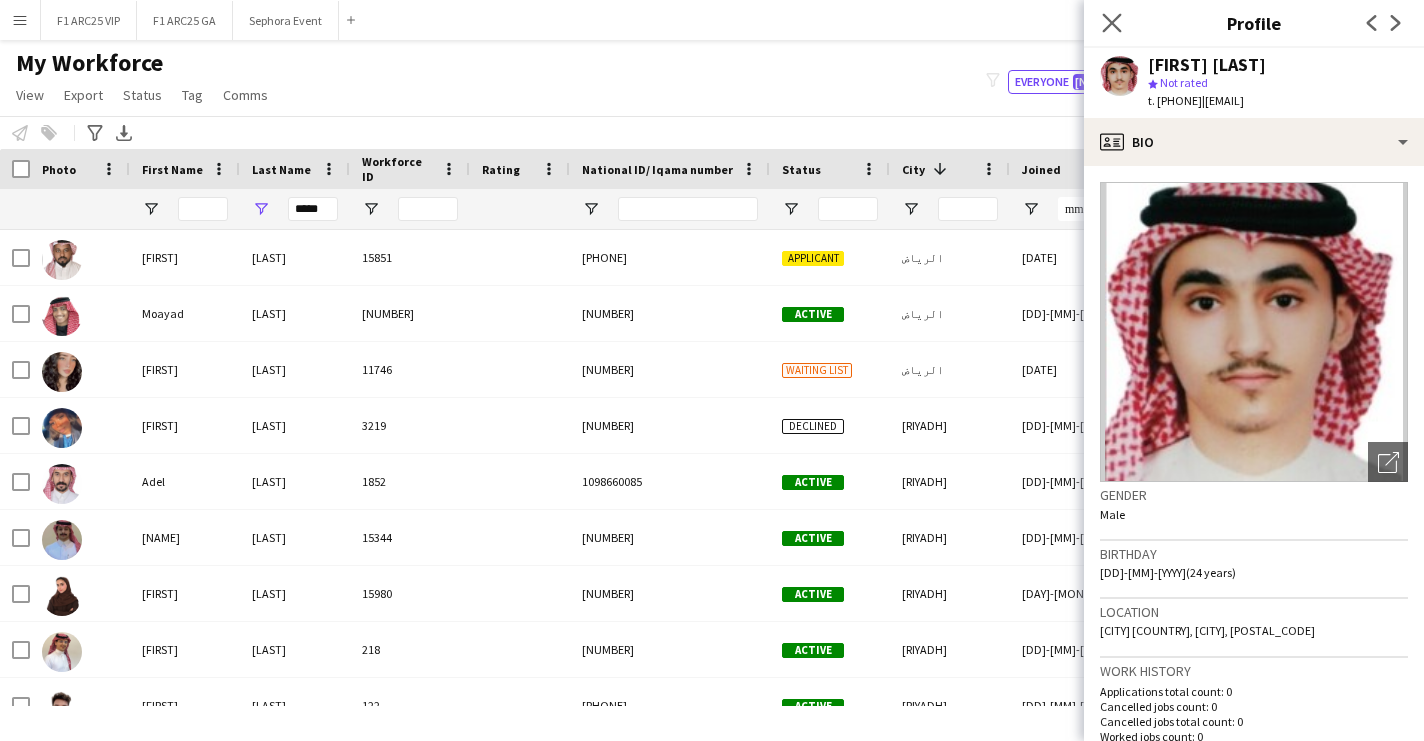 click on "Close pop-in" 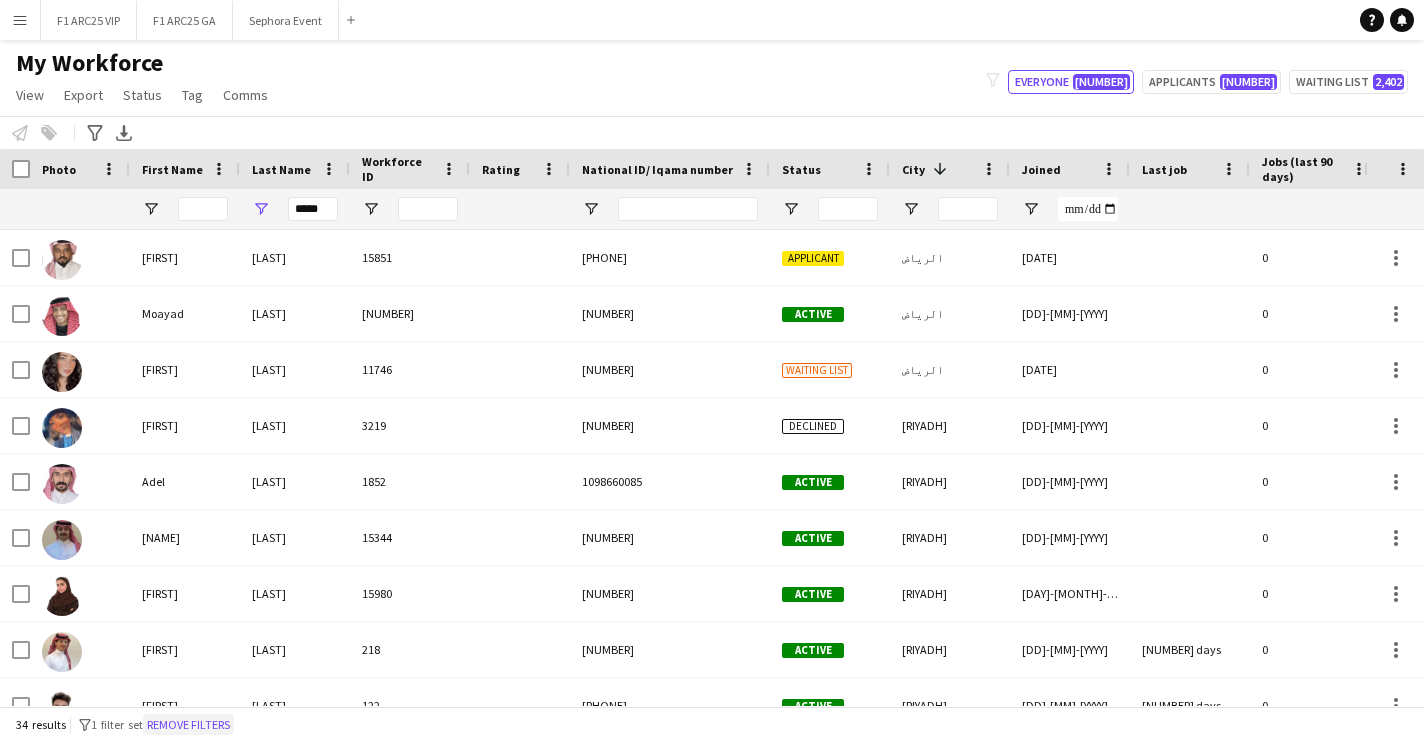 click on "Remove filters" 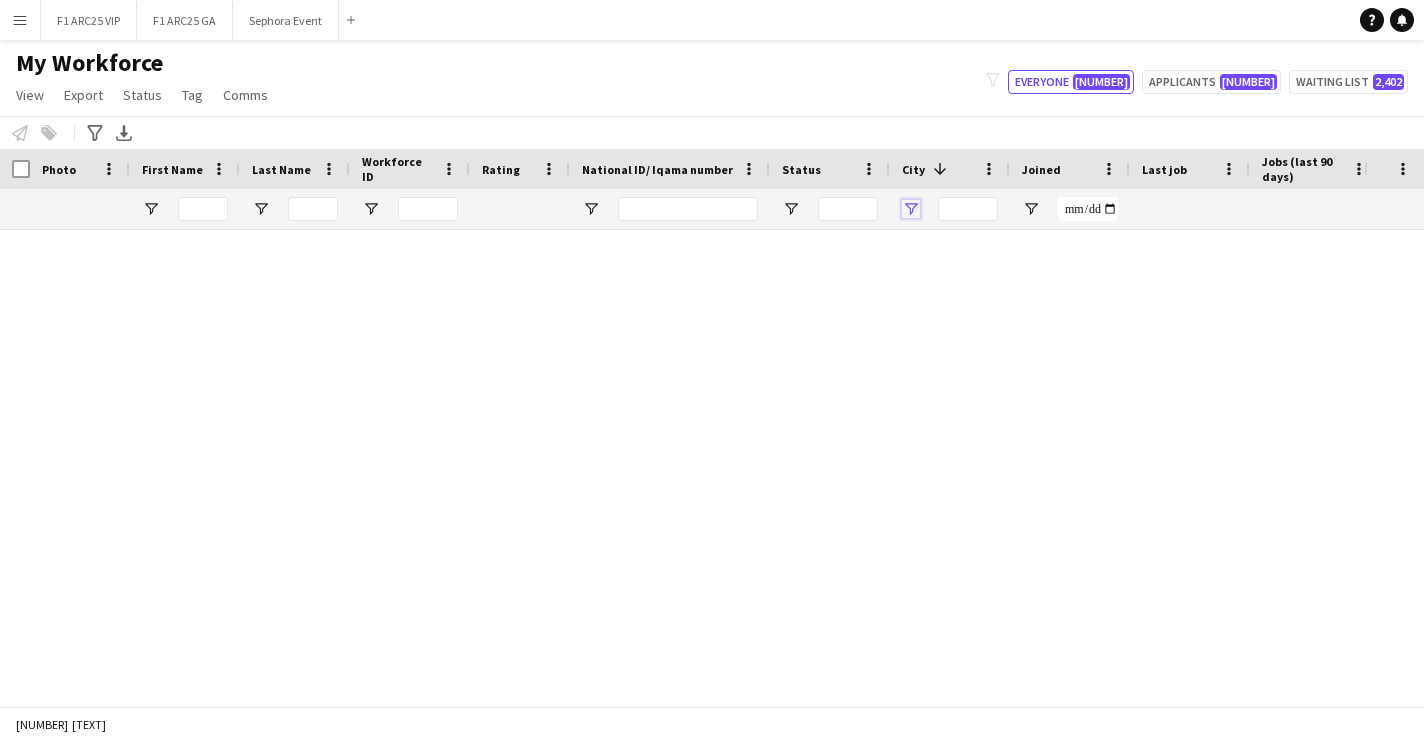 click at bounding box center (911, 209) 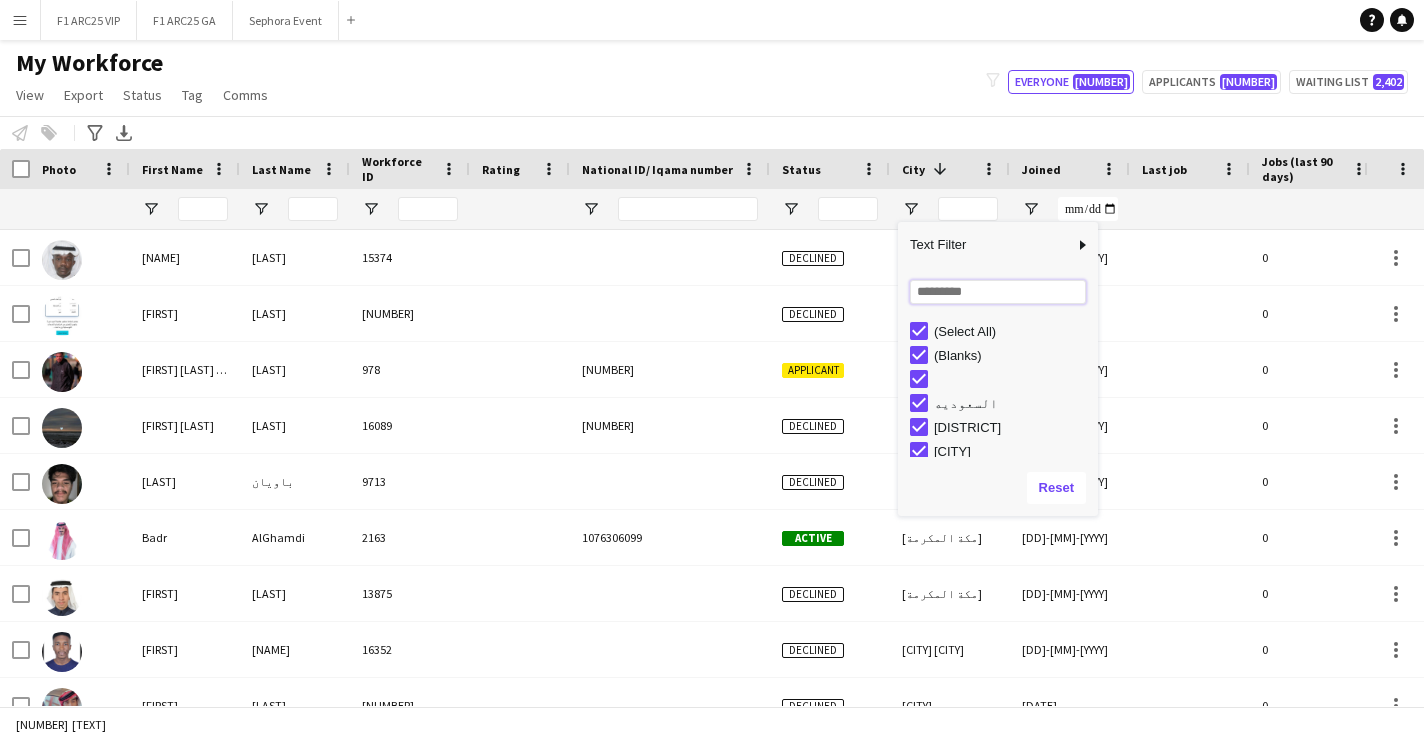 click at bounding box center (998, 292) 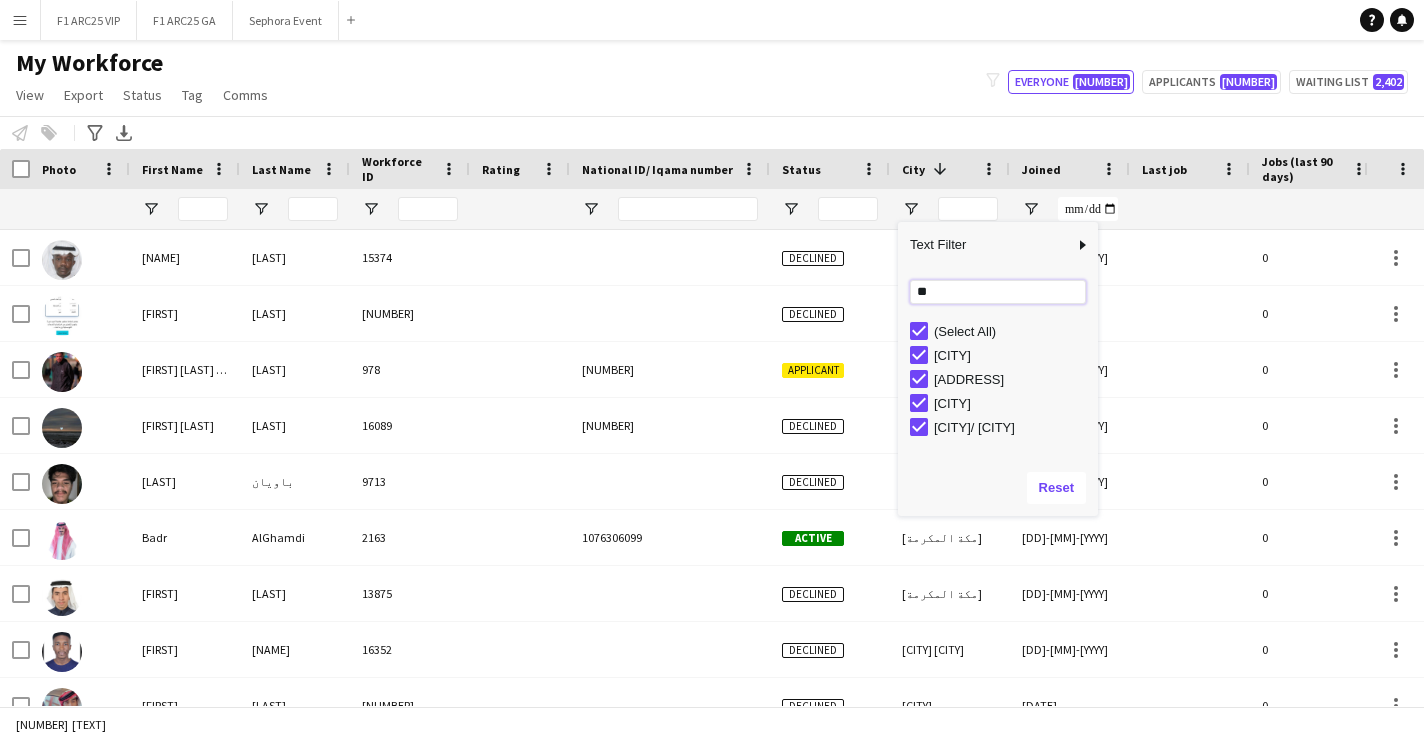 type on "*" 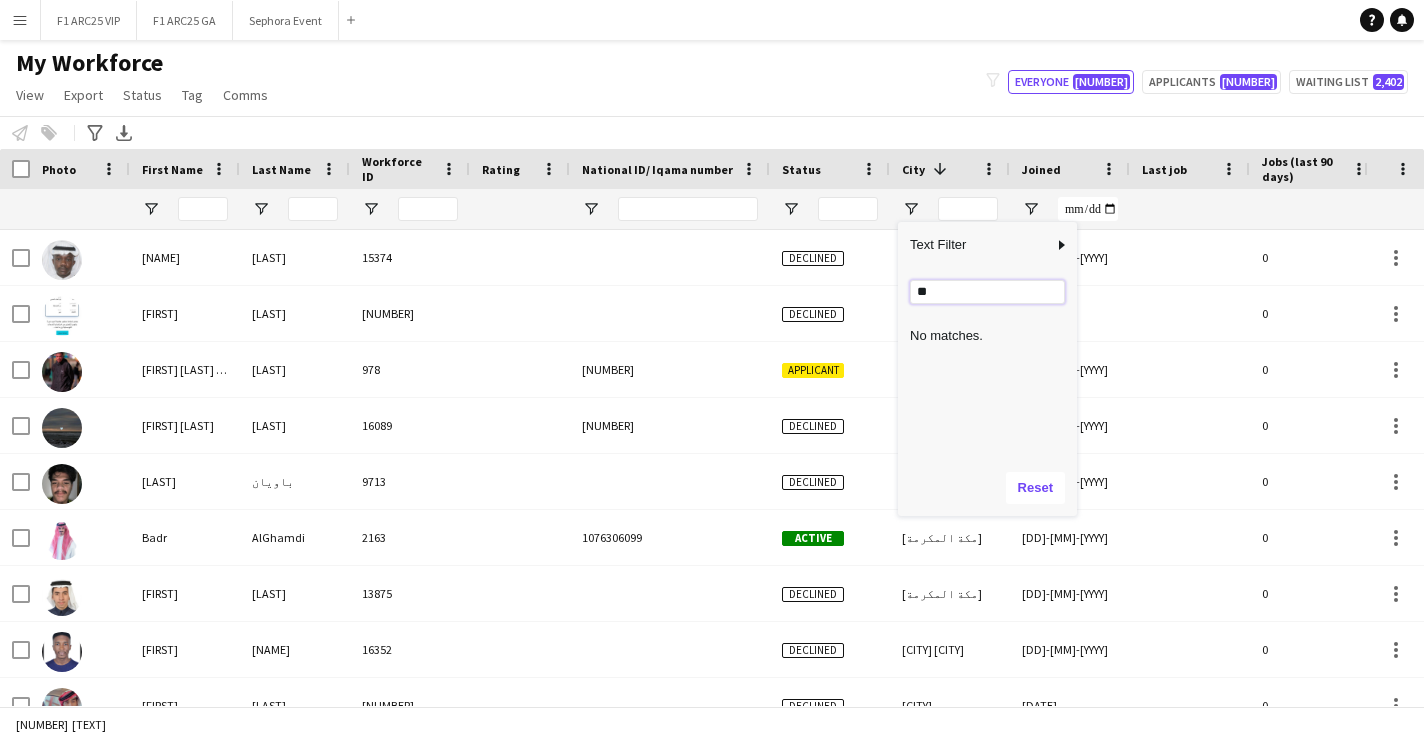 type on "*" 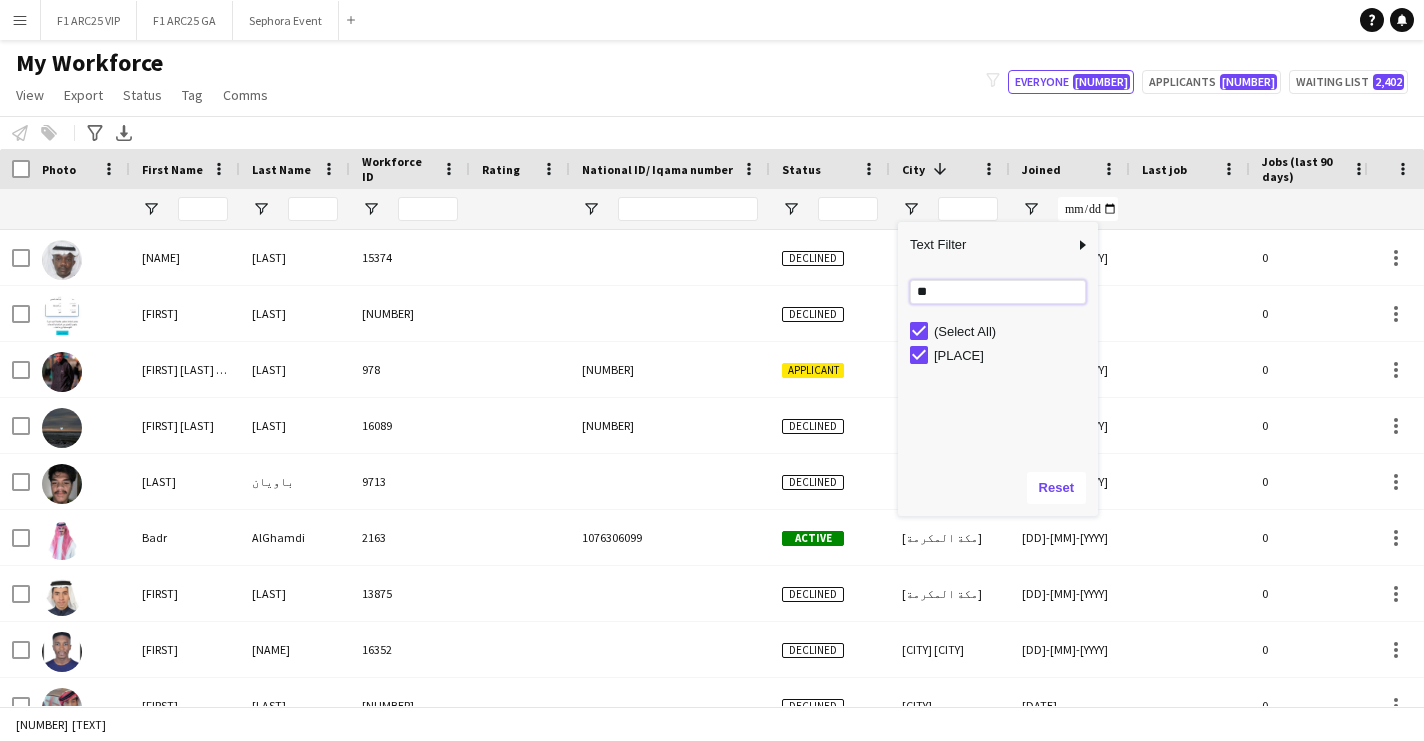type on "*" 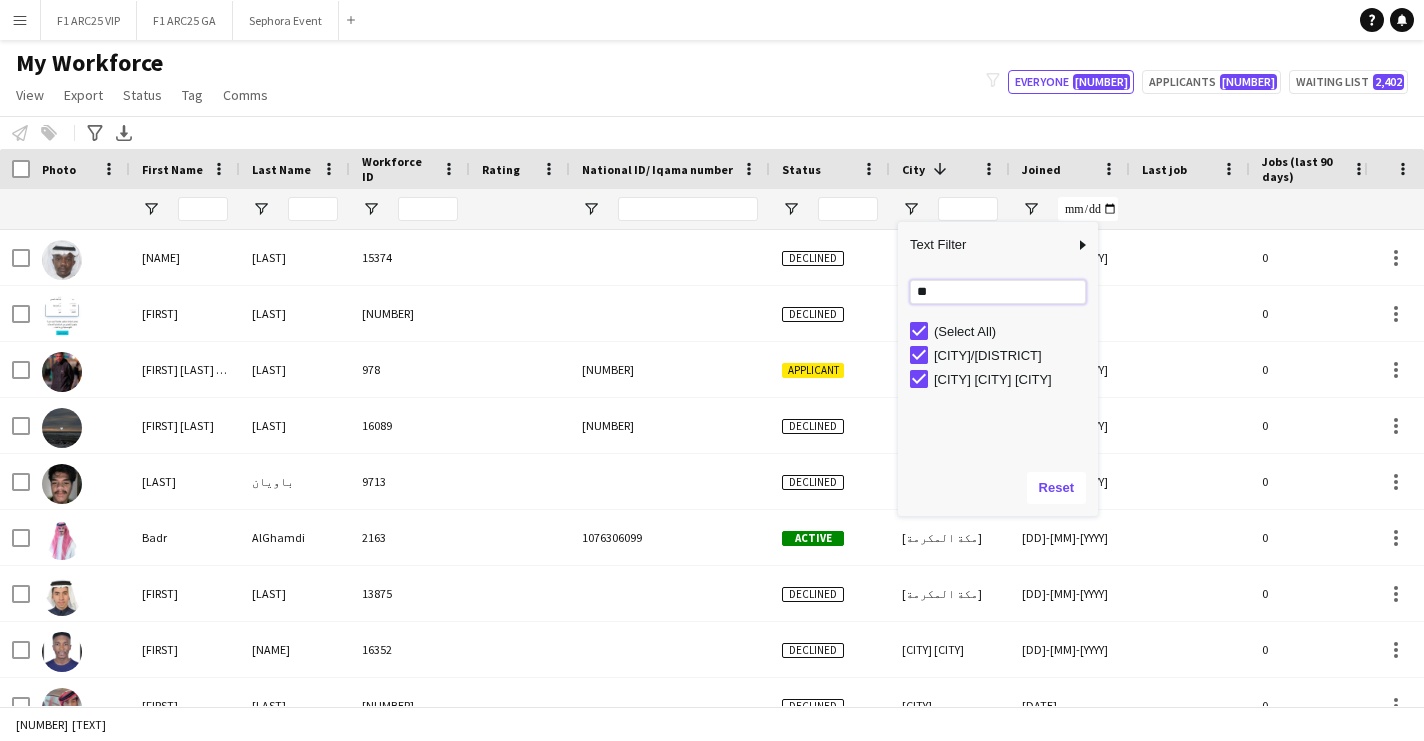 type on "*" 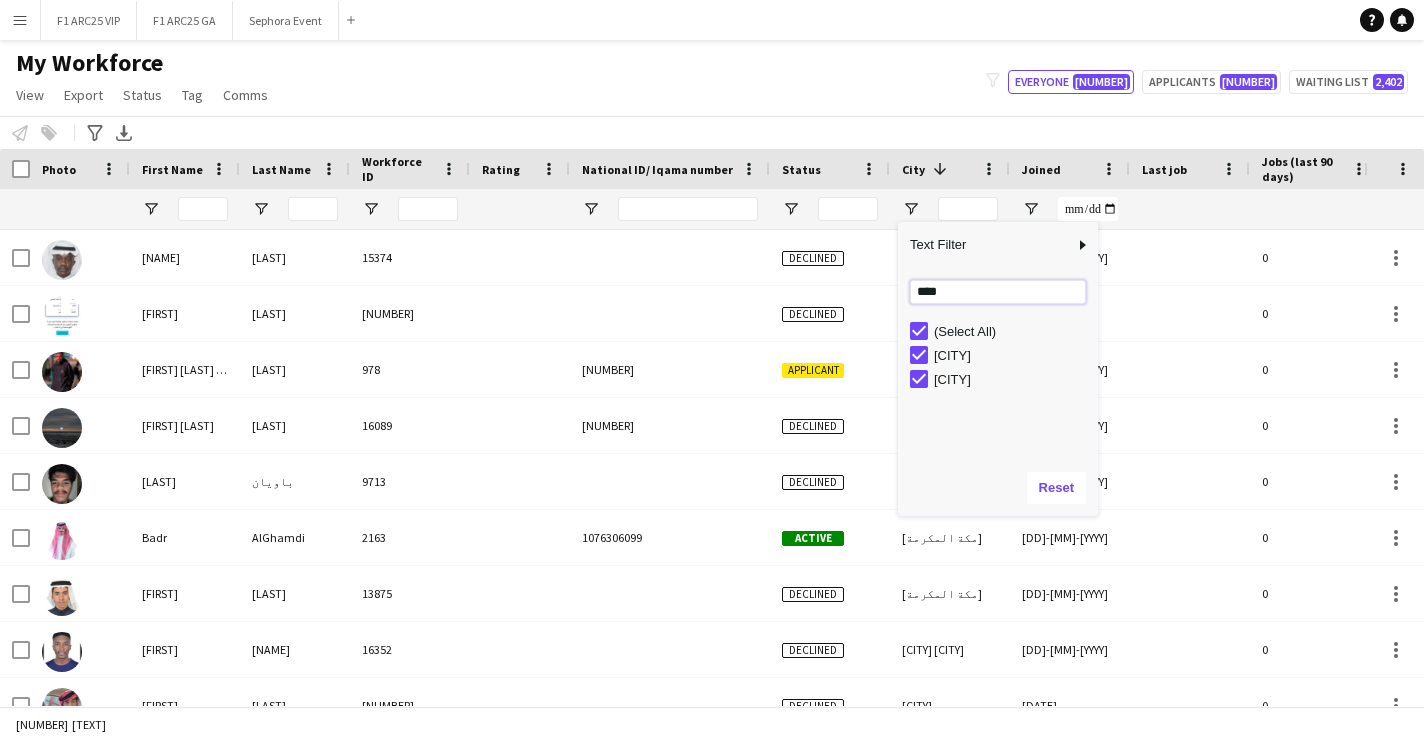 type on "****" 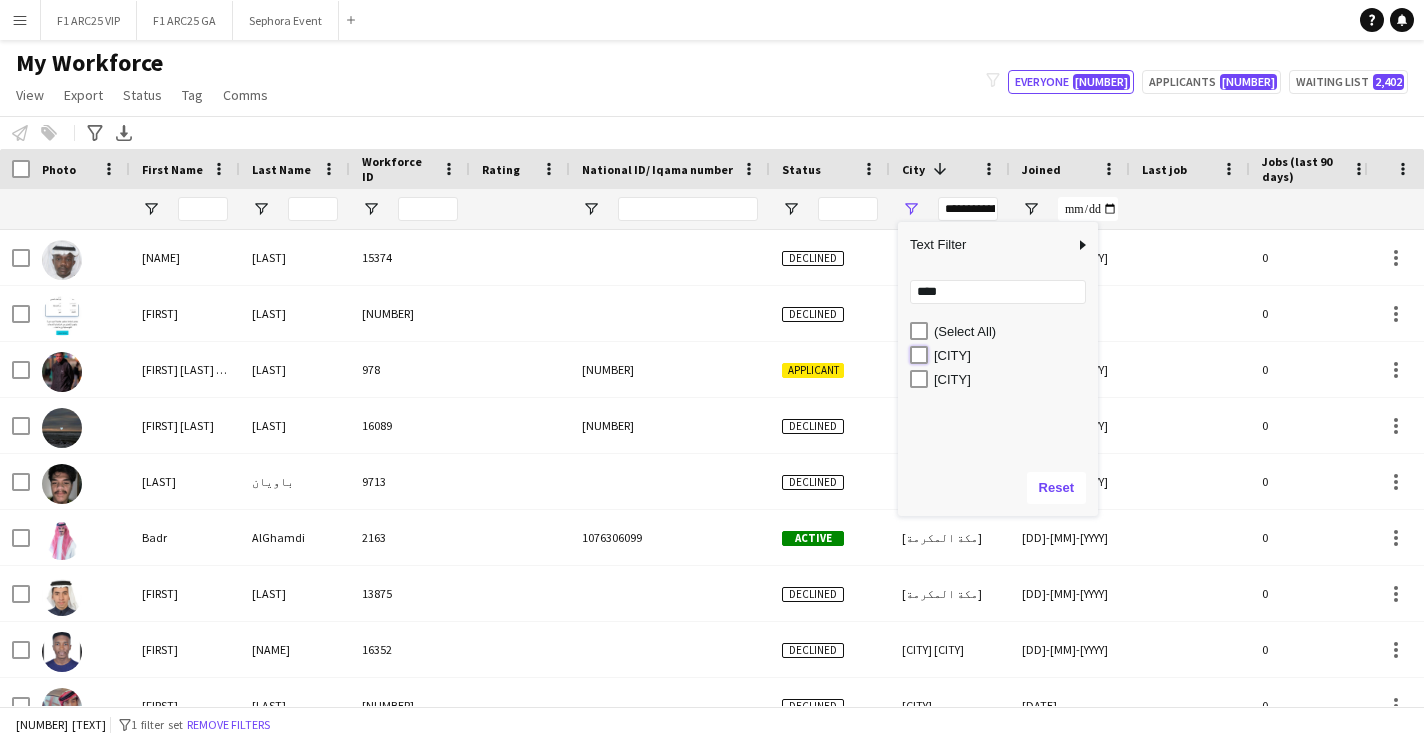 type on "**********" 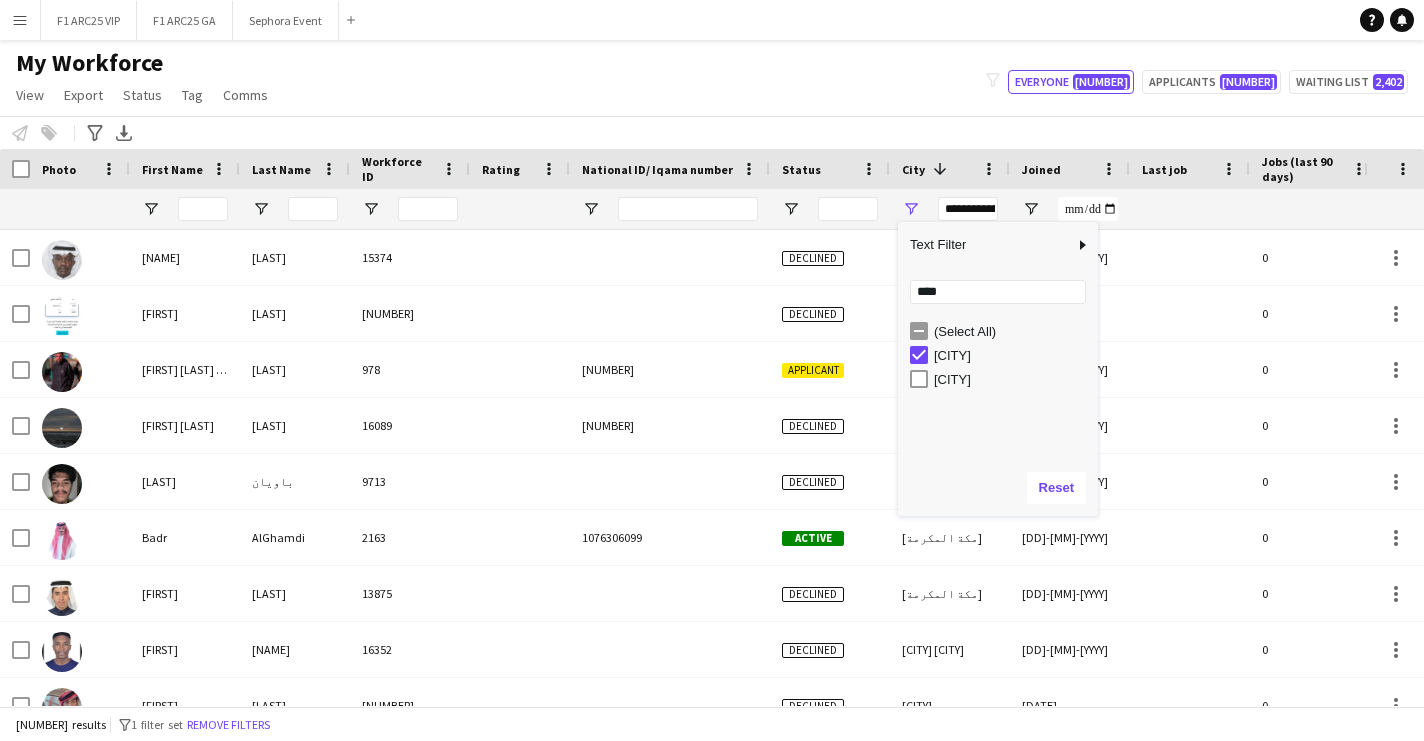 click on "[CITY]" at bounding box center (1004, 379) 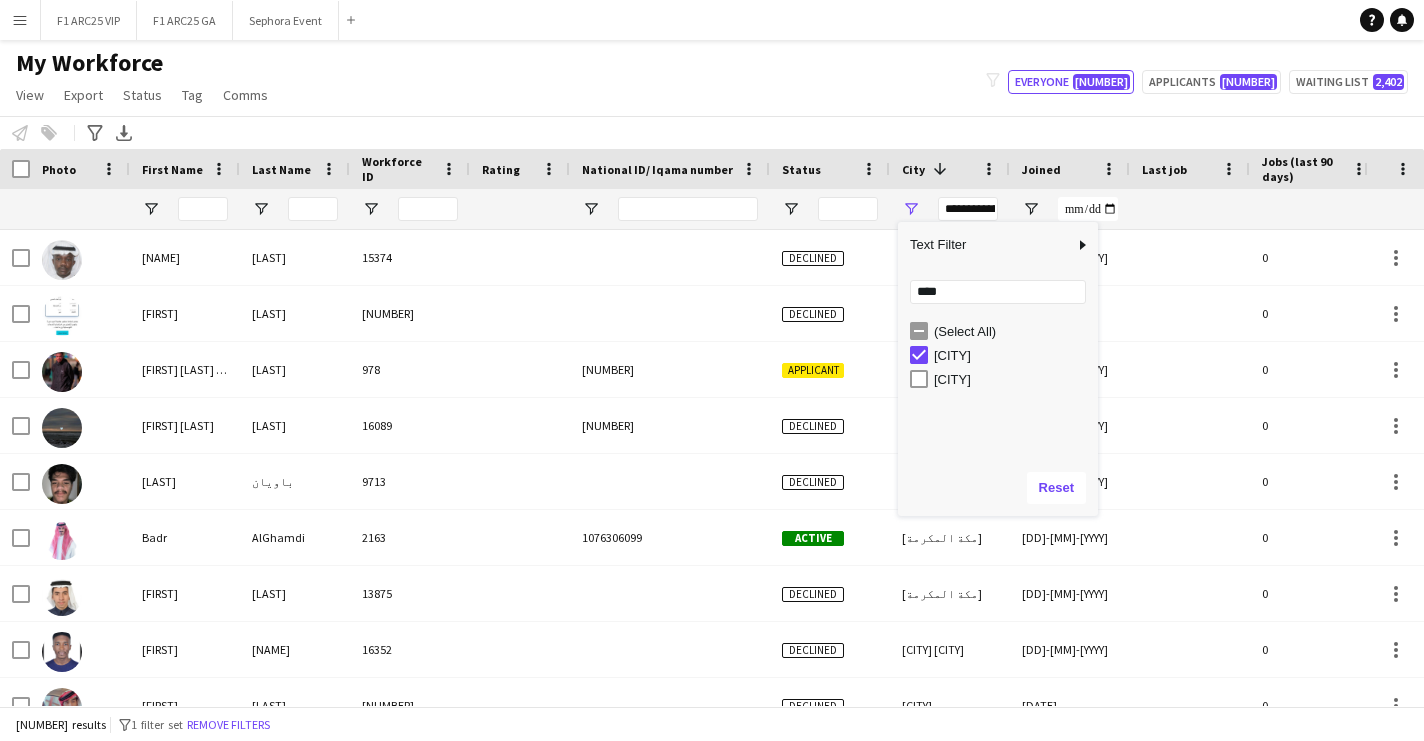 type on "**********" 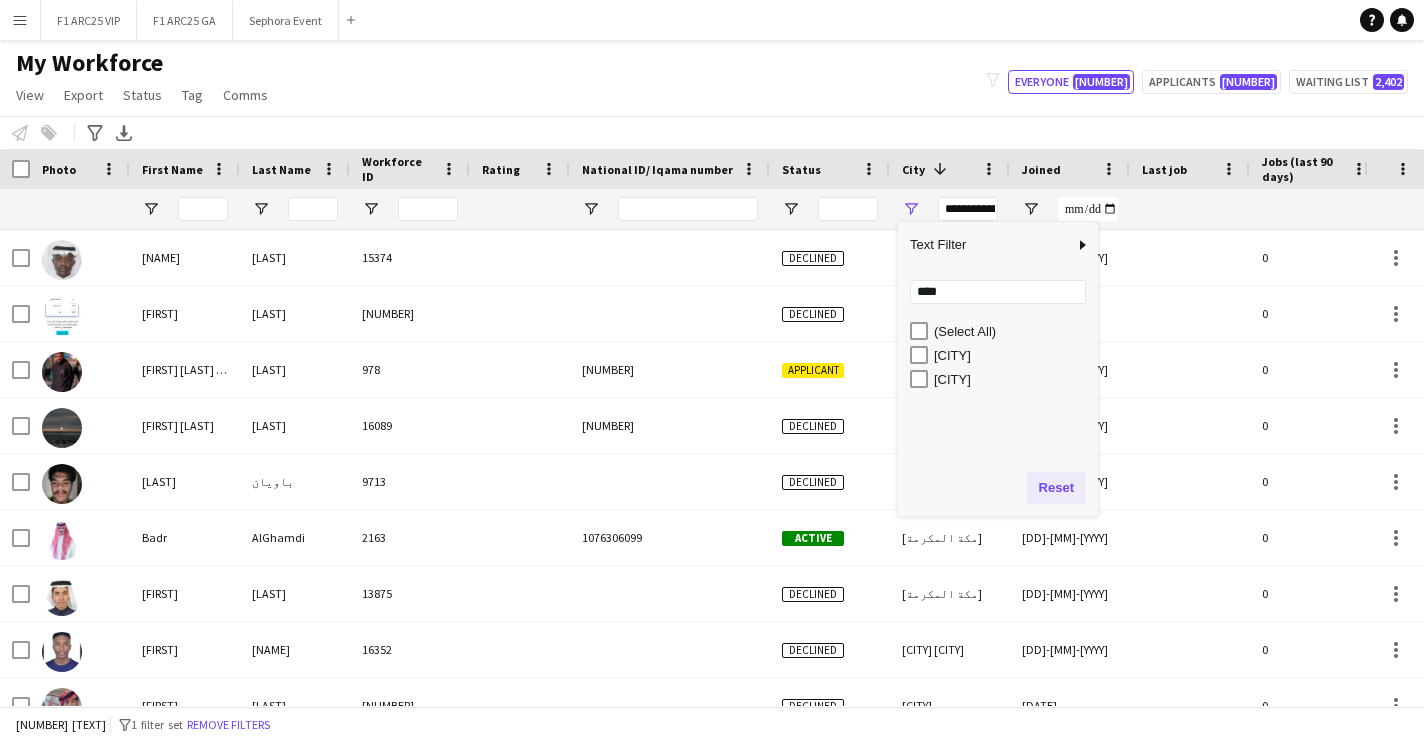 click on "Reset" at bounding box center (1056, 488) 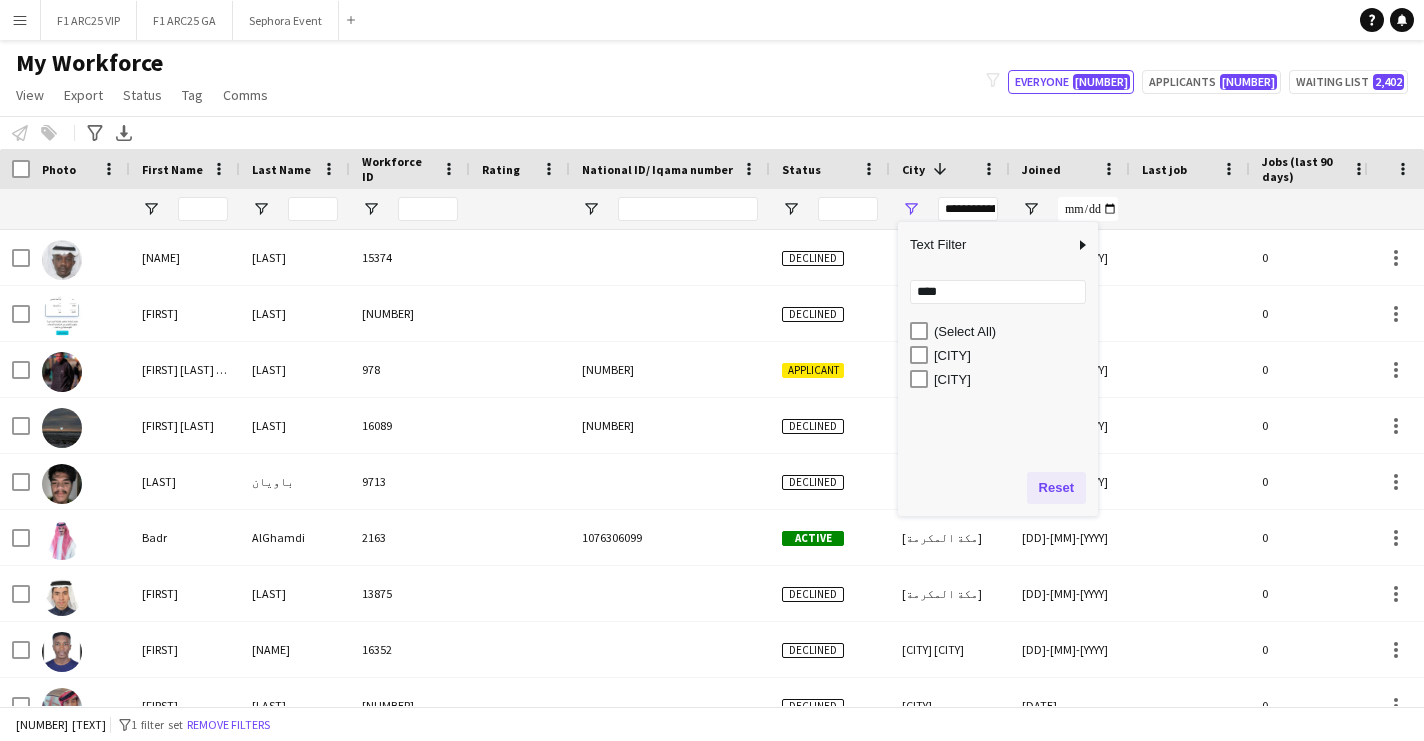 type 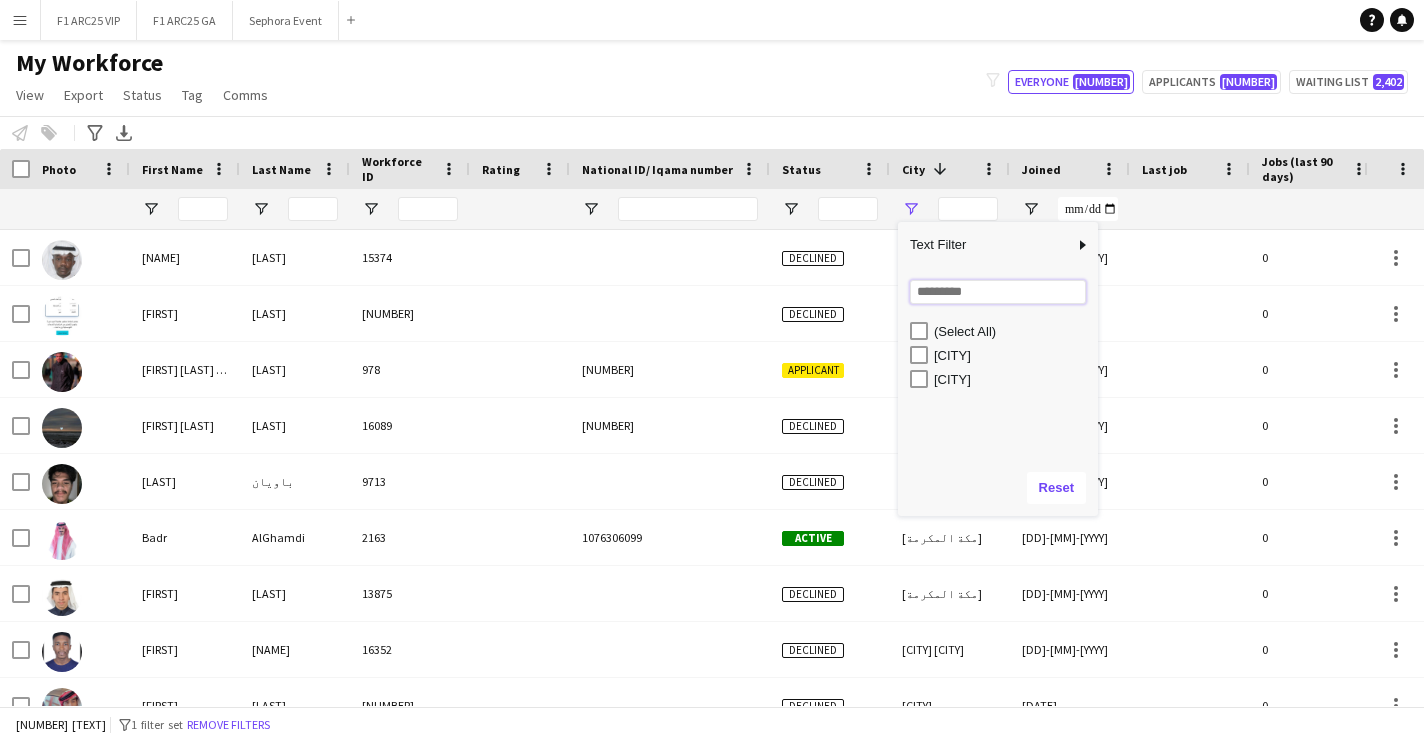 click at bounding box center (998, 292) 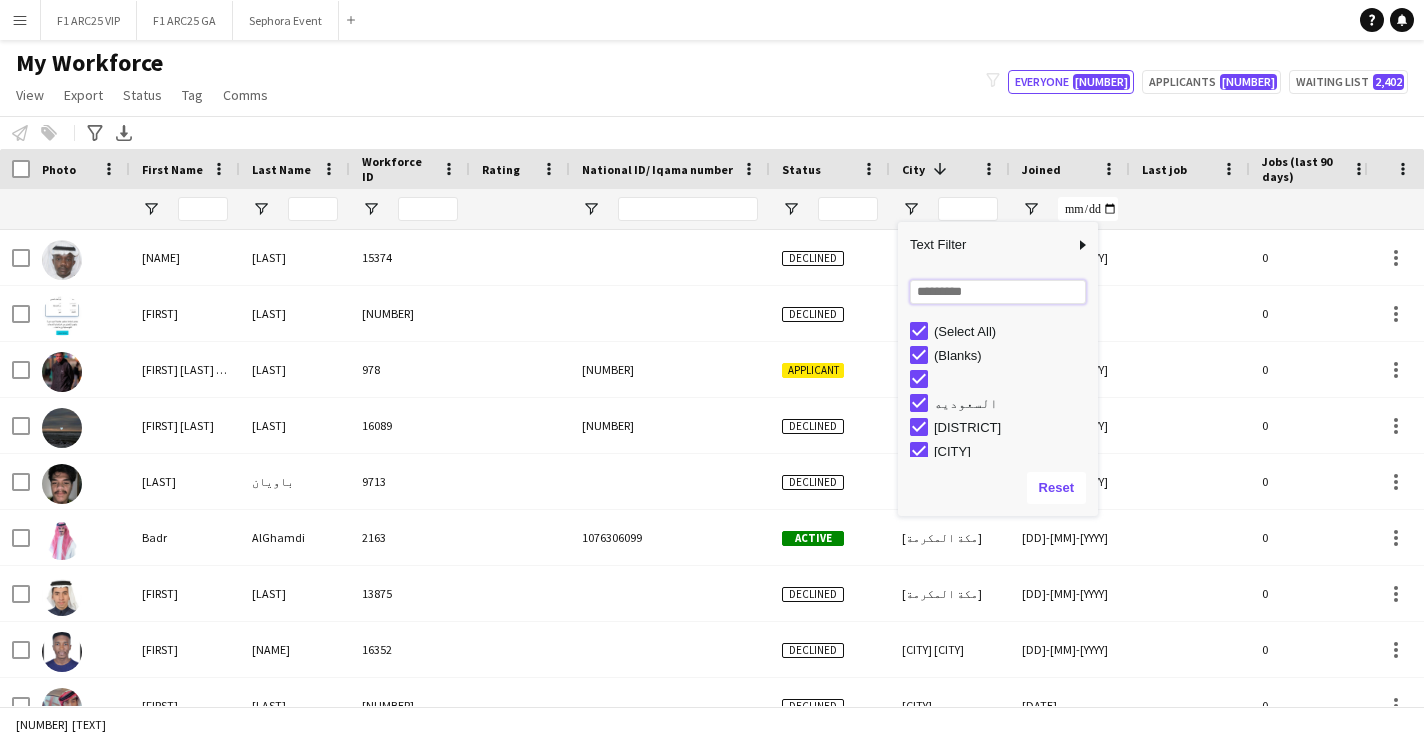 click at bounding box center (998, 292) 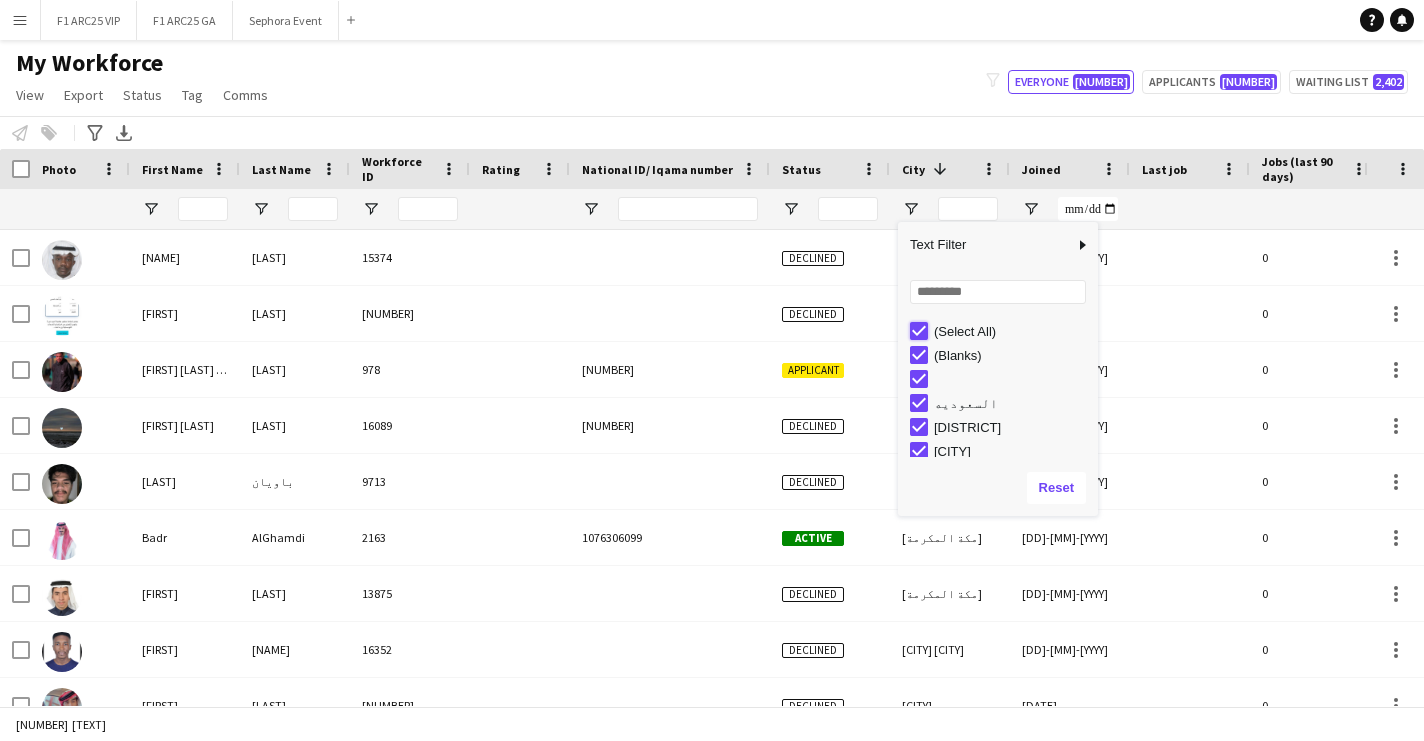 type on "***" 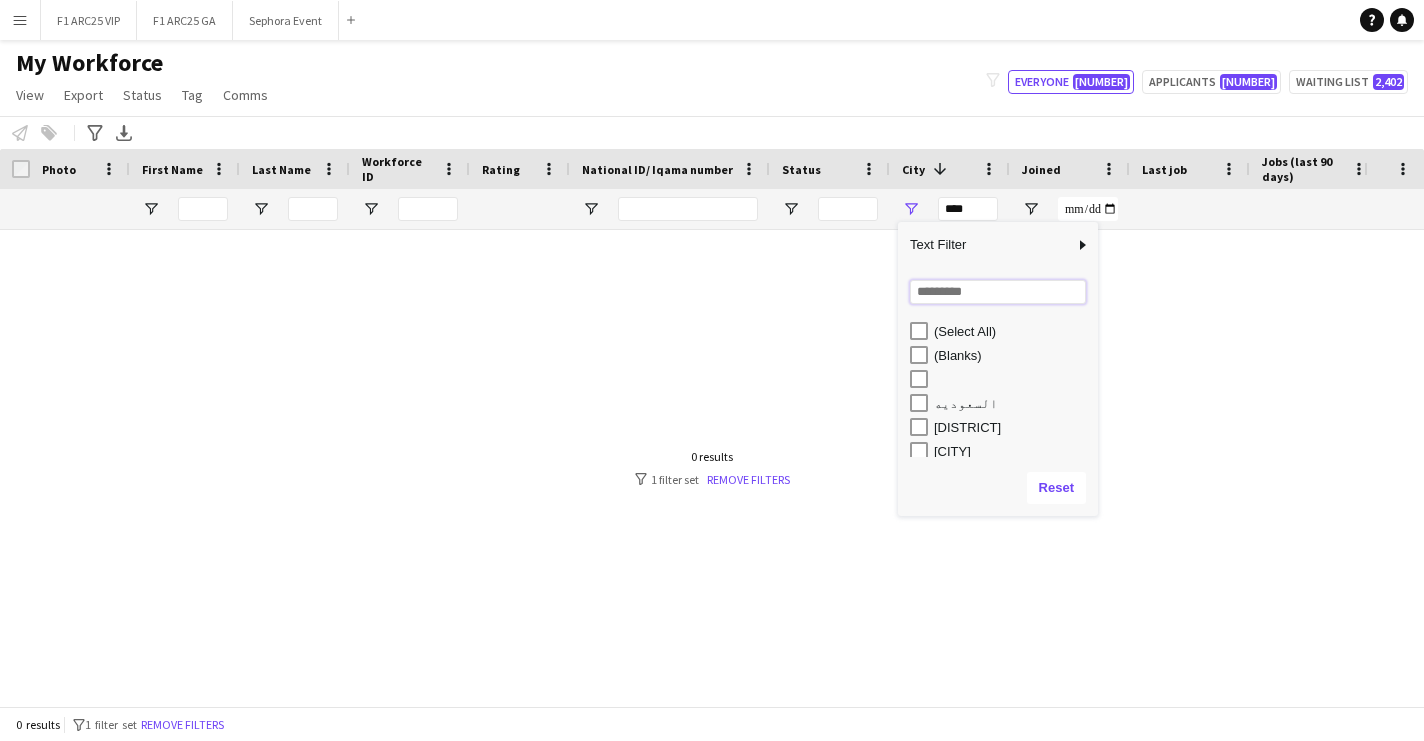 click at bounding box center [998, 292] 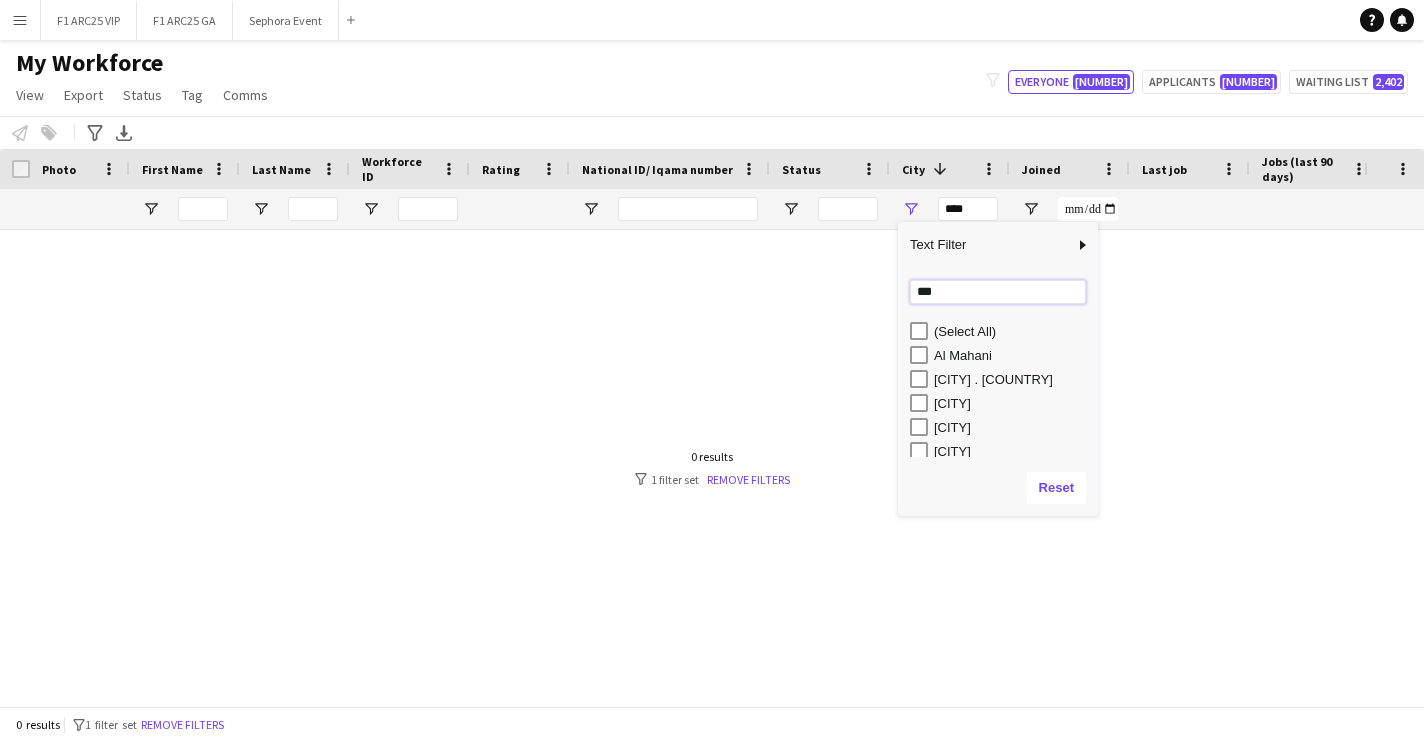 type on "***" 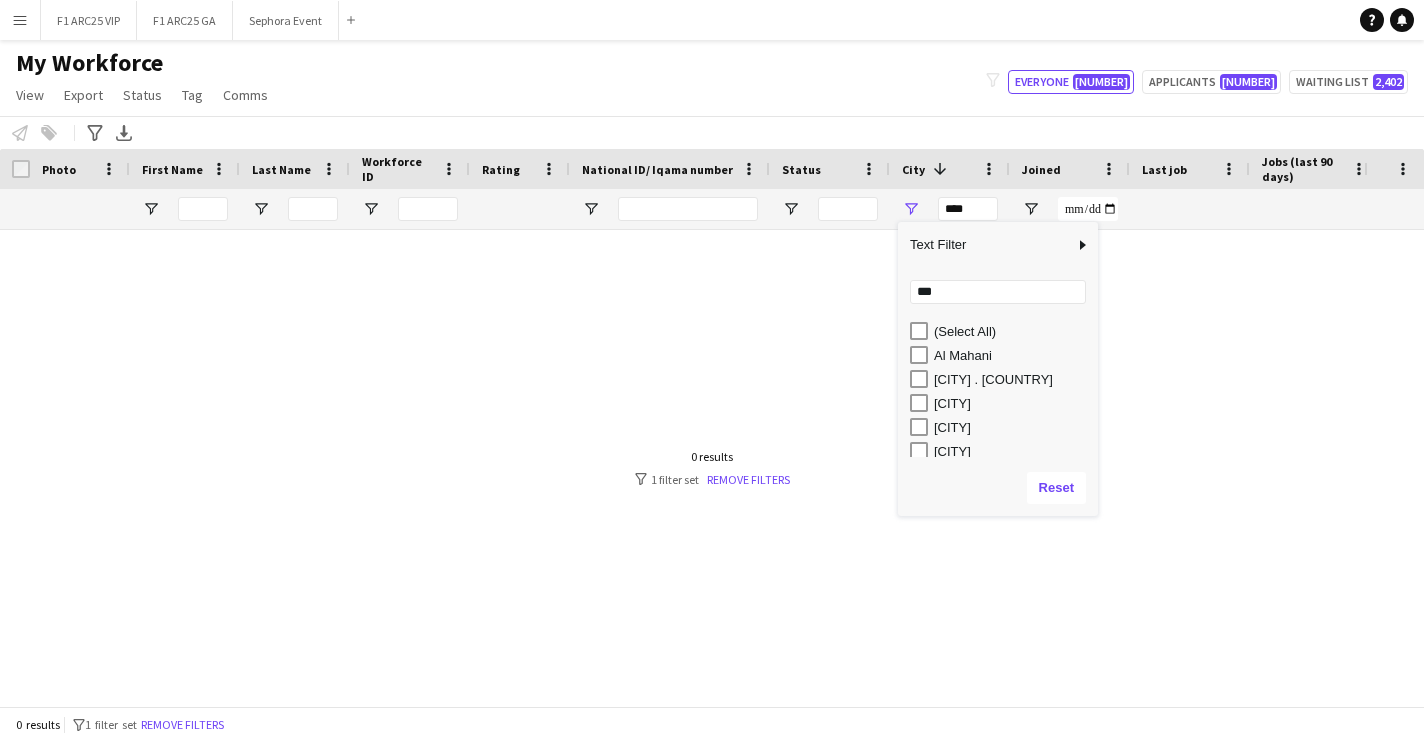 click on "[CITY]" at bounding box center [1013, 403] 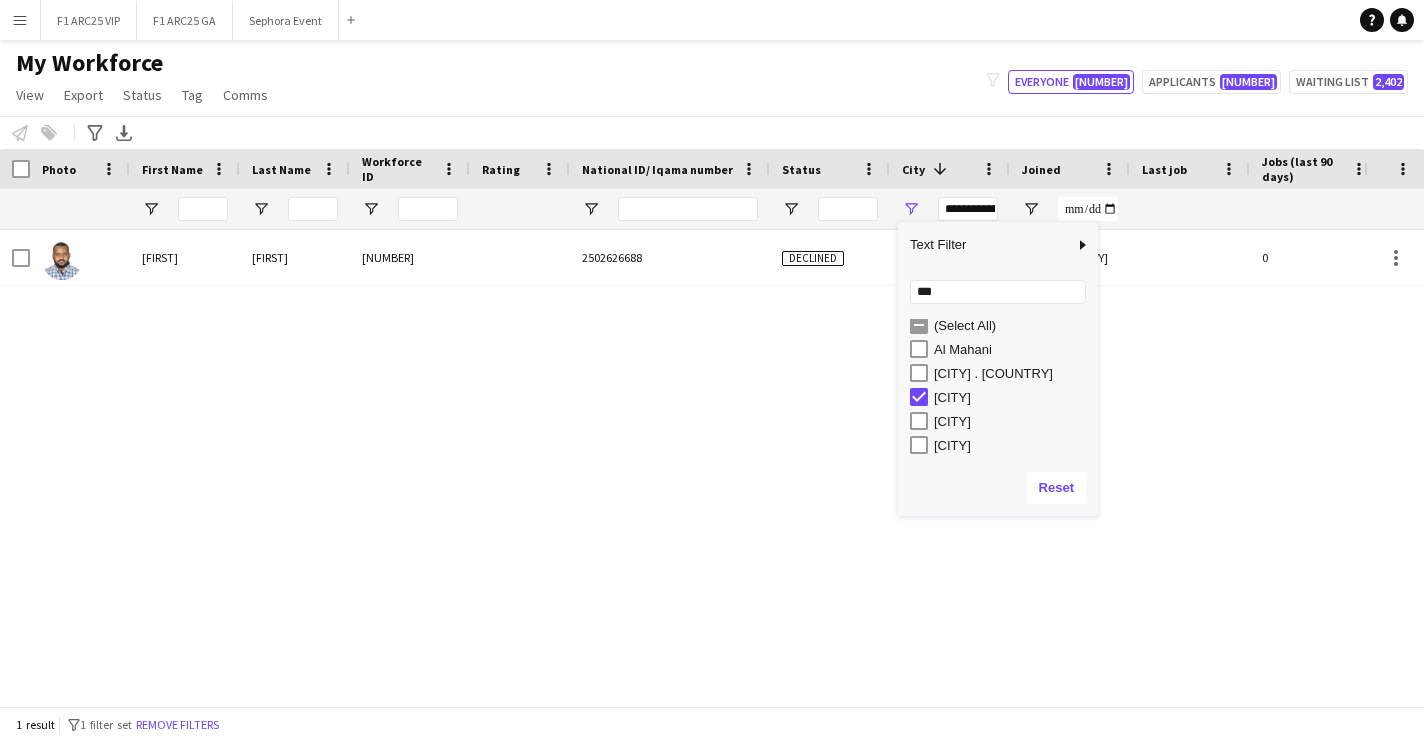 scroll, scrollTop: 6, scrollLeft: 0, axis: vertical 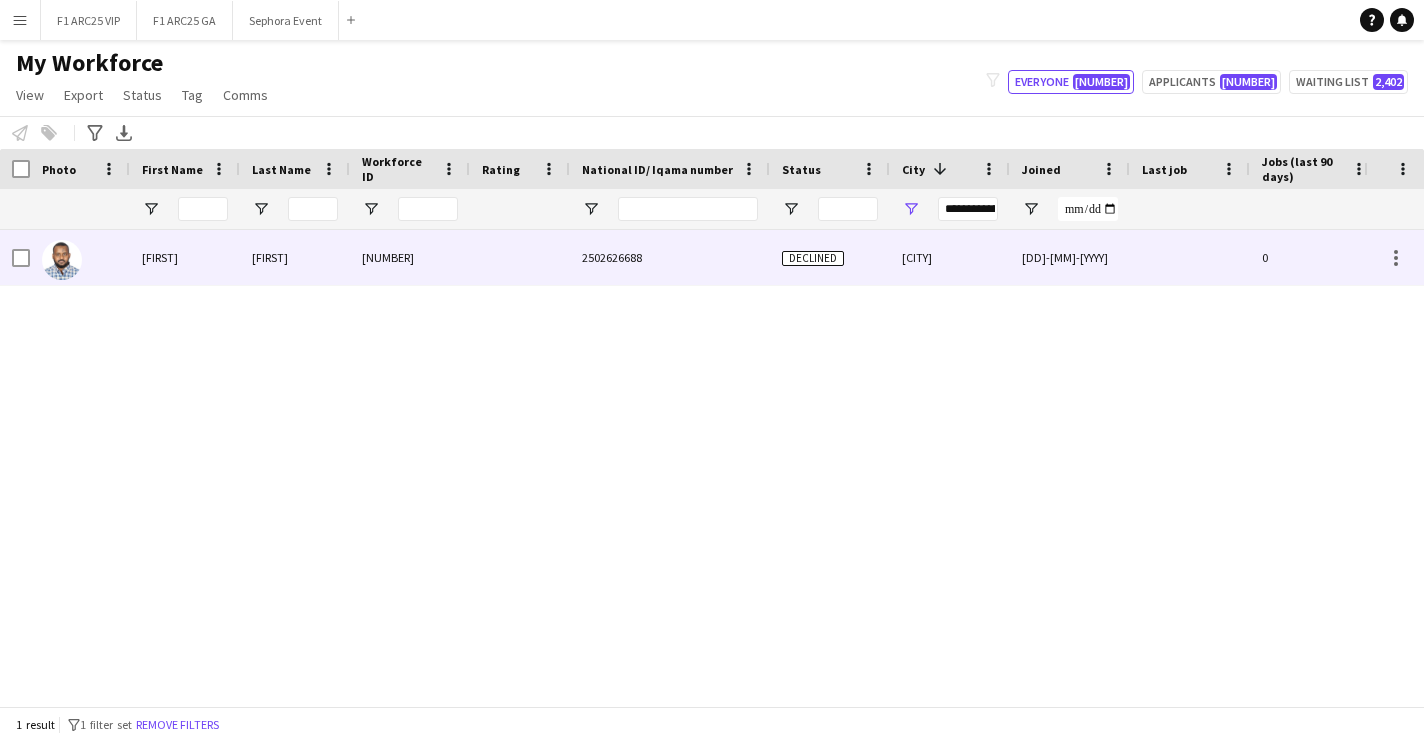 click on "2502626688" at bounding box center (670, 257) 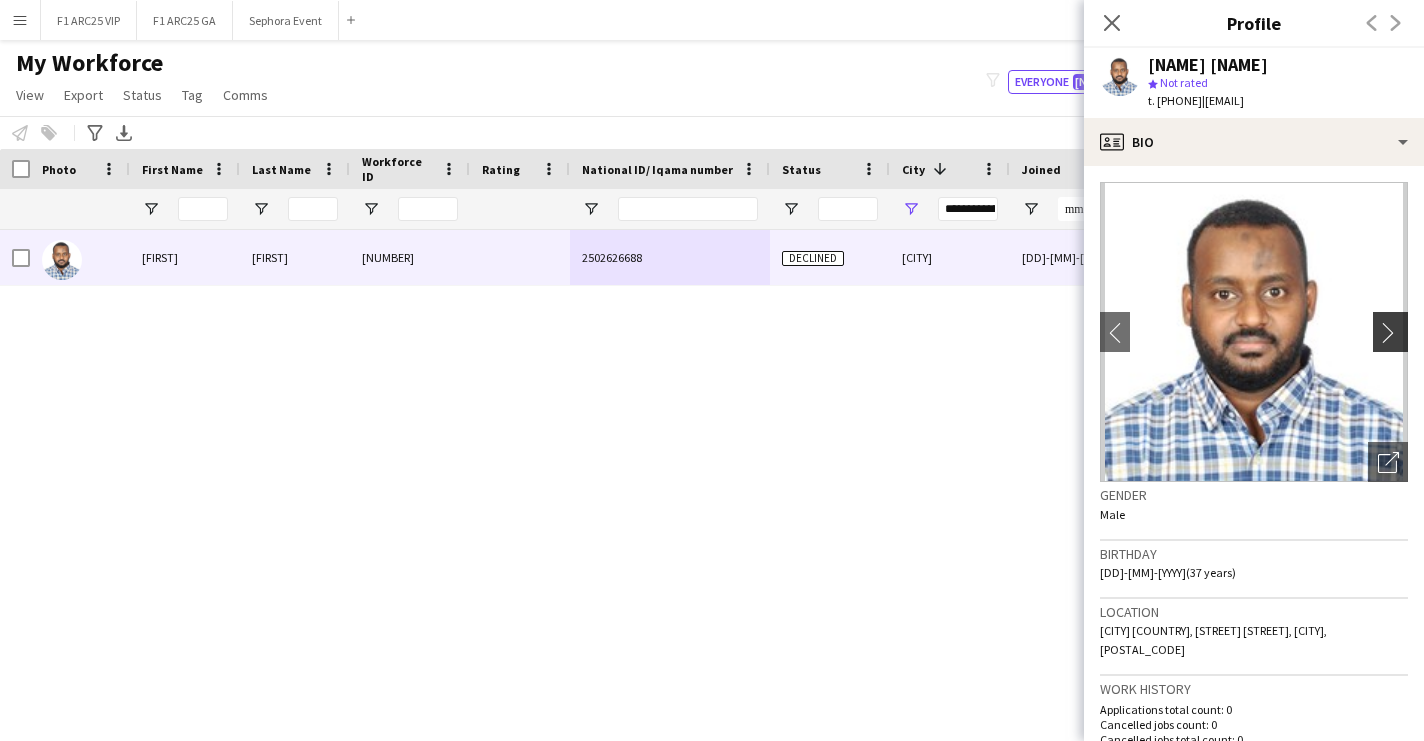 click on "chevron-right" 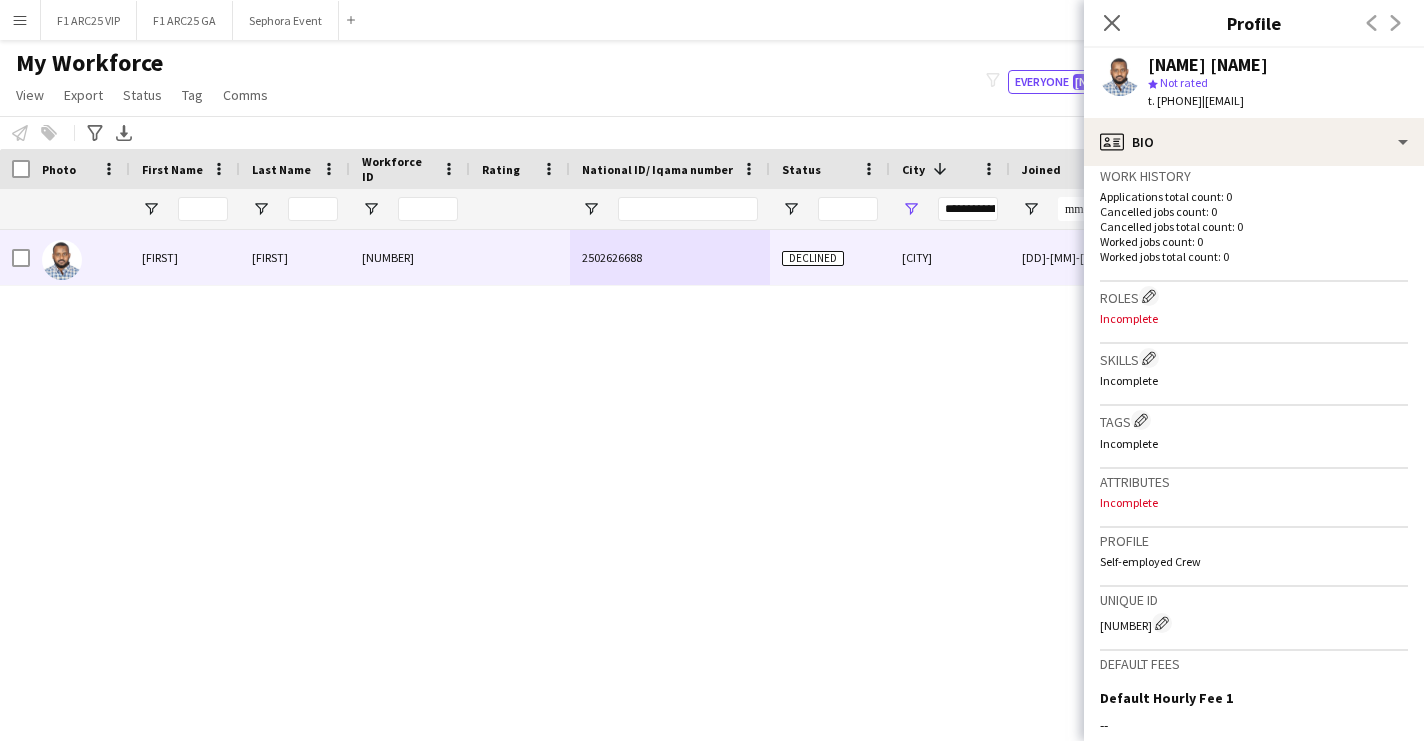scroll, scrollTop: 177, scrollLeft: 0, axis: vertical 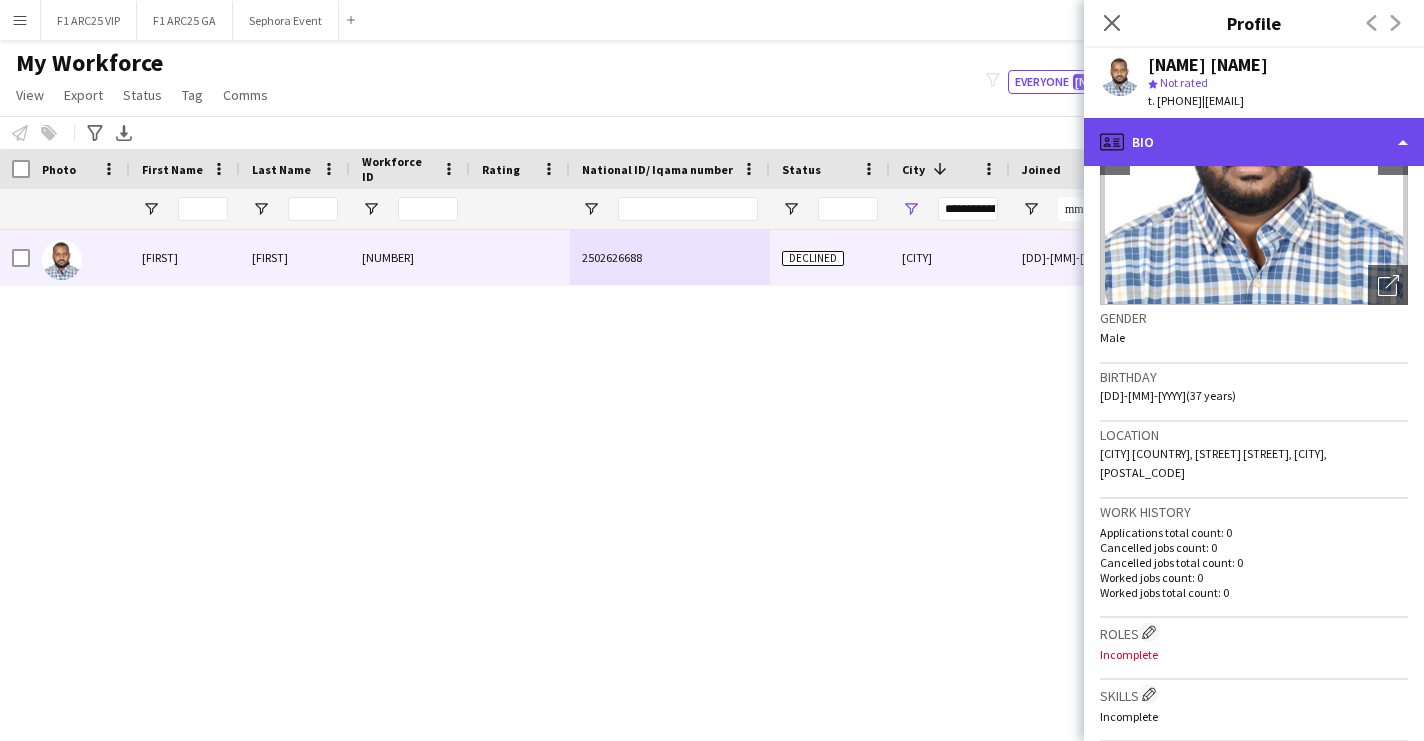 click on "profile
Bio" 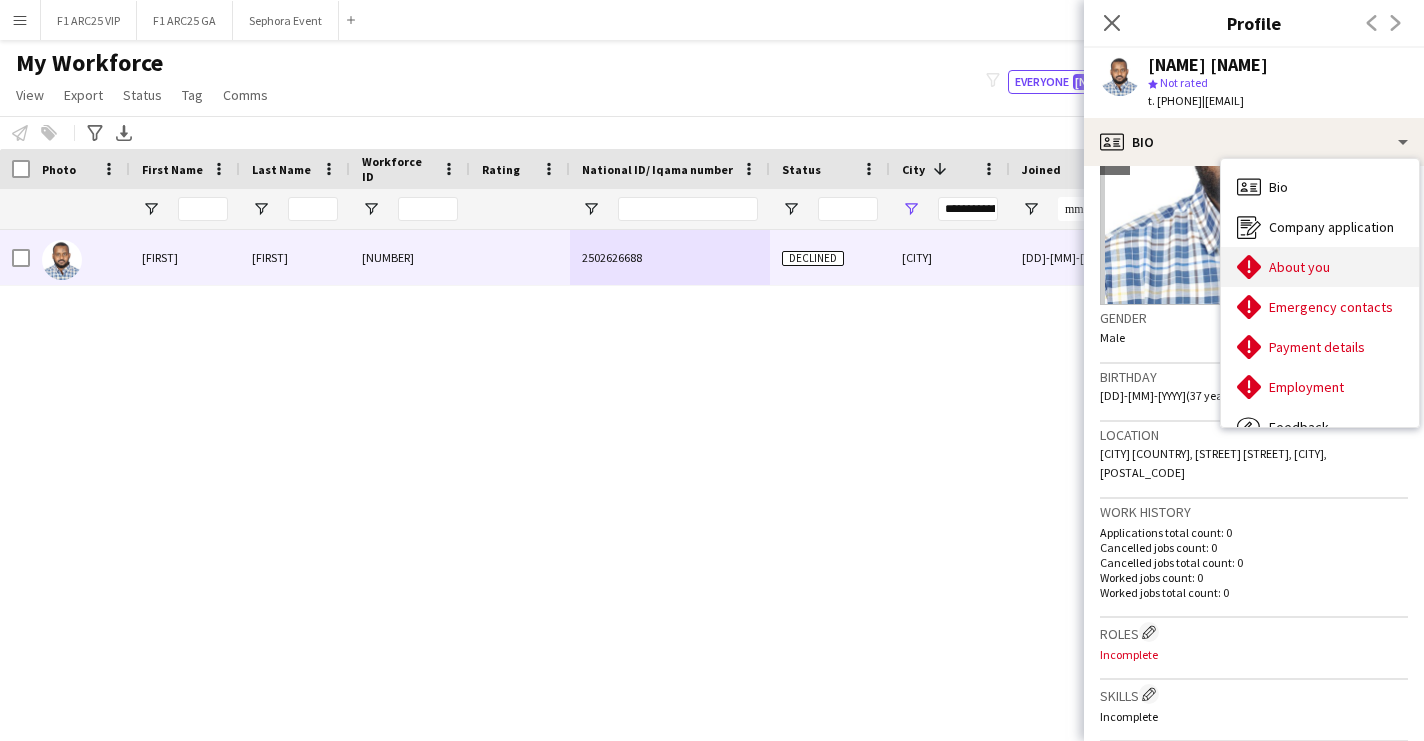 click on "About you" 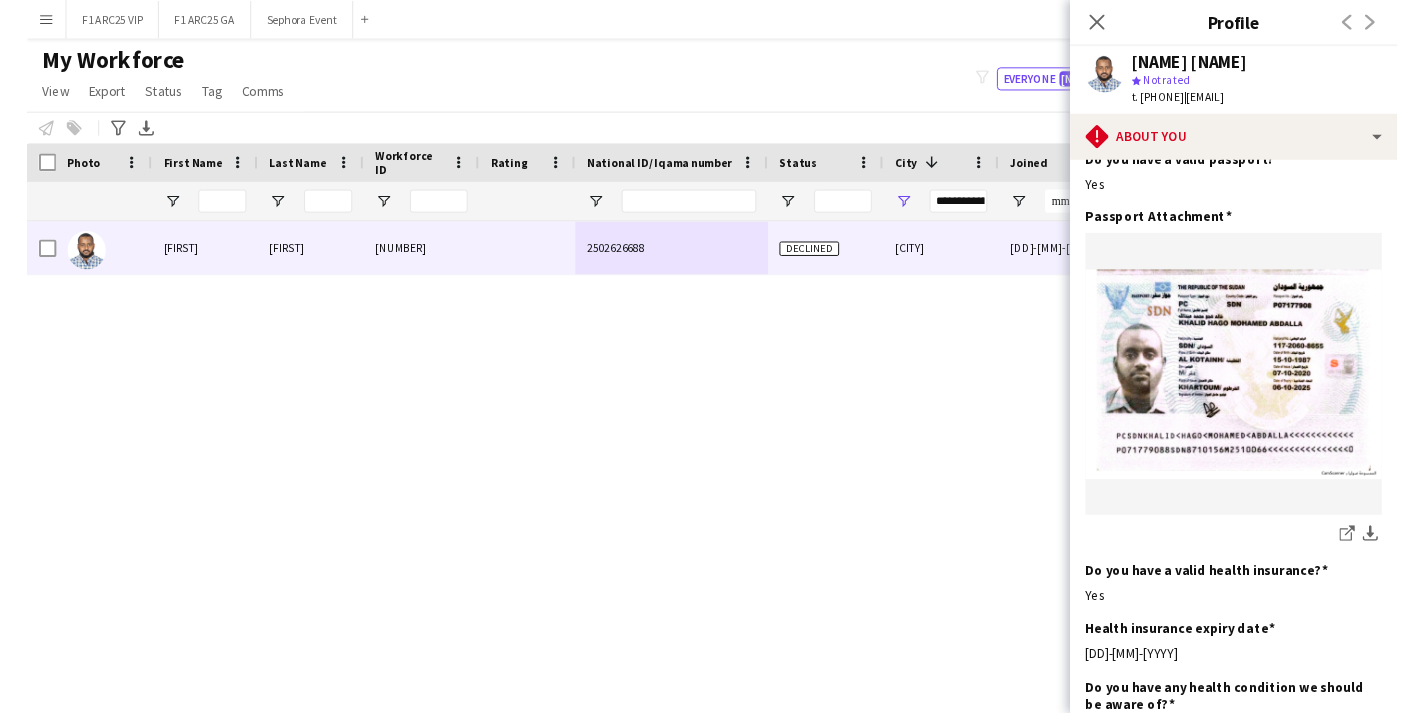 scroll, scrollTop: 1017, scrollLeft: 0, axis: vertical 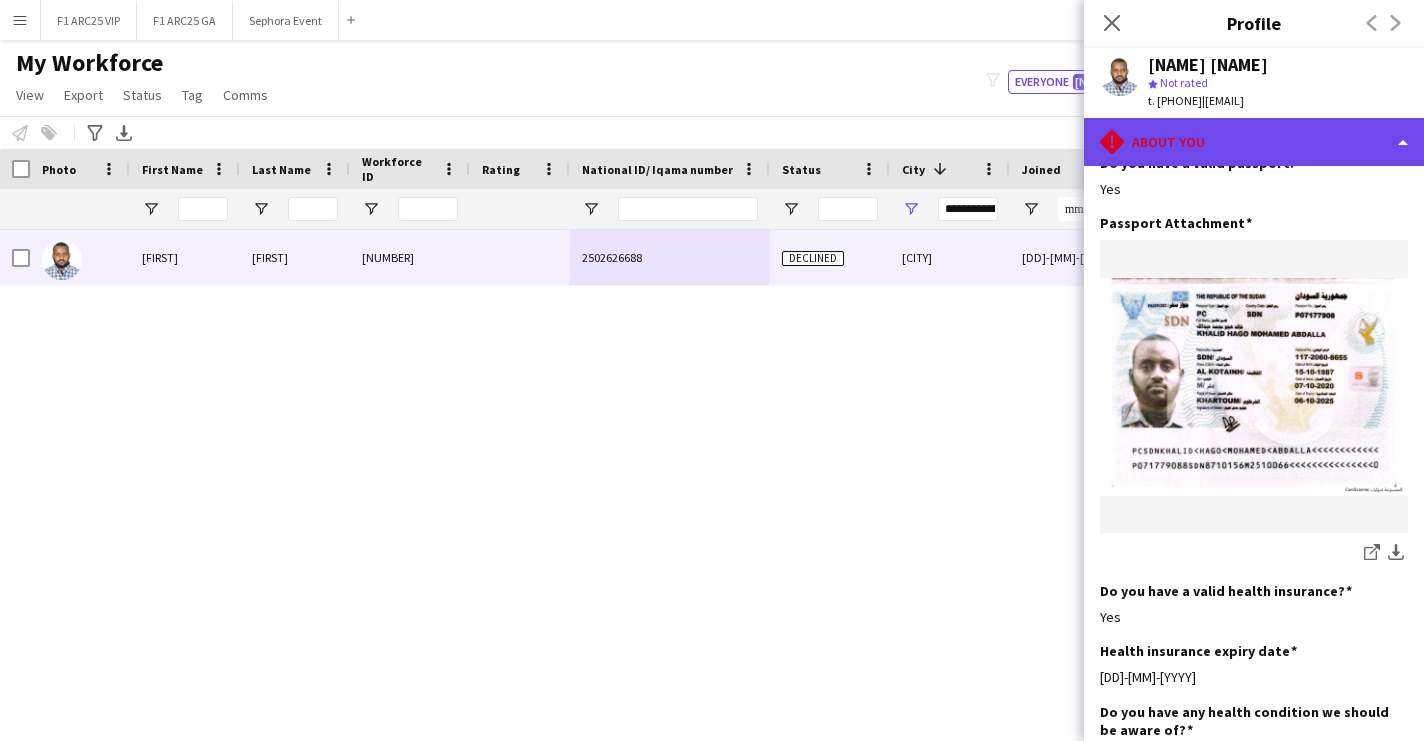 click on "rhombus-alert
About you" 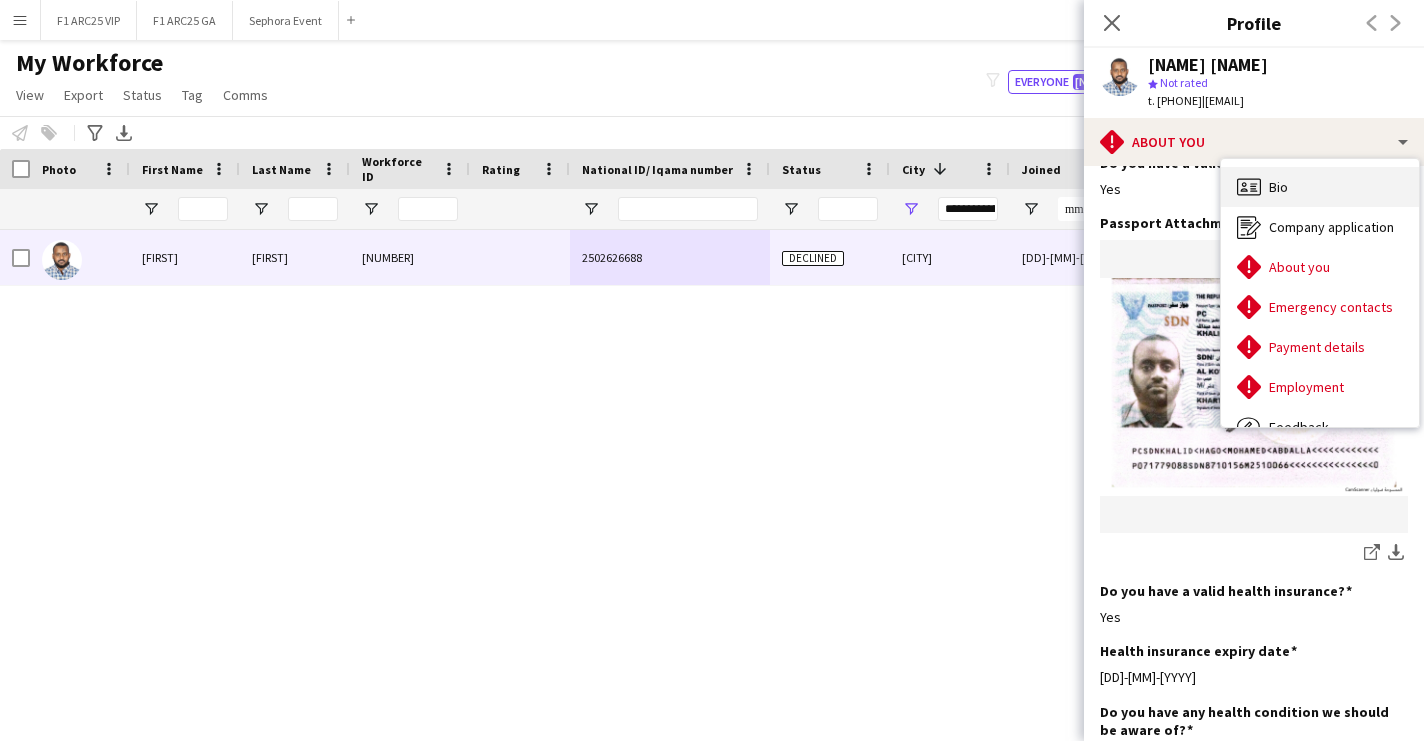 click on "Bio
Bio" at bounding box center [1320, 187] 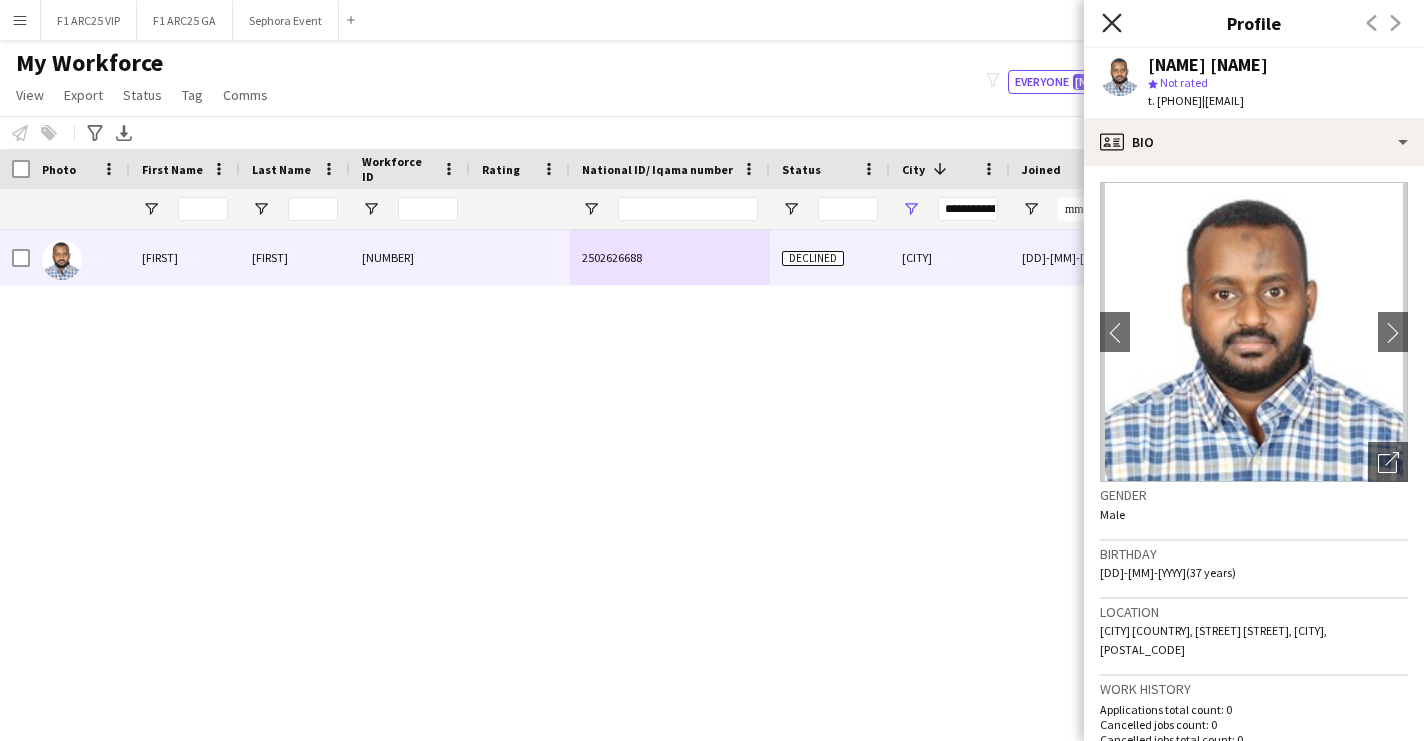 click 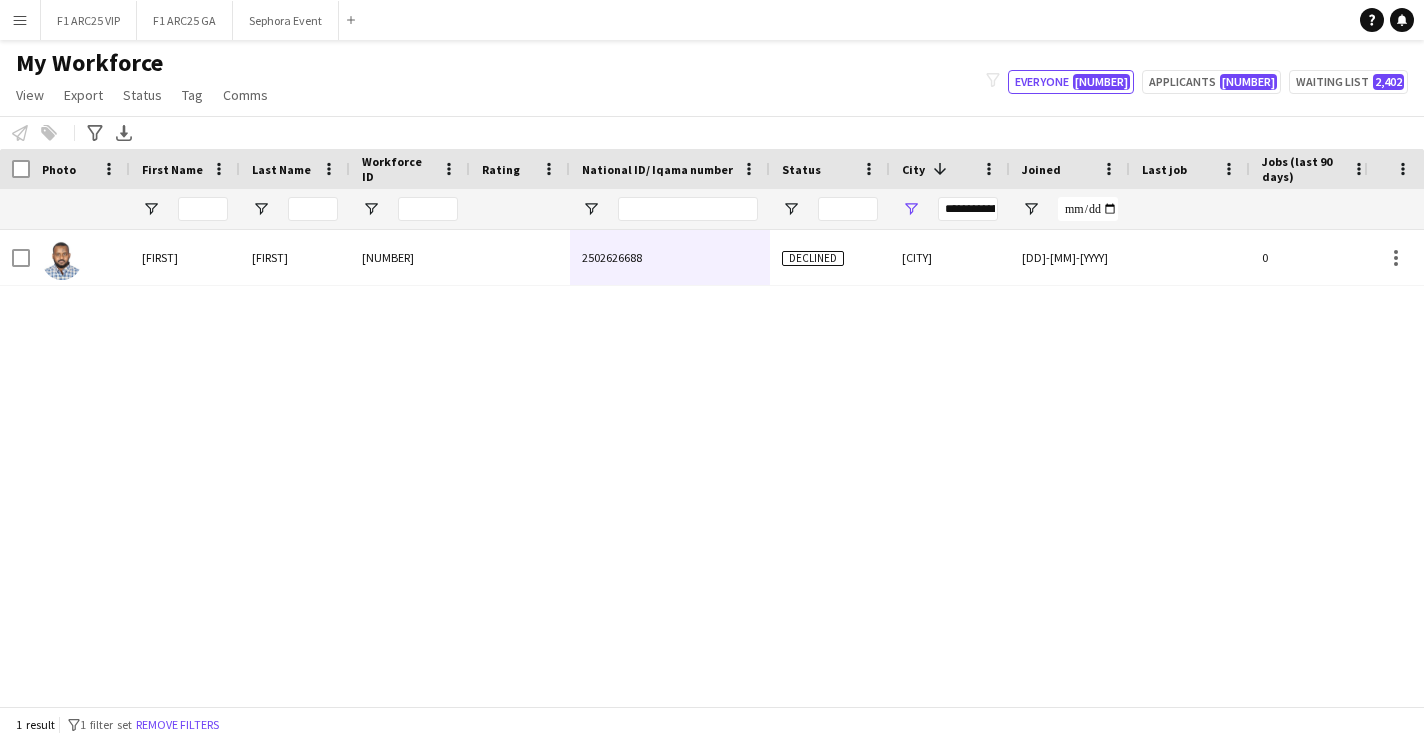 click on "1 result
filter-1
1 filter set   Remove filters" 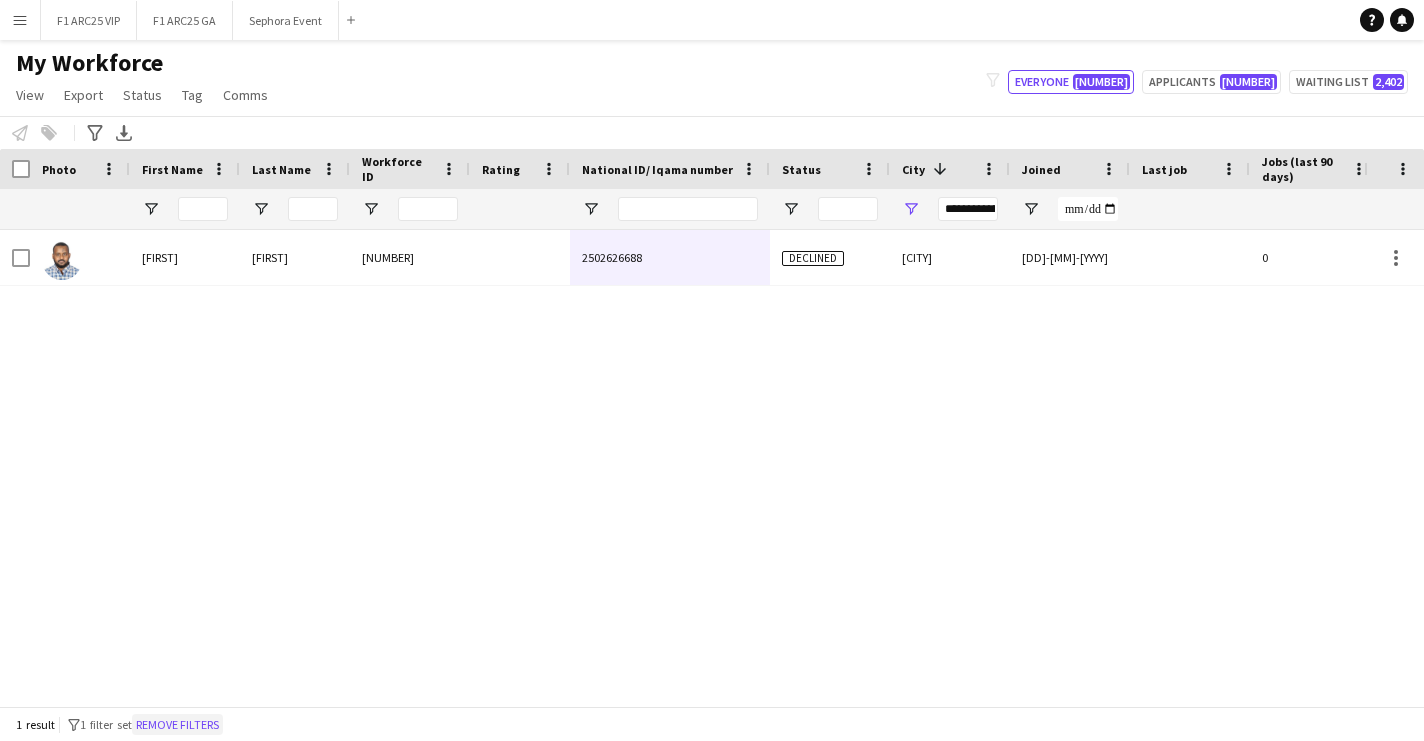 click on "1 result
filter-1
1 filter set   Remove filters" 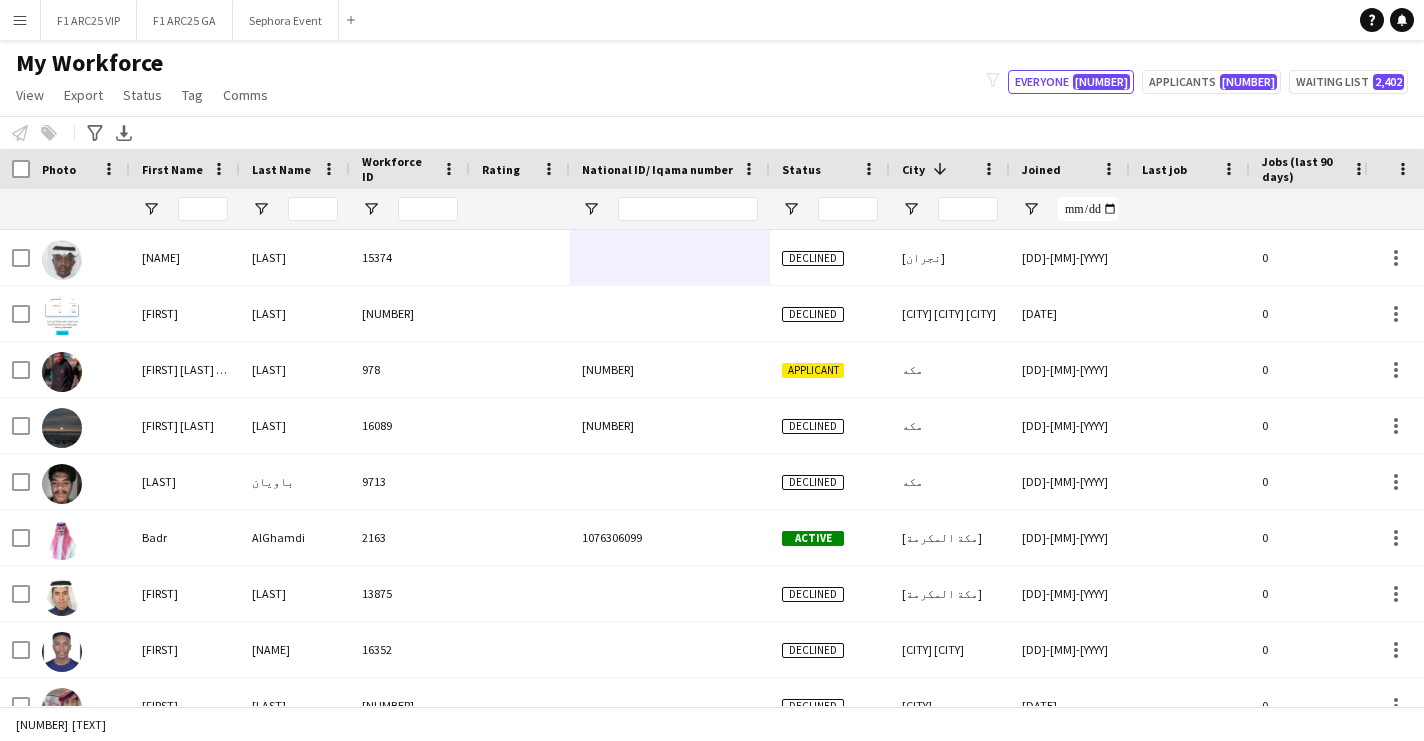 click at bounding box center (950, 209) 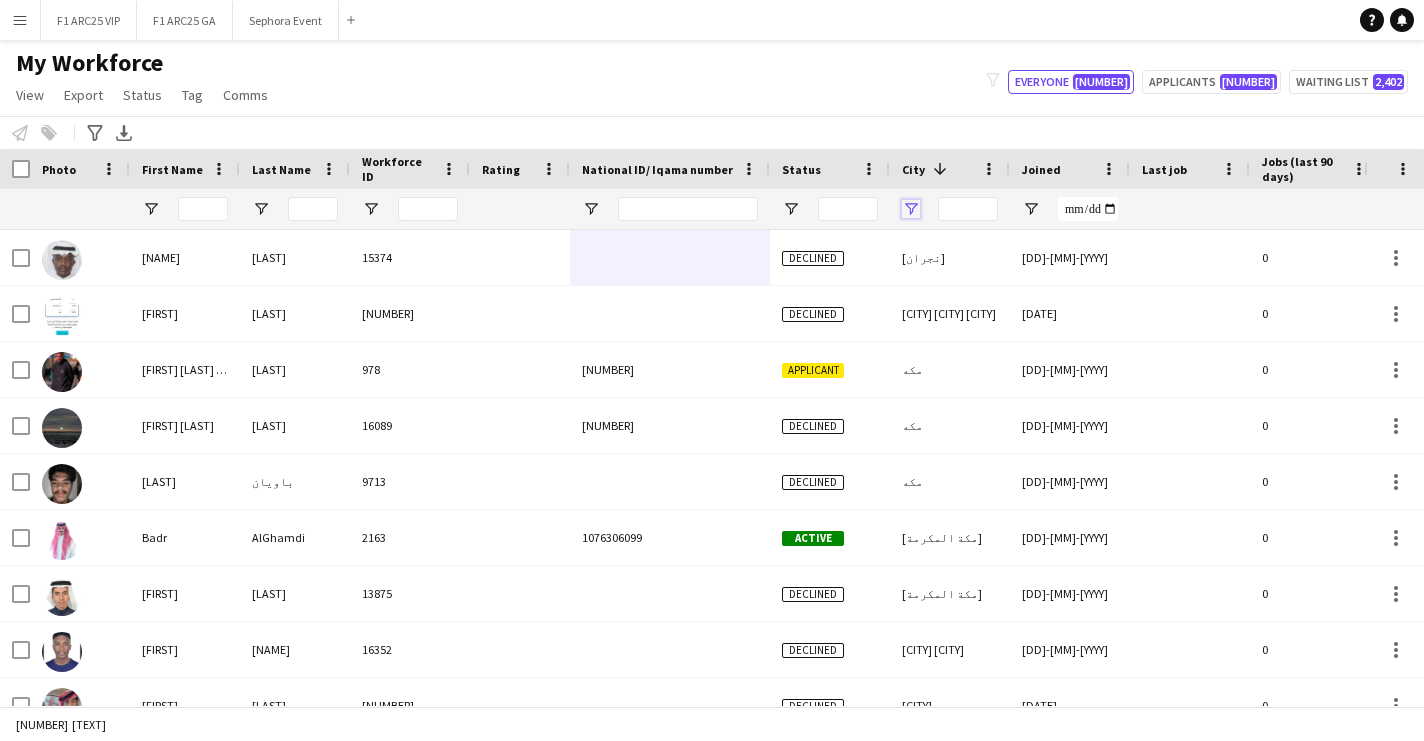 click at bounding box center [911, 209] 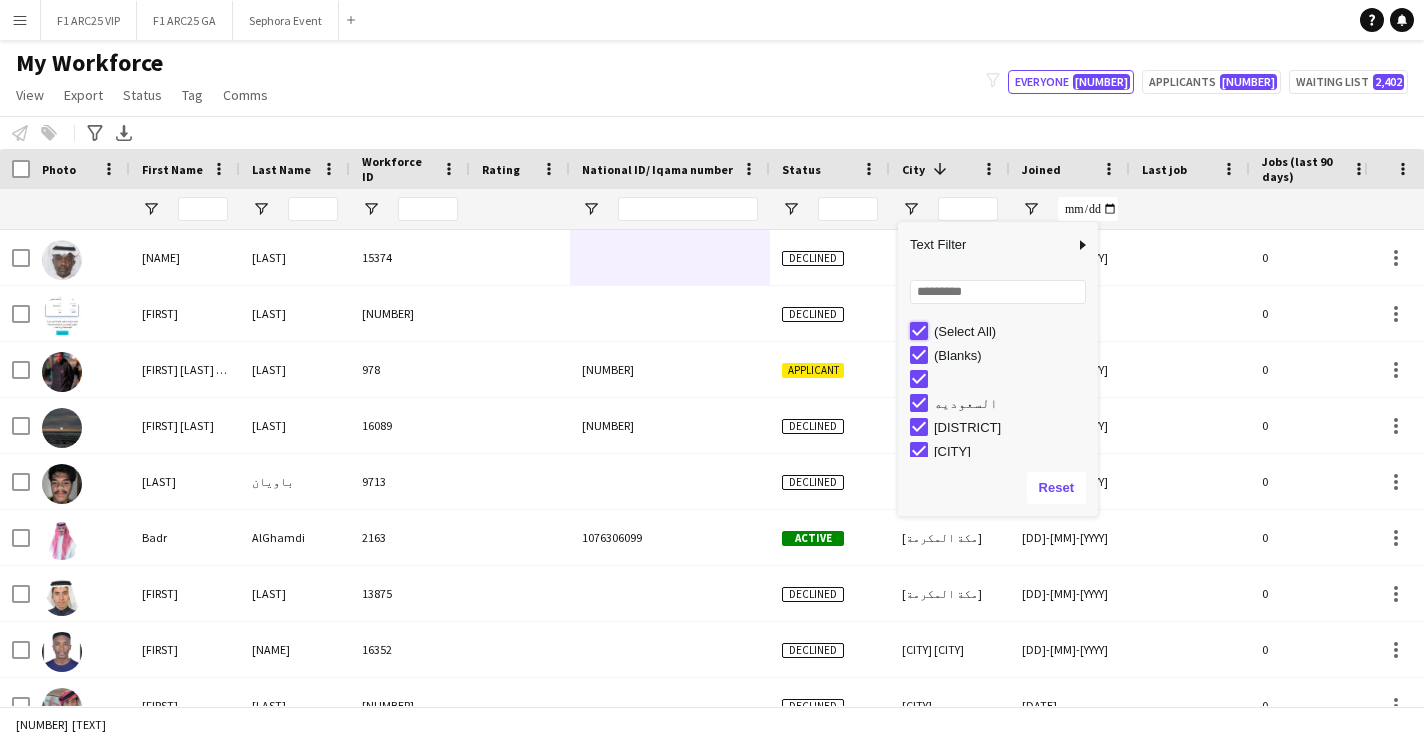 type on "***" 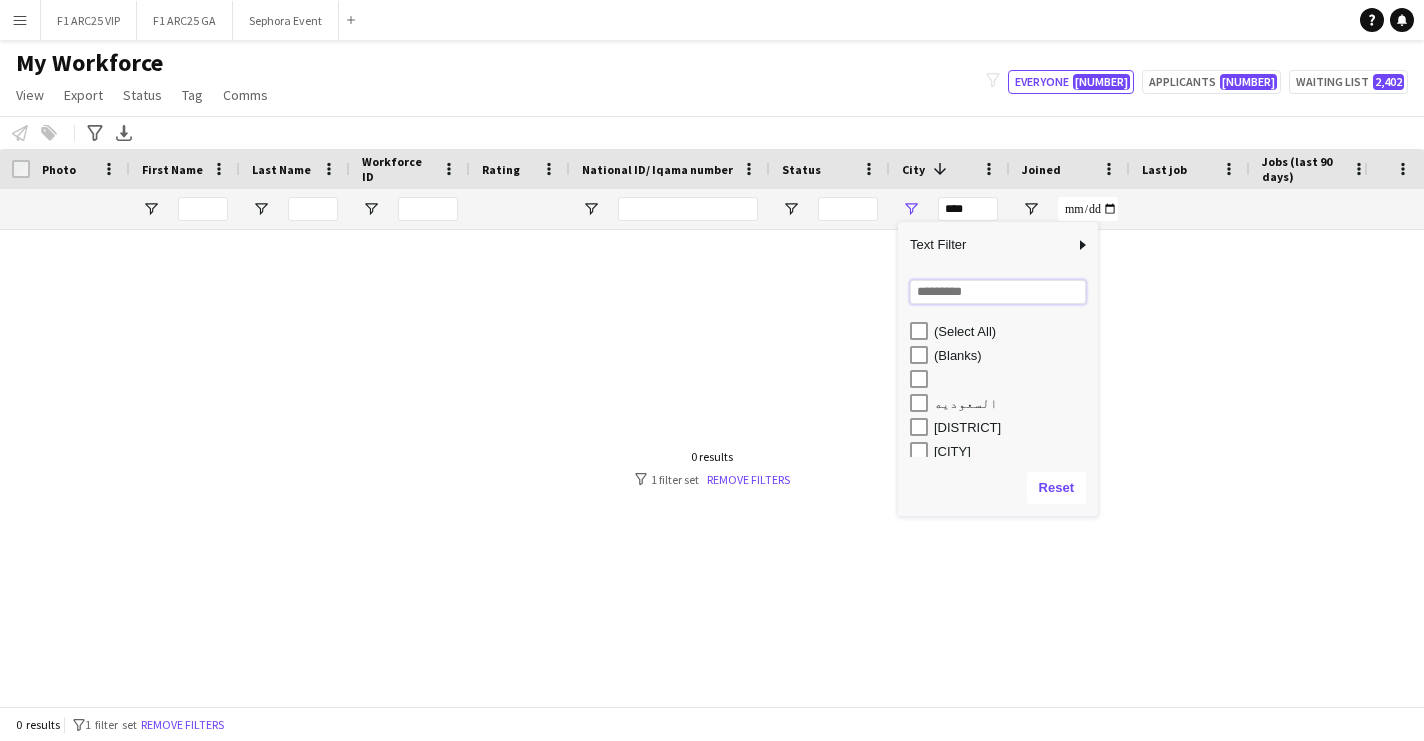 click at bounding box center [998, 292] 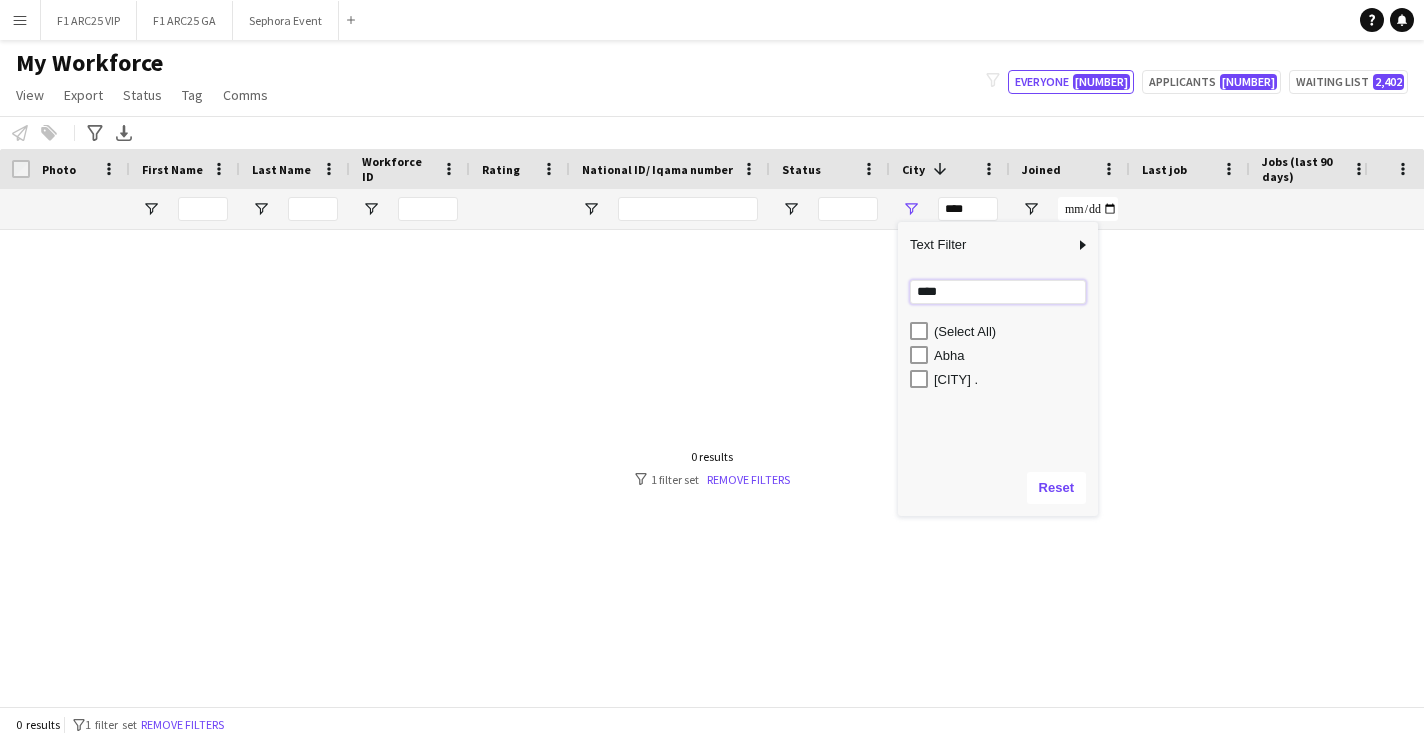 type on "****" 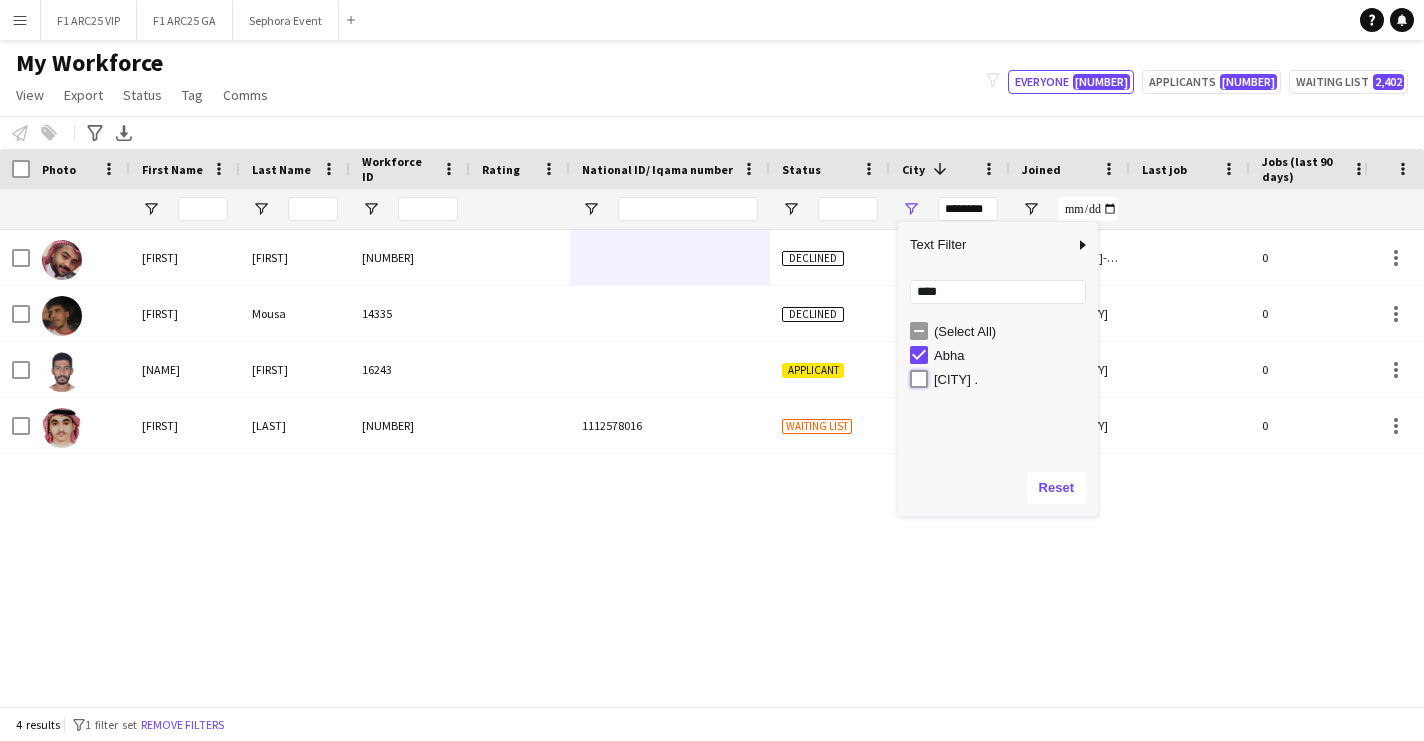 type on "**********" 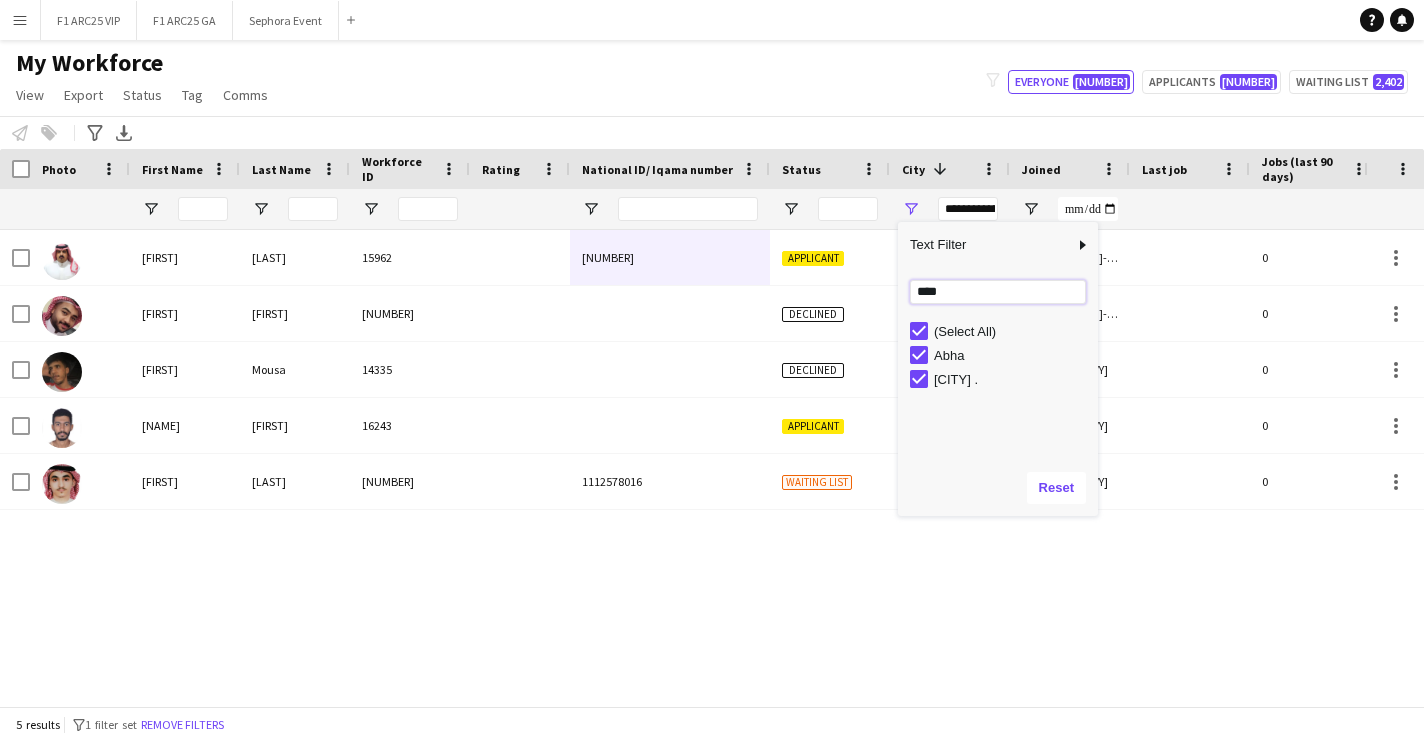 click on "****" at bounding box center [998, 292] 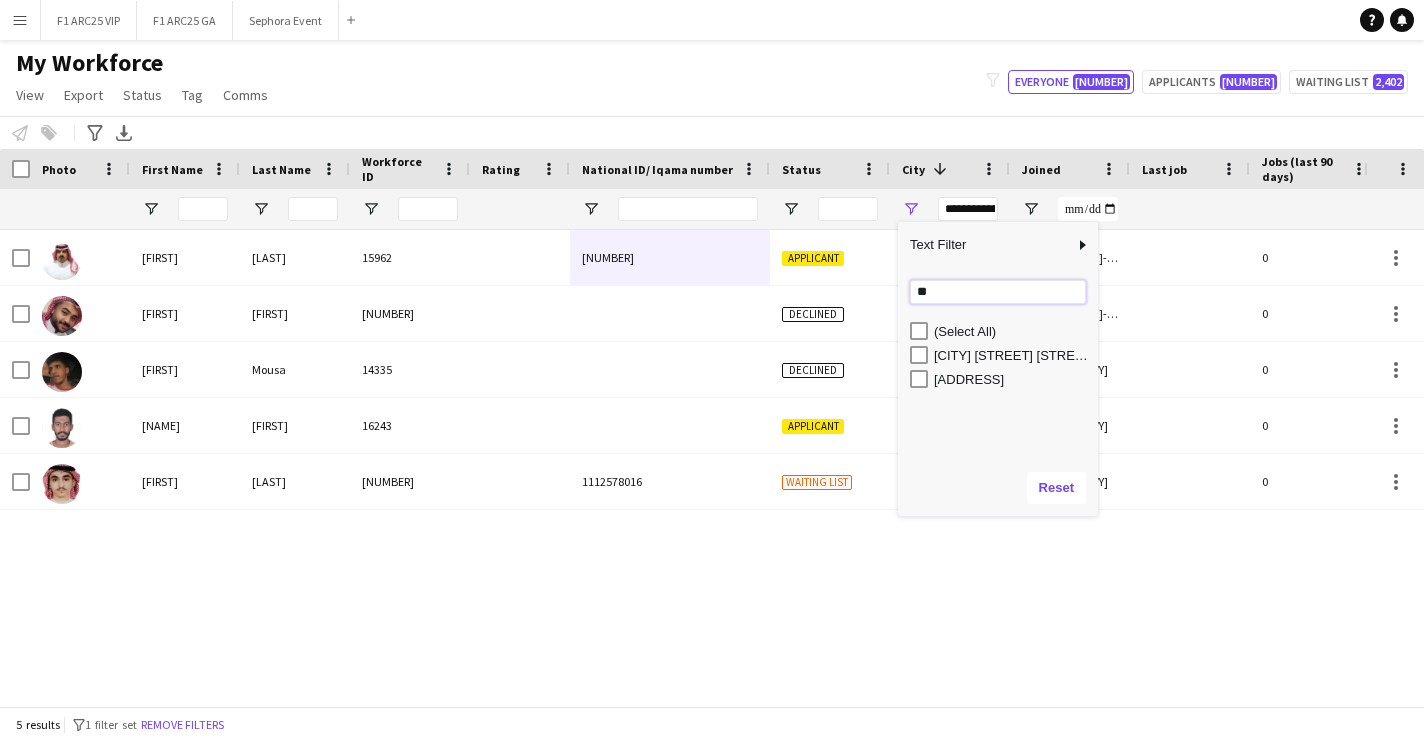 type on "*" 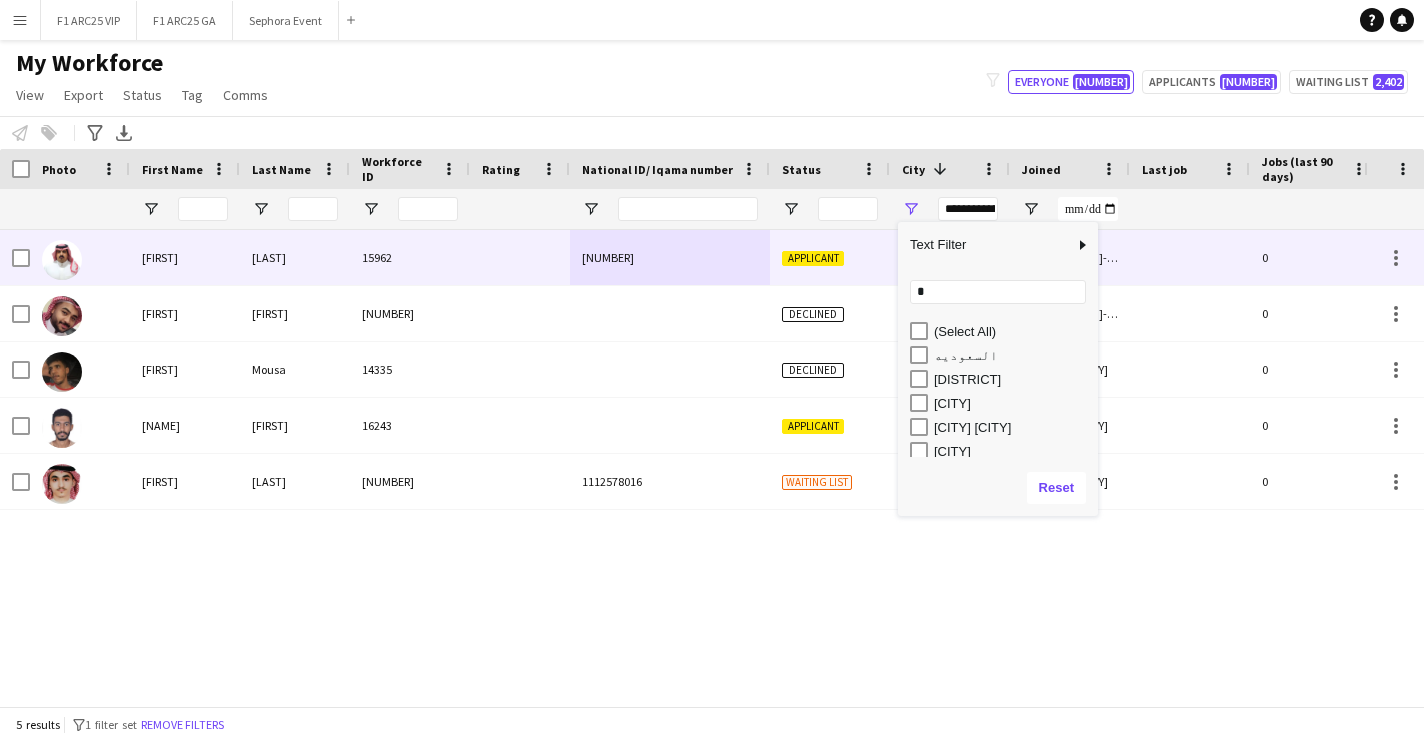 click on "[NUMBER]" at bounding box center (608, 257) 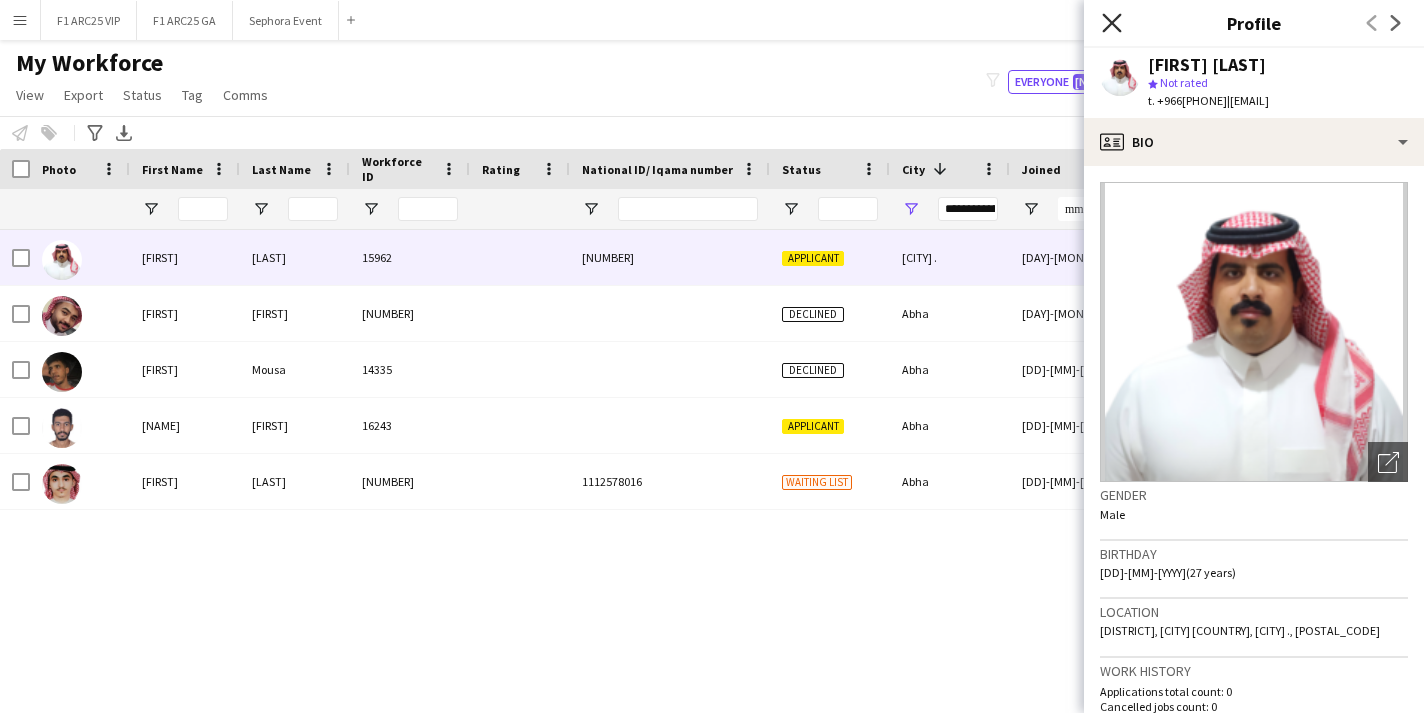 click on "Close pop-in" 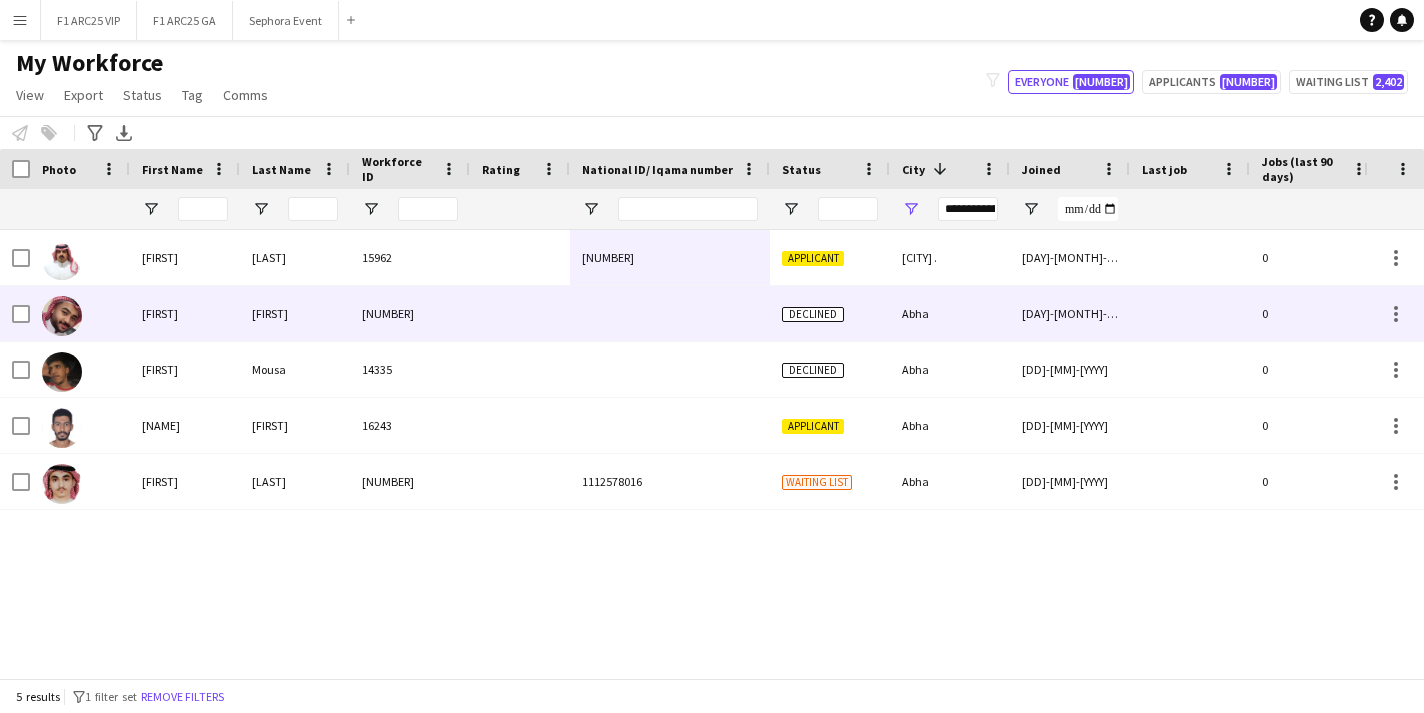 scroll, scrollTop: 0, scrollLeft: 51, axis: horizontal 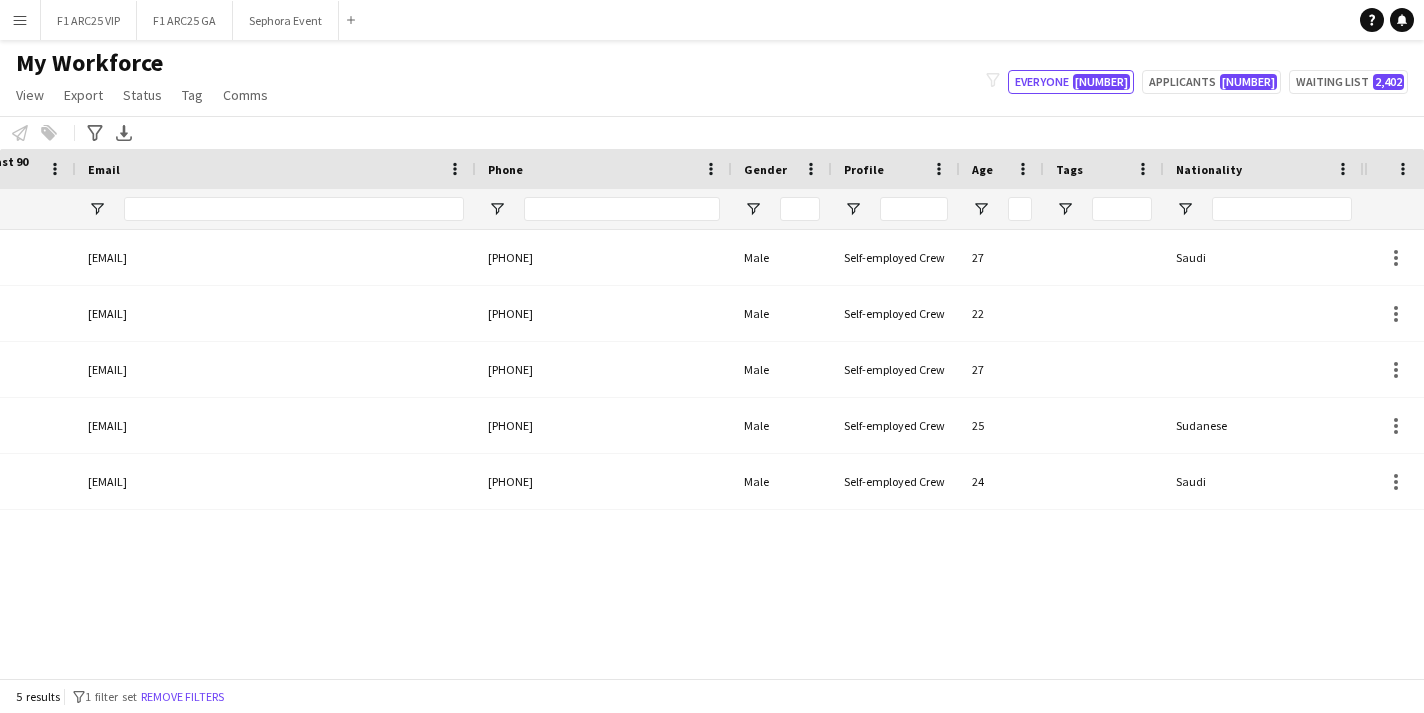 click on "Menu" at bounding box center [20, 20] 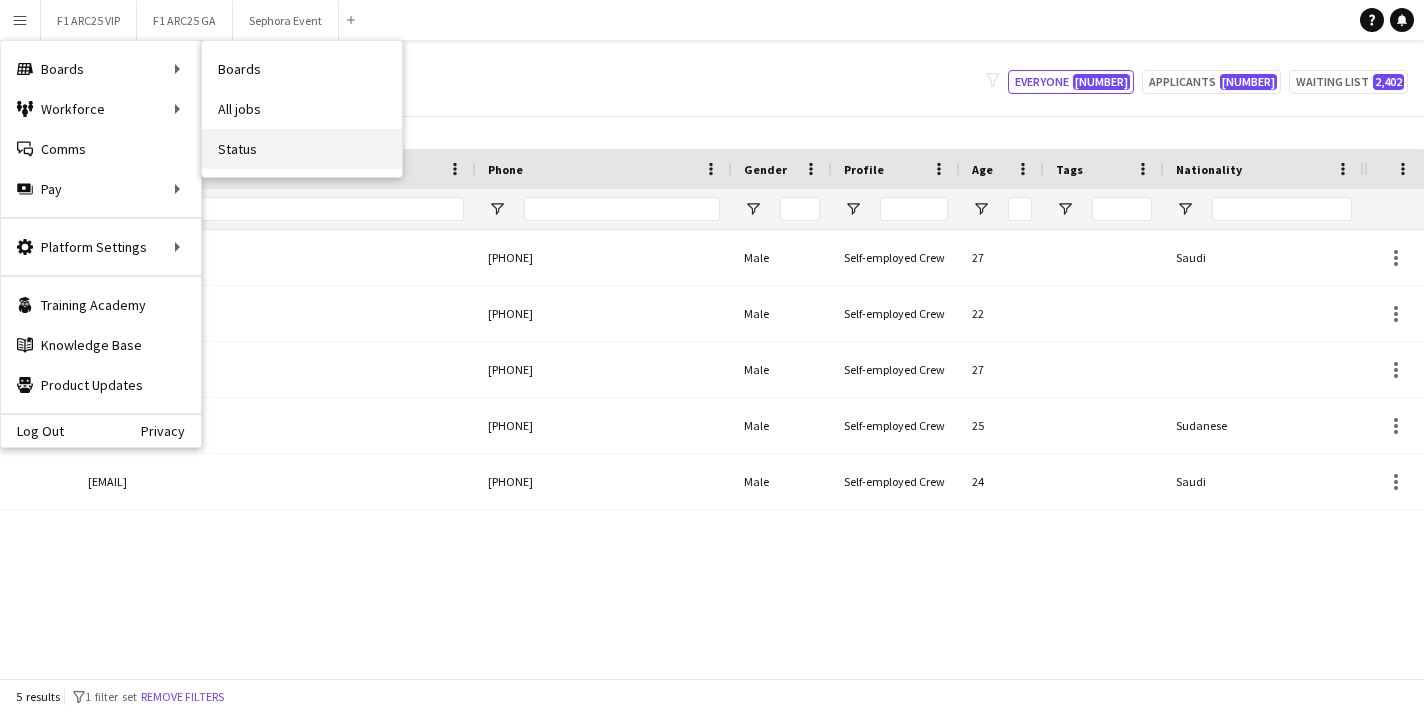 click on "Status" at bounding box center [302, 149] 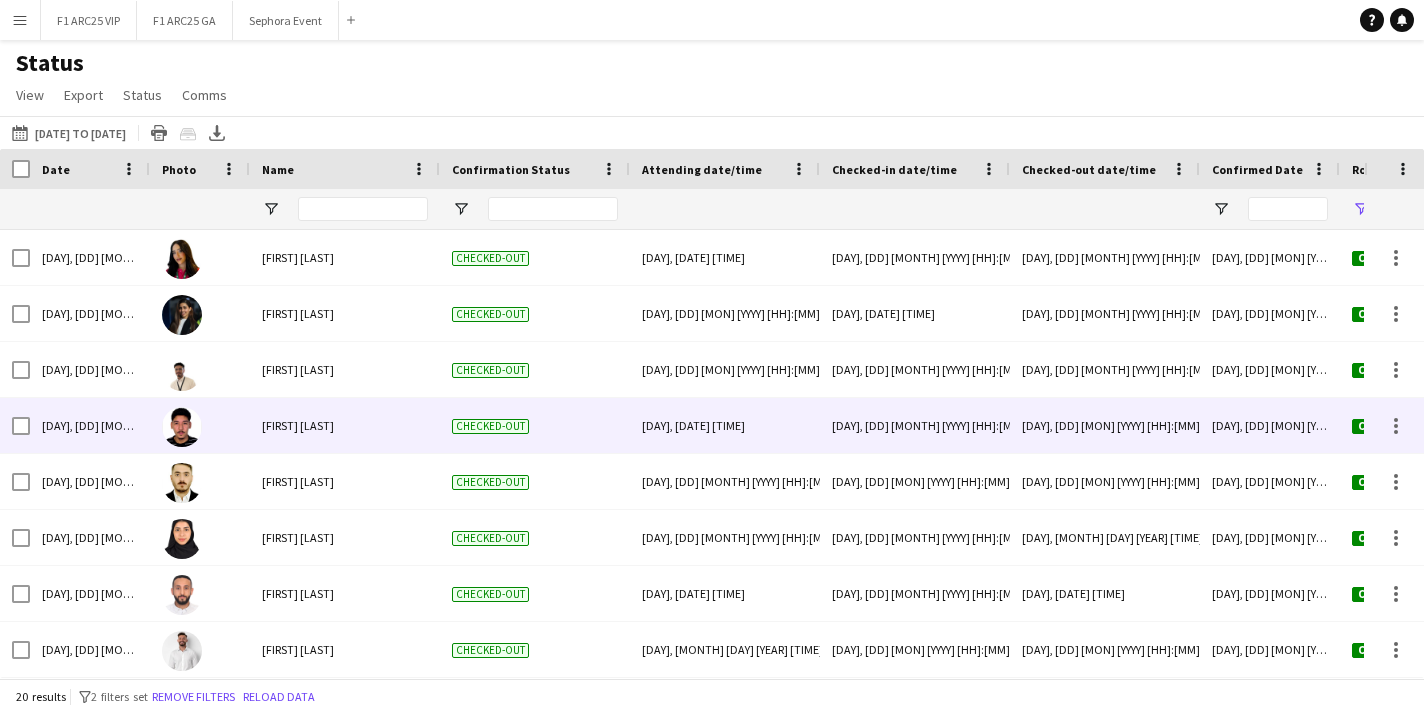 scroll, scrollTop: 17, scrollLeft: 0, axis: vertical 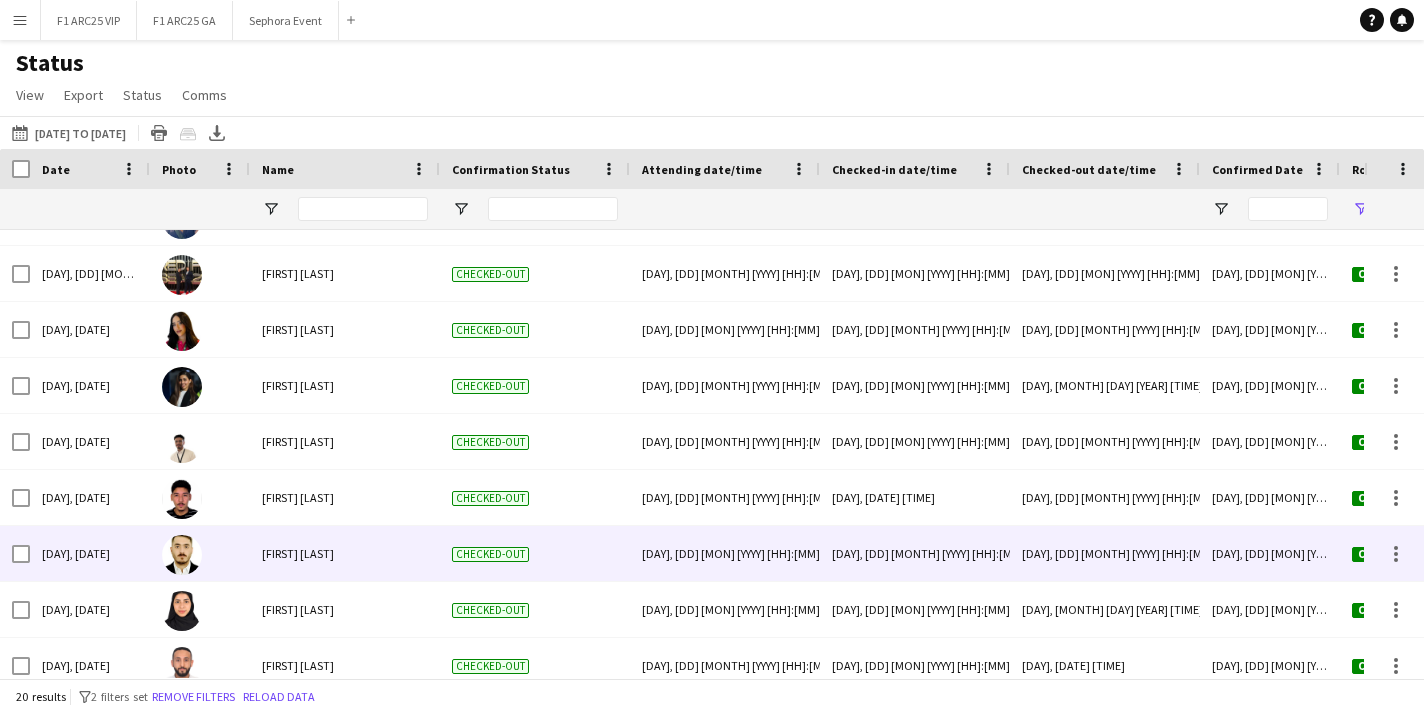 click on "[FIRST] [LAST]" at bounding box center (345, 553) 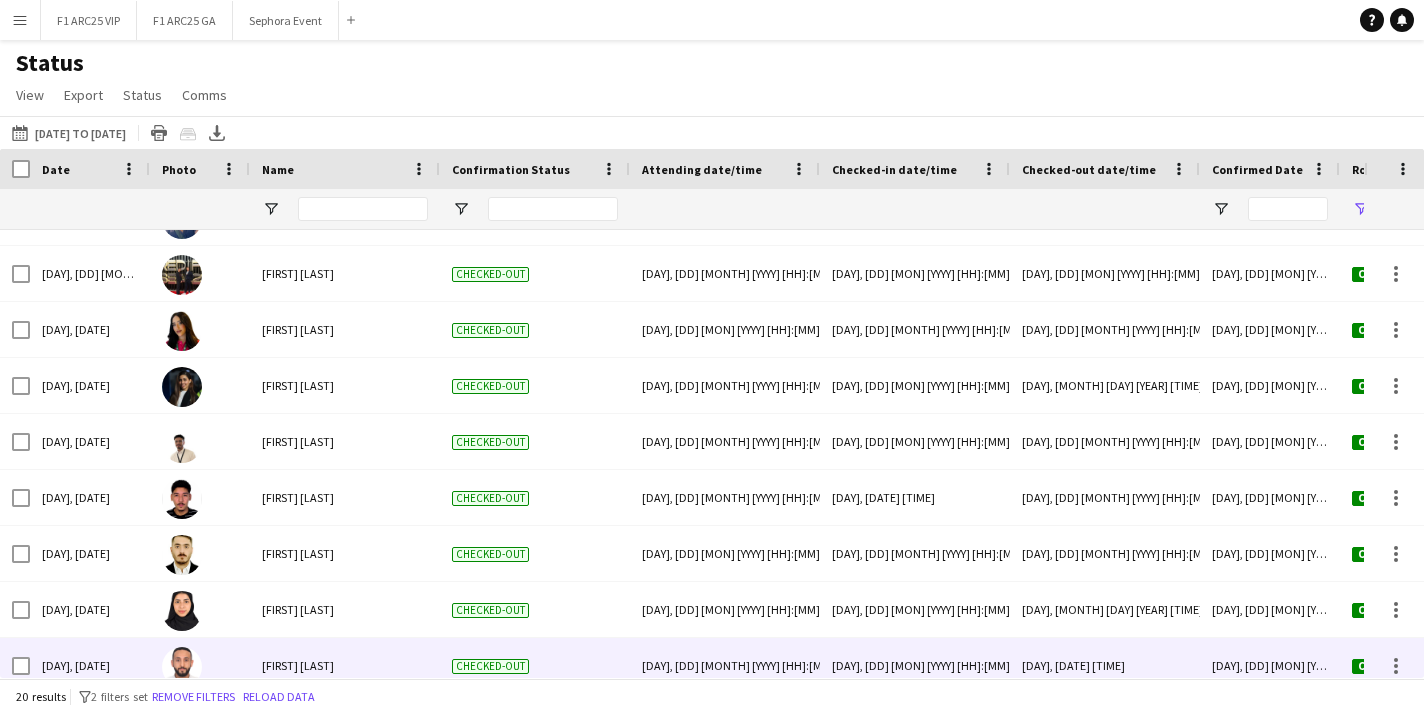 scroll, scrollTop: 503, scrollLeft: 0, axis: vertical 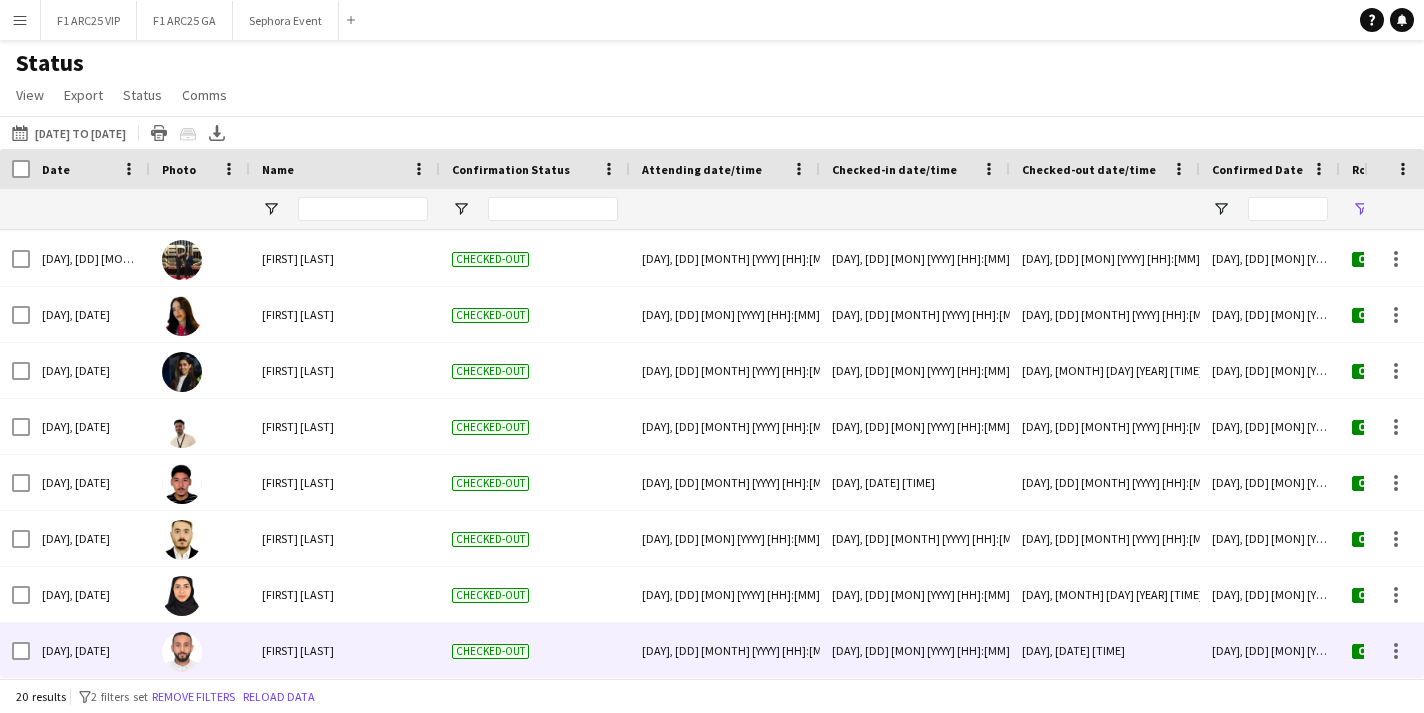 click on "[FIRST] [LAST]" at bounding box center [345, 650] 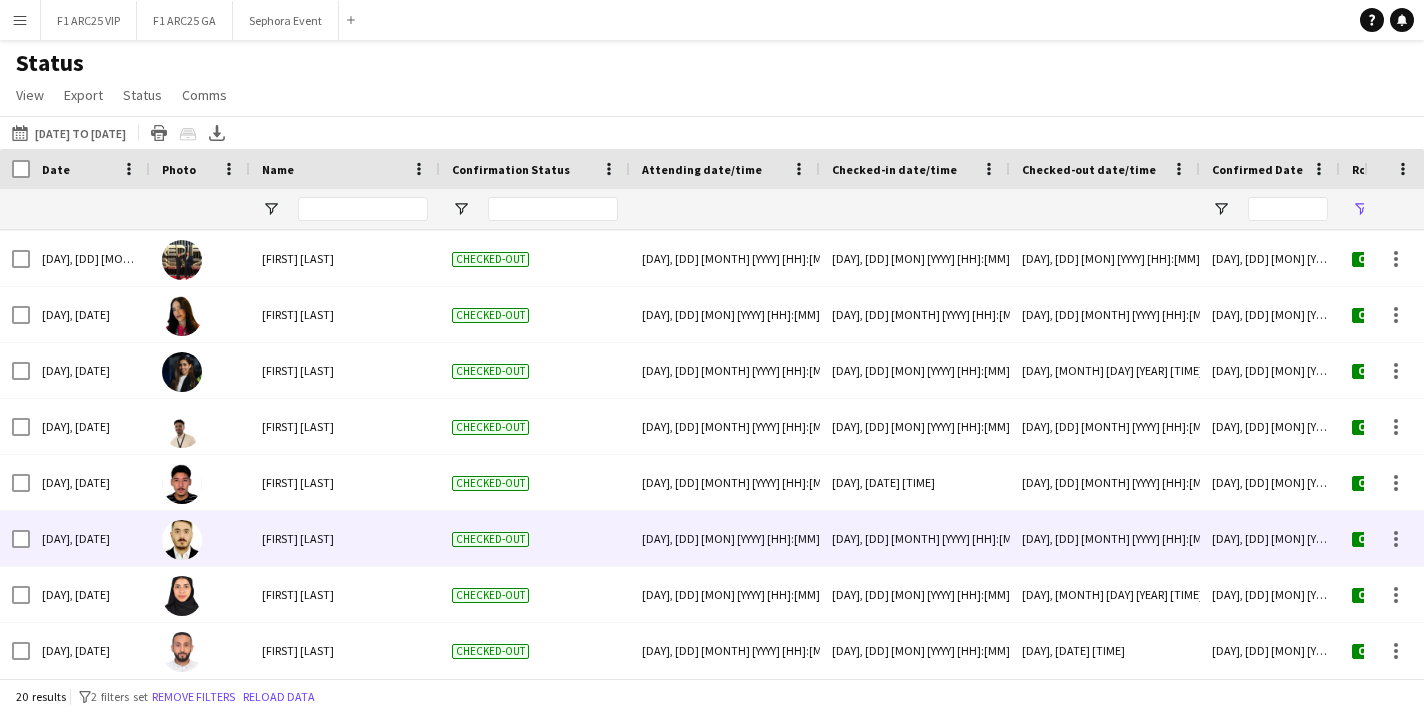 scroll, scrollTop: 649, scrollLeft: 0, axis: vertical 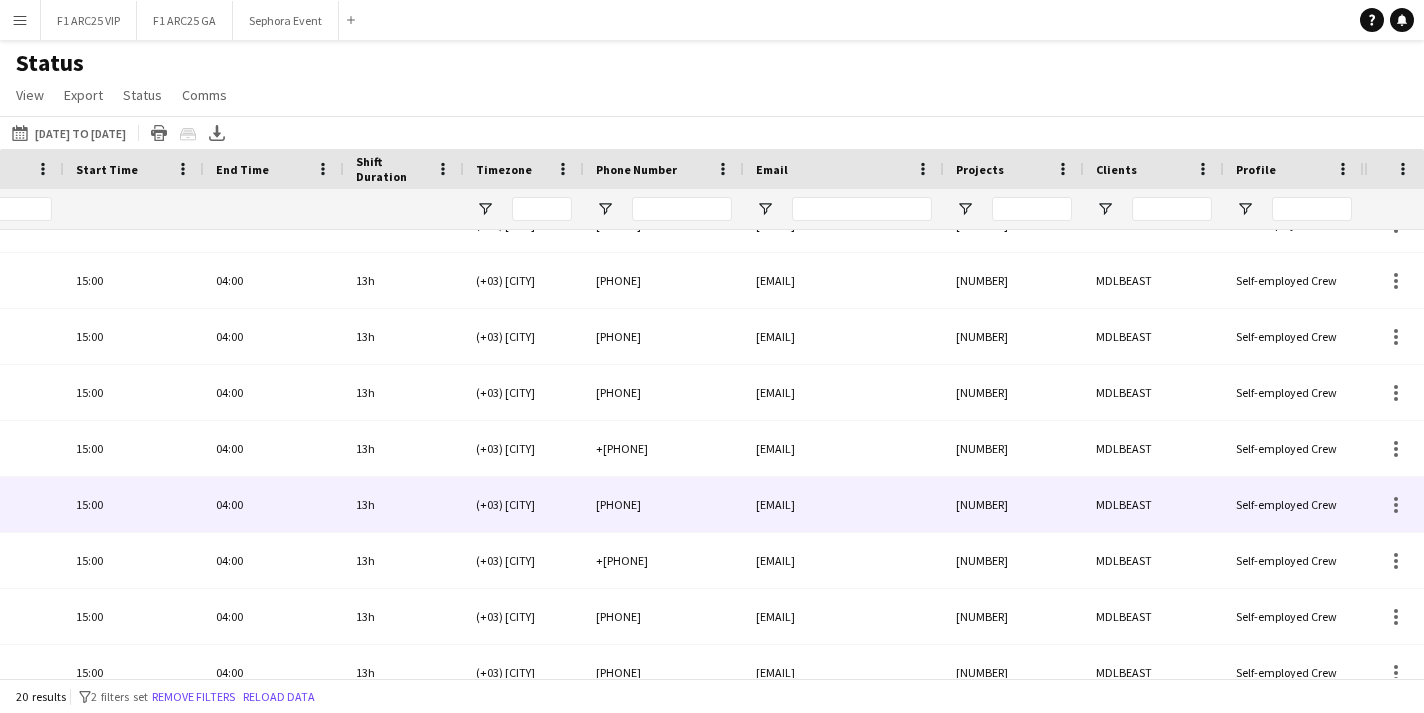 click on "MDLBEAST" at bounding box center (1154, 504) 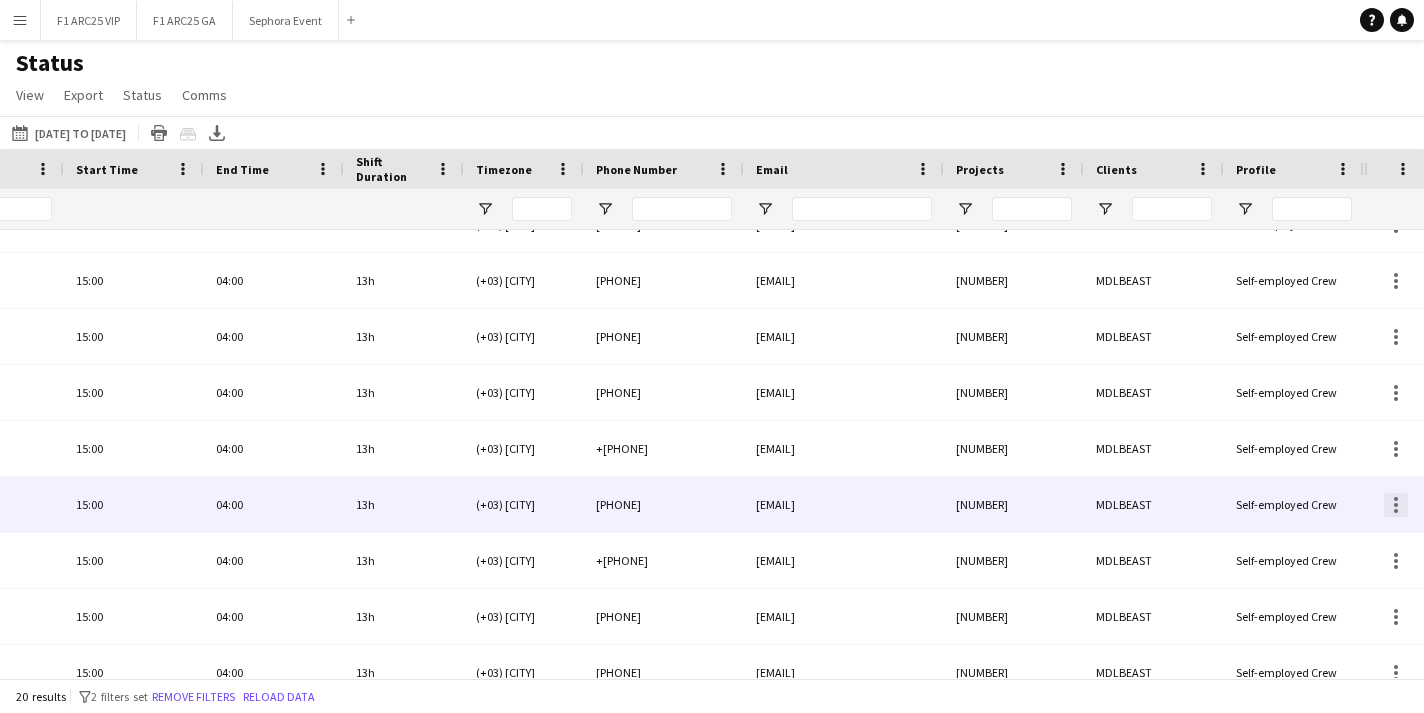 click at bounding box center [1396, 505] 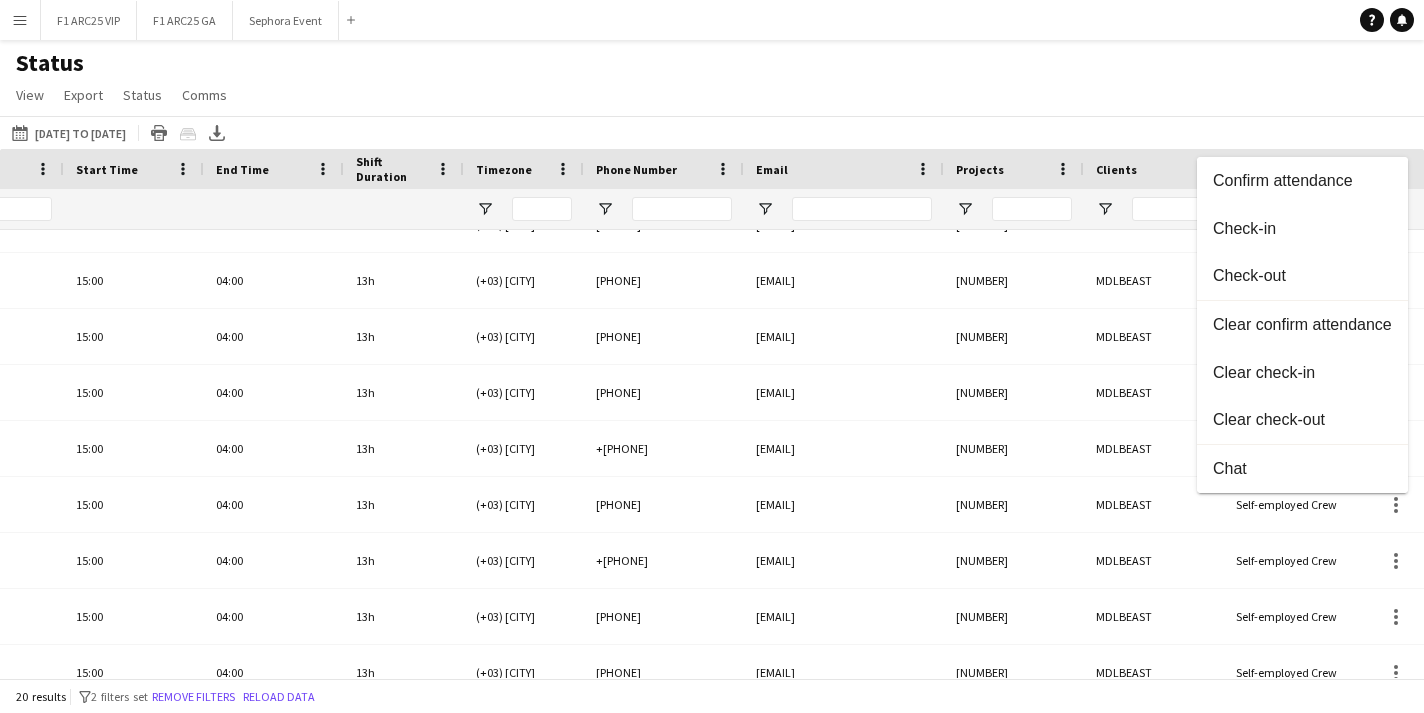 click at bounding box center (712, 356) 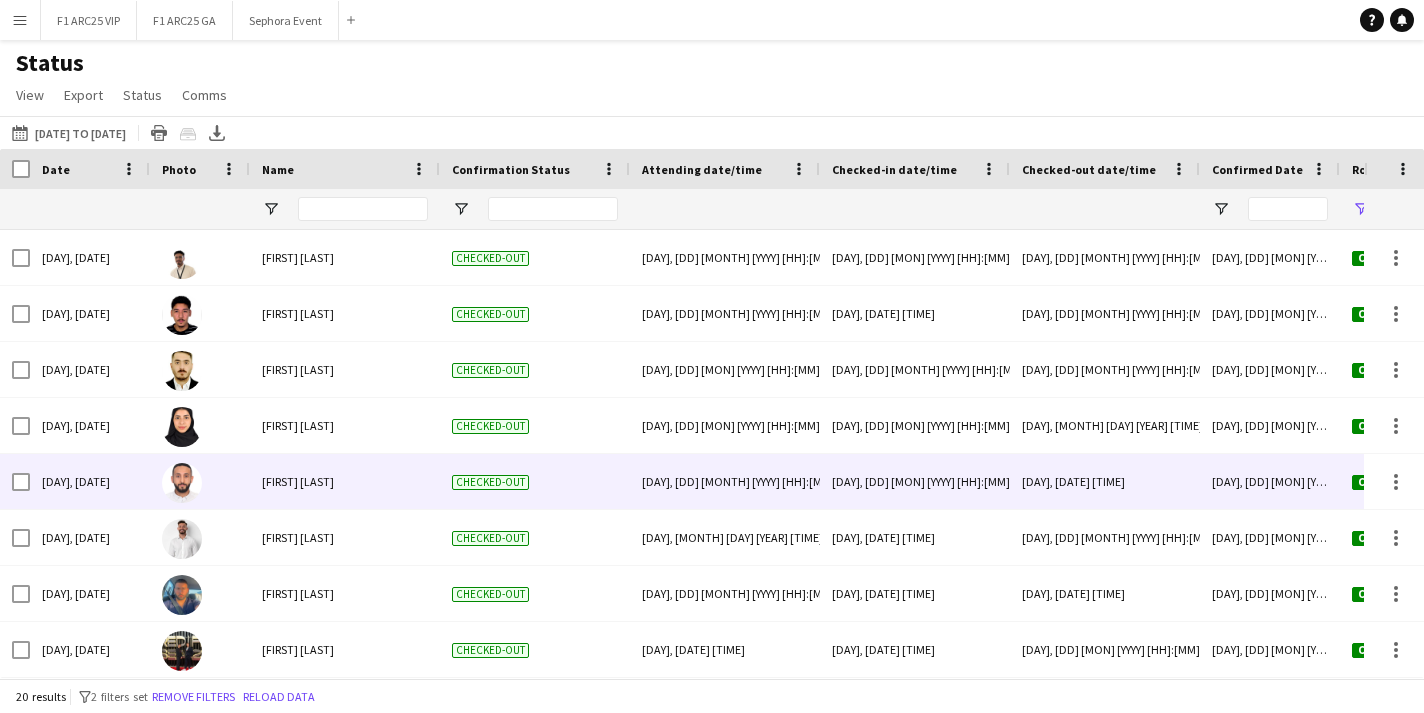 click on "Checked-out" at bounding box center [535, 481] 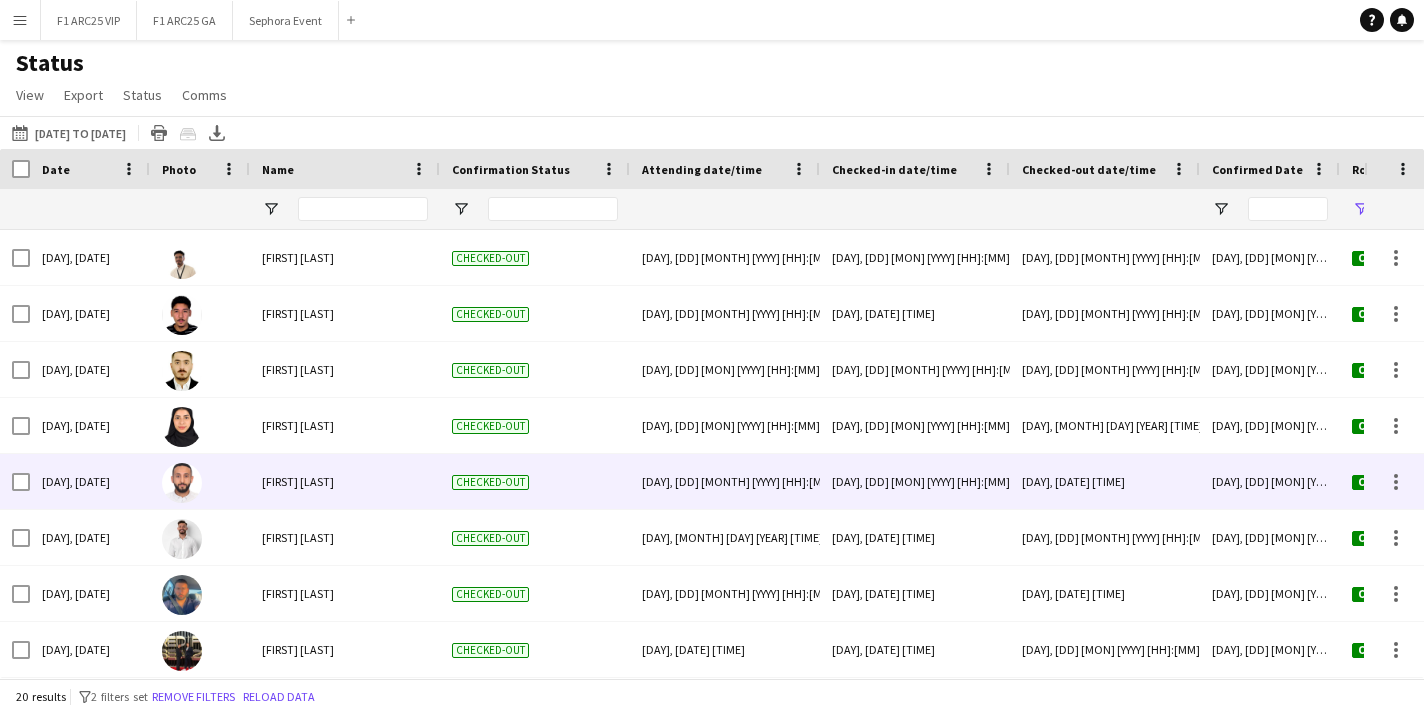click on "[FIRST] [LAST]" at bounding box center (298, 481) 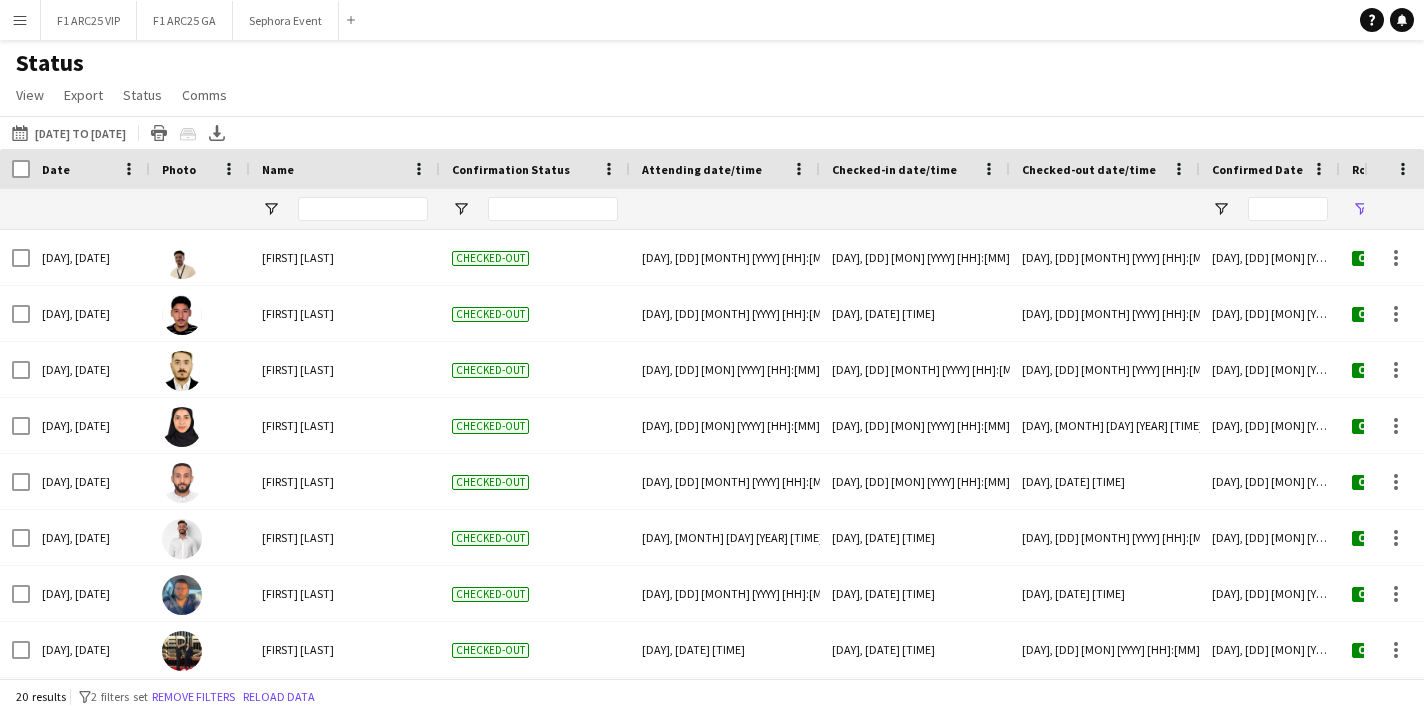 click on "Menu" at bounding box center (20, 20) 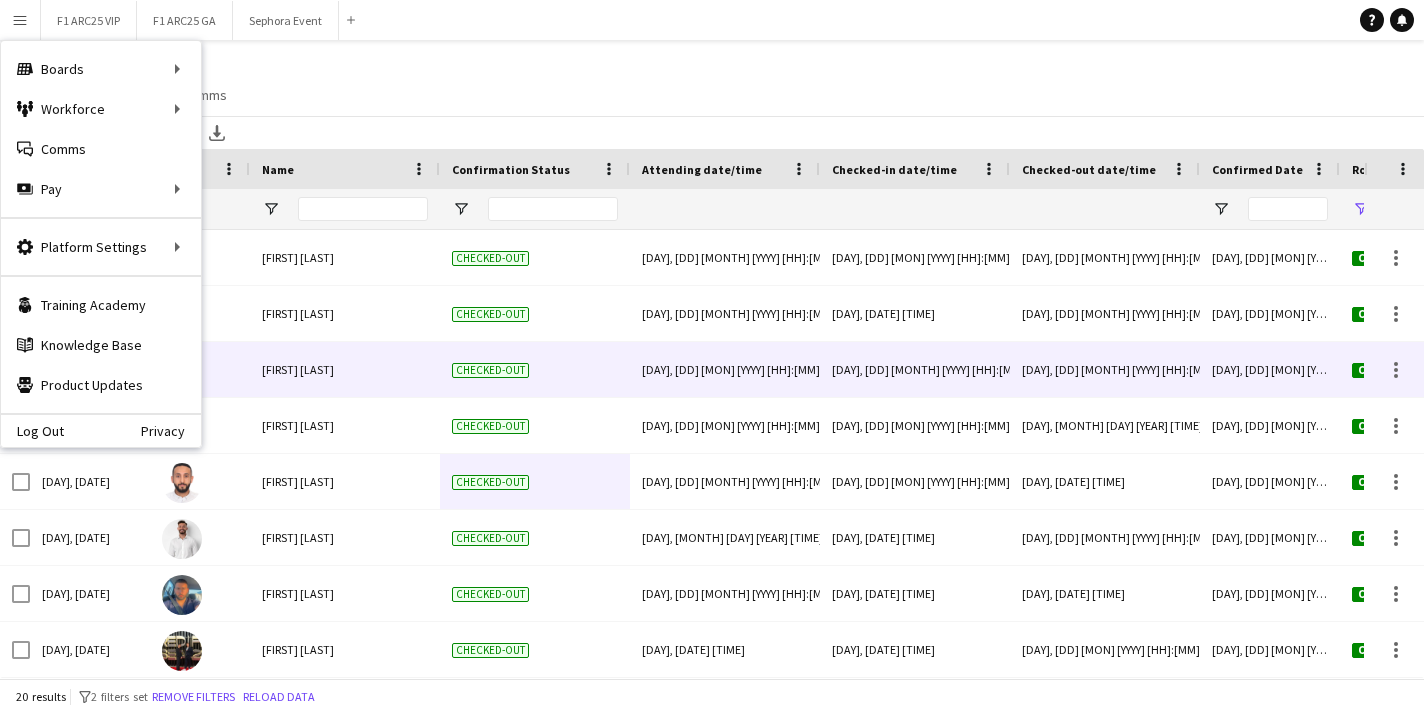 click on "[FIRST] [LAST]" at bounding box center (345, 369) 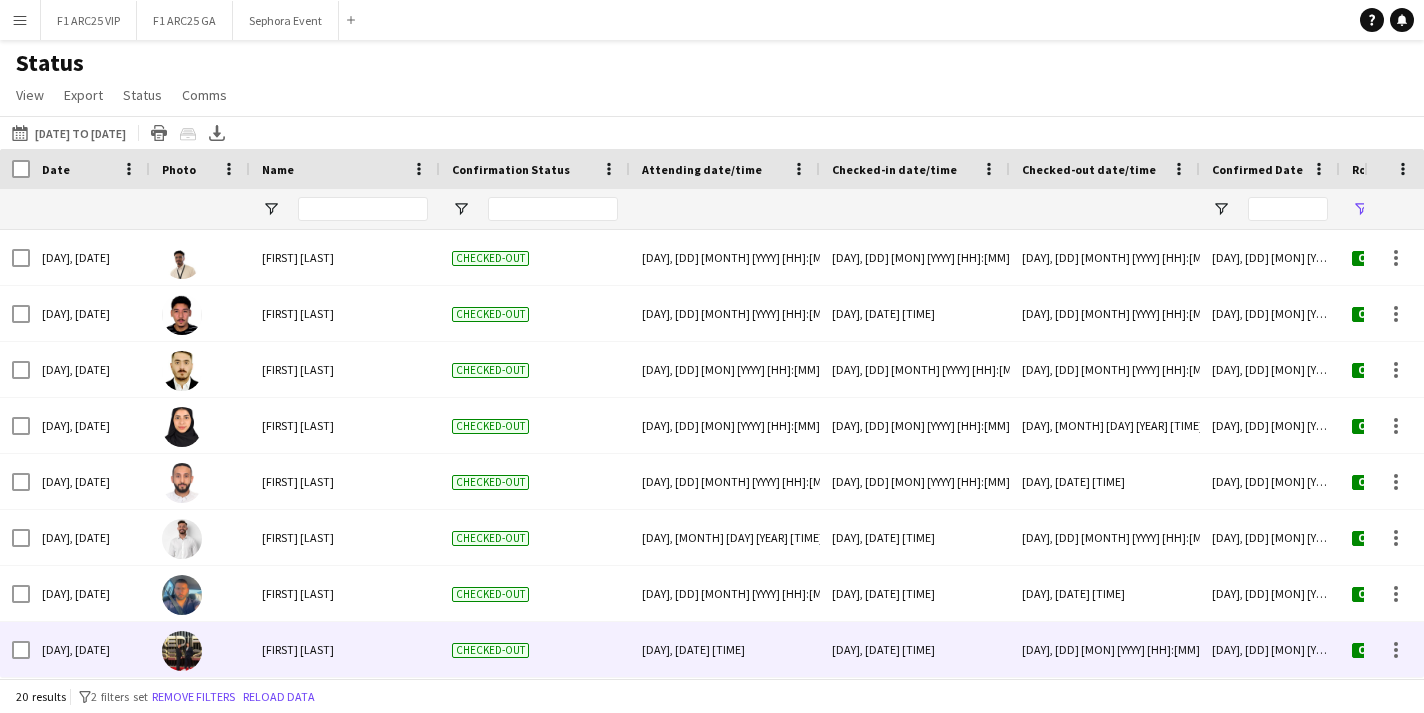 click on "[FIRST] [LAST]" at bounding box center [345, 649] 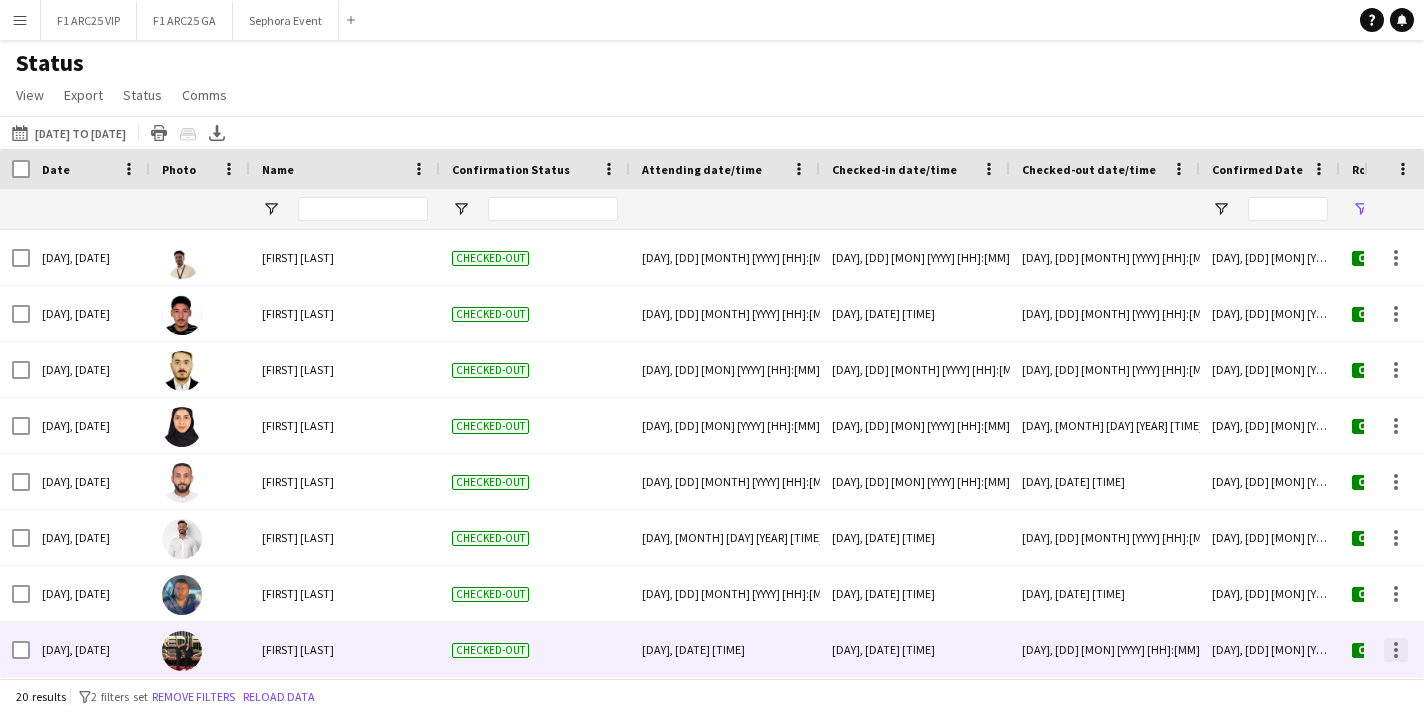 click at bounding box center [1396, 644] 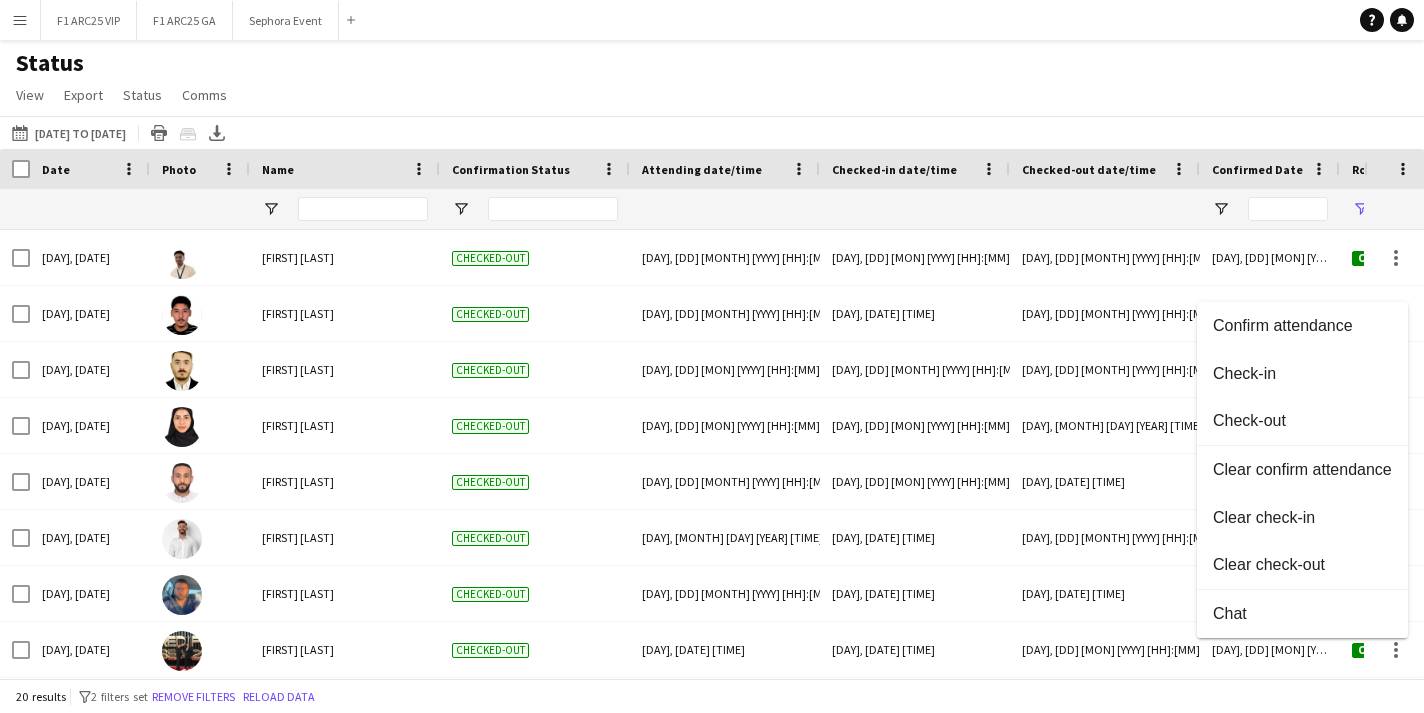 click at bounding box center [712, 356] 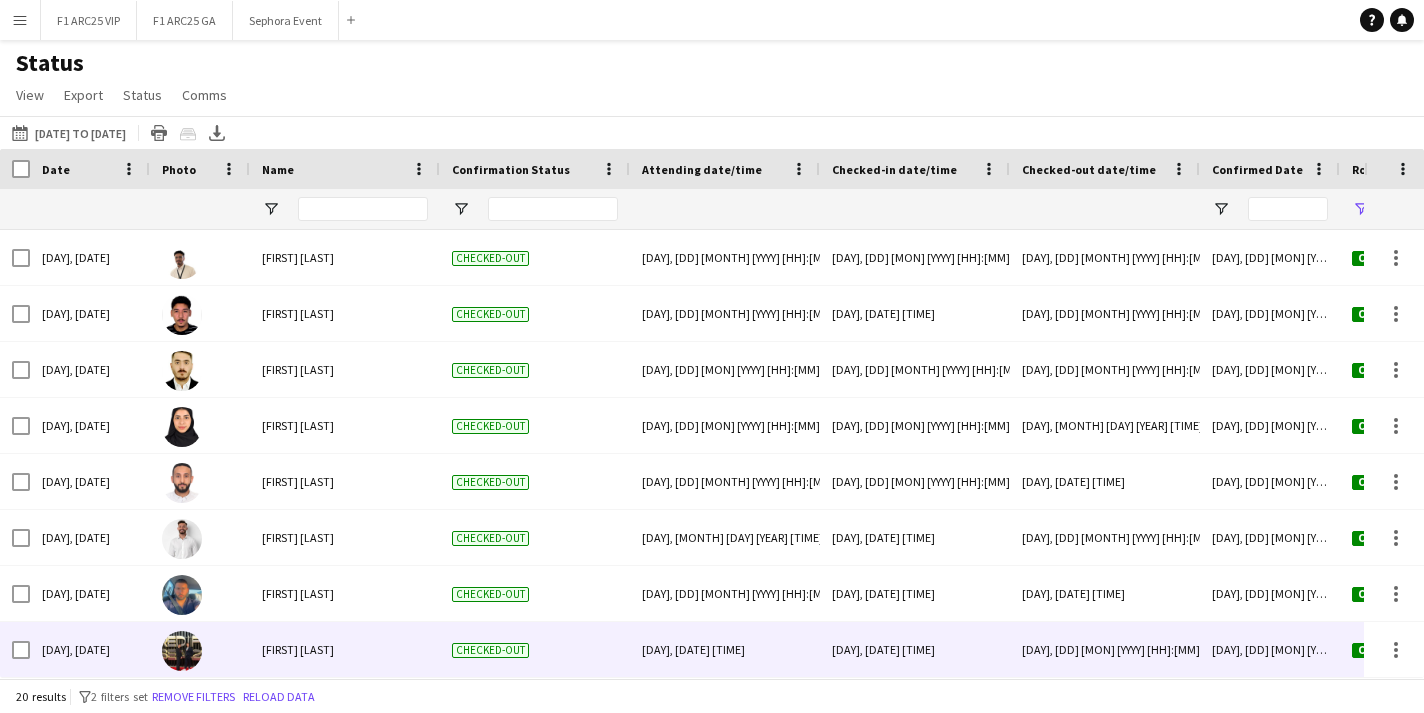 click at bounding box center [182, 651] 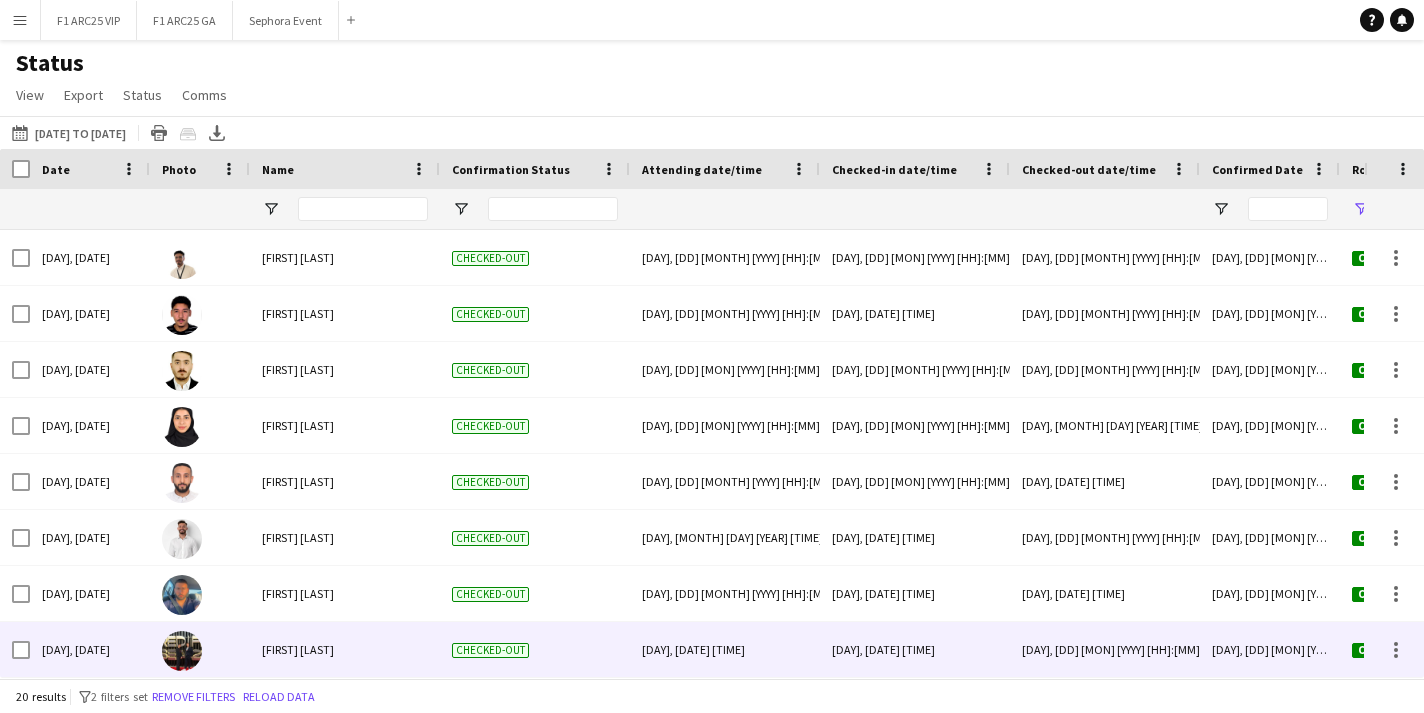 click at bounding box center (182, 651) 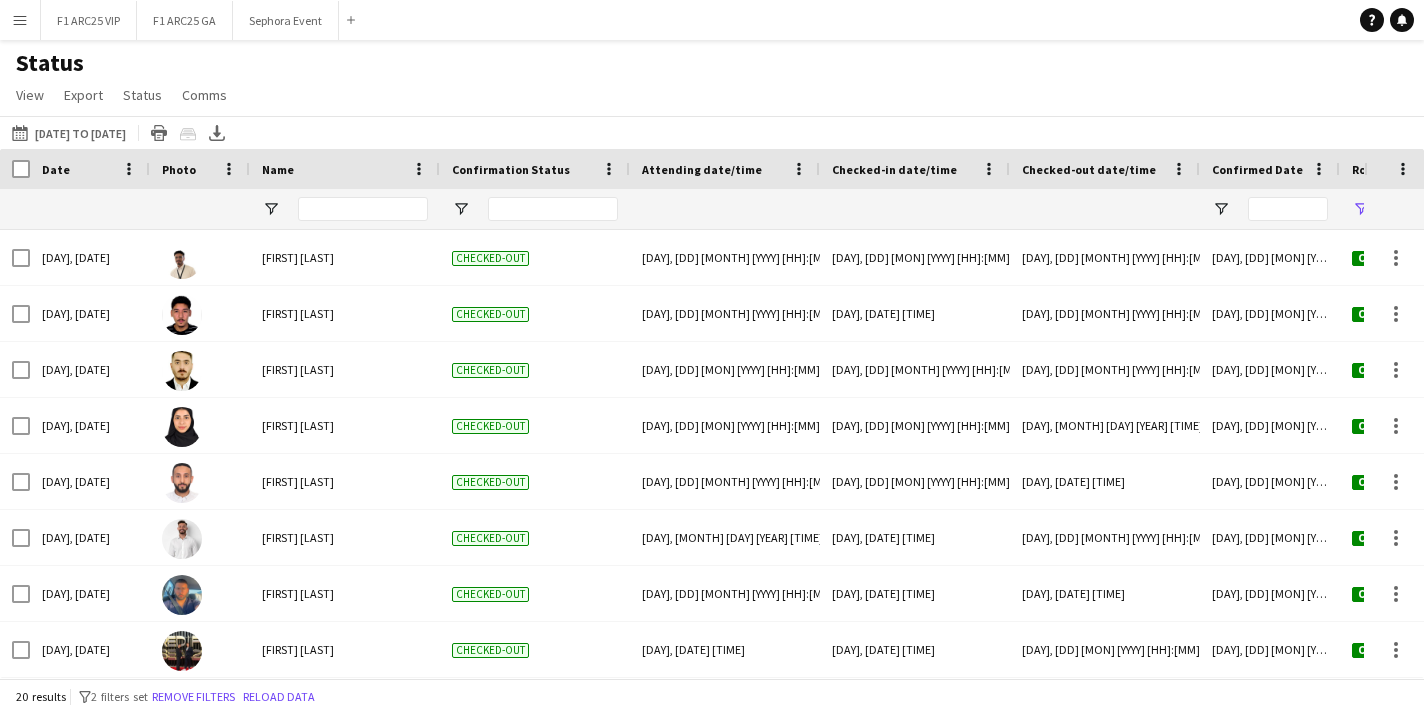 click on "Menu" at bounding box center [20, 20] 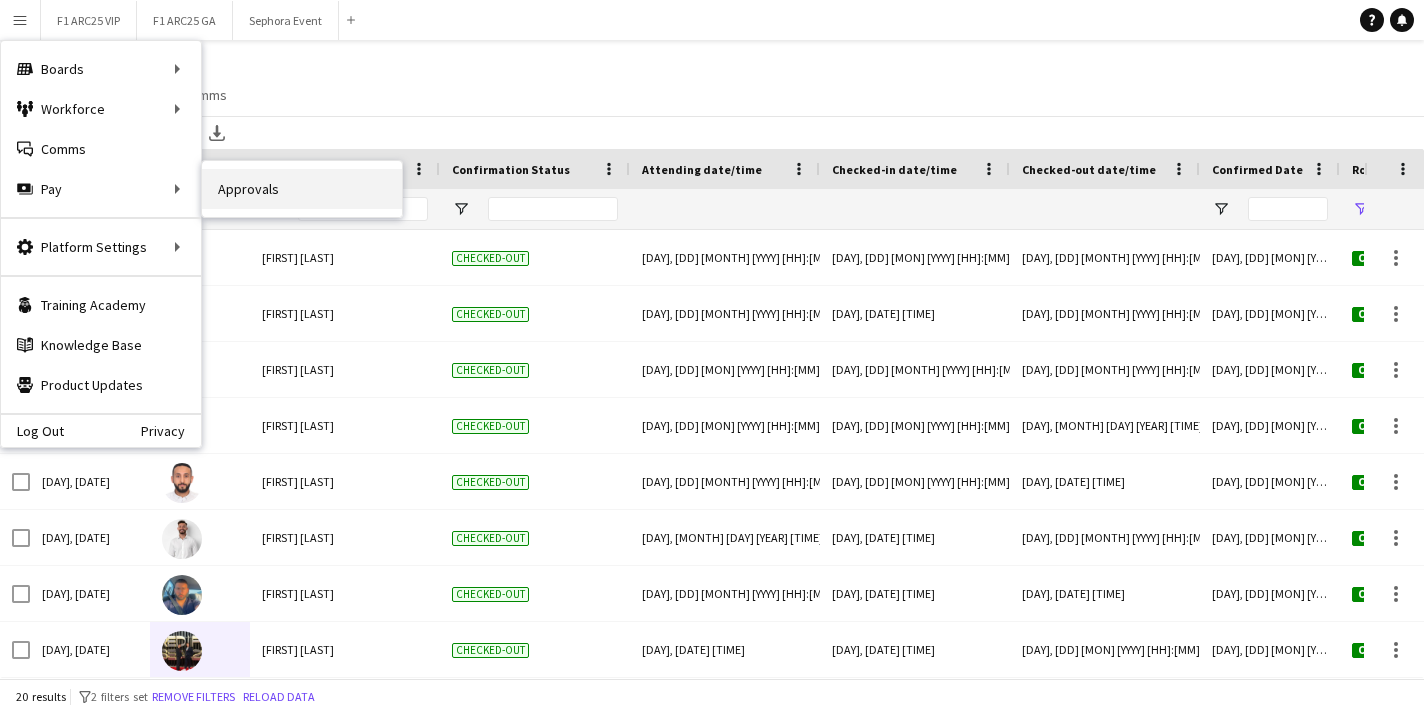 click on "Approvals" at bounding box center [302, 189] 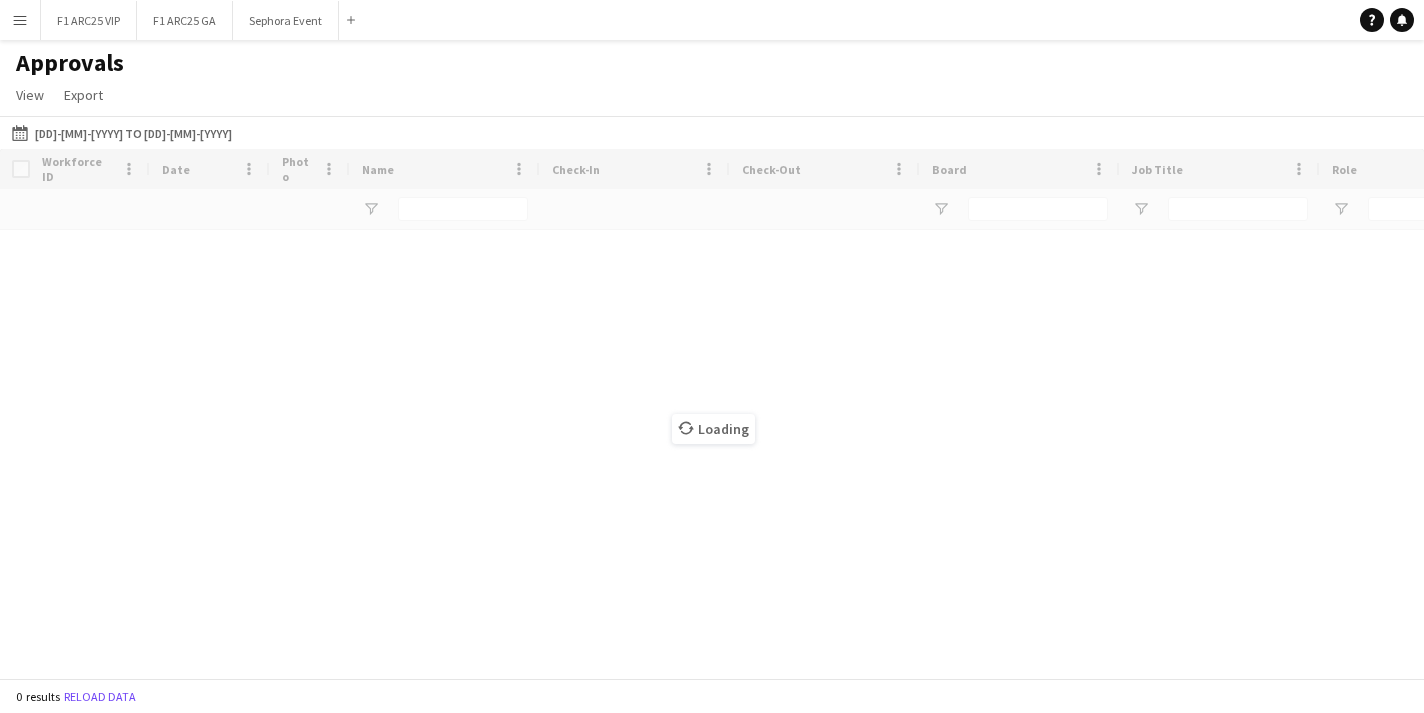 type on "***" 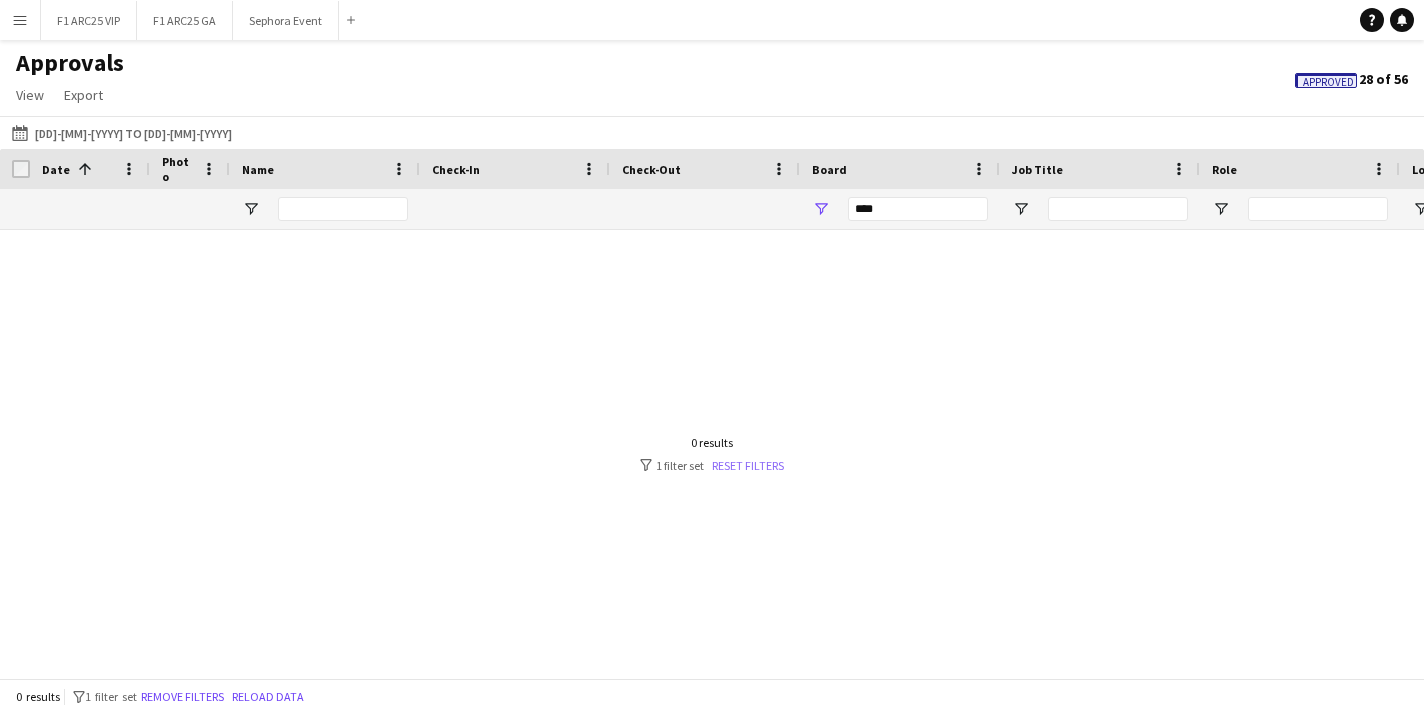 click on "Reset filters" at bounding box center (748, 465) 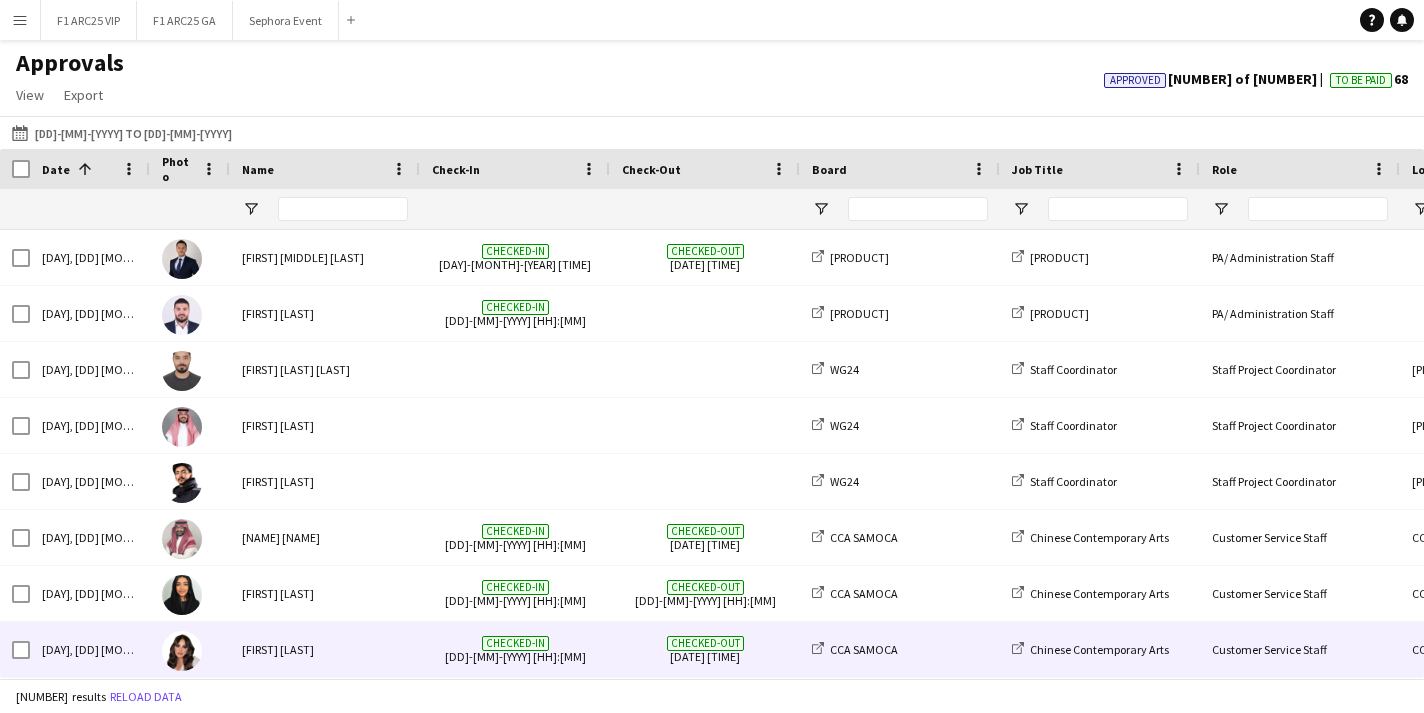 click on "Checked-in [DD]-[MM]-[YYYY] [HH]:[MM]" at bounding box center (515, 649) 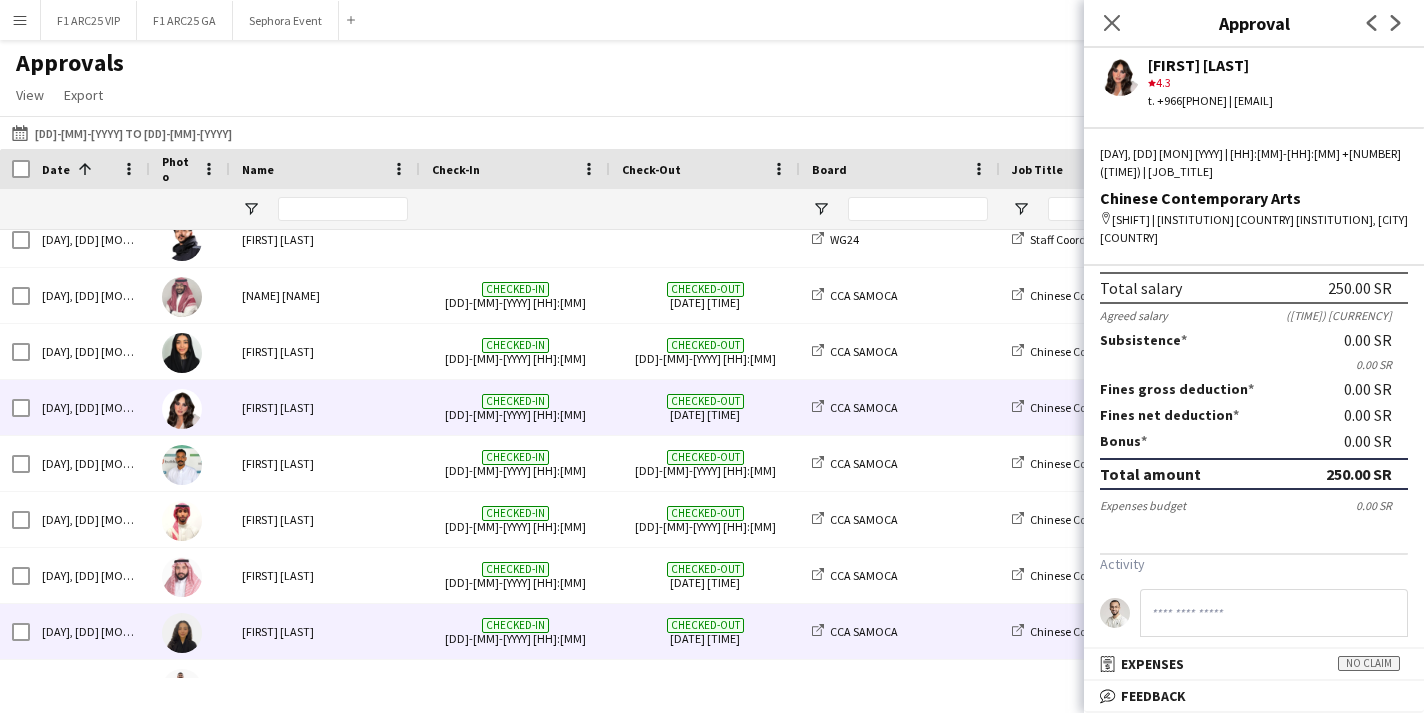 click on "Checked-in  [DD]-[MM]-[YYYY] [HH]:[MM]" at bounding box center (515, 631) 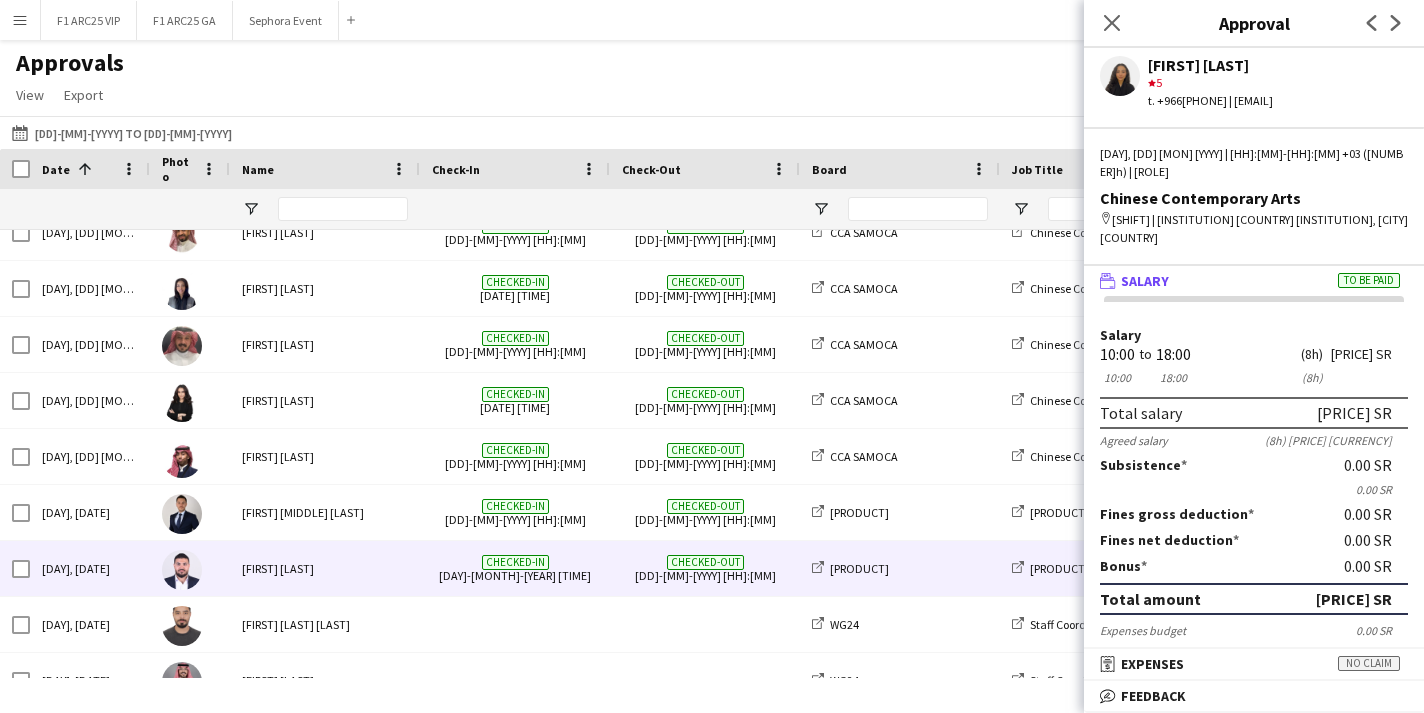 click on "[TEXT] [DATE] [TIME]" at bounding box center (705, 568) 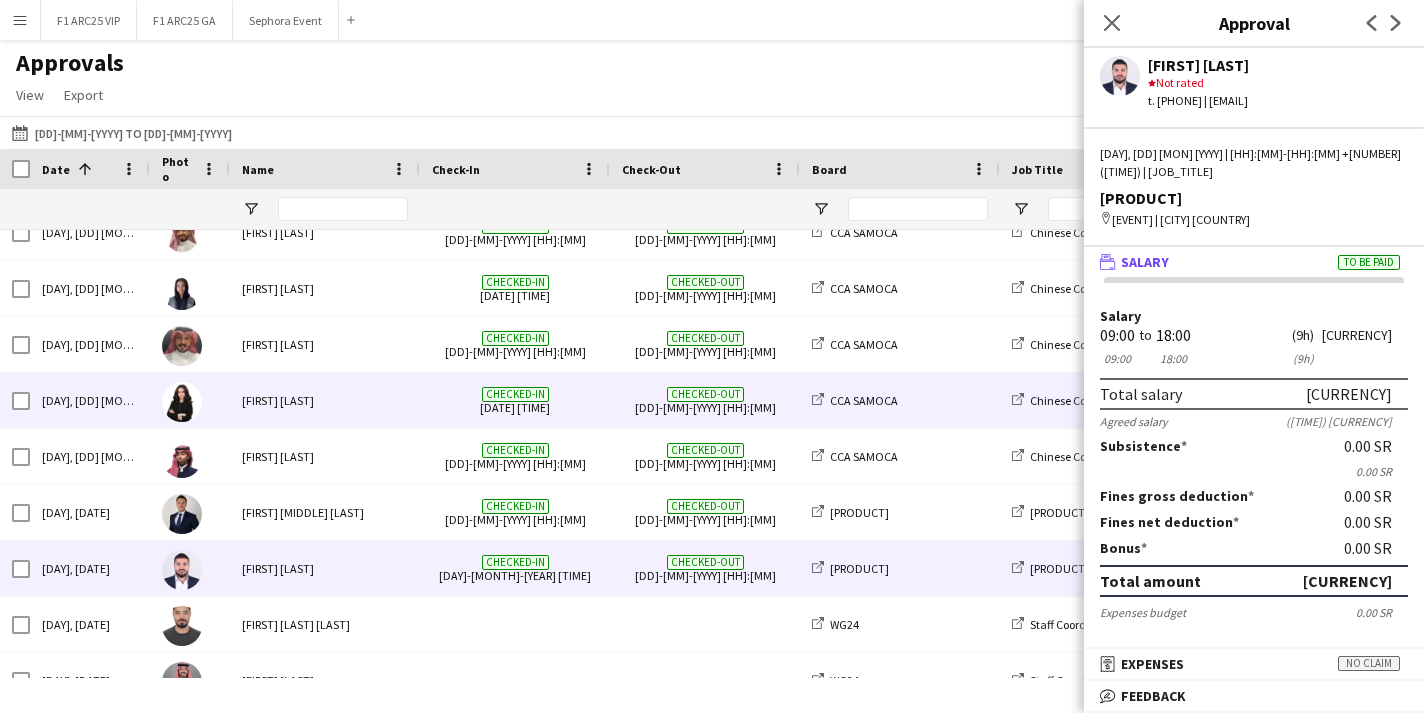 click on "[TEXT] [DATE] [TIME]" at bounding box center (515, 400) 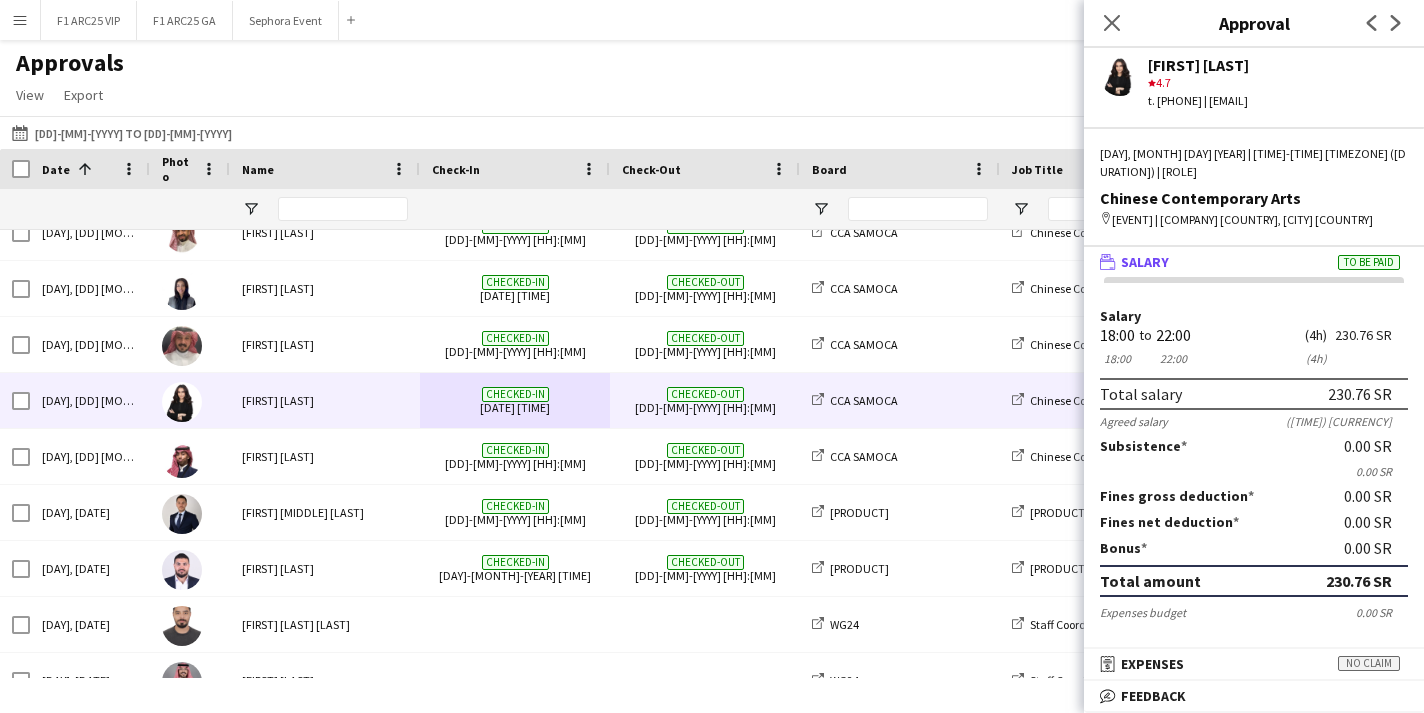 click 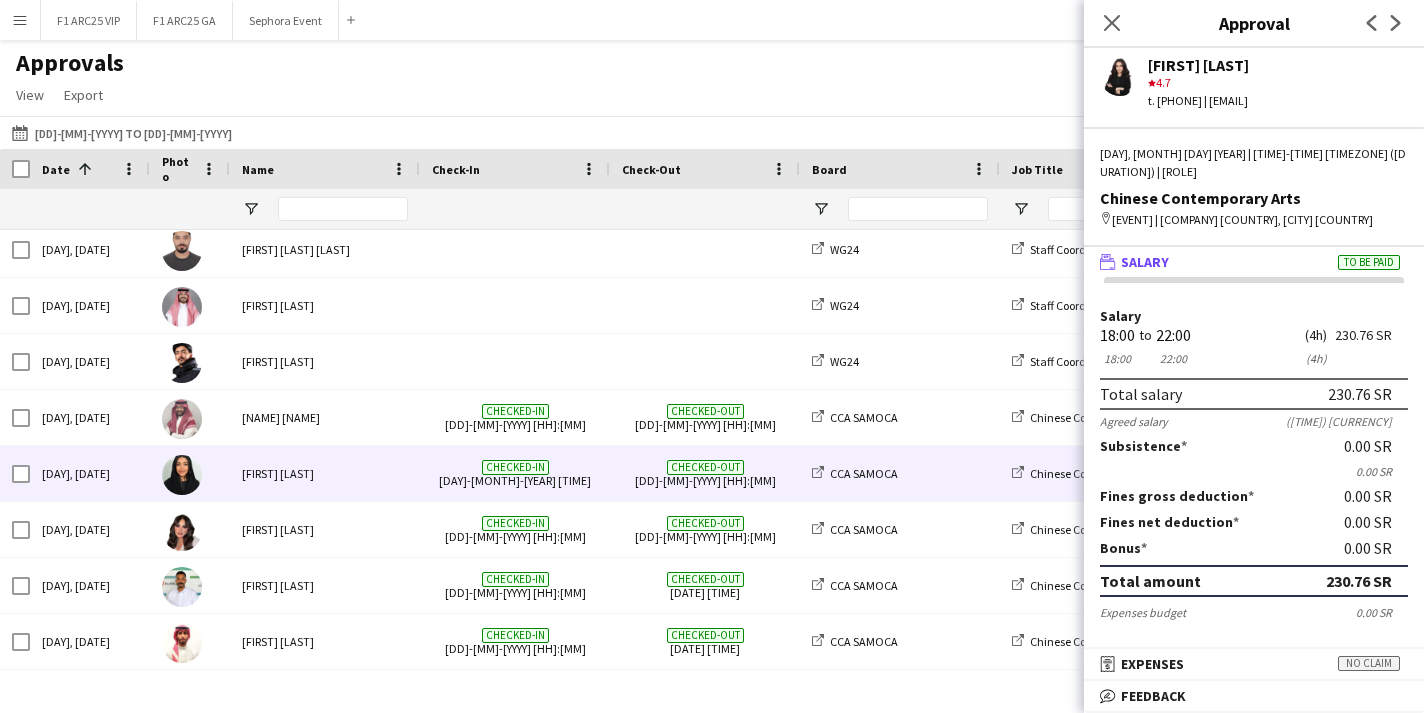 click on "Checked-out  [DAY]-[MONTH]-[YEAR] [TIME]" at bounding box center [705, 473] 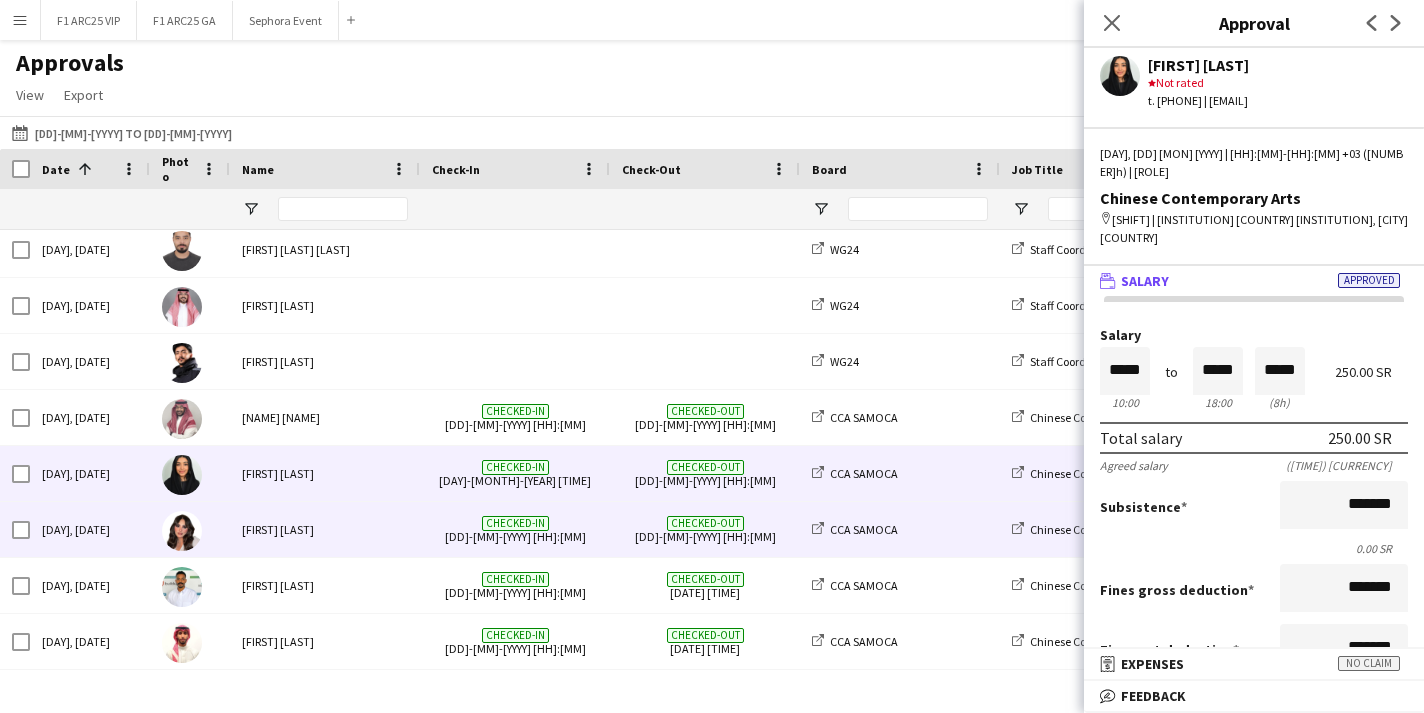 click on "Checked-in  [DD]-[MM]-[YYYY] [HH]:[MM]" at bounding box center [515, 529] 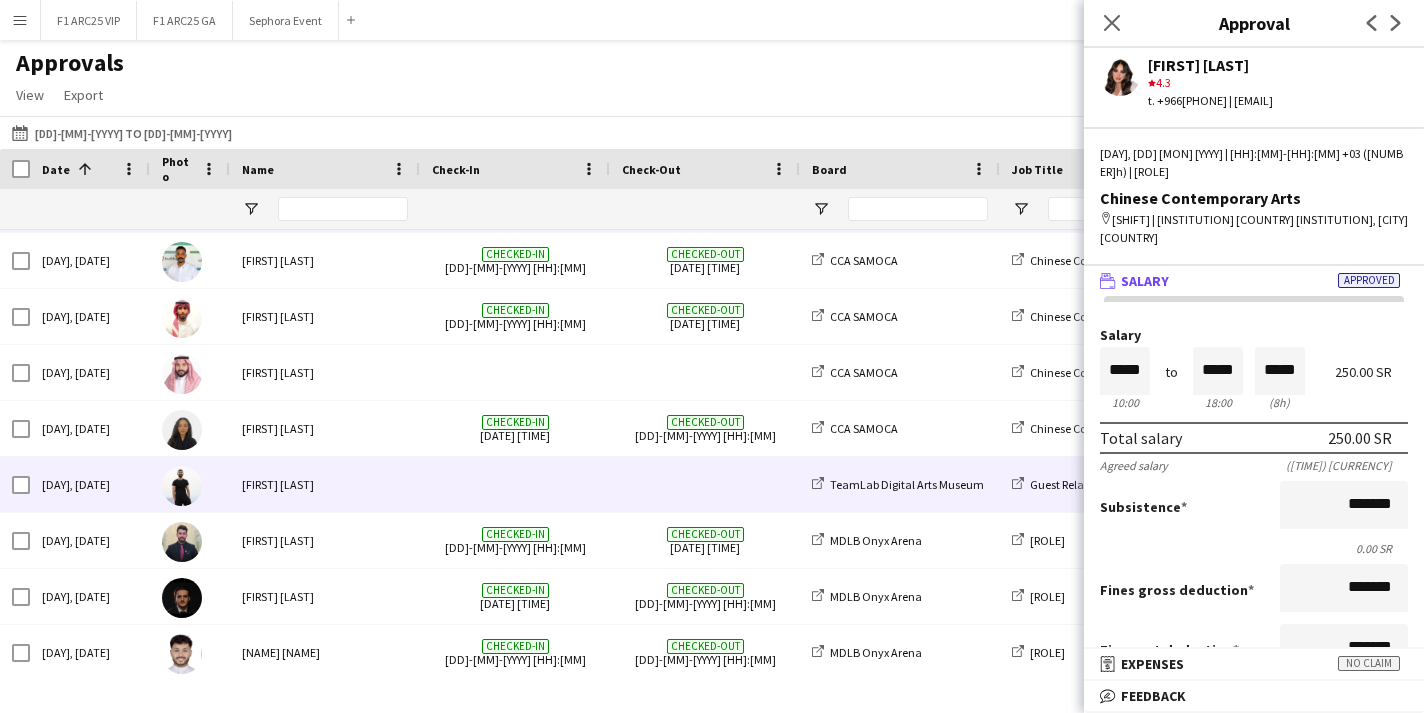 click at bounding box center [515, 484] 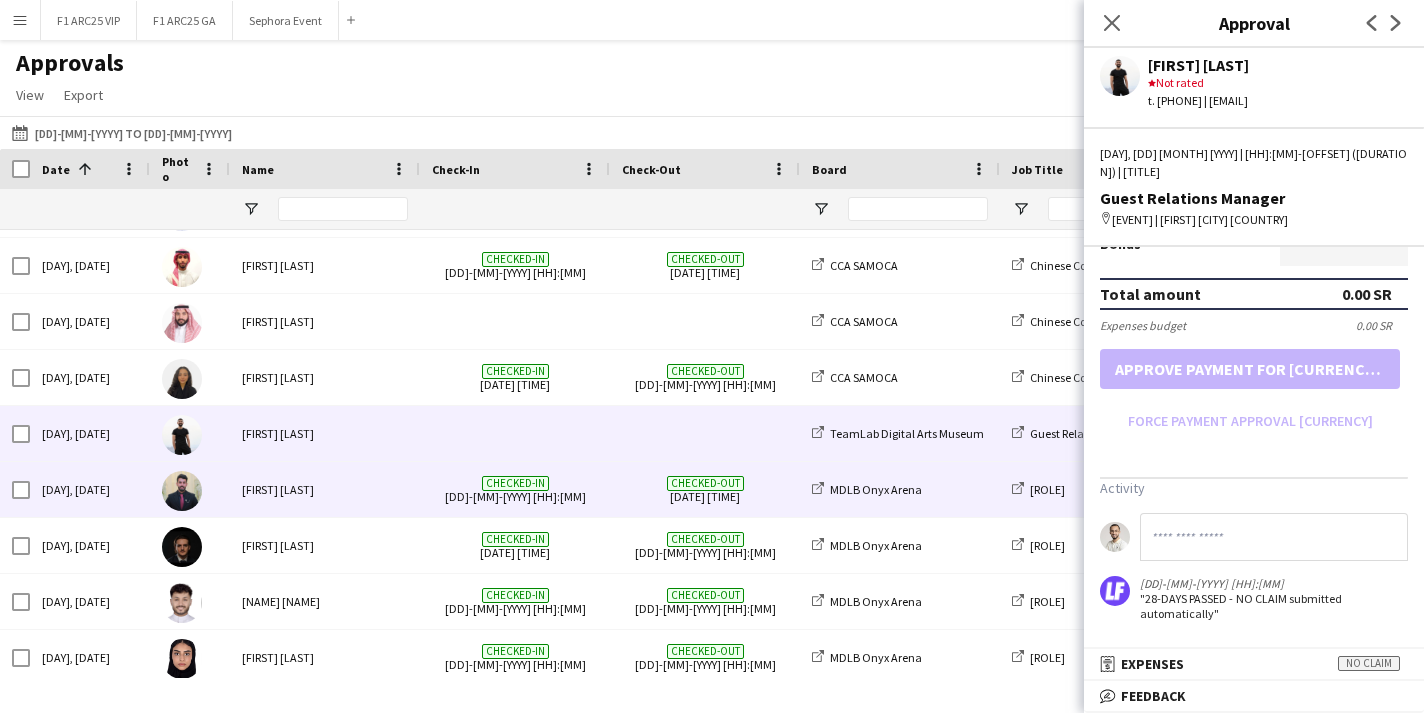 click on "[TEXT] [DATE] [TIME]" at bounding box center [705, 489] 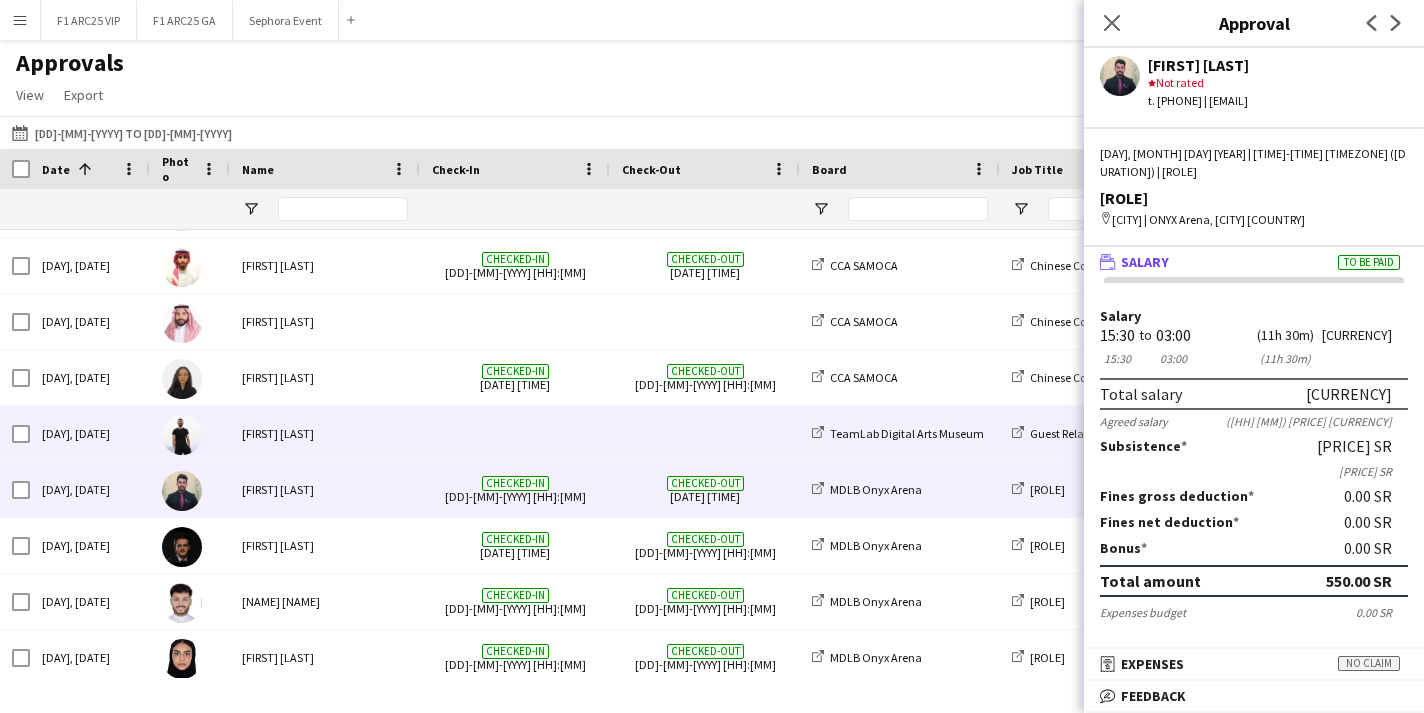 click at bounding box center [705, 433] 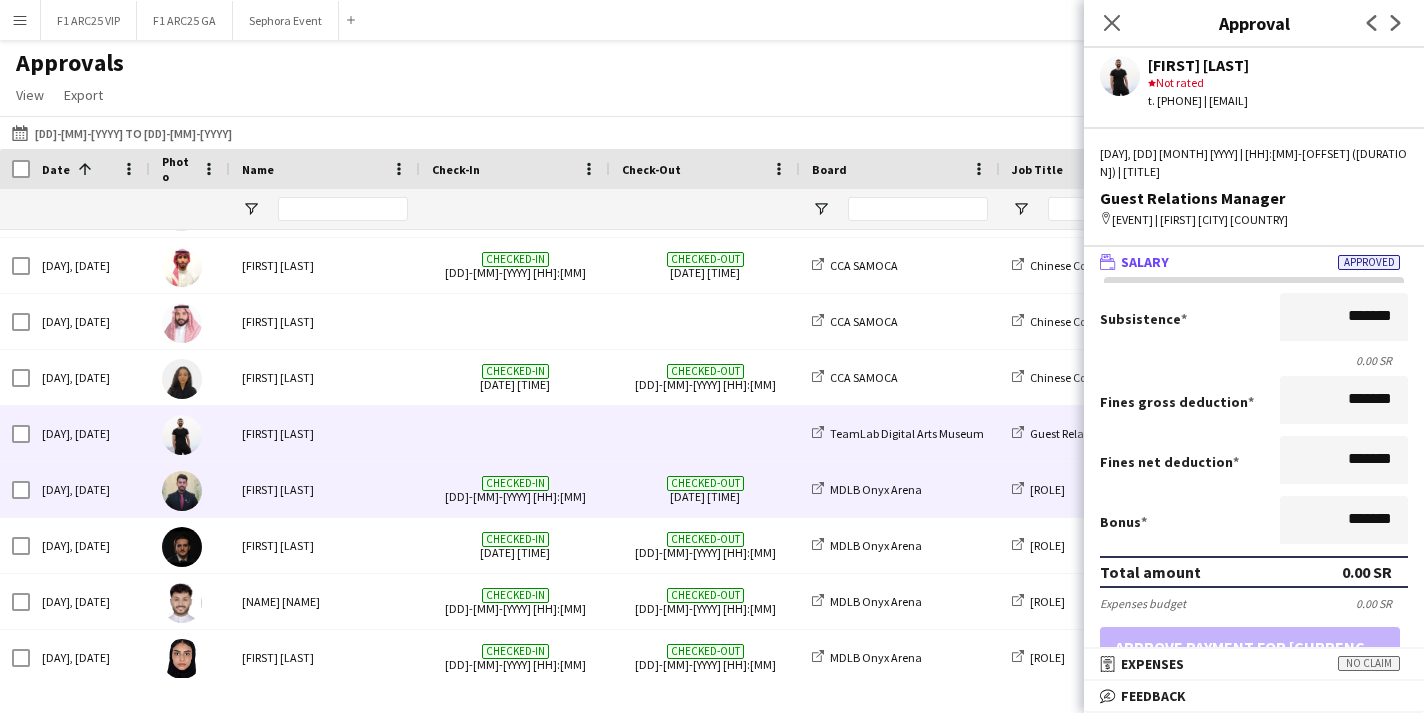 click on "[TEXT] [DATE] [TIME]" at bounding box center [705, 489] 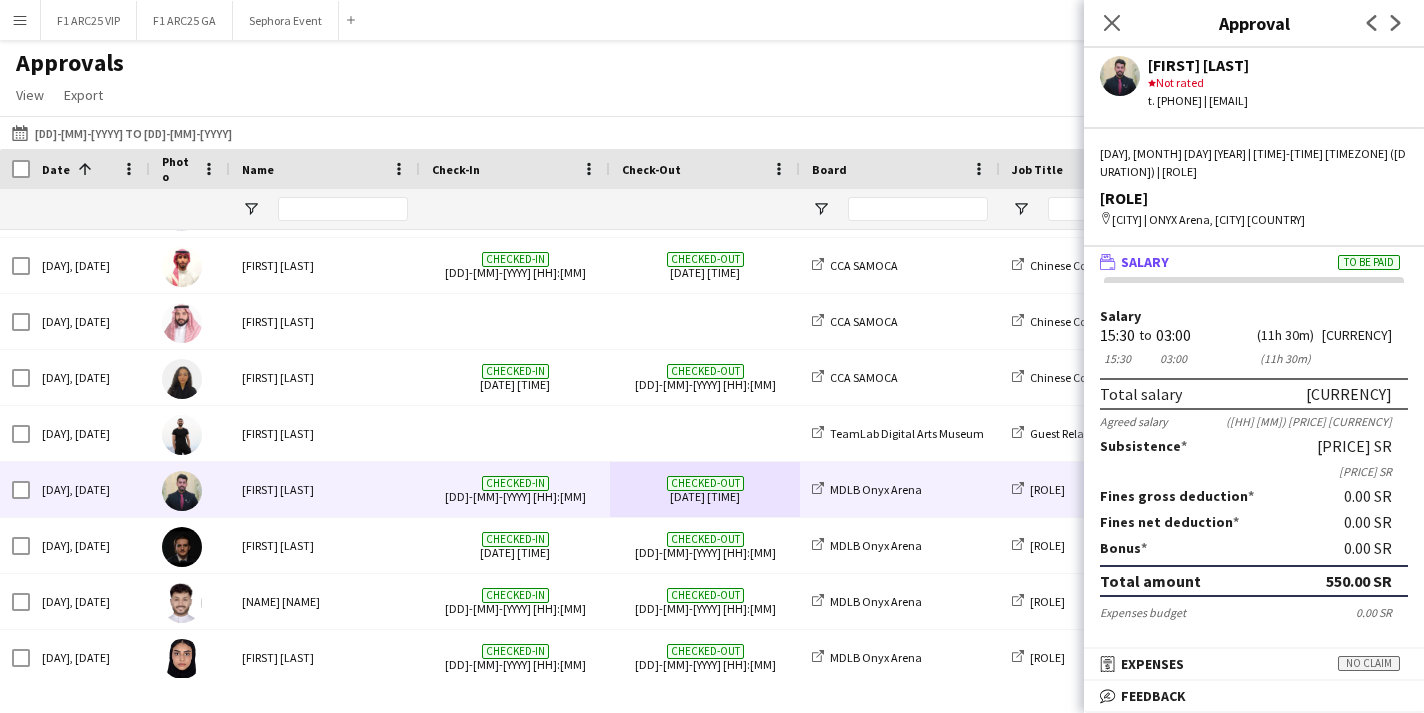 click 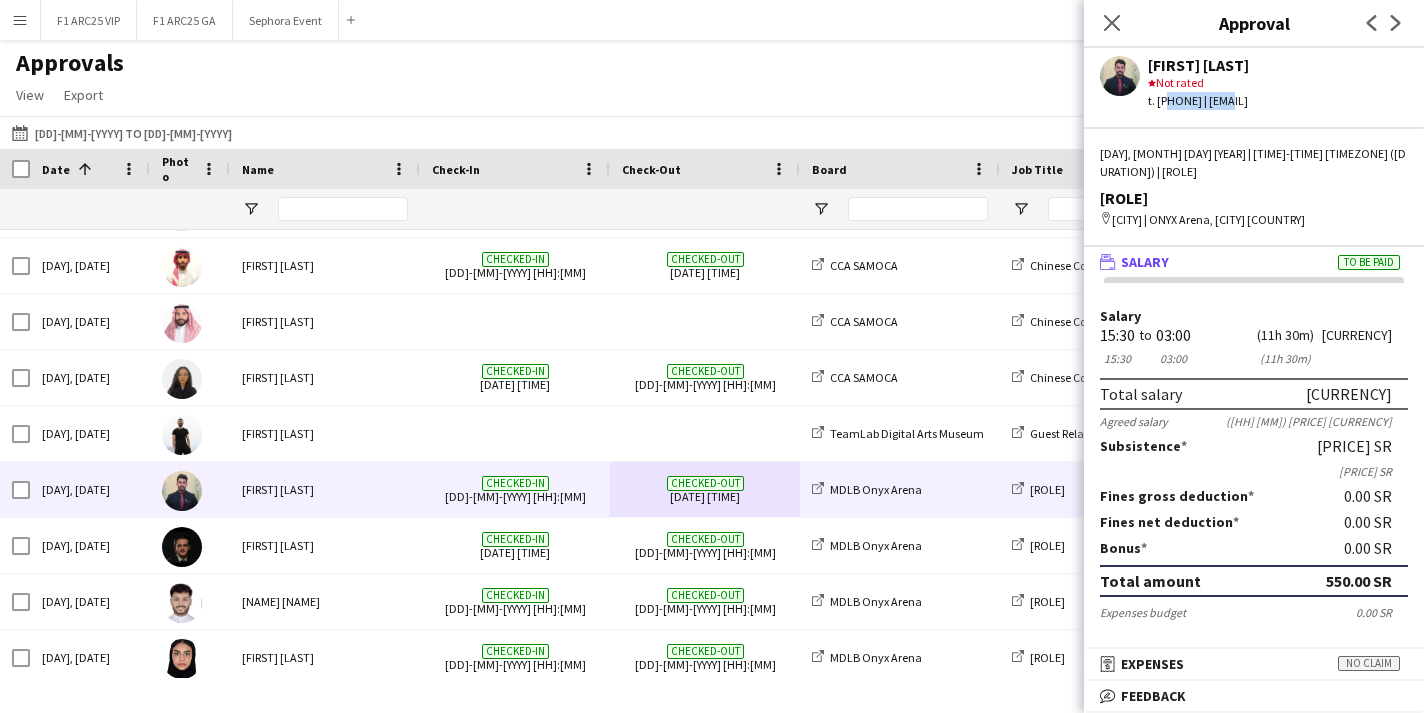 click on "t. [PHONE] | [EMAIL]" 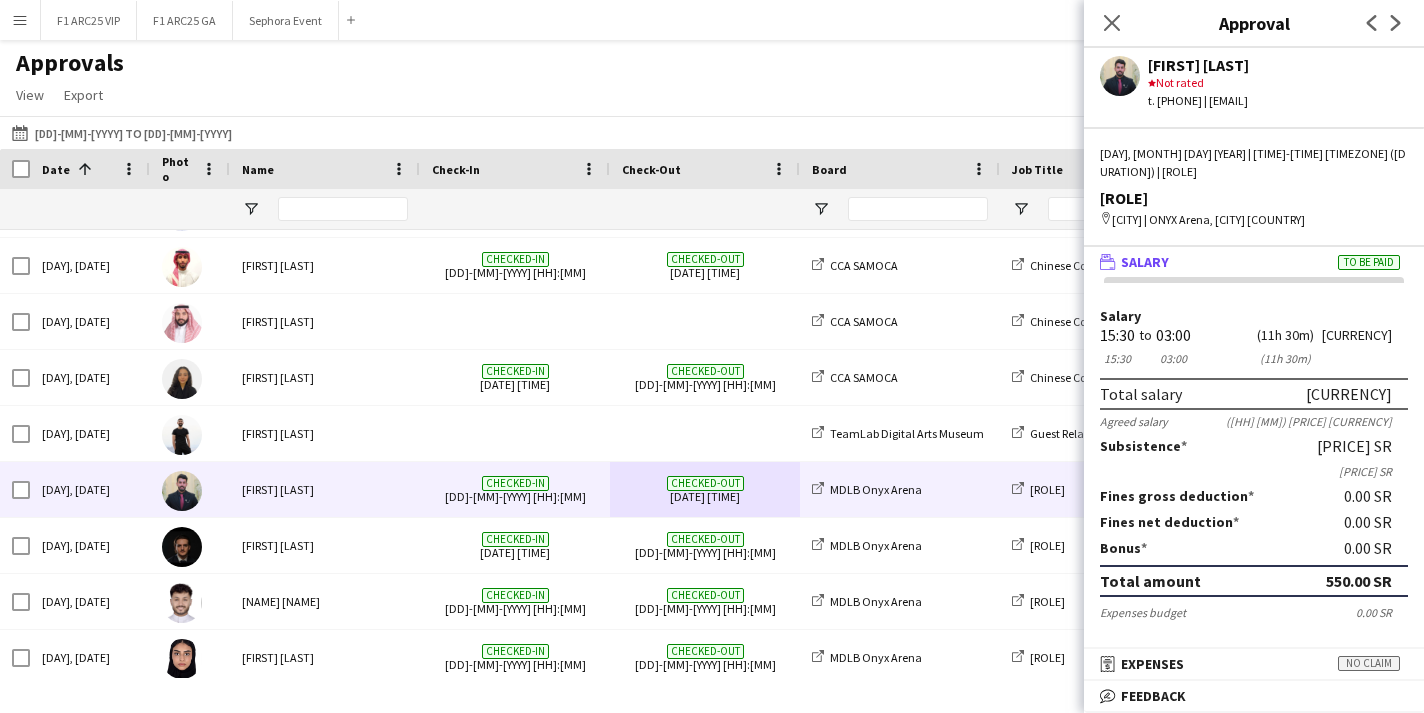 click on "[ROLE]" 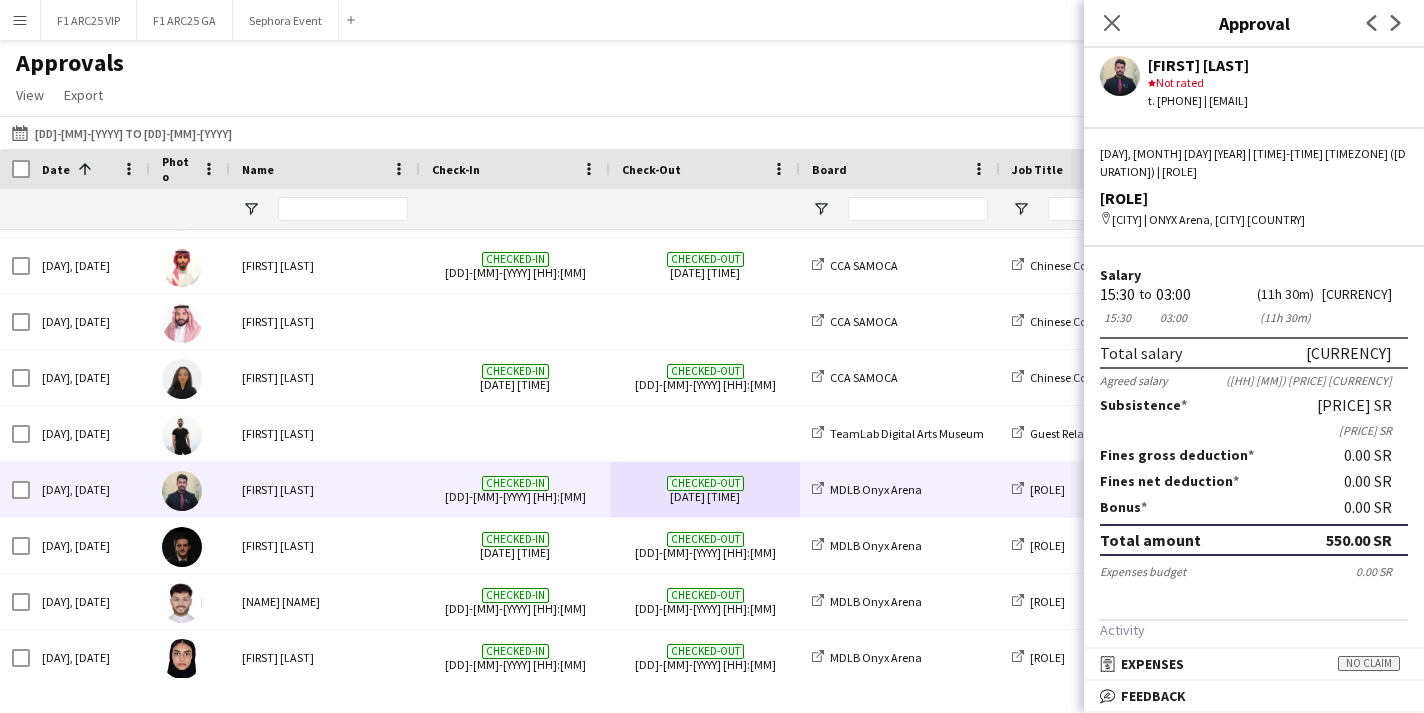 scroll, scrollTop: 62, scrollLeft: 0, axis: vertical 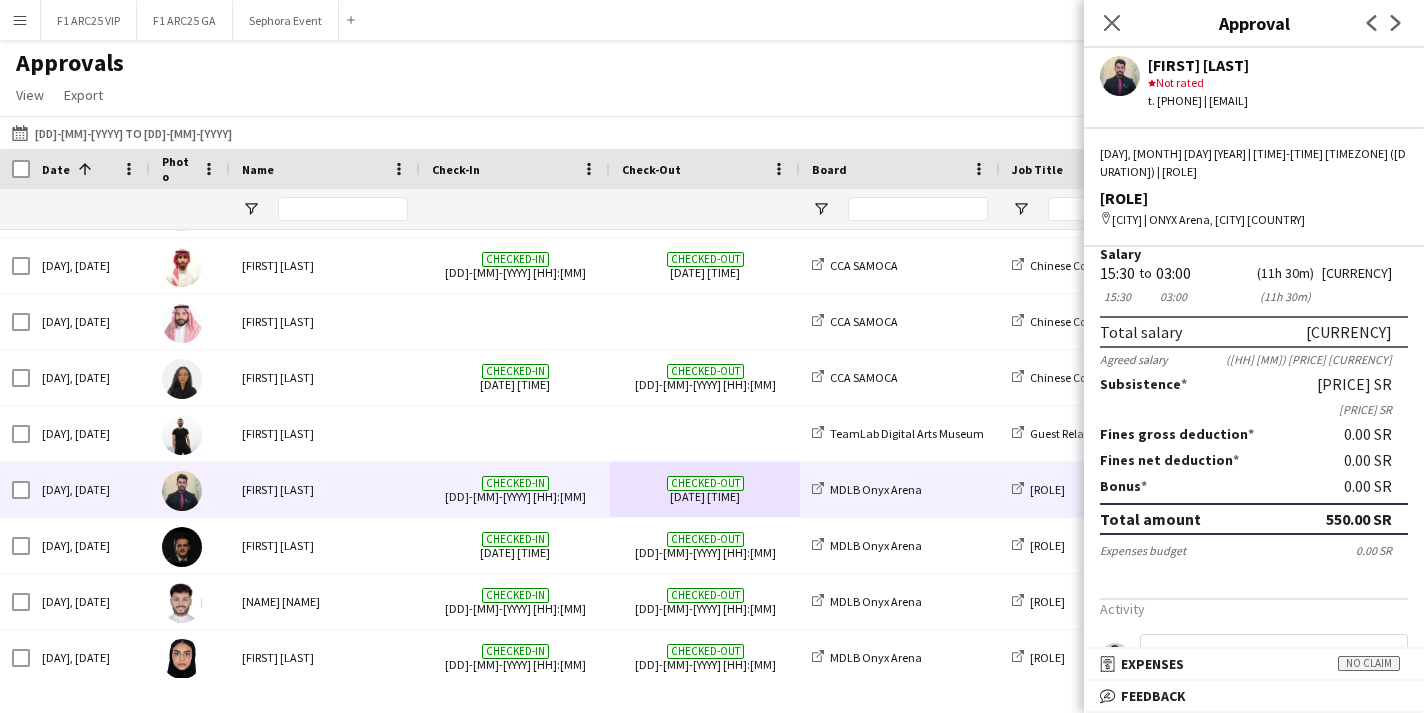 click on "(11h 30m)" at bounding box center [1285, 273] 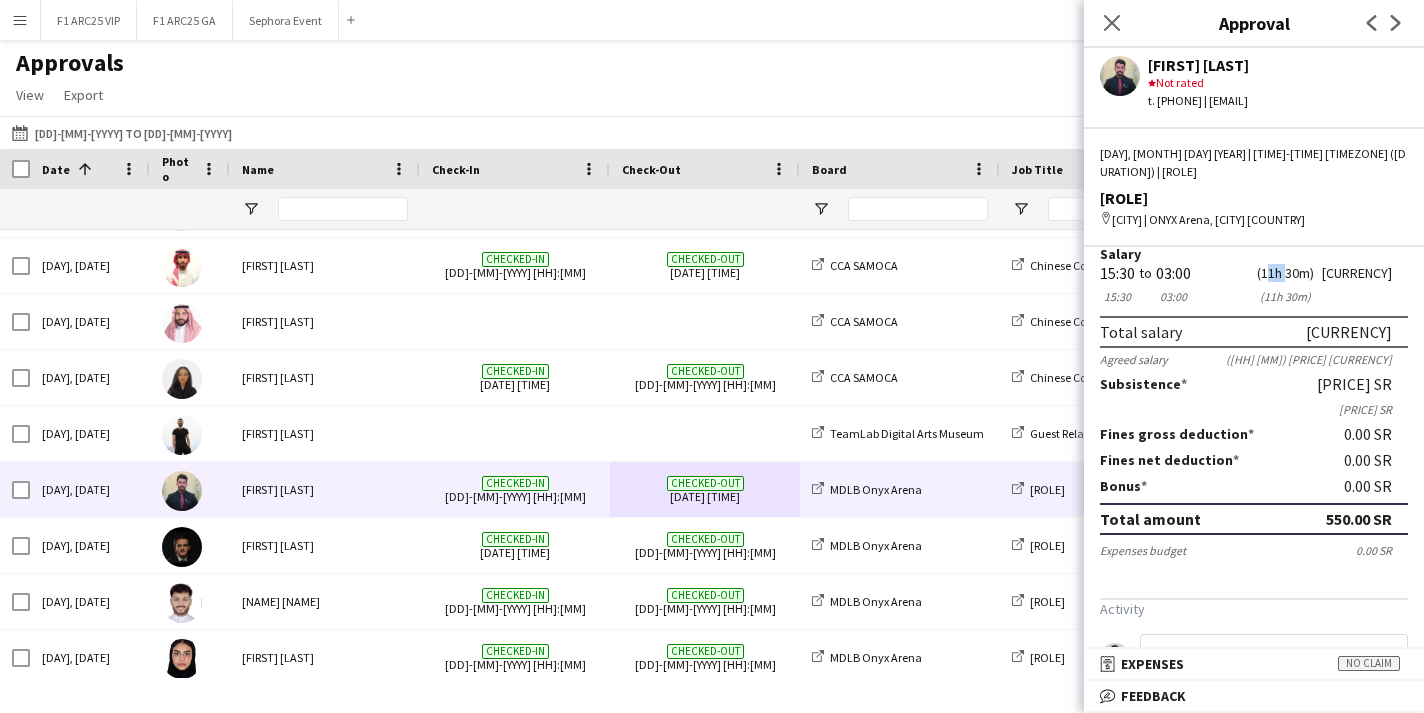 click on "(11h 30m)" at bounding box center [1285, 273] 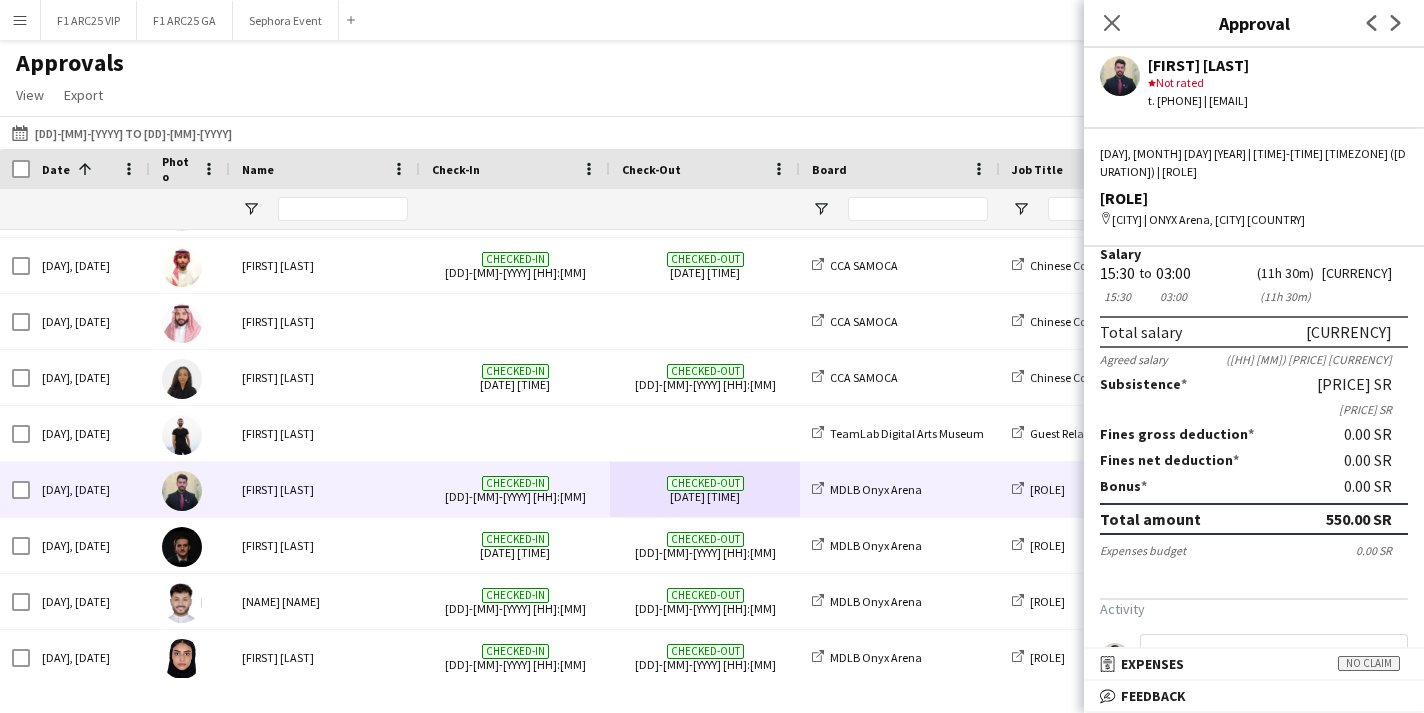 click on "Salary   [HH]:[MM]   [HH]:[MM]   to   [HH]:[MM]   [HH]:[MM]   ([TIME])   ([TIME])   [CURRENCY]   Total salary   [CURRENCY]   Agreed salary   ([TIME]) [CURRENCY]   Subsistence   [CURRENCY]   [CURRENCY]   Fines gross deduction   [CURRENCY]   Fines net deduction   [CURRENCY]   Bonus   [CURRENCY]   Total amount   [CURRENCY]   Expenses budget   [CURRENCY]" at bounding box center [1254, 402] 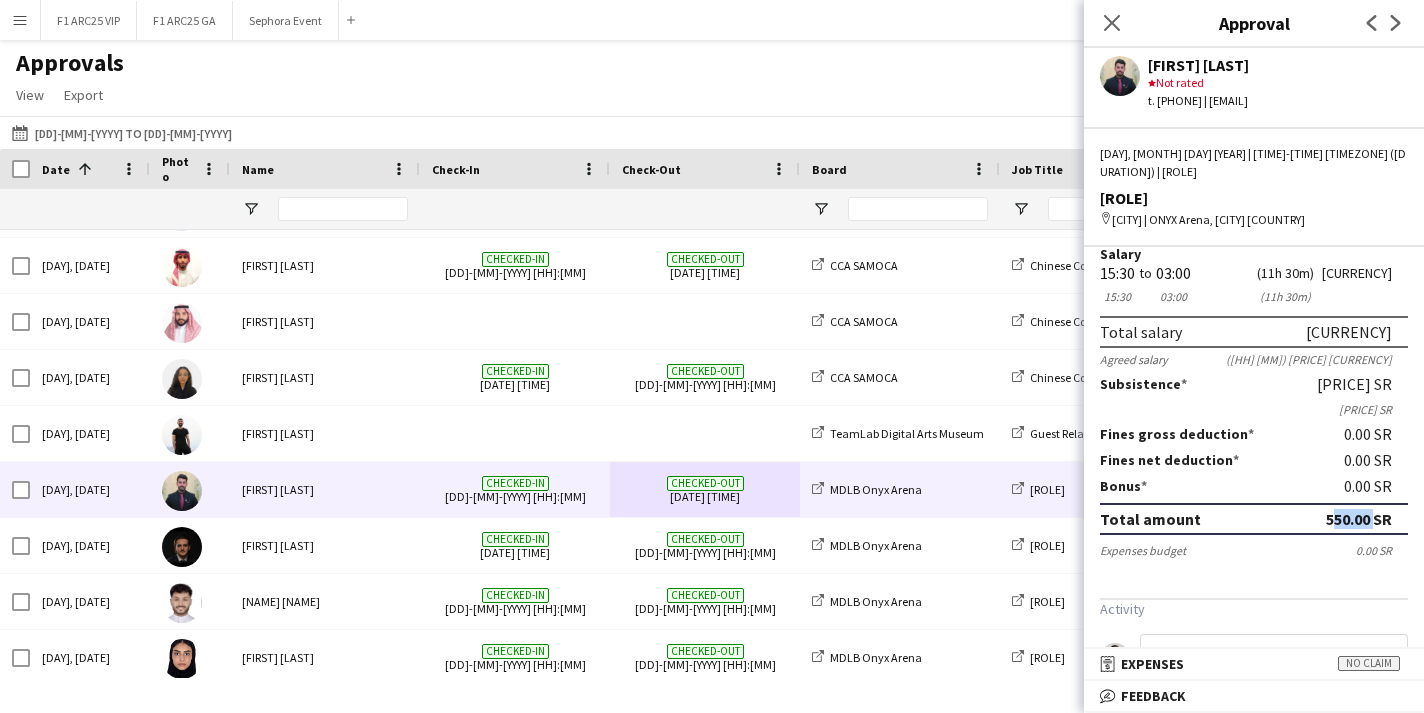 click on "550.00 SR" at bounding box center [1359, 519] 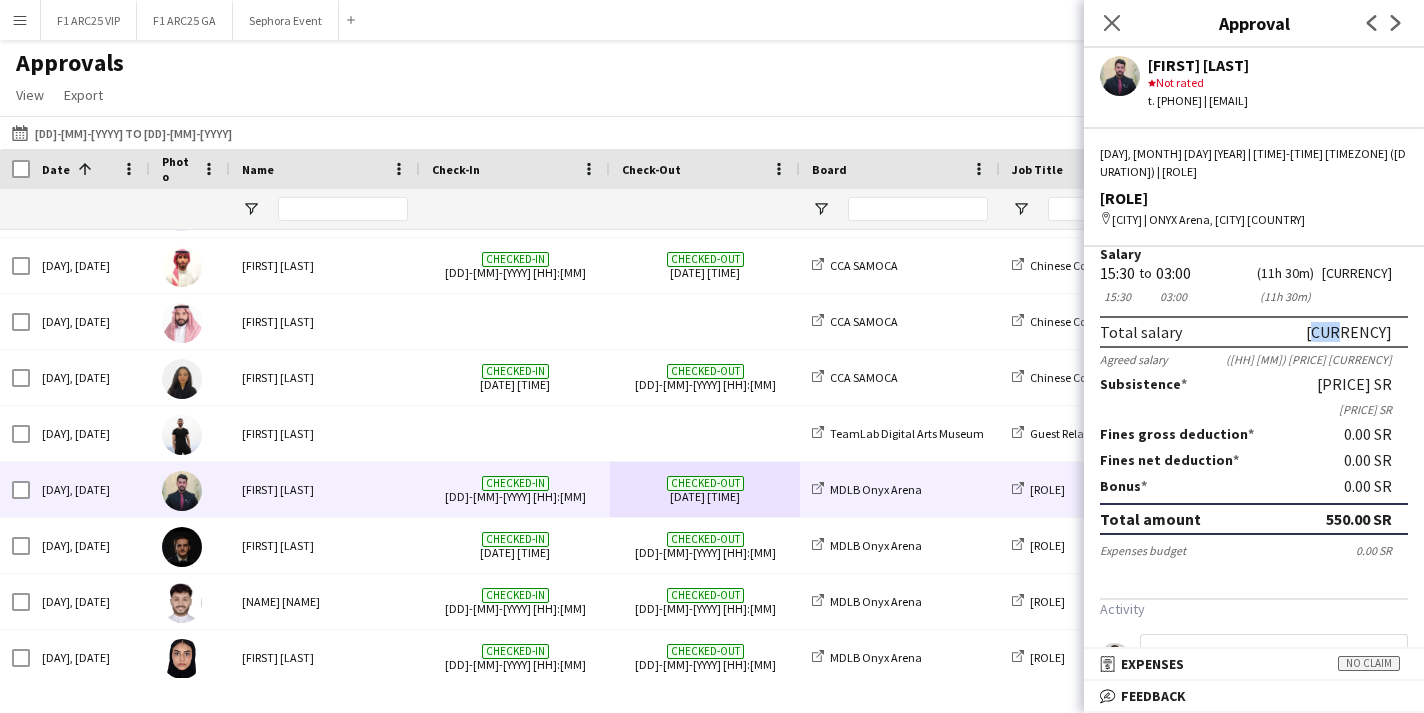 drag, startPoint x: 1324, startPoint y: 313, endPoint x: 1352, endPoint y: 316, distance: 28.160255 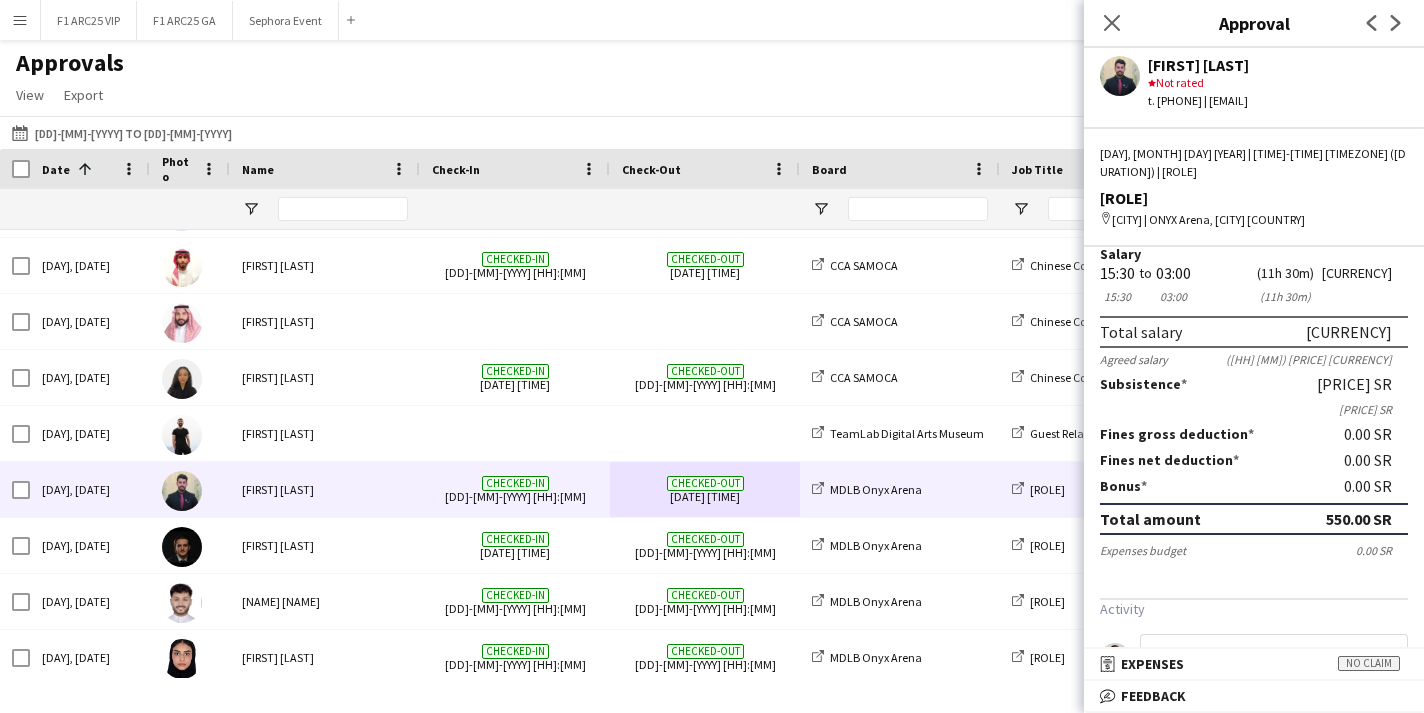 click on "Subsistence   [CURRENCY][AMOUNT] [CURRENCY_SYMBOL]" at bounding box center (1254, 384) 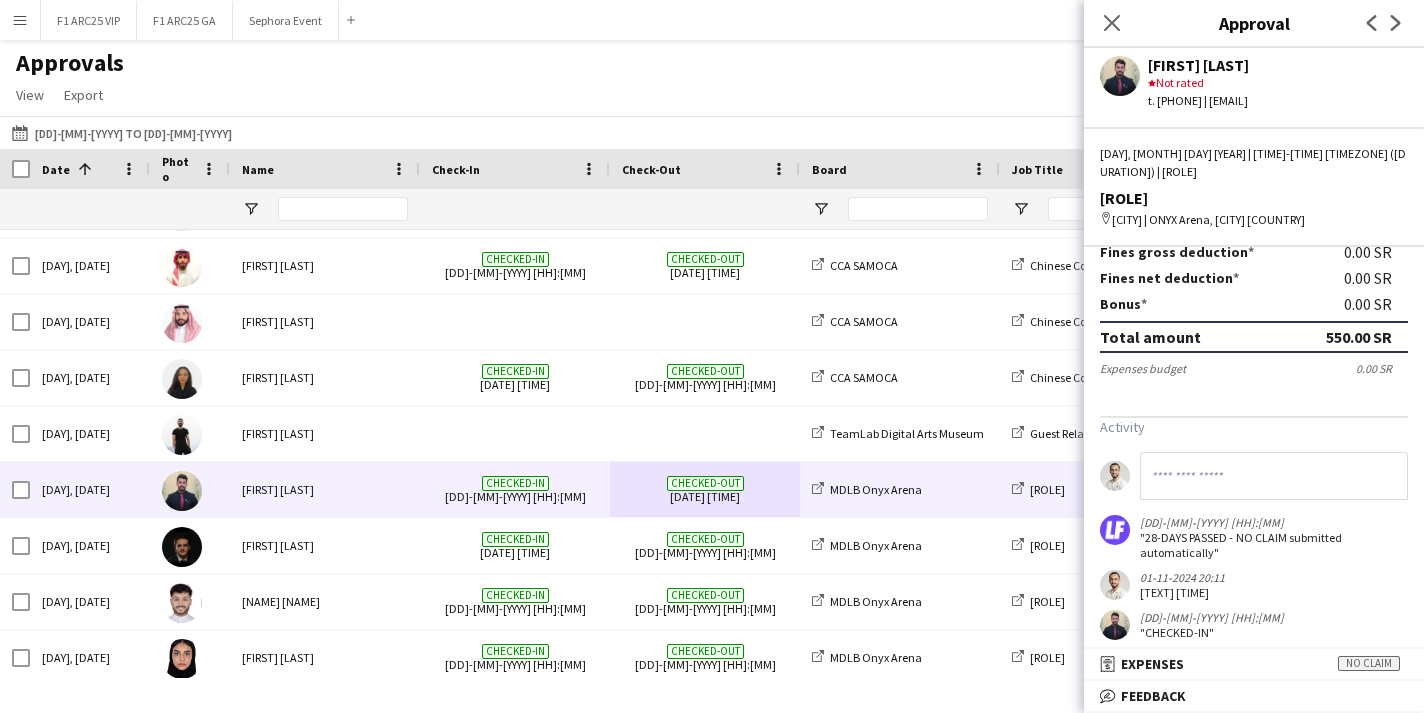 scroll, scrollTop: 243, scrollLeft: 0, axis: vertical 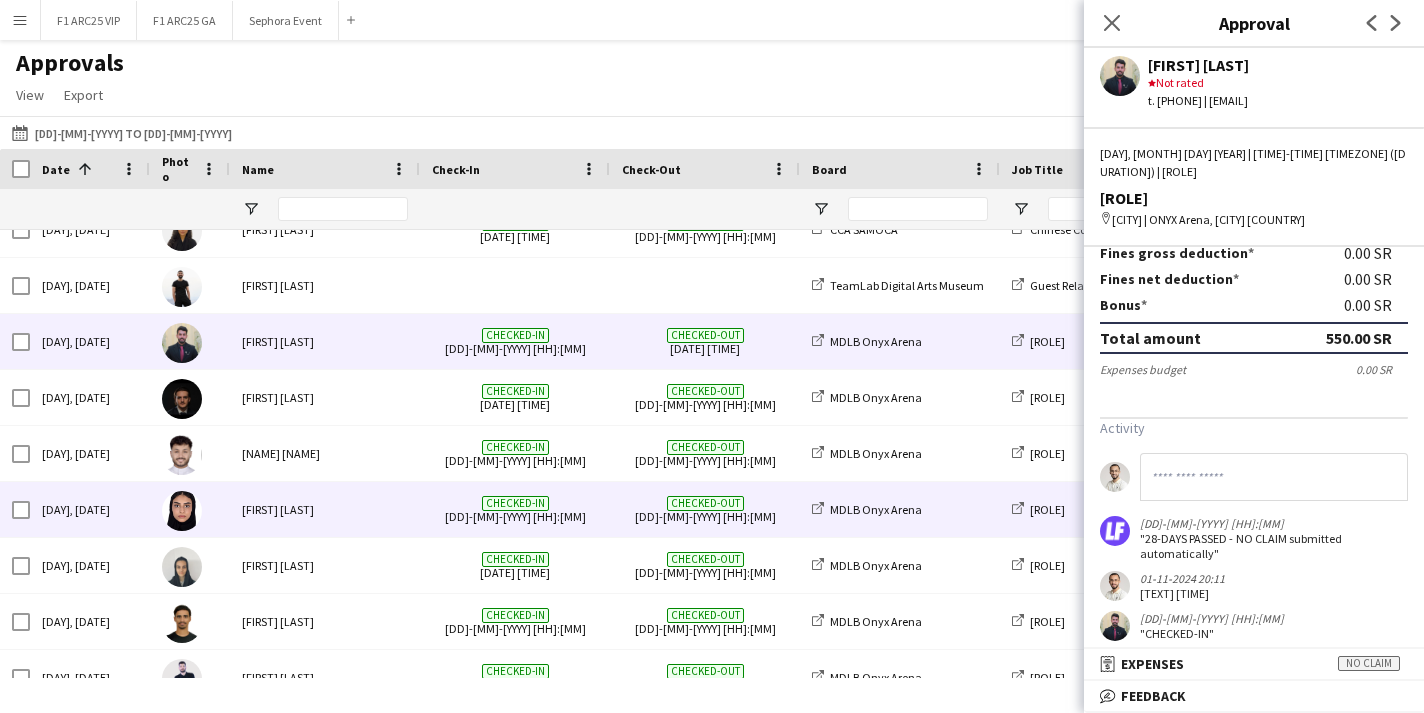 click on "[TEXT] [DATE] [TIME]" at bounding box center [515, 509] 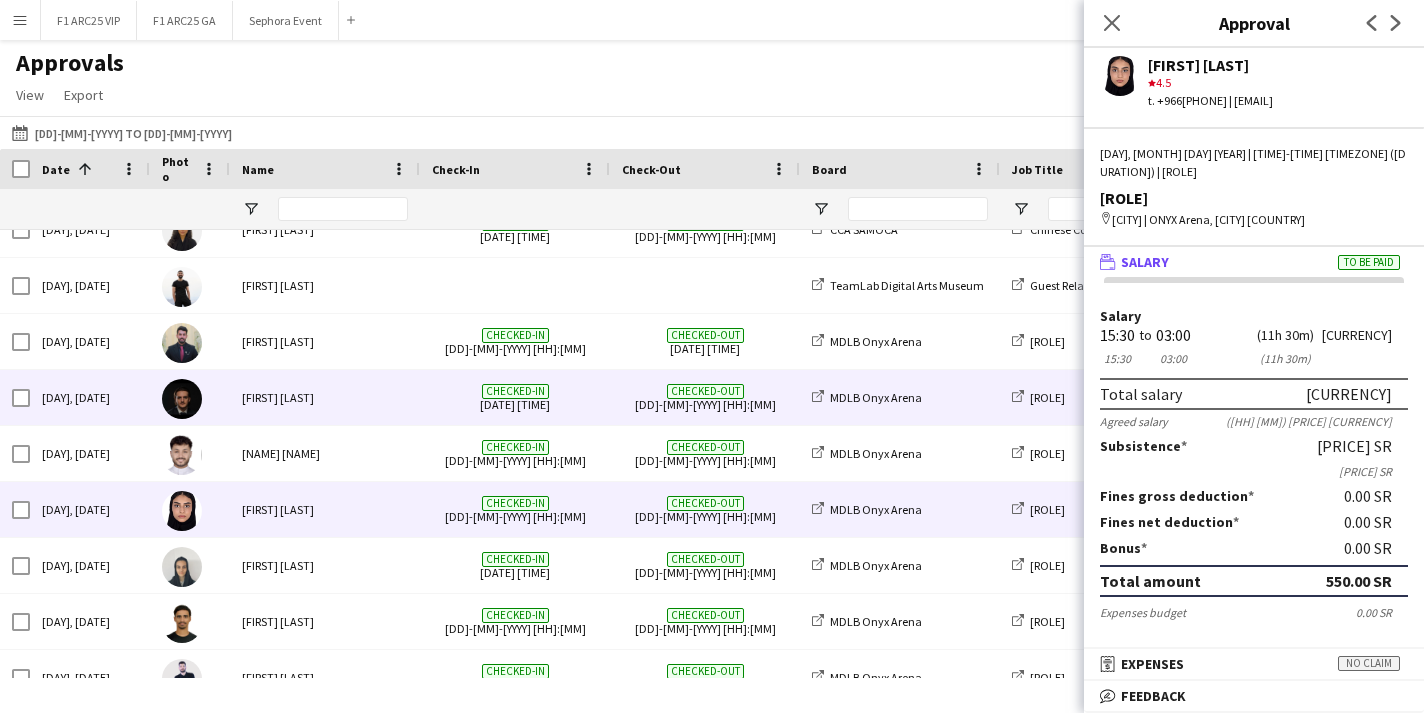 scroll, scrollTop: 1914, scrollLeft: 0, axis: vertical 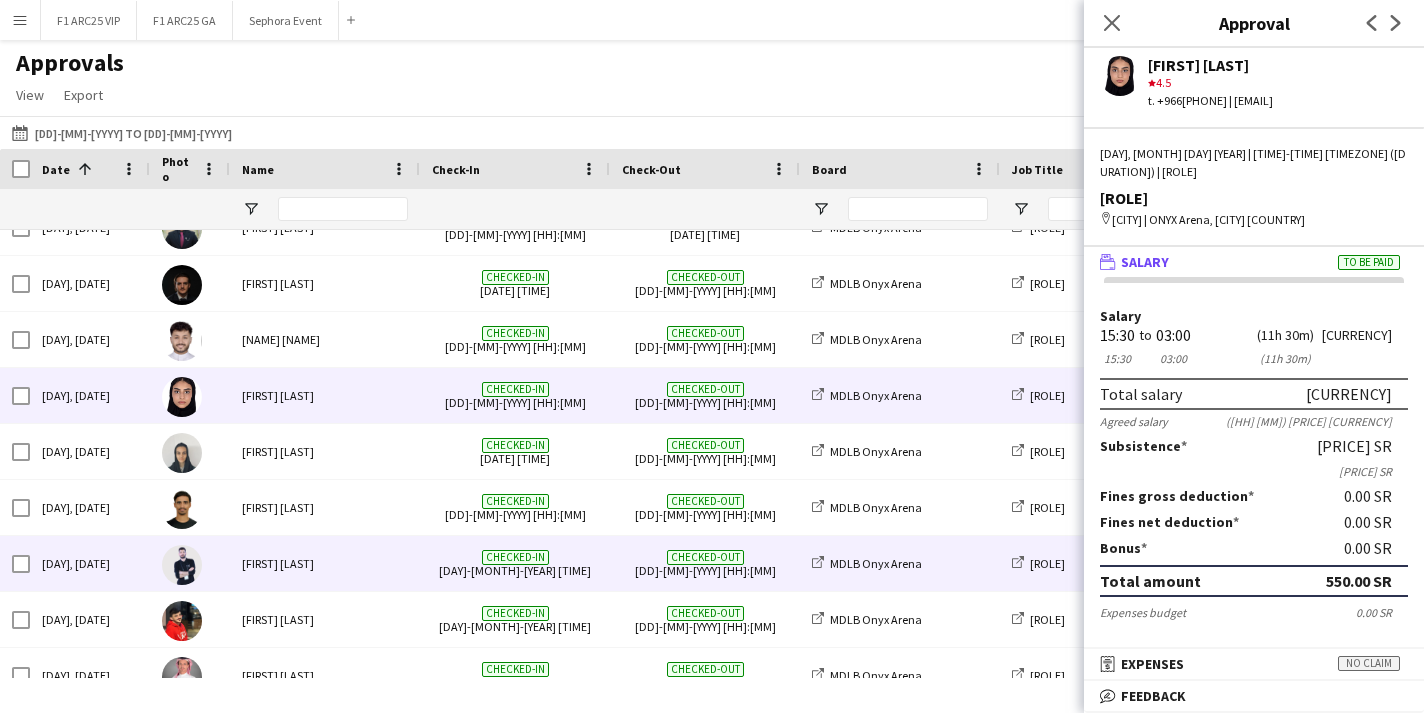 click on "[FIRST] [LAST]" at bounding box center (325, 563) 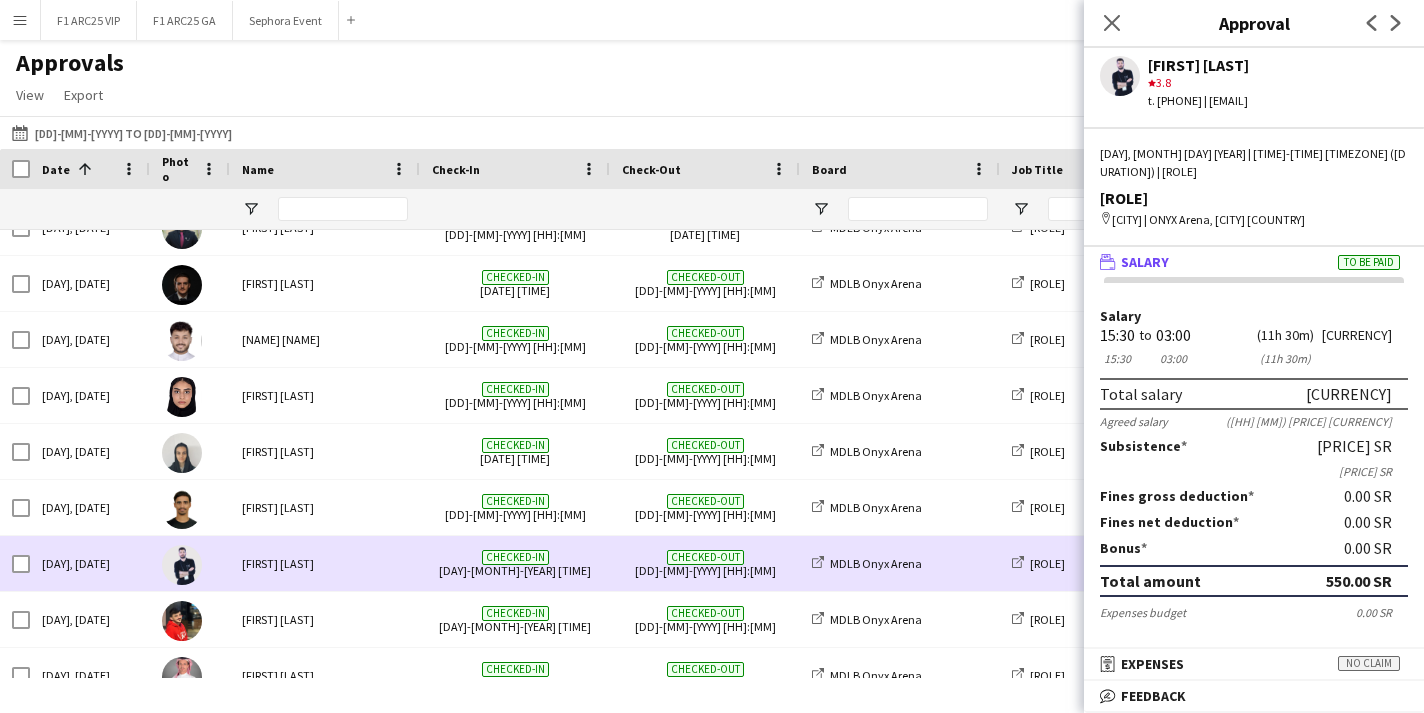 scroll, scrollTop: 2107, scrollLeft: 0, axis: vertical 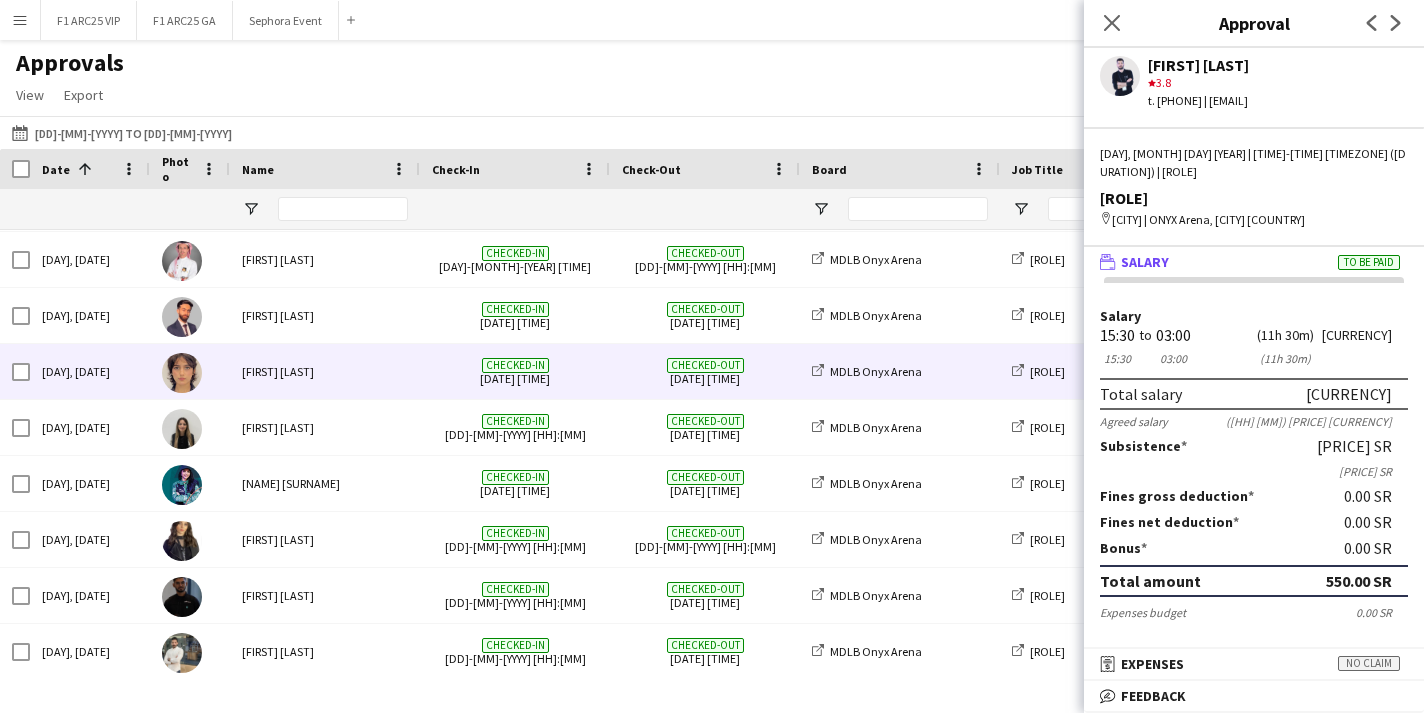click on "Checked-in  [DD]-[MM]-[YYYY] [HH]:[MM]" at bounding box center (515, 371) 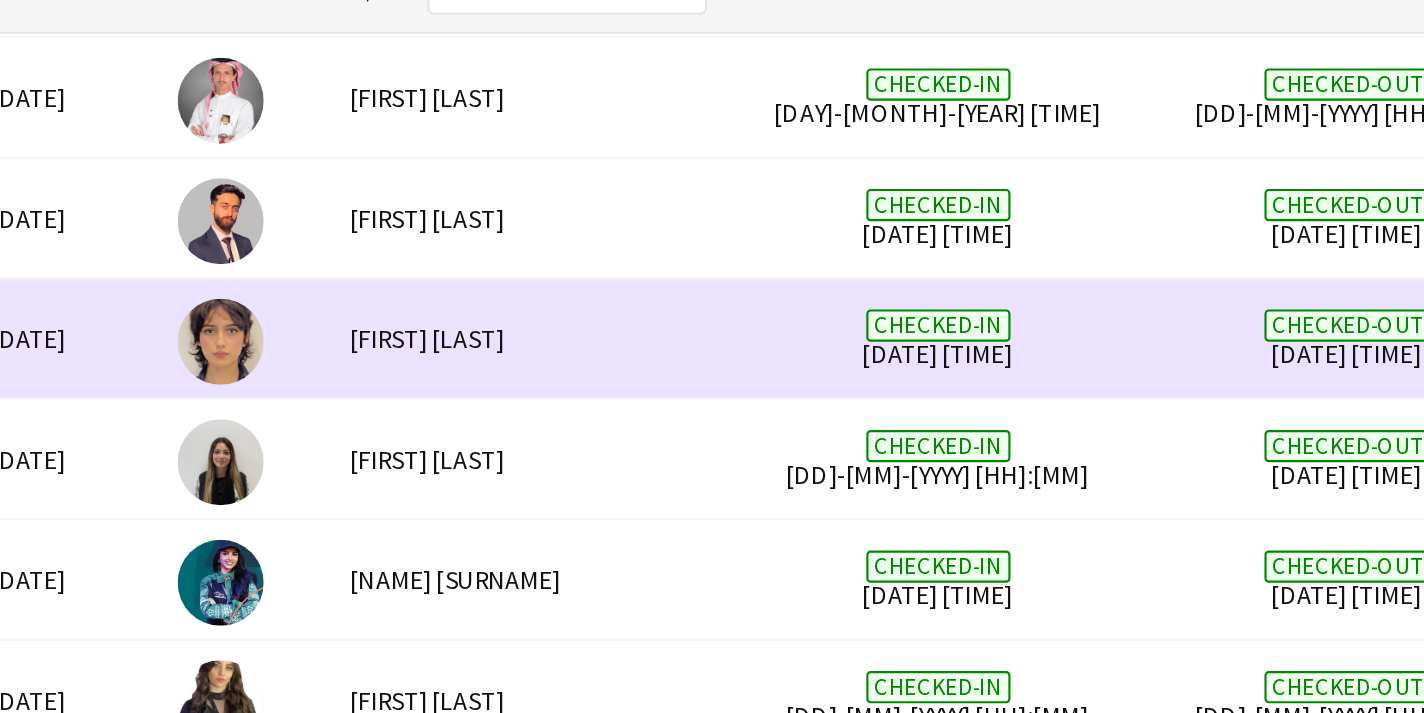 click on "[FIRST] [LAST]" at bounding box center [325, 371] 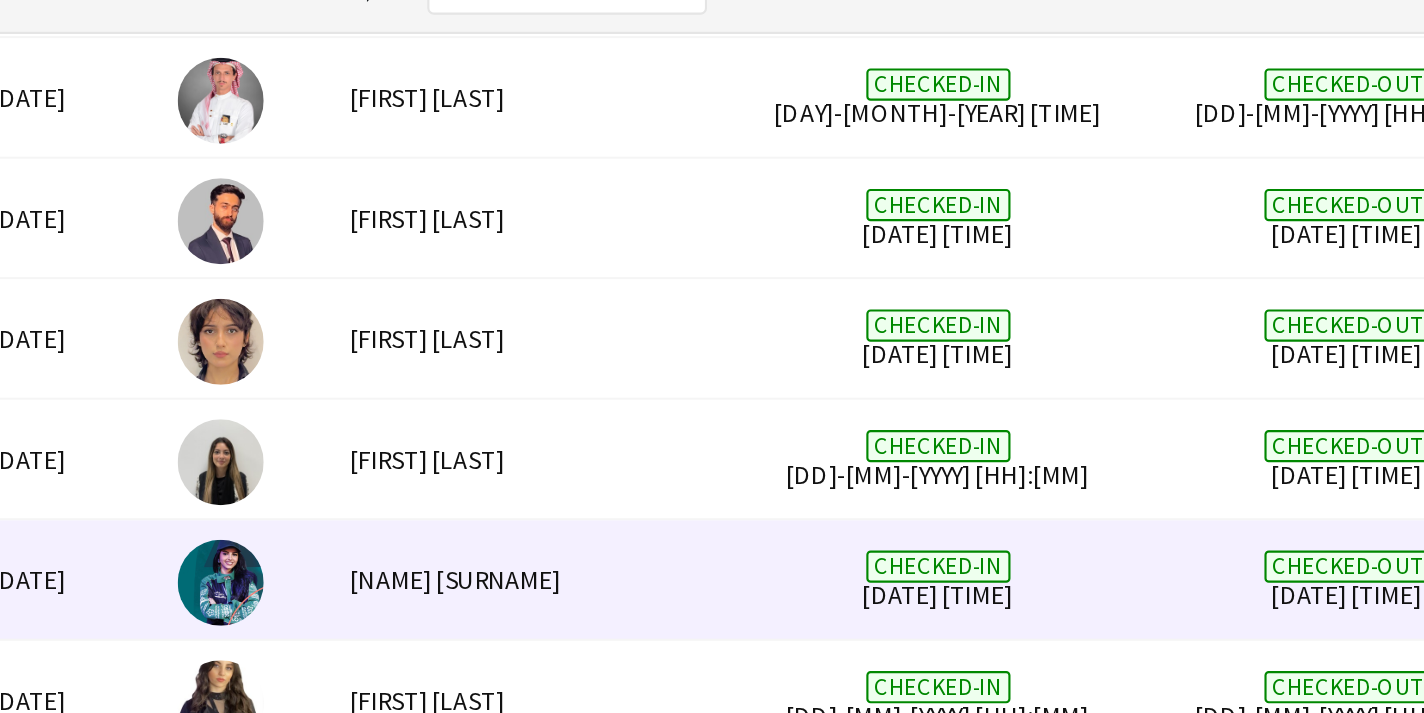 scroll, scrollTop: 2440, scrollLeft: 0, axis: vertical 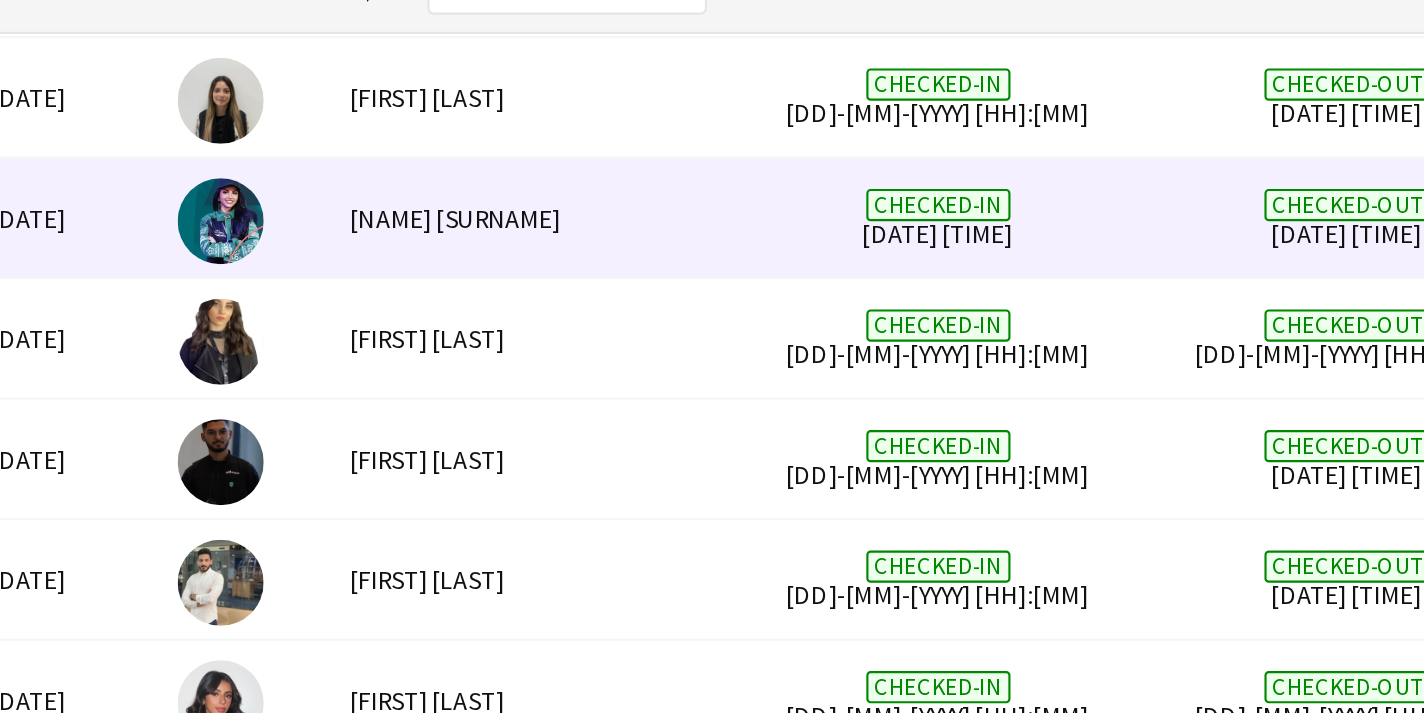 click at bounding box center (182, 317) 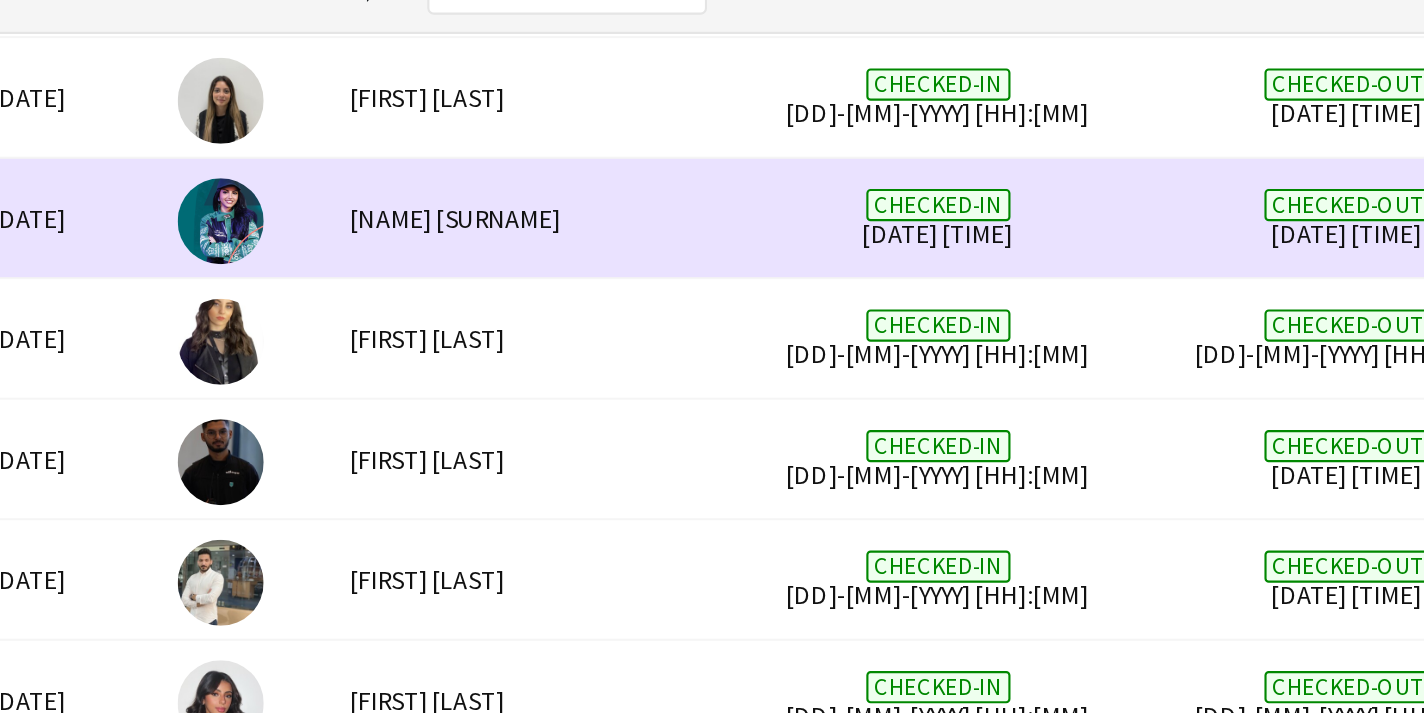 scroll, scrollTop: 2568, scrollLeft: 0, axis: vertical 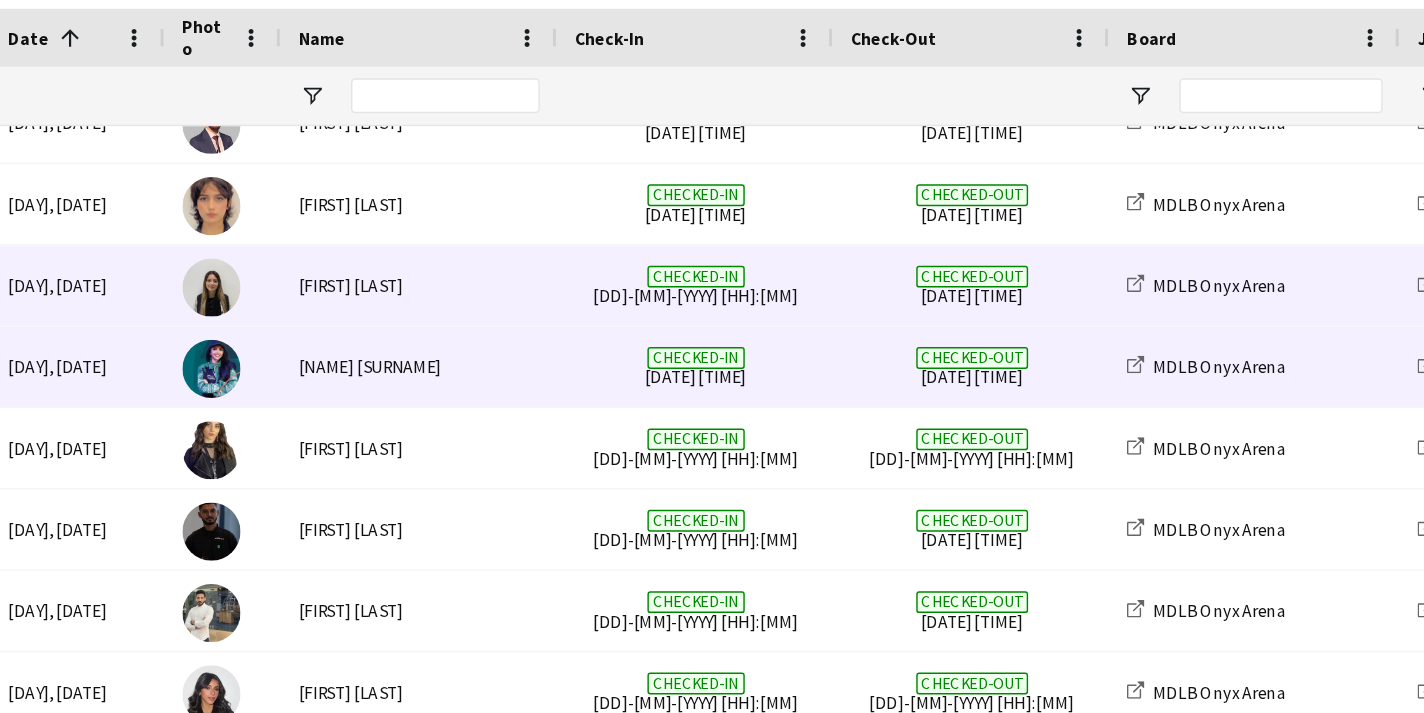 click at bounding box center (182, 341) 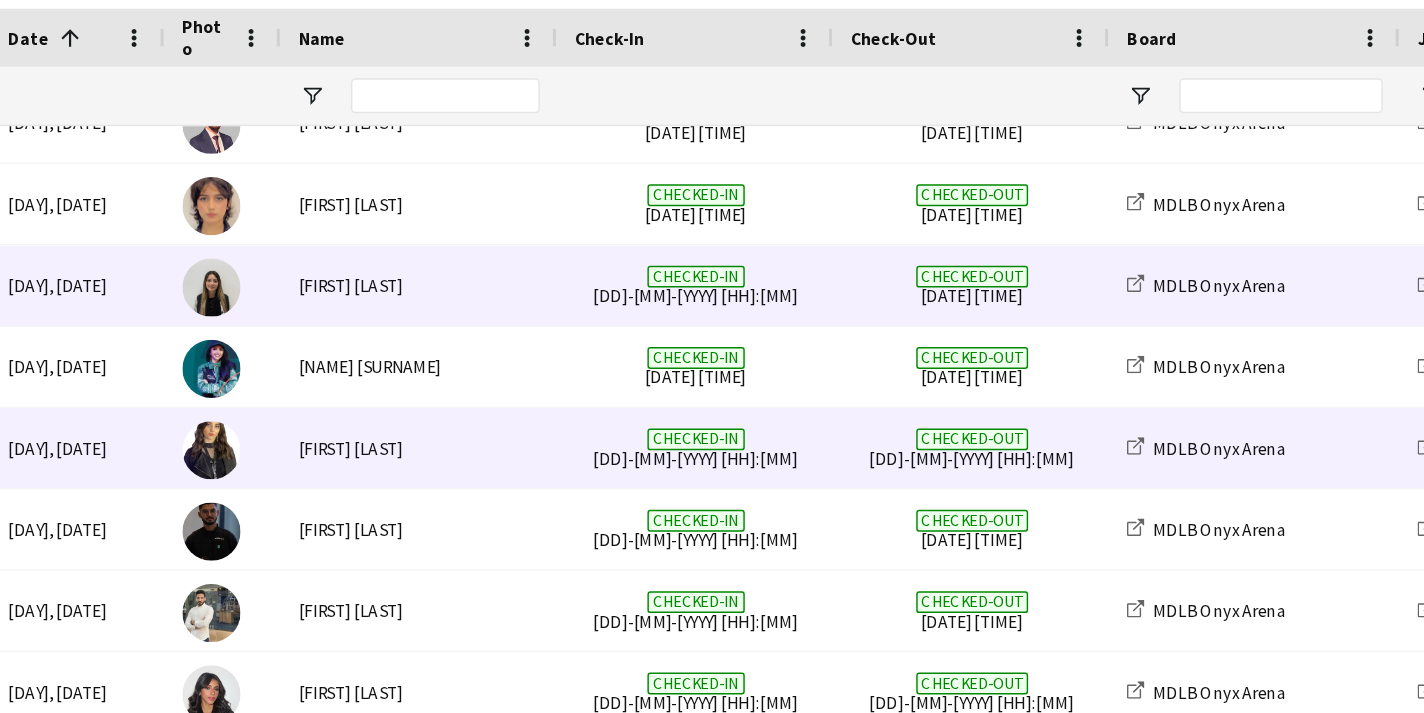 scroll, scrollTop: 2514, scrollLeft: 0, axis: vertical 